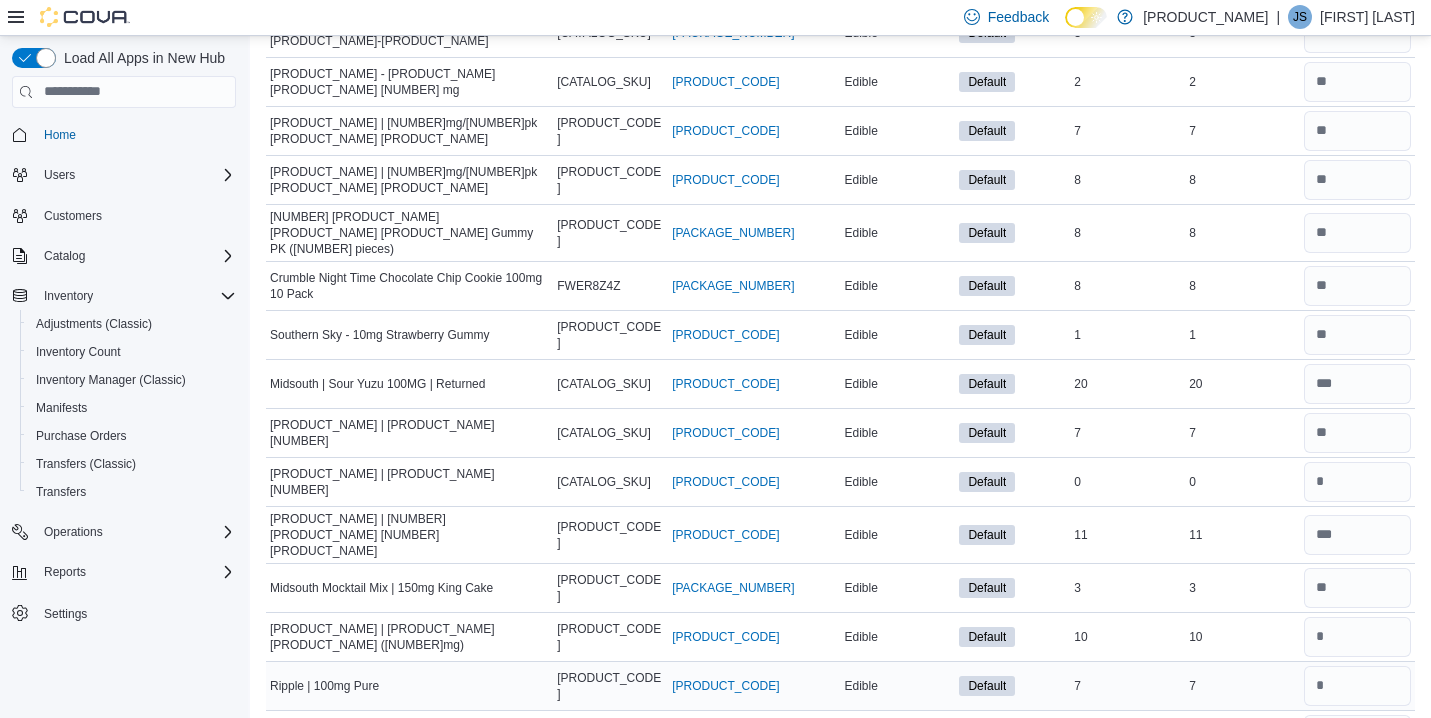 scroll, scrollTop: 2506, scrollLeft: 0, axis: vertical 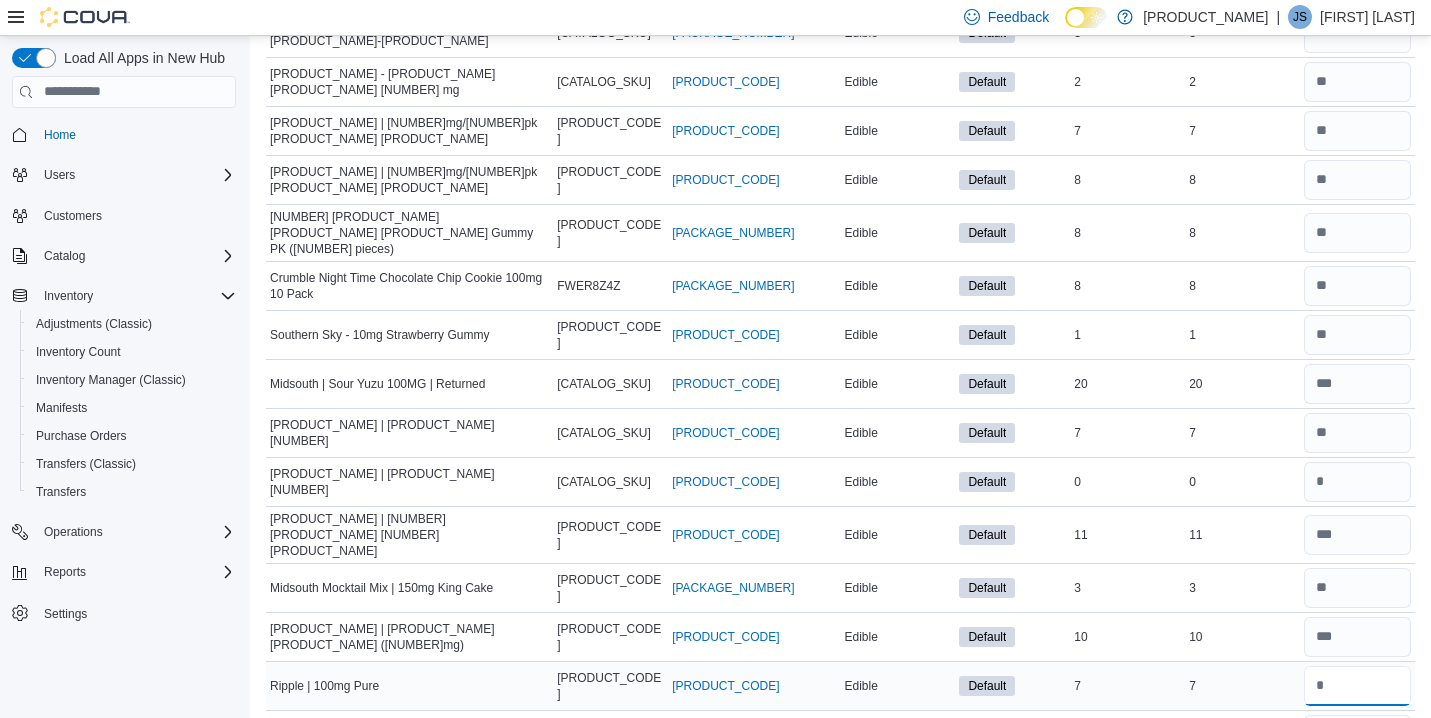 click at bounding box center (1357, 686) 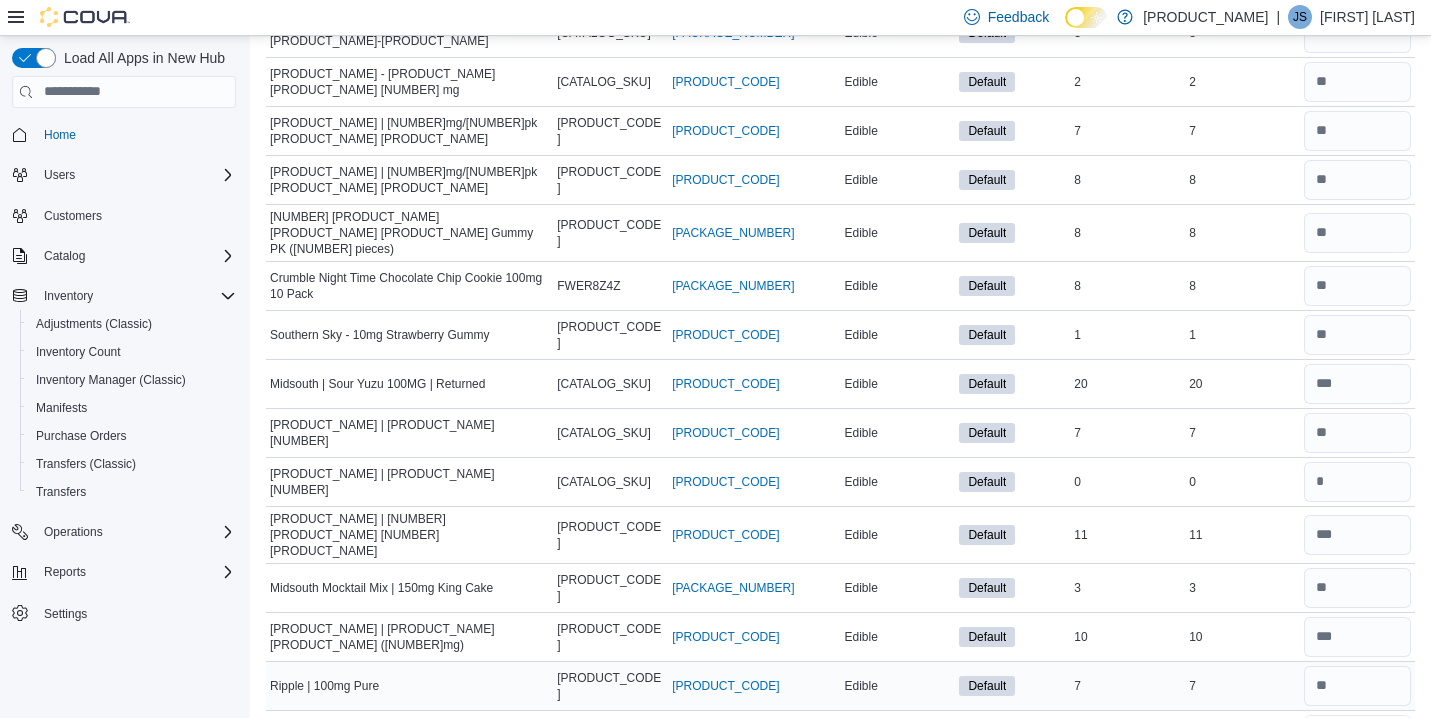 type 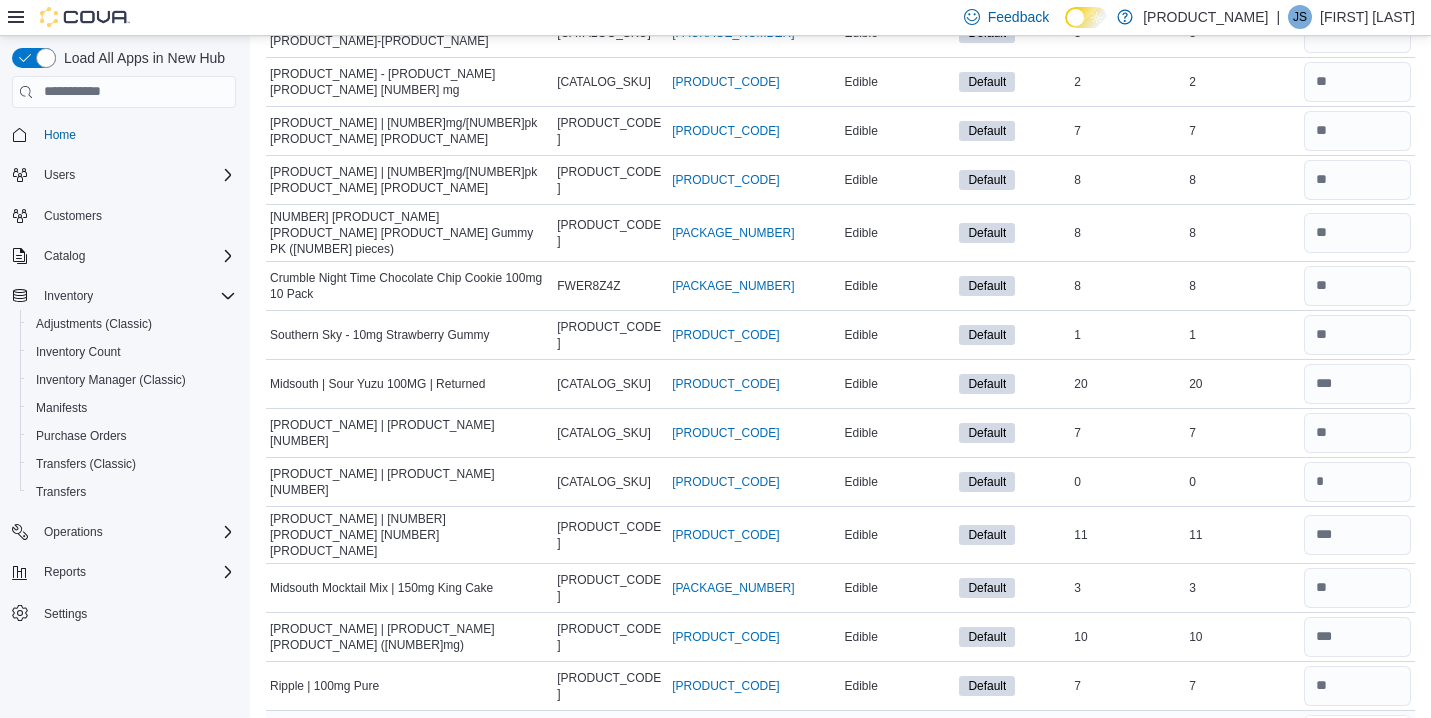 type on "*" 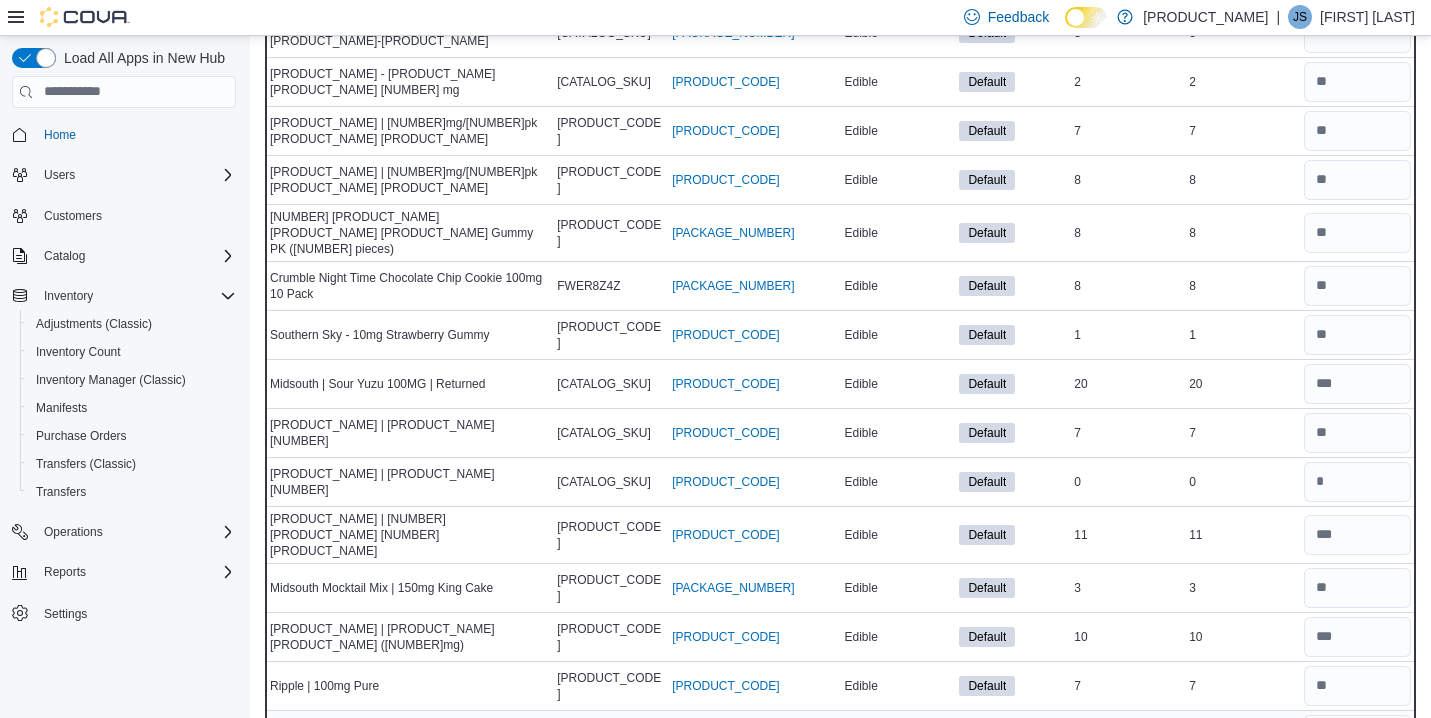 type 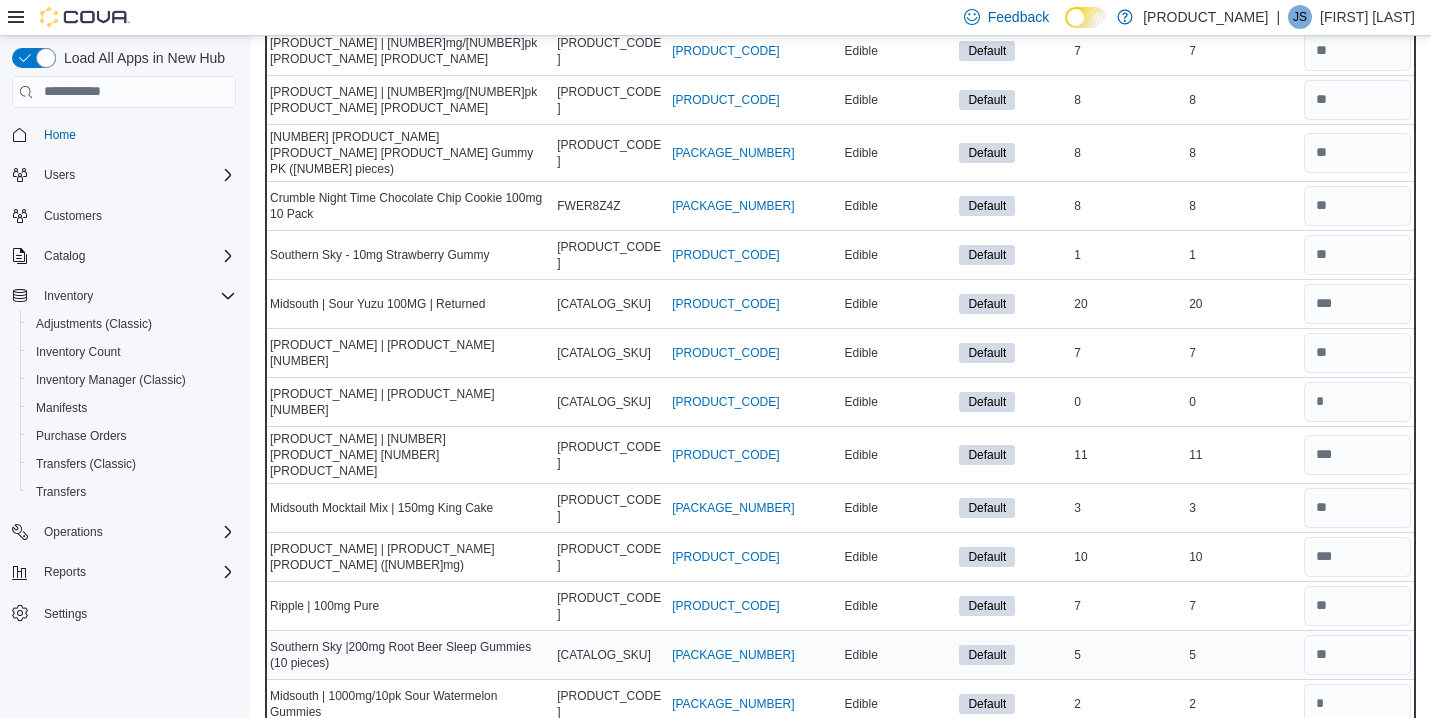 scroll, scrollTop: 2626, scrollLeft: 0, axis: vertical 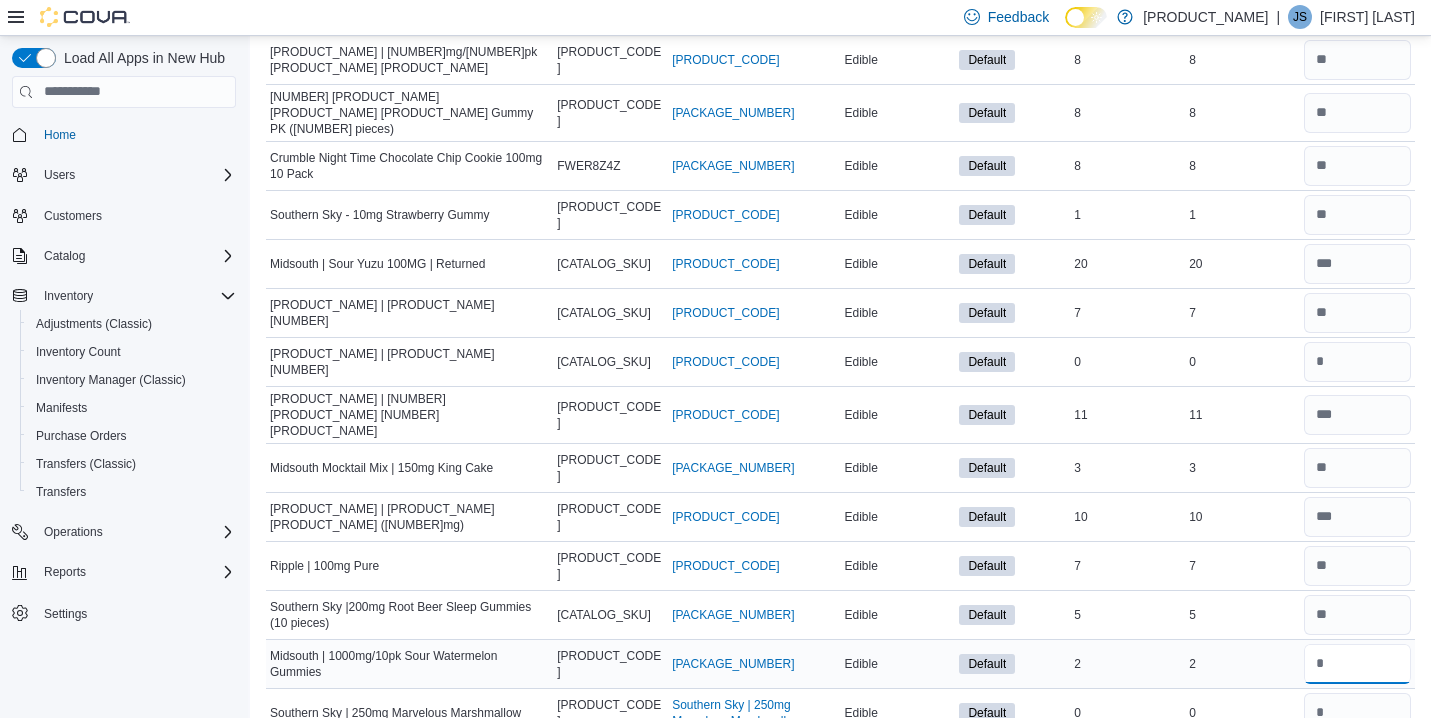 click at bounding box center (1357, 664) 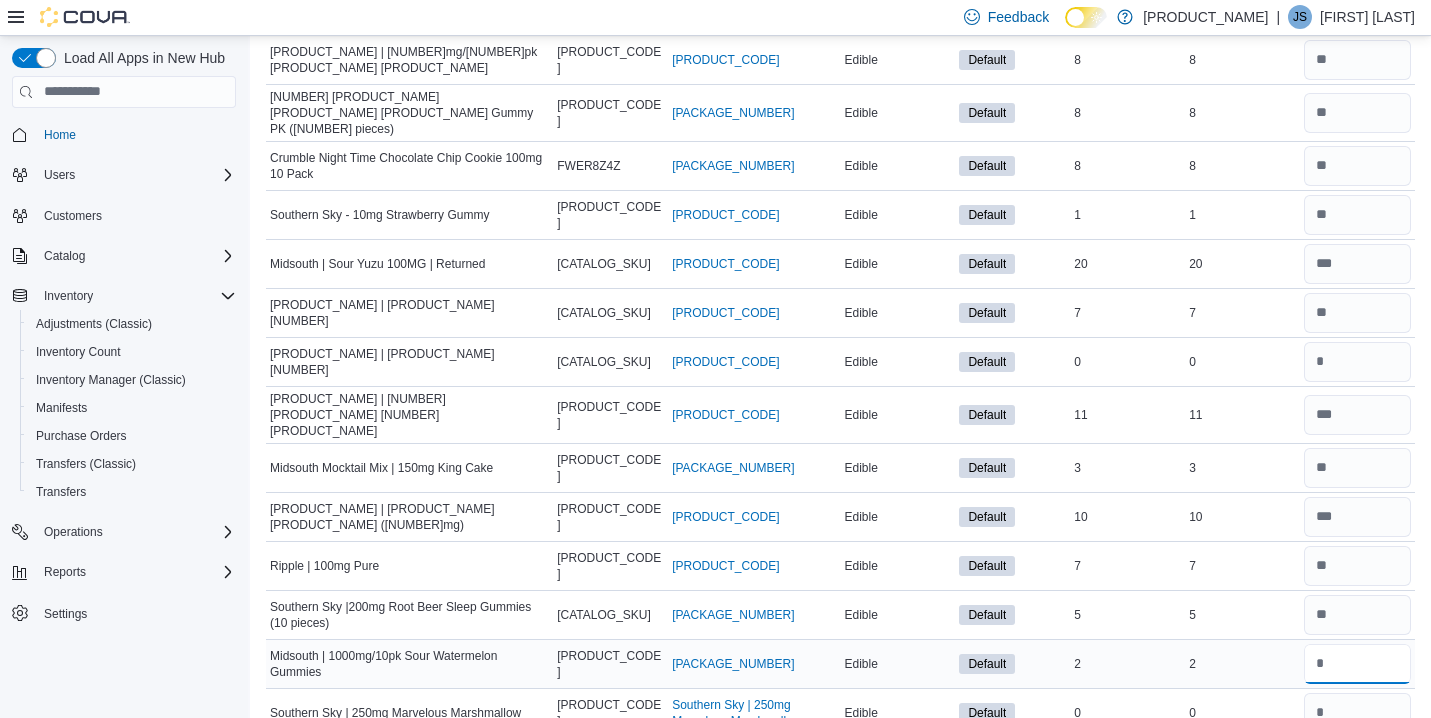 type on "*" 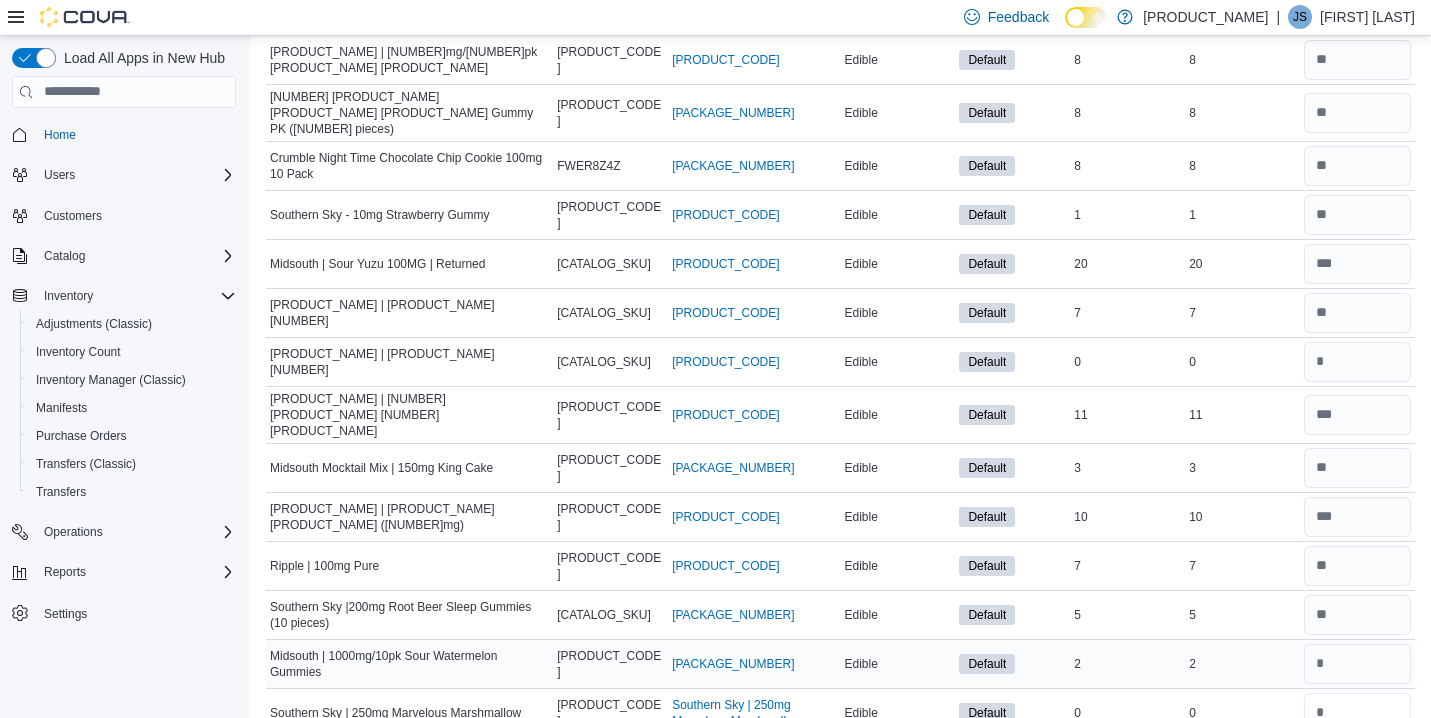 type 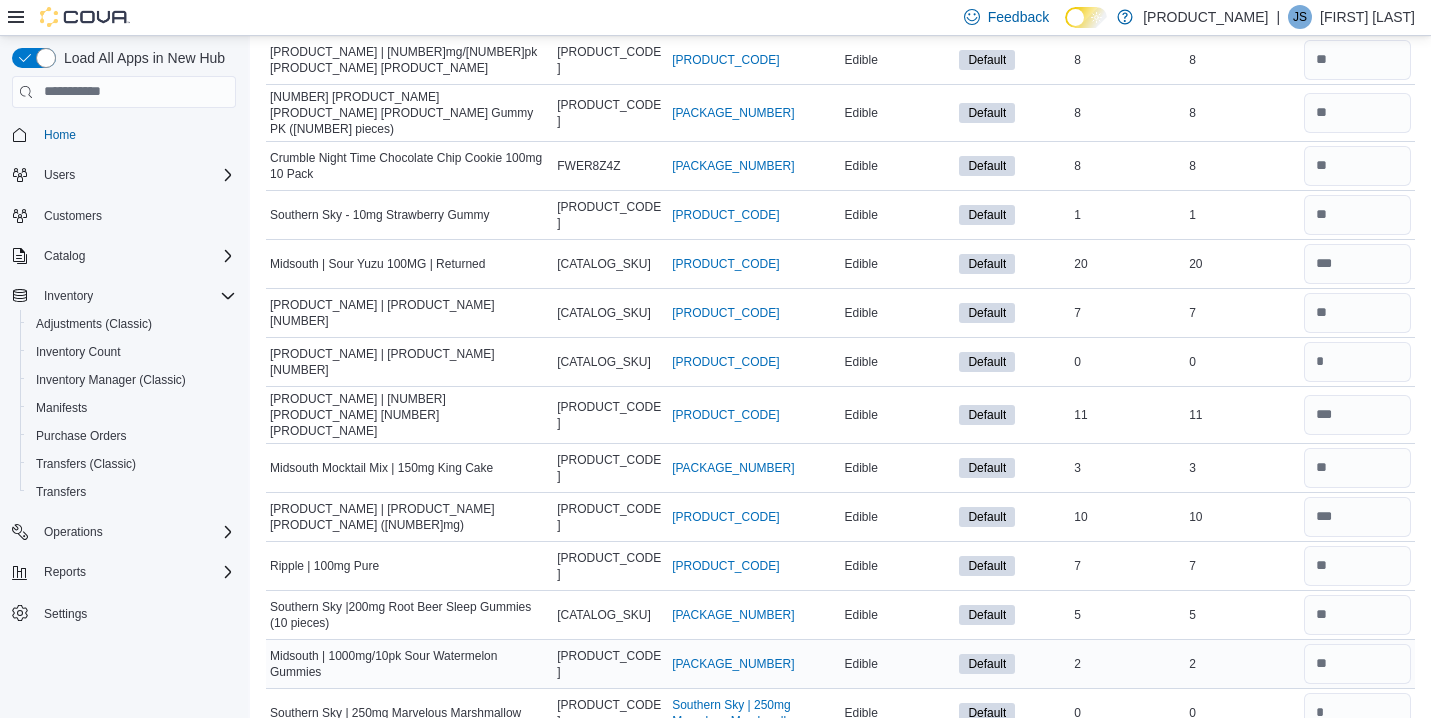 type on "*" 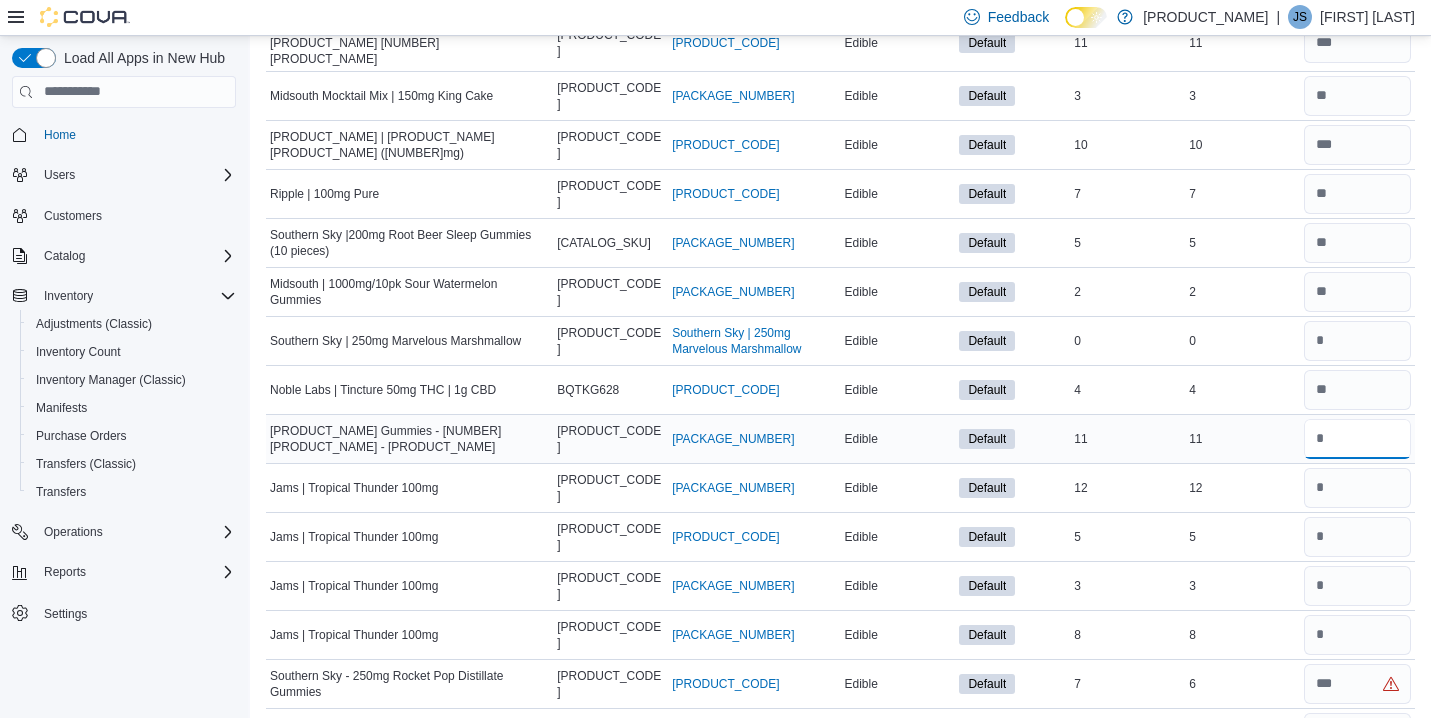 click at bounding box center (1357, 439) 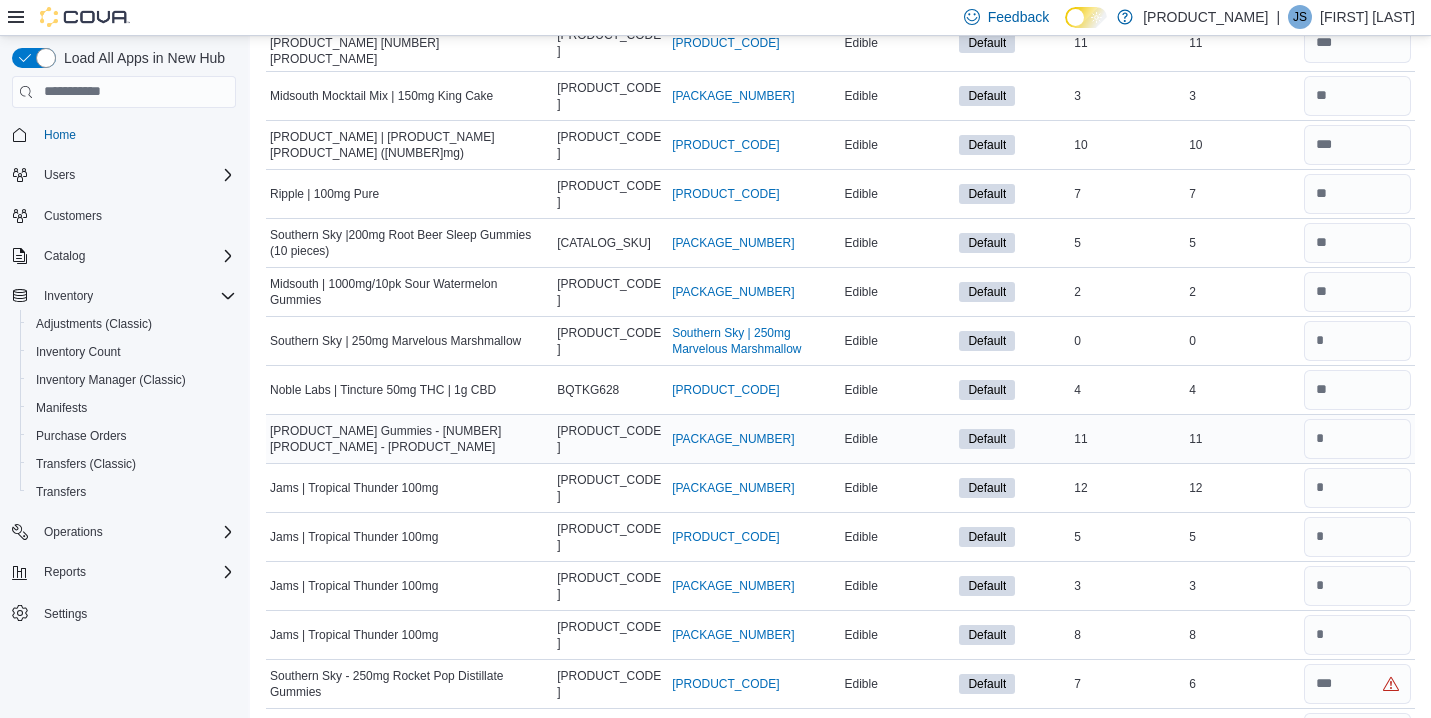 type 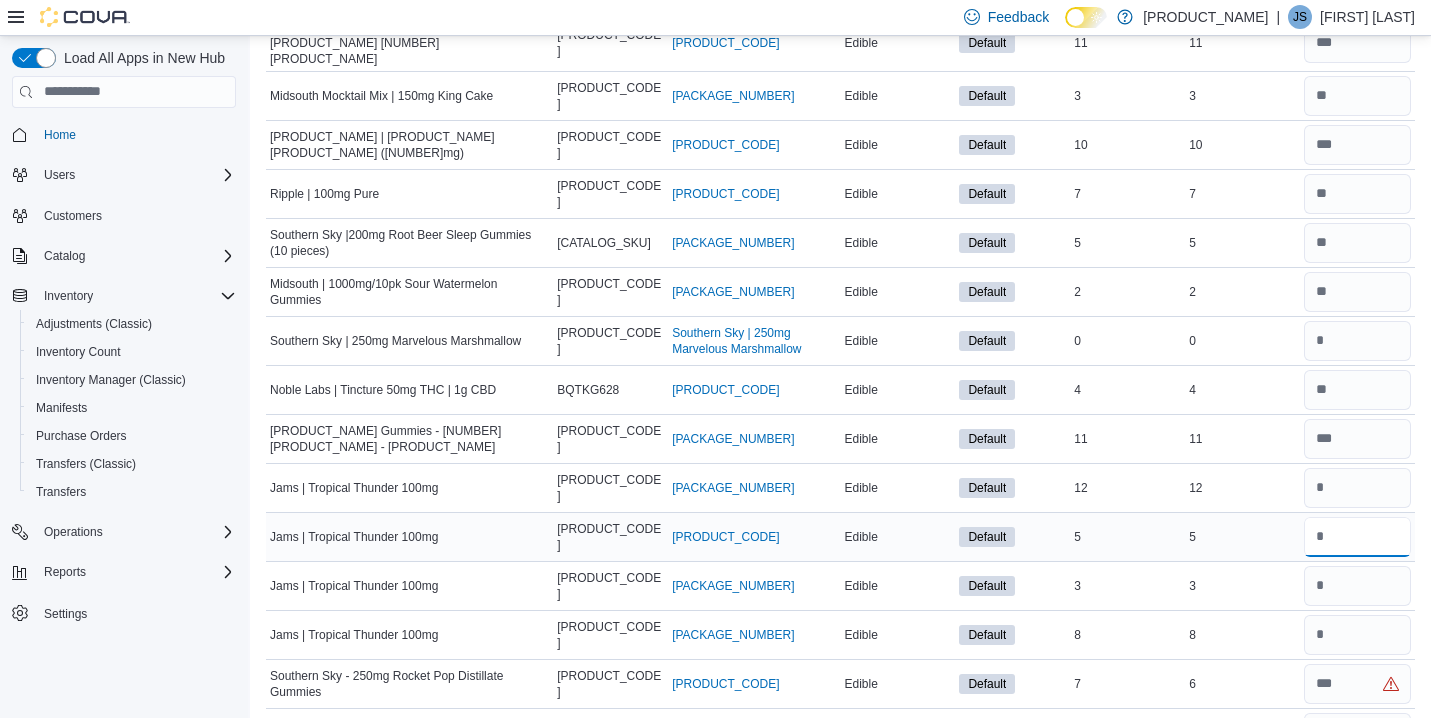 click at bounding box center (1357, 537) 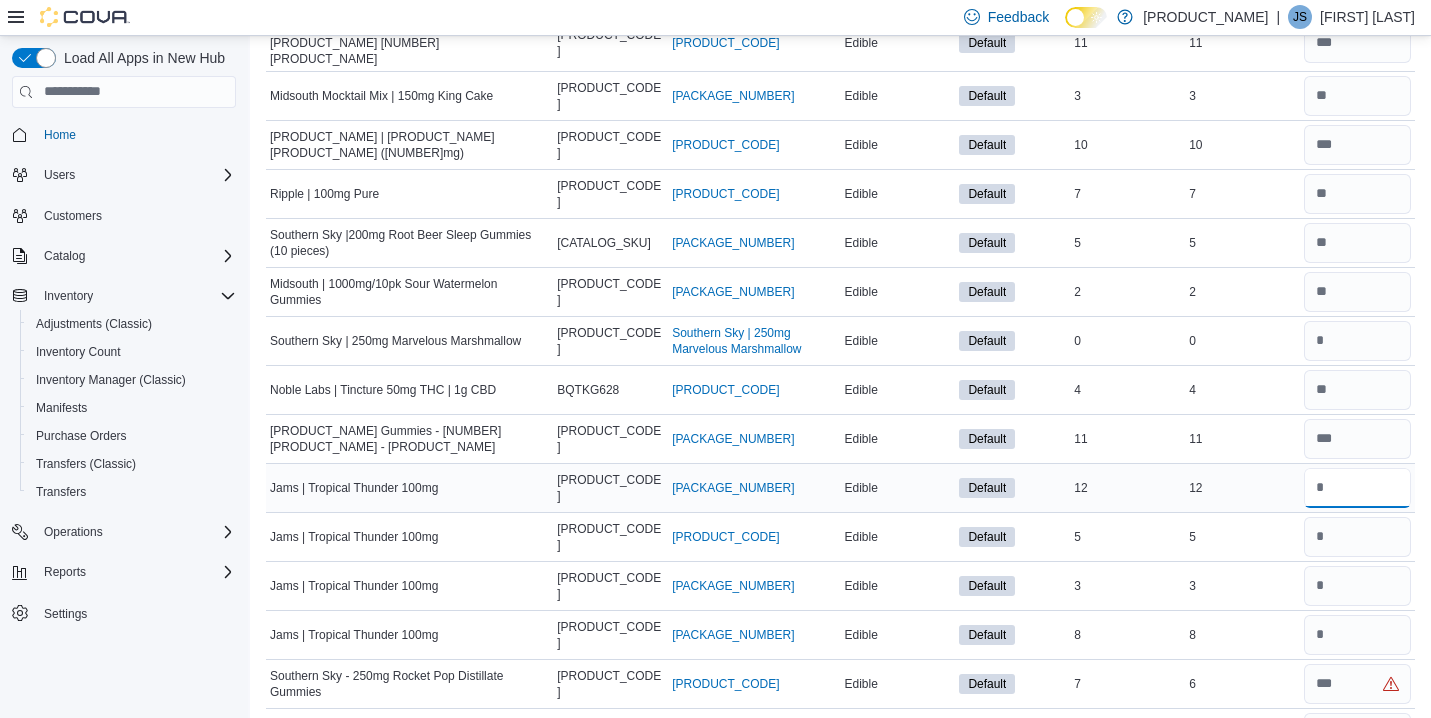 click at bounding box center [1357, 488] 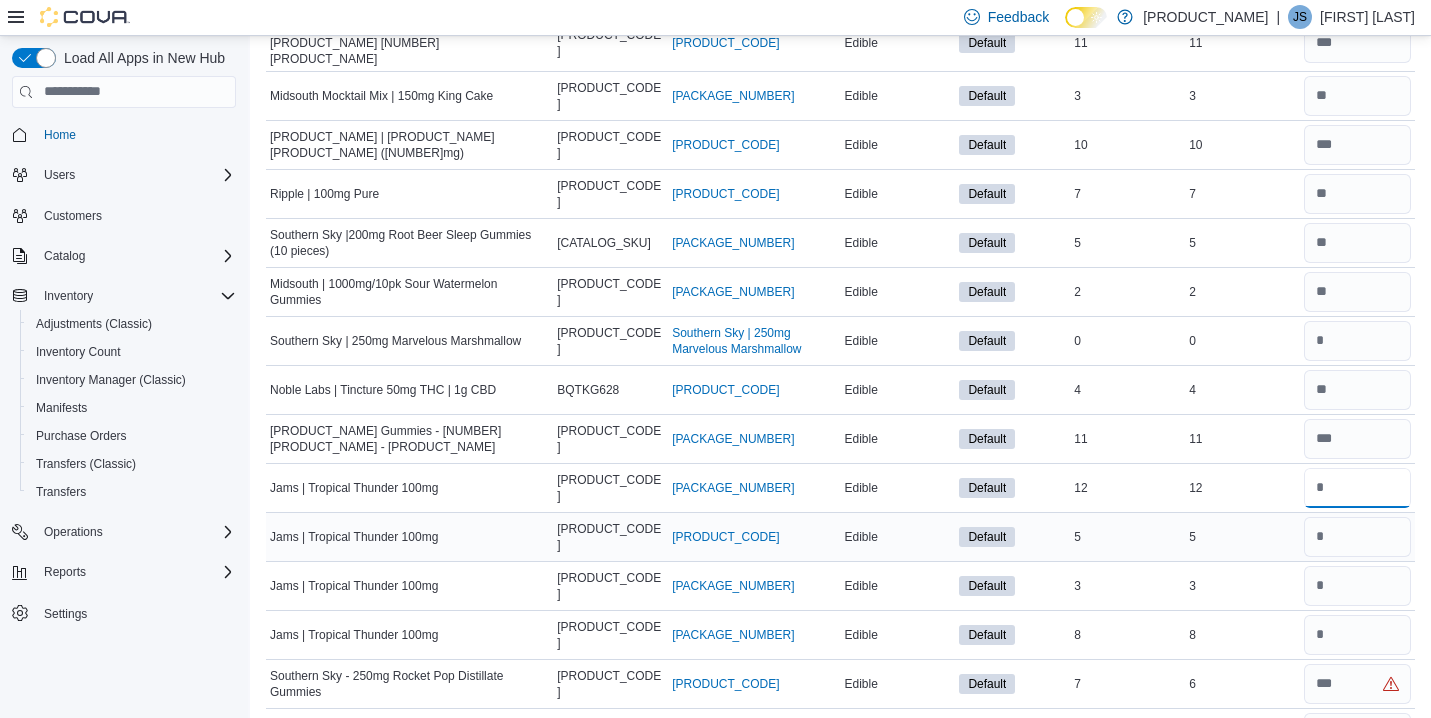 type on "**" 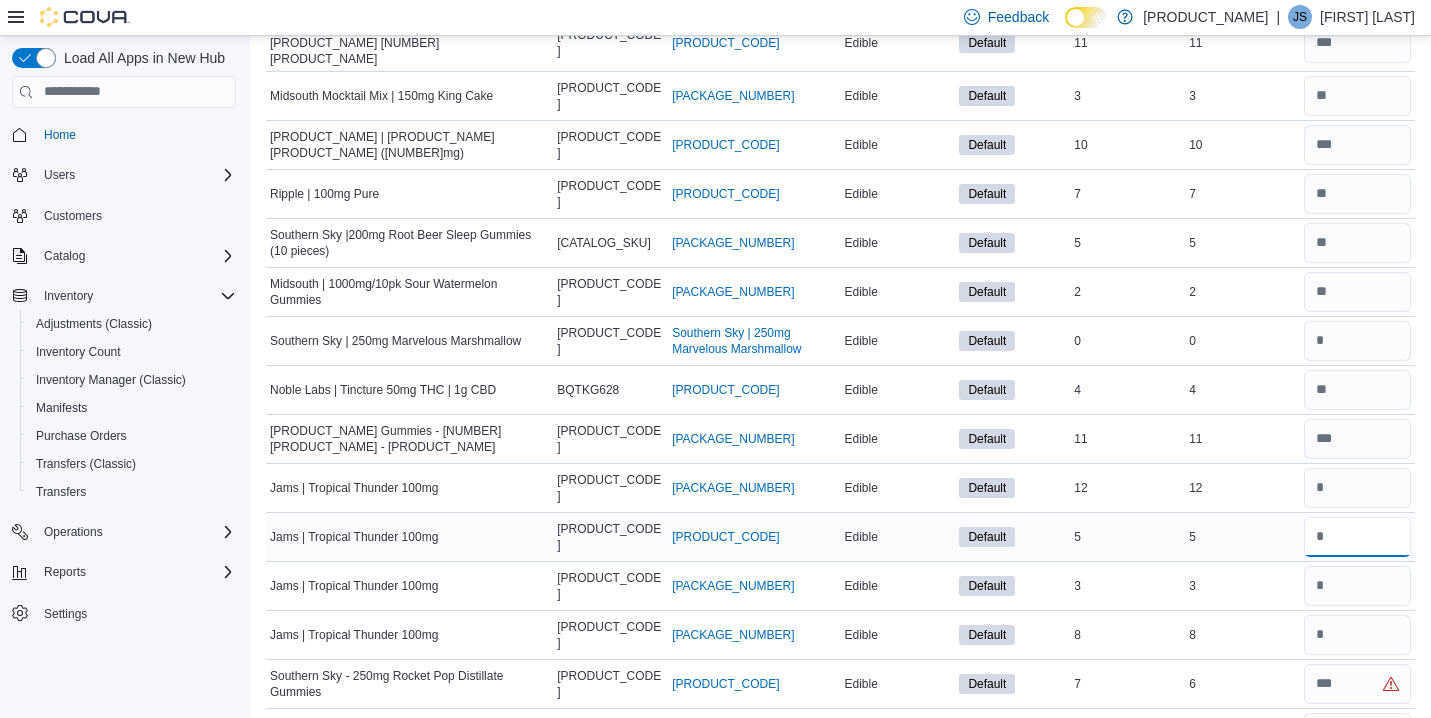 type 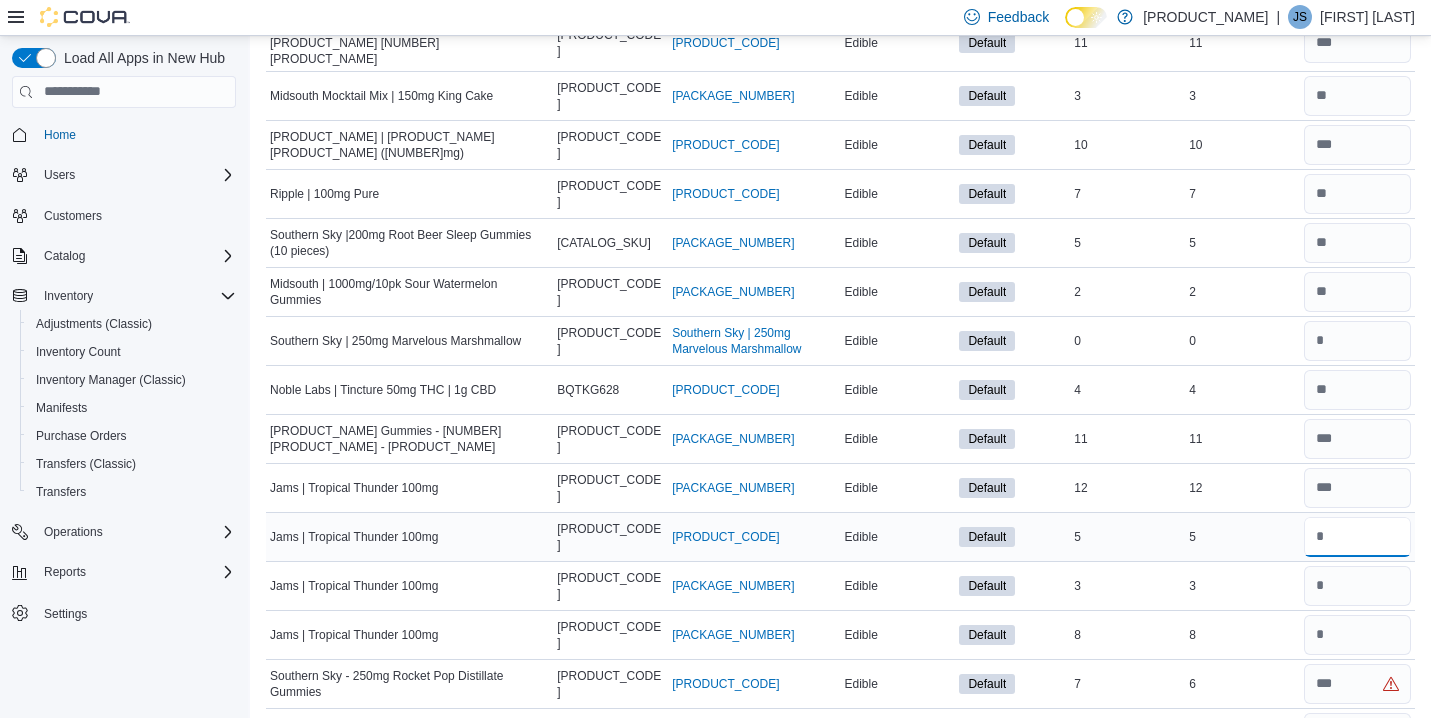 click at bounding box center (1357, 537) 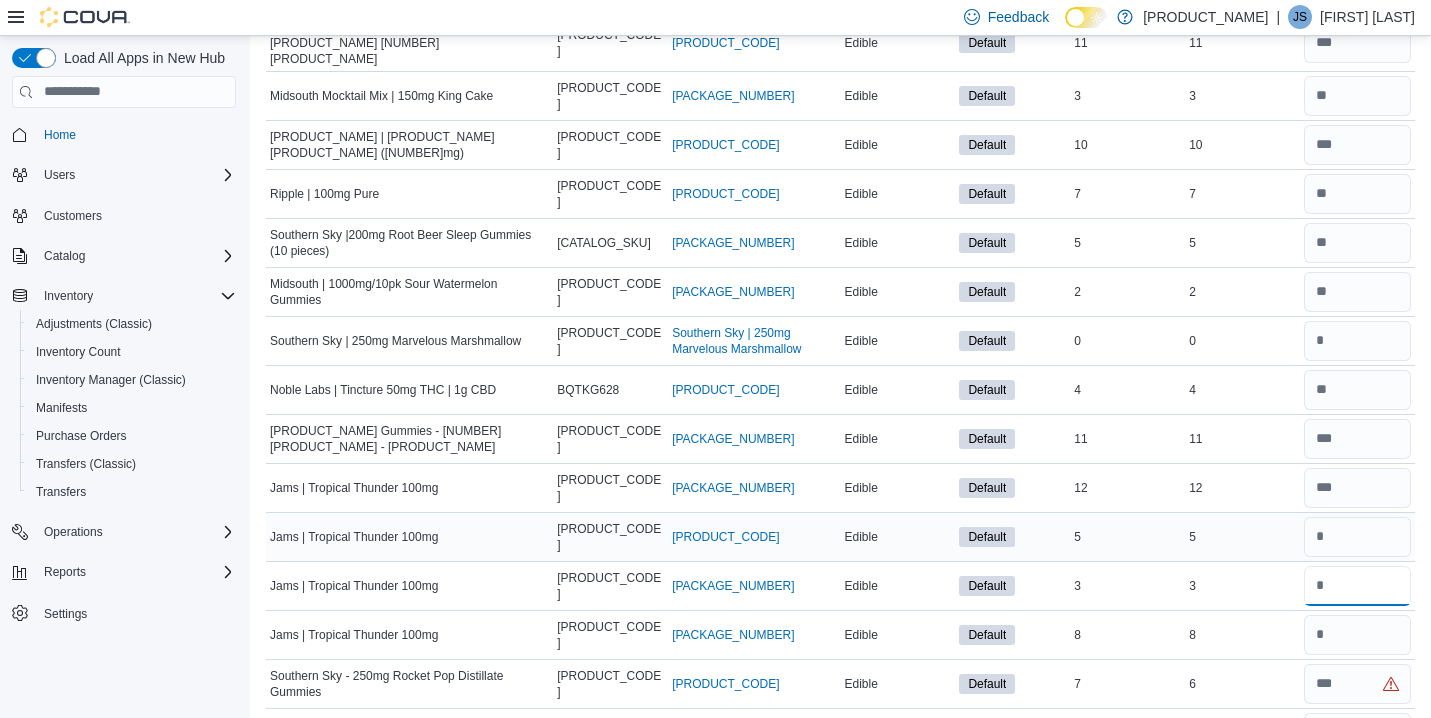 type 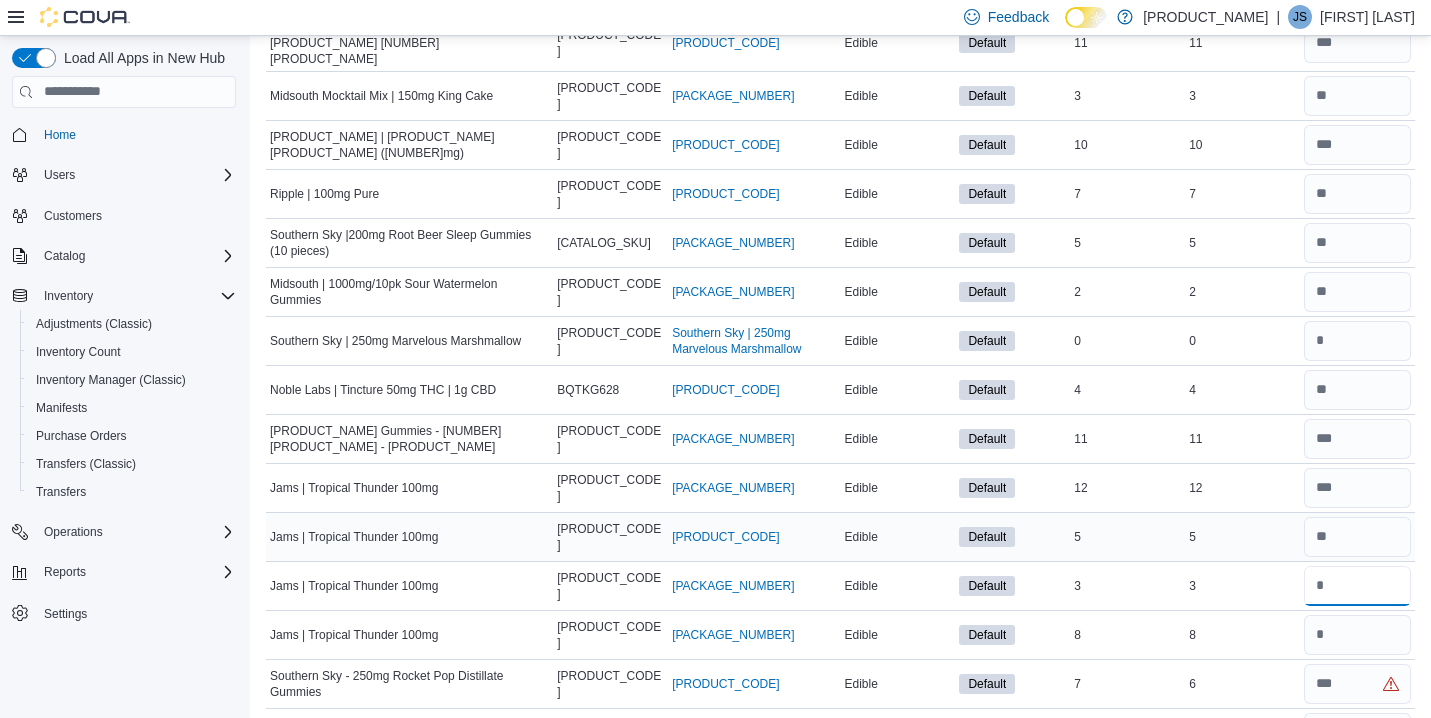 type on "*" 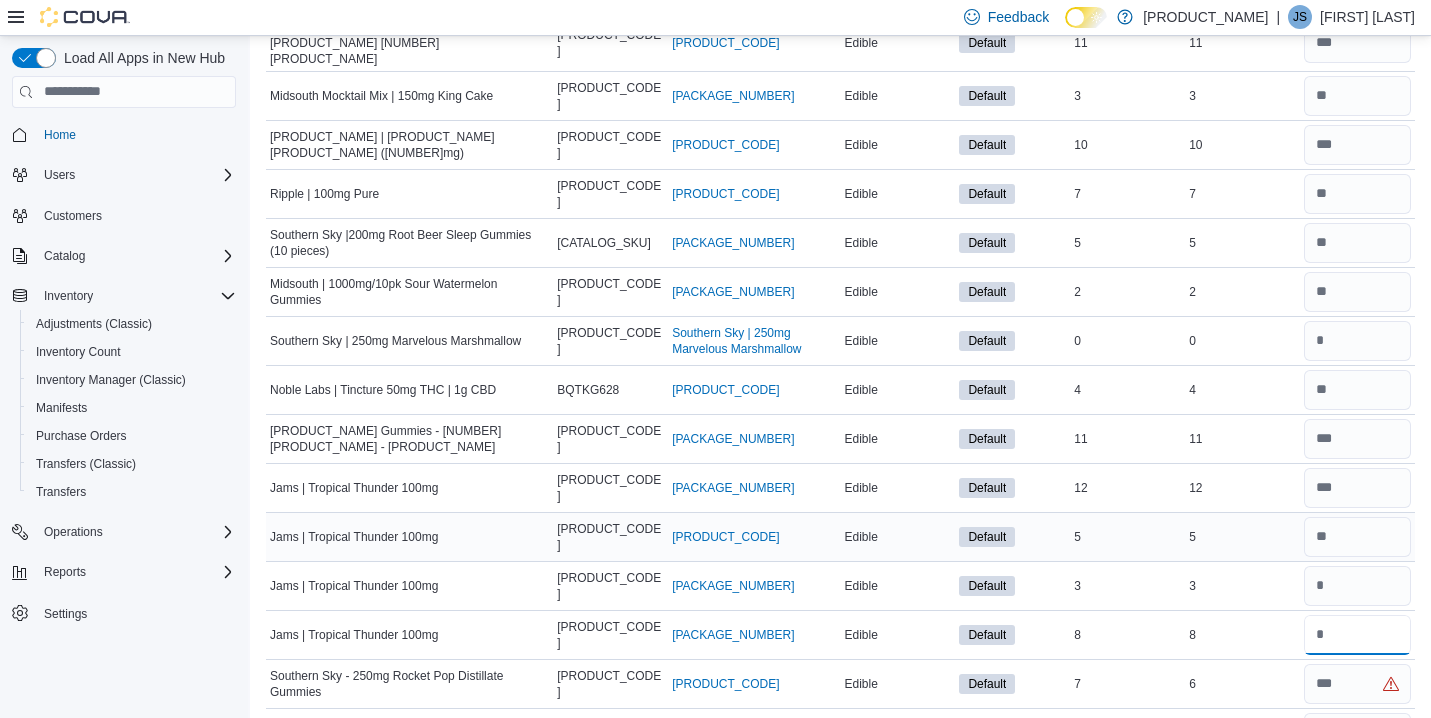 type 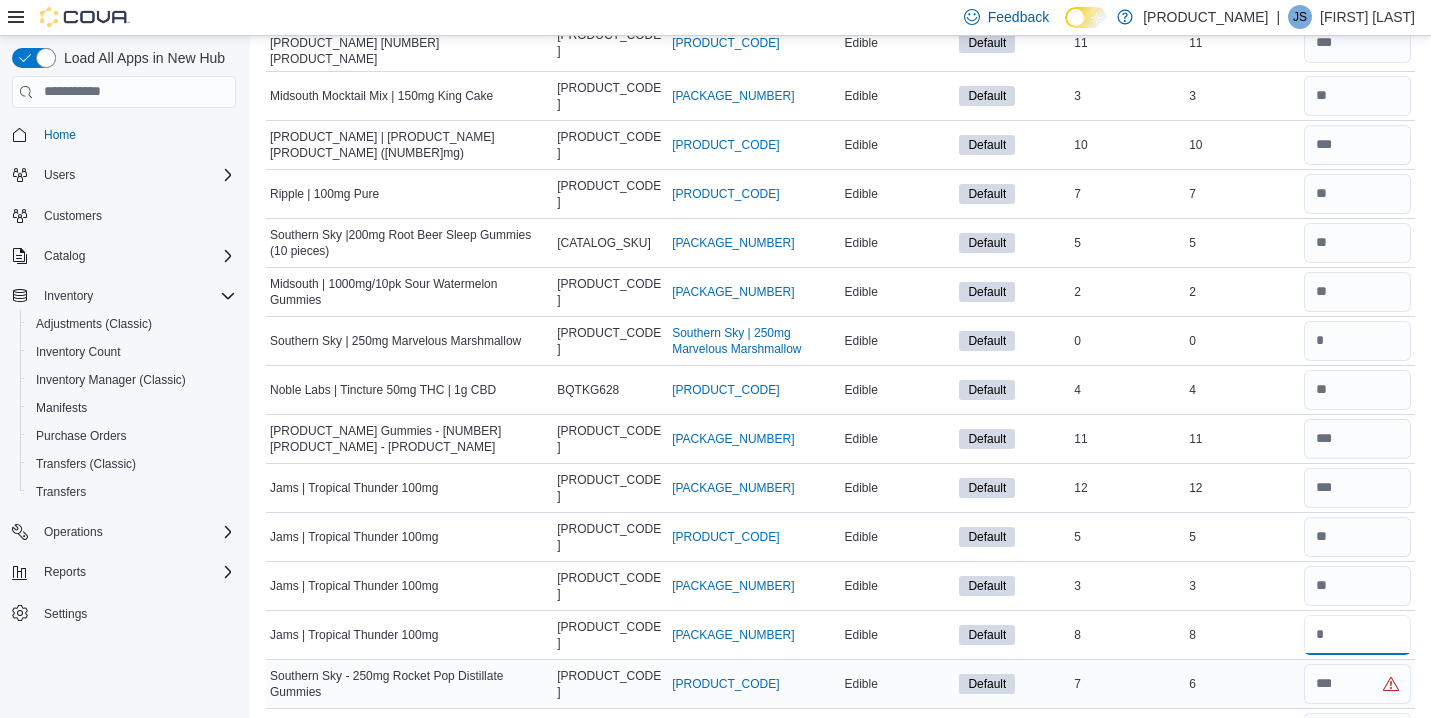 type on "*" 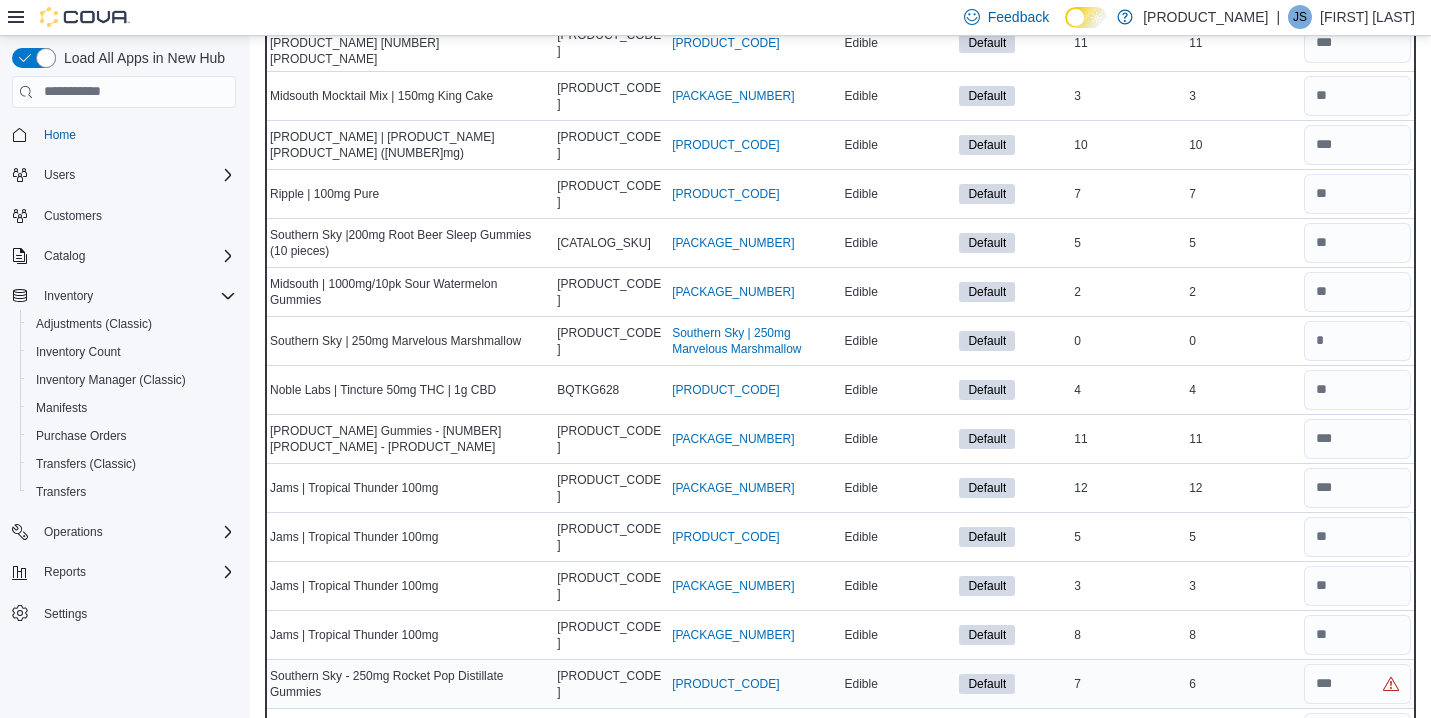 type 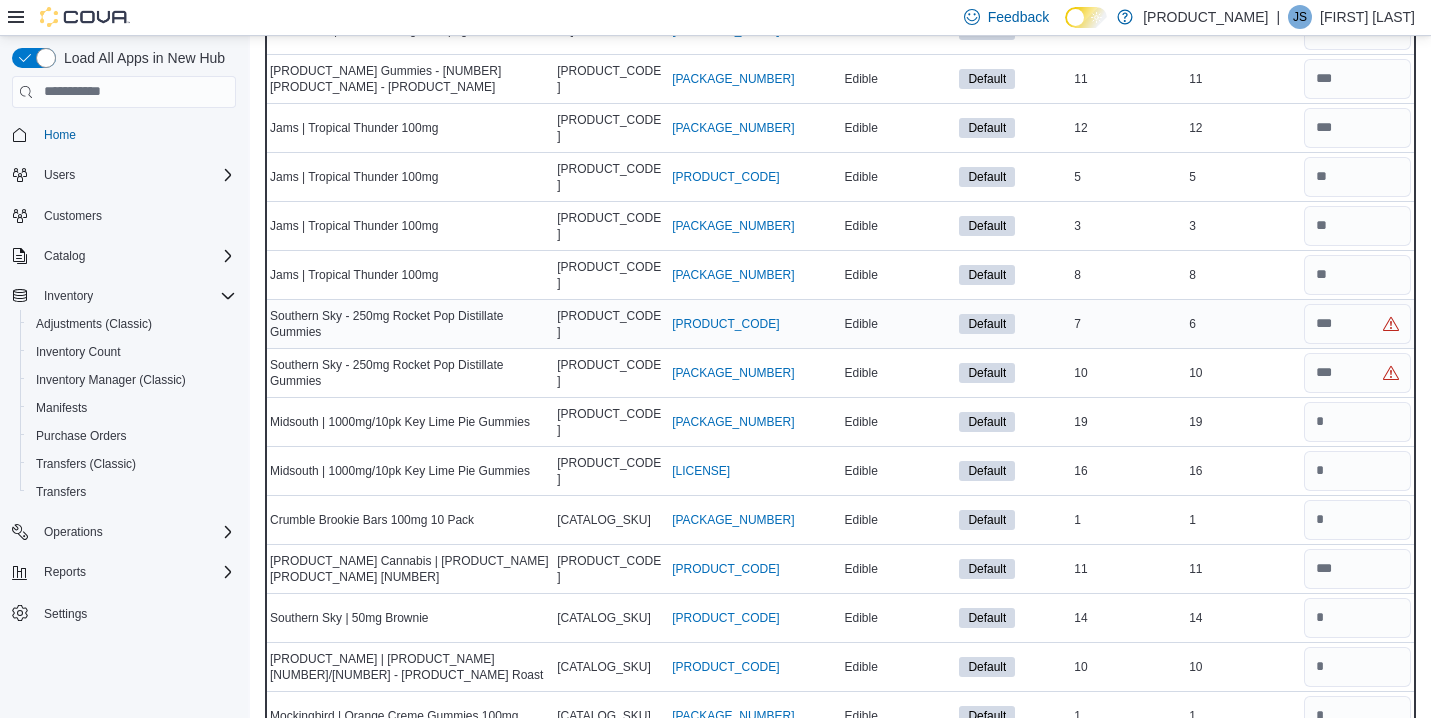 scroll, scrollTop: 3398, scrollLeft: 0, axis: vertical 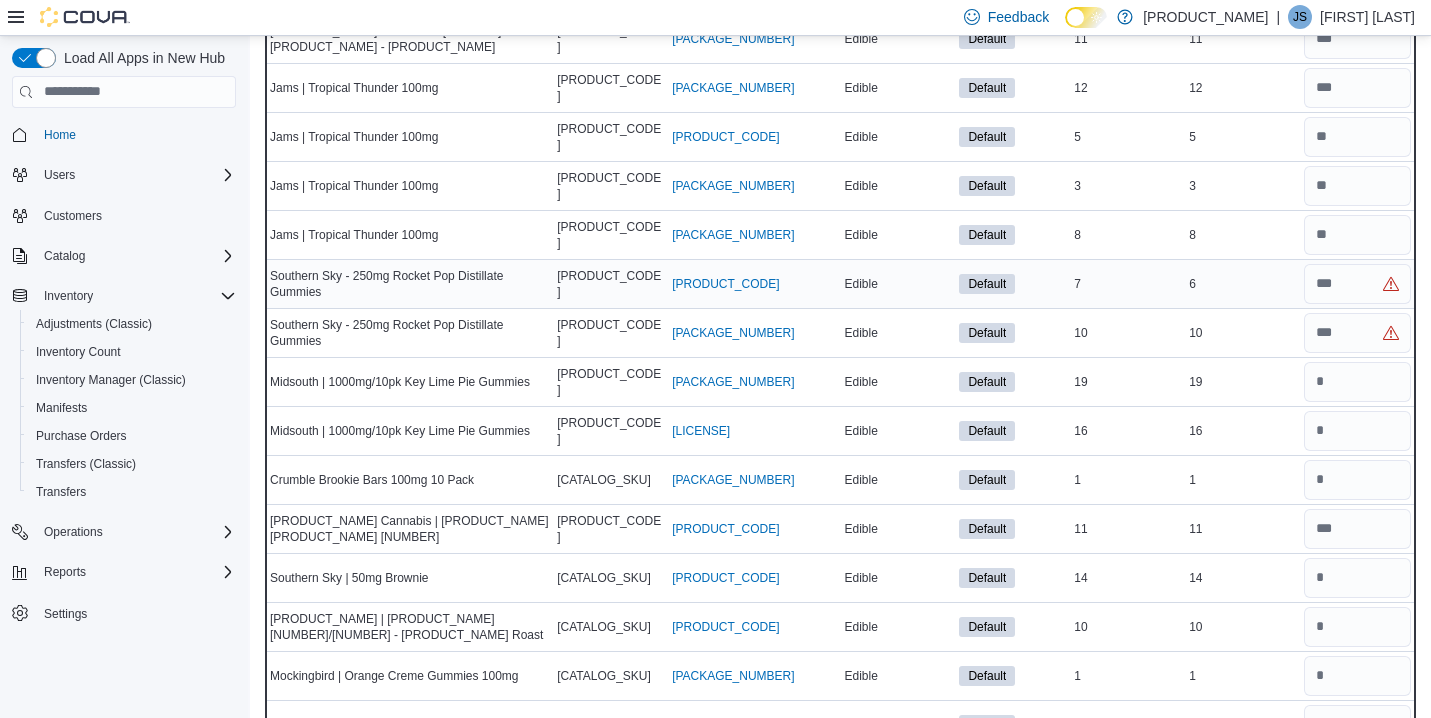 click on "6" at bounding box center [1242, 284] 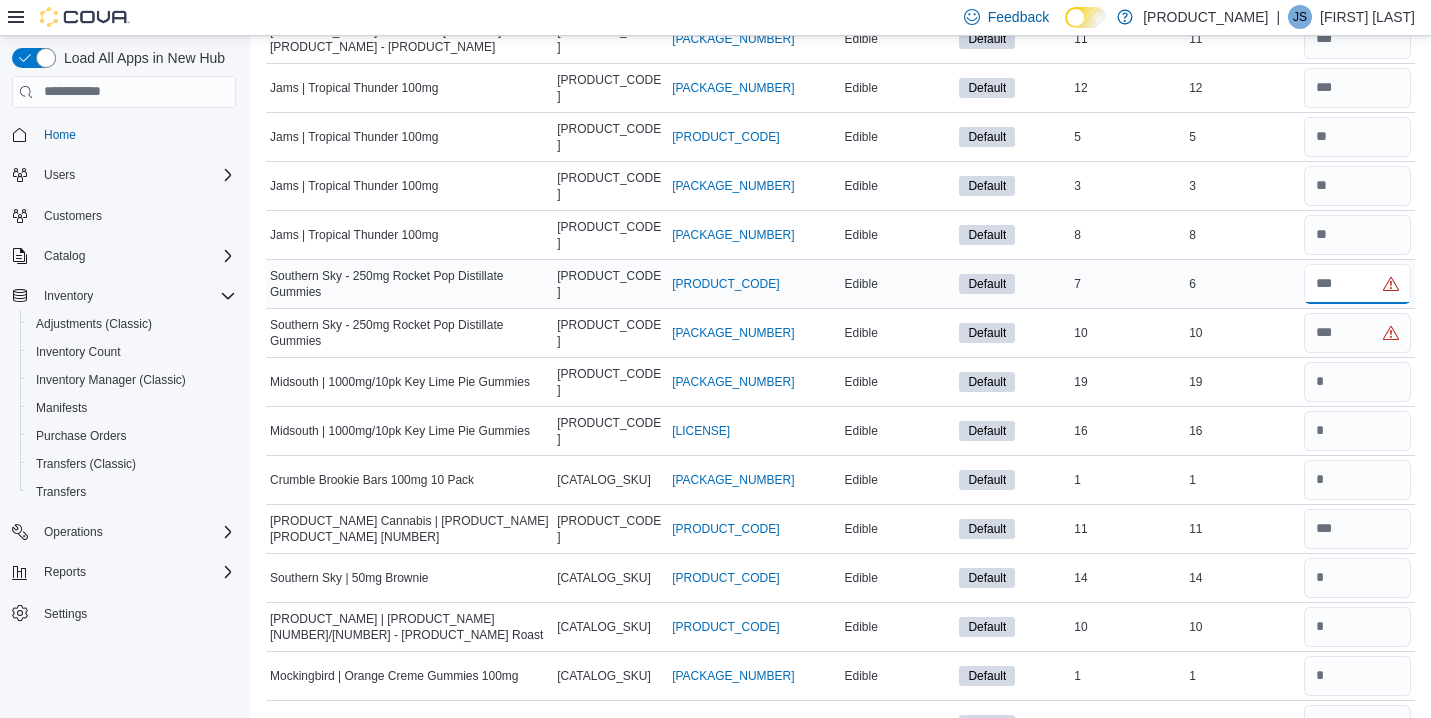 click at bounding box center (1357, 284) 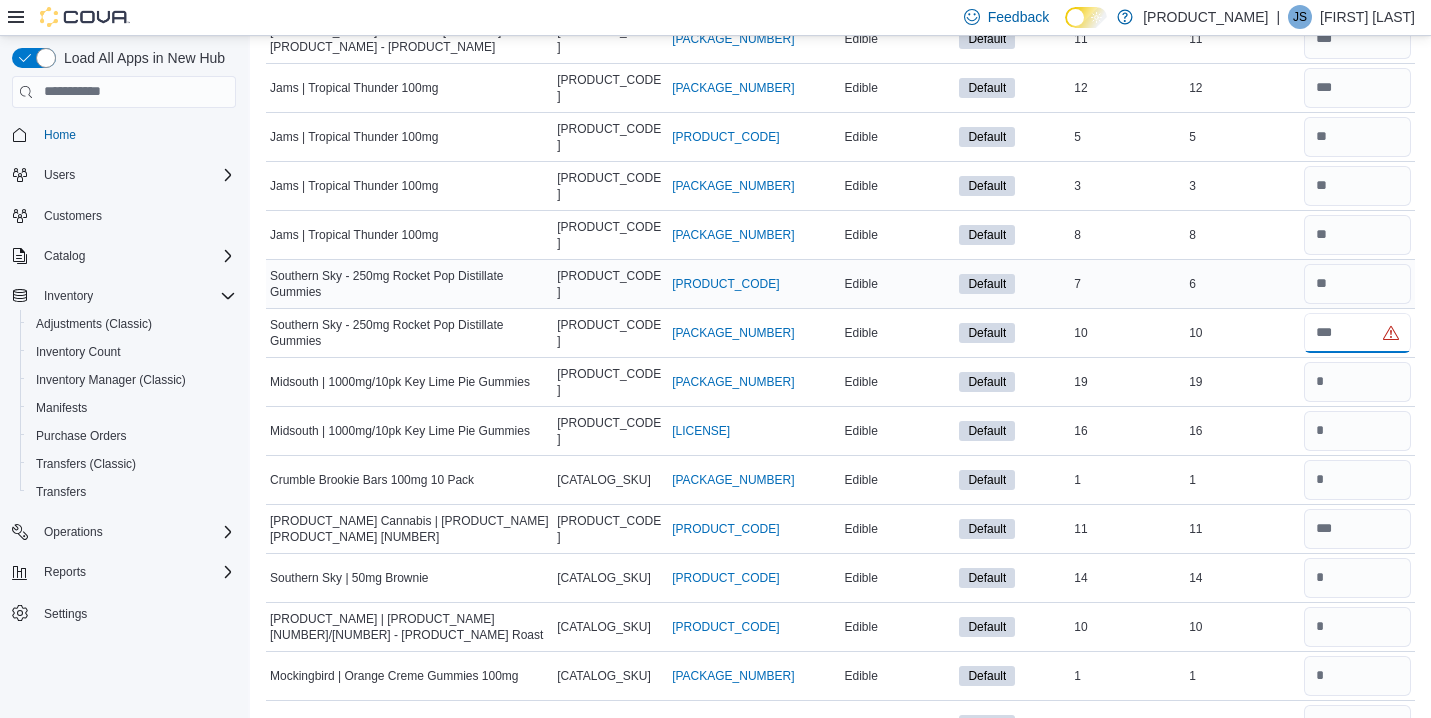 type 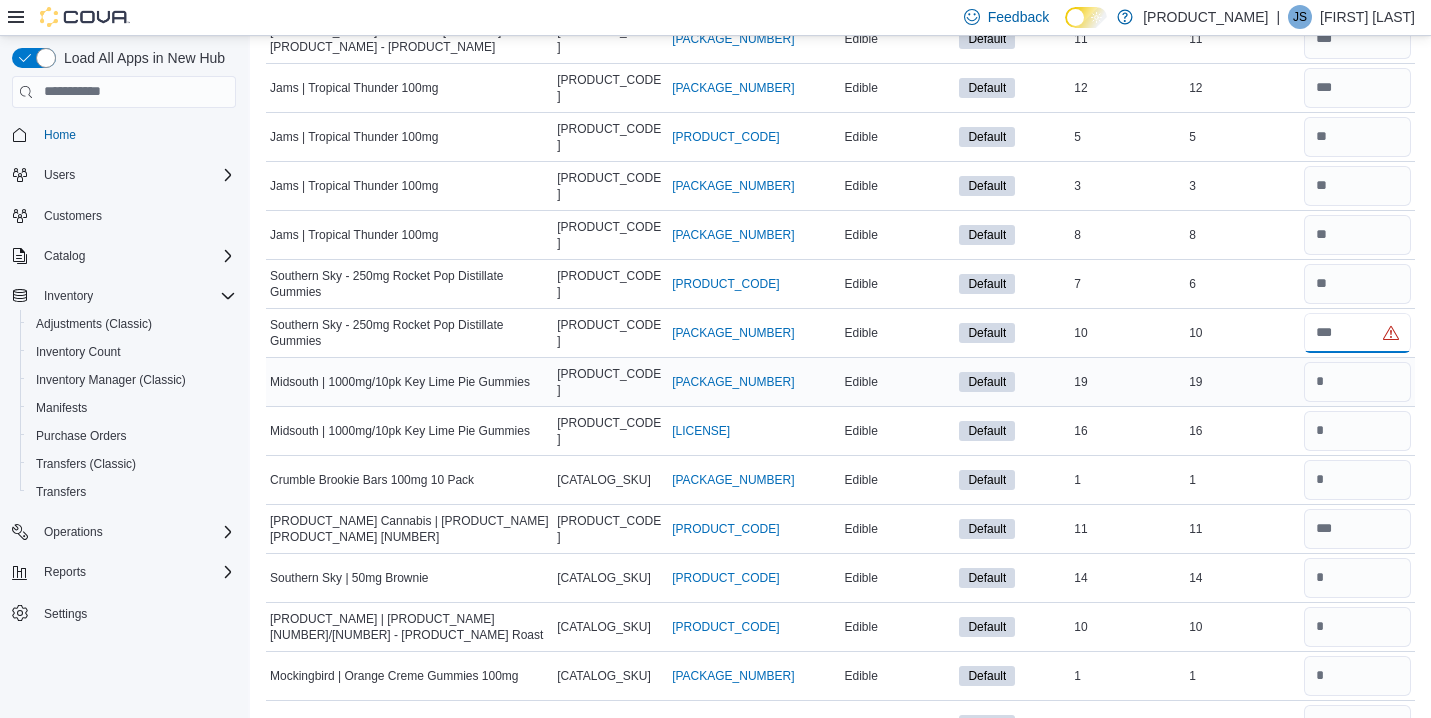 type on "**" 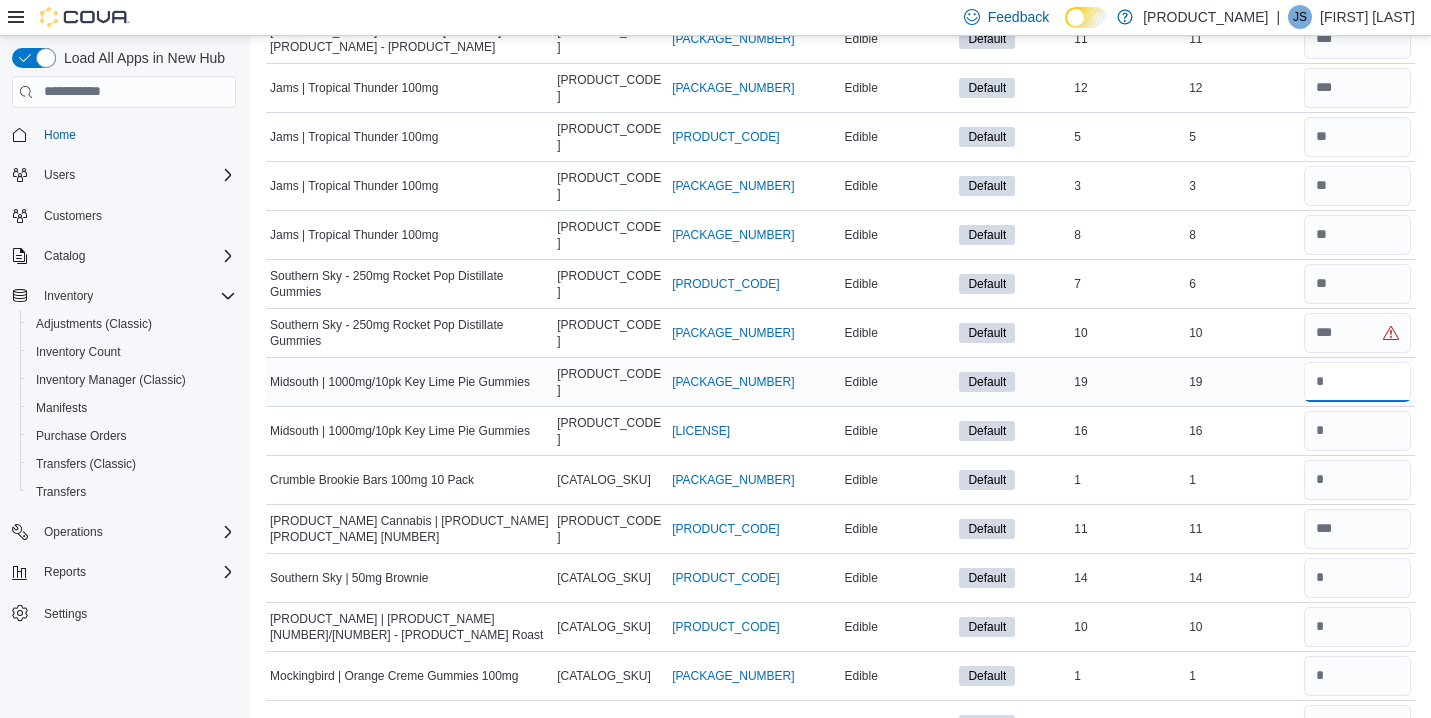 type 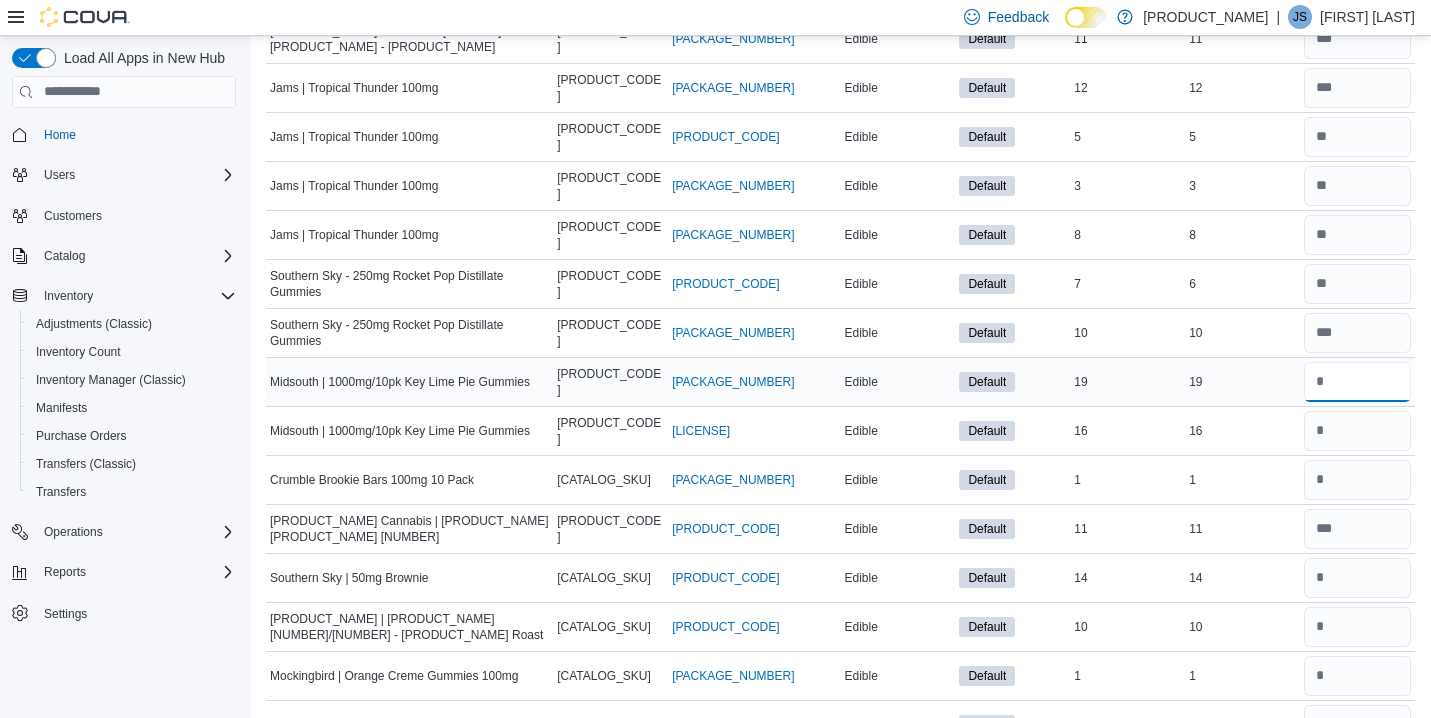 click at bounding box center (1357, 382) 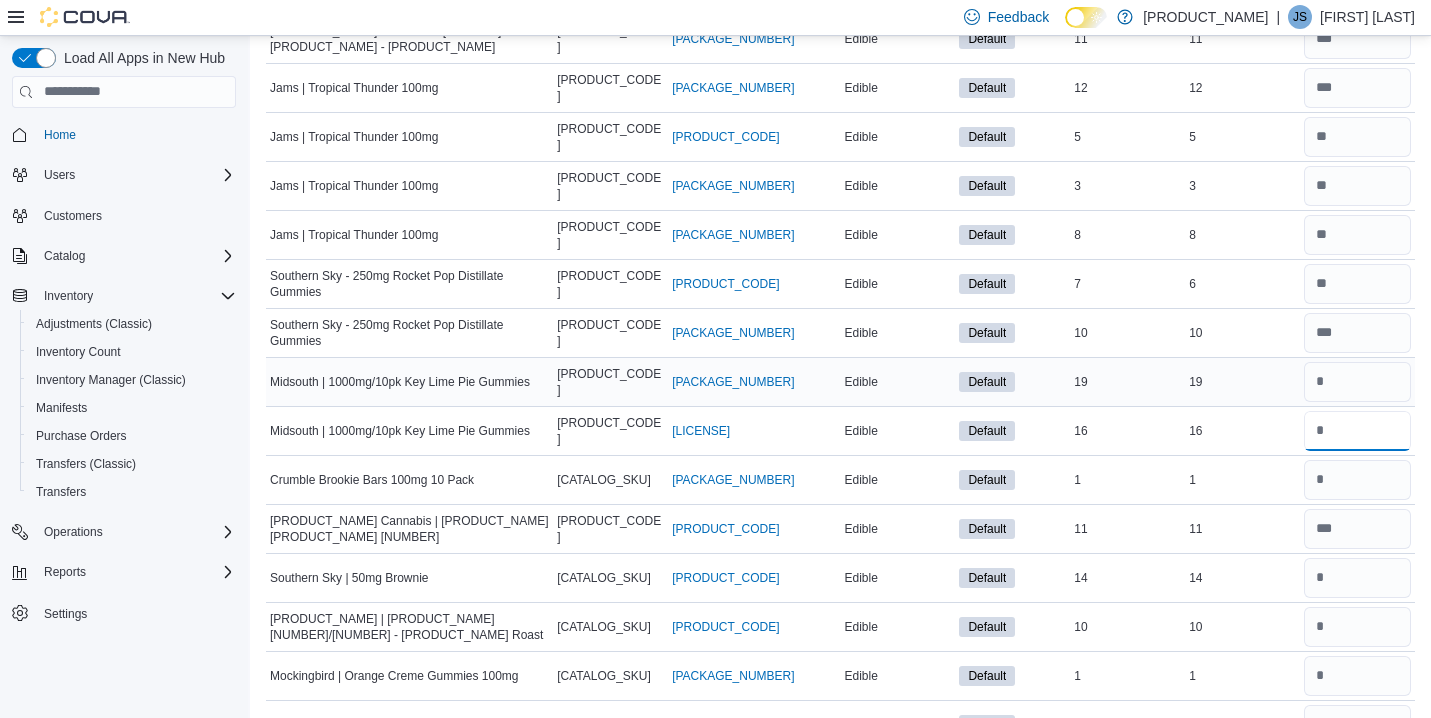 type 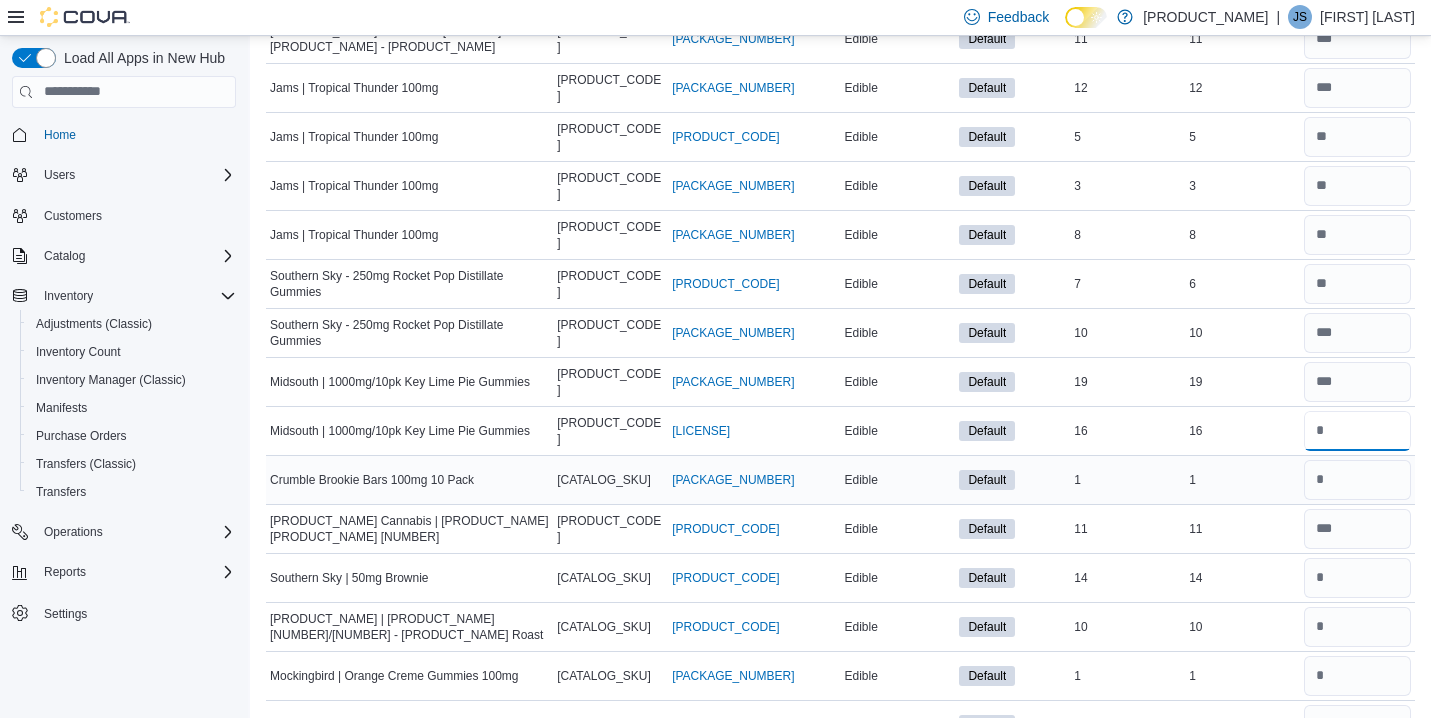 type on "**" 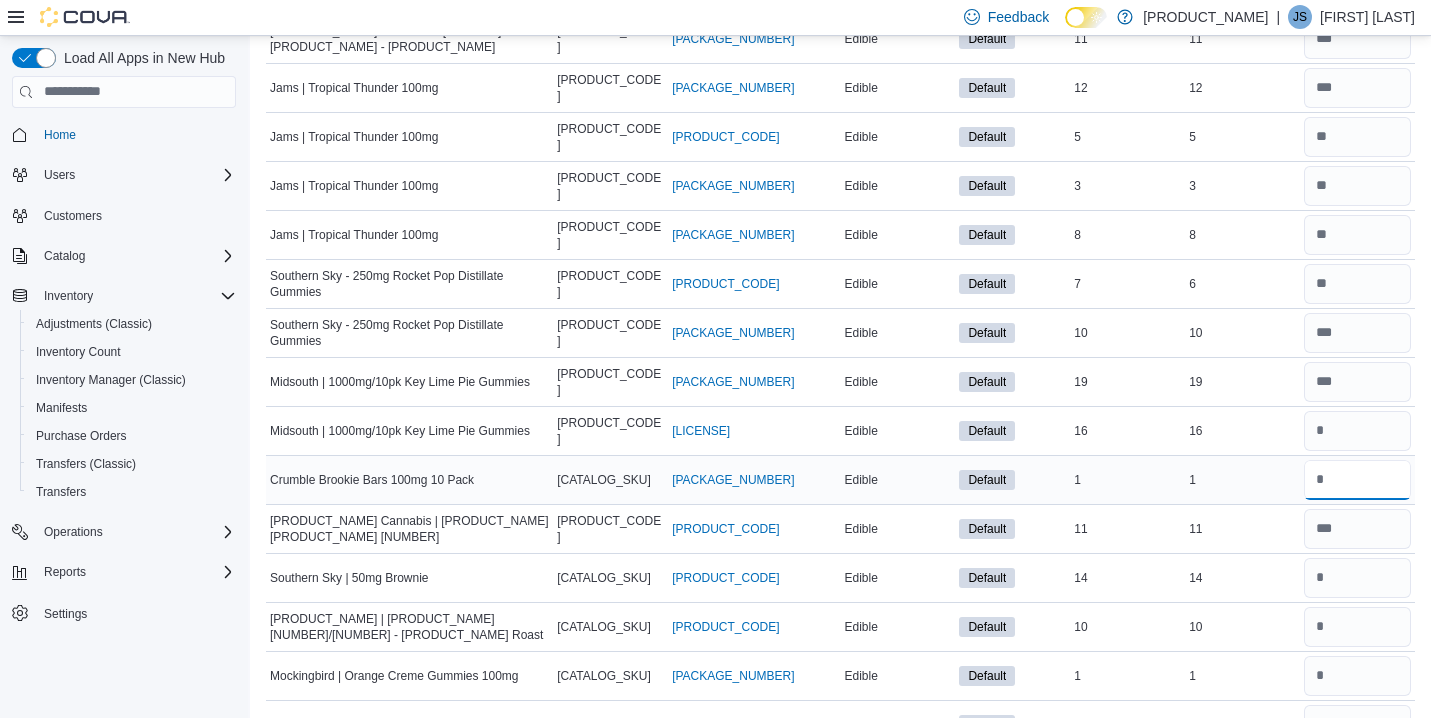 type 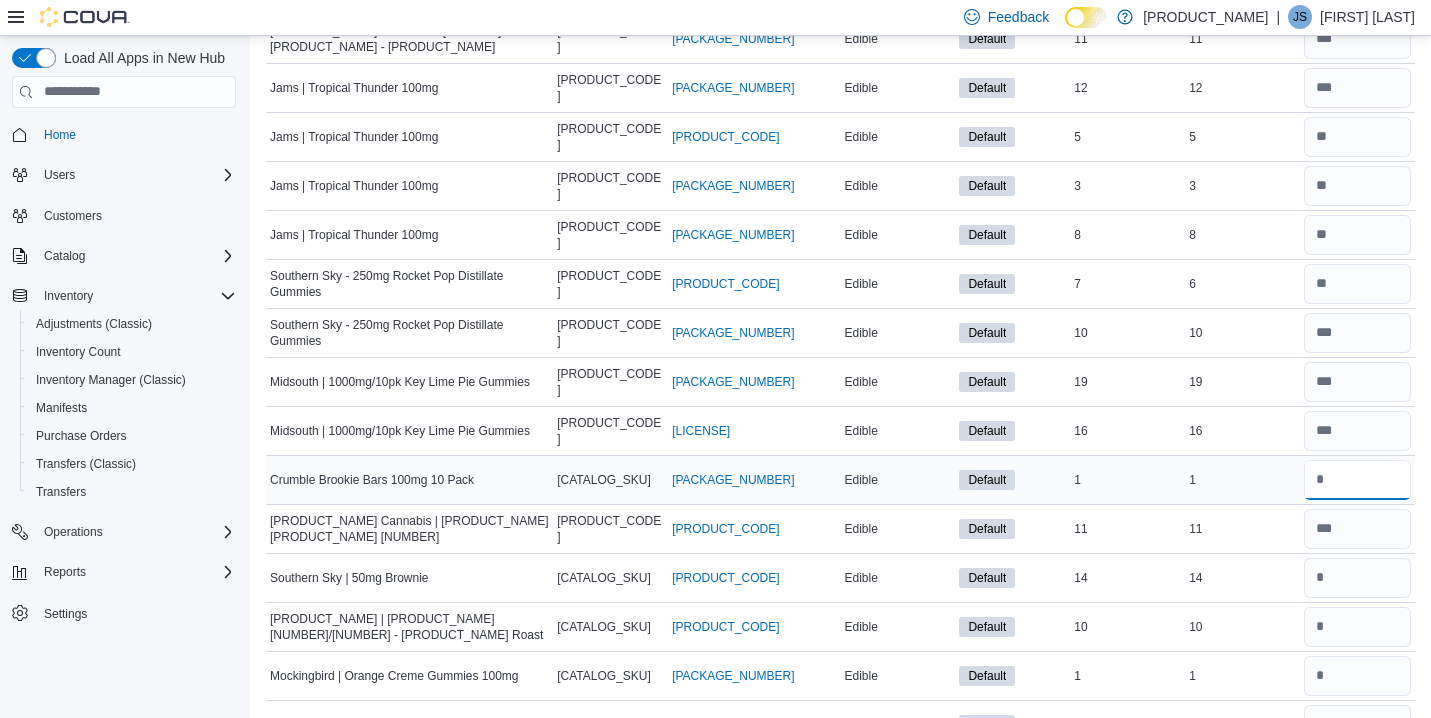 click at bounding box center [1357, 480] 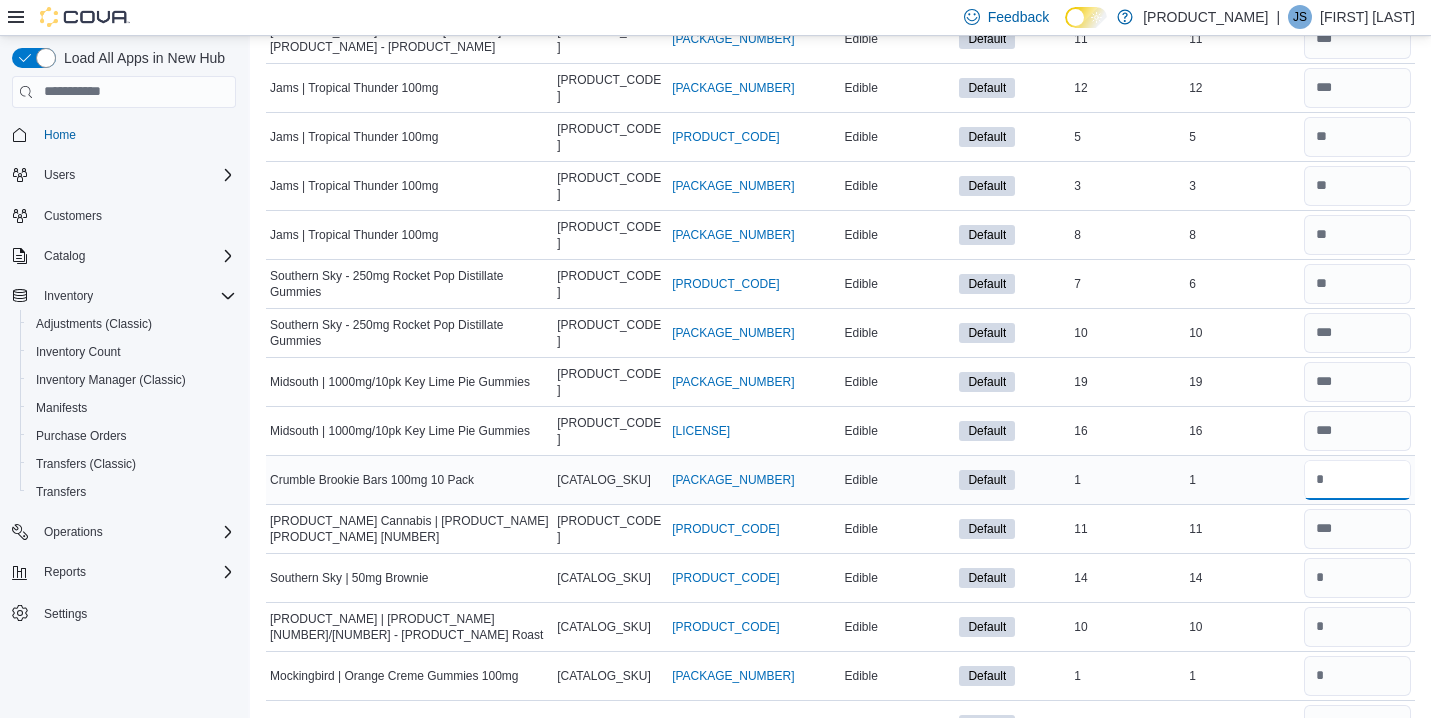 type on "*" 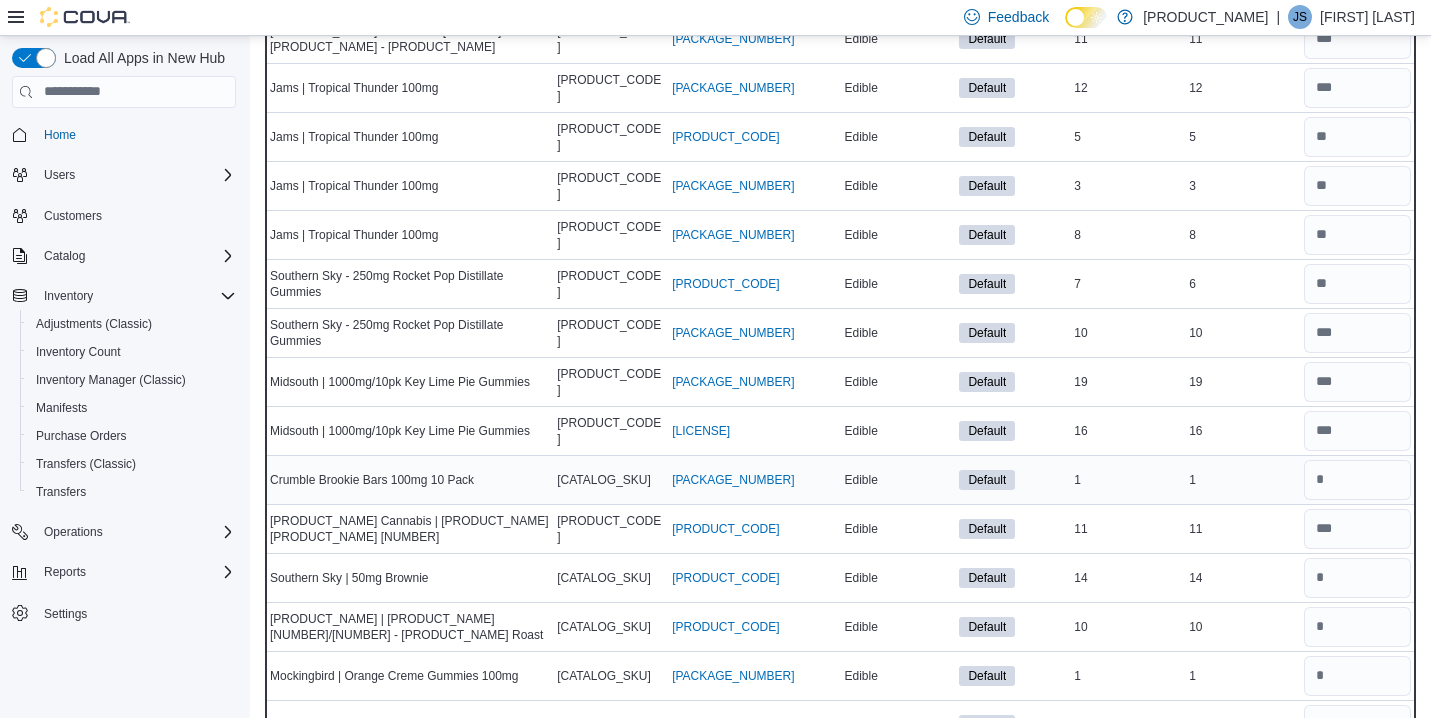 type 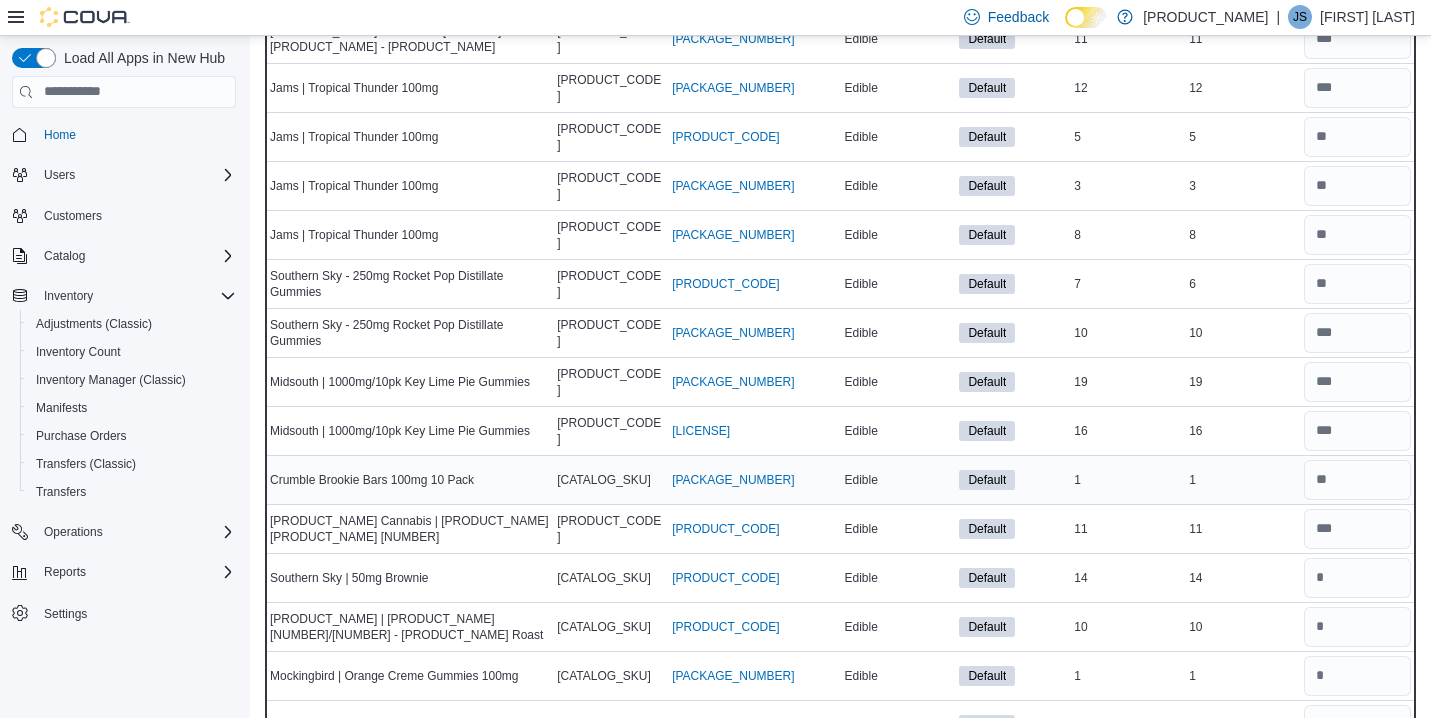 click on "1" at bounding box center (1242, 480) 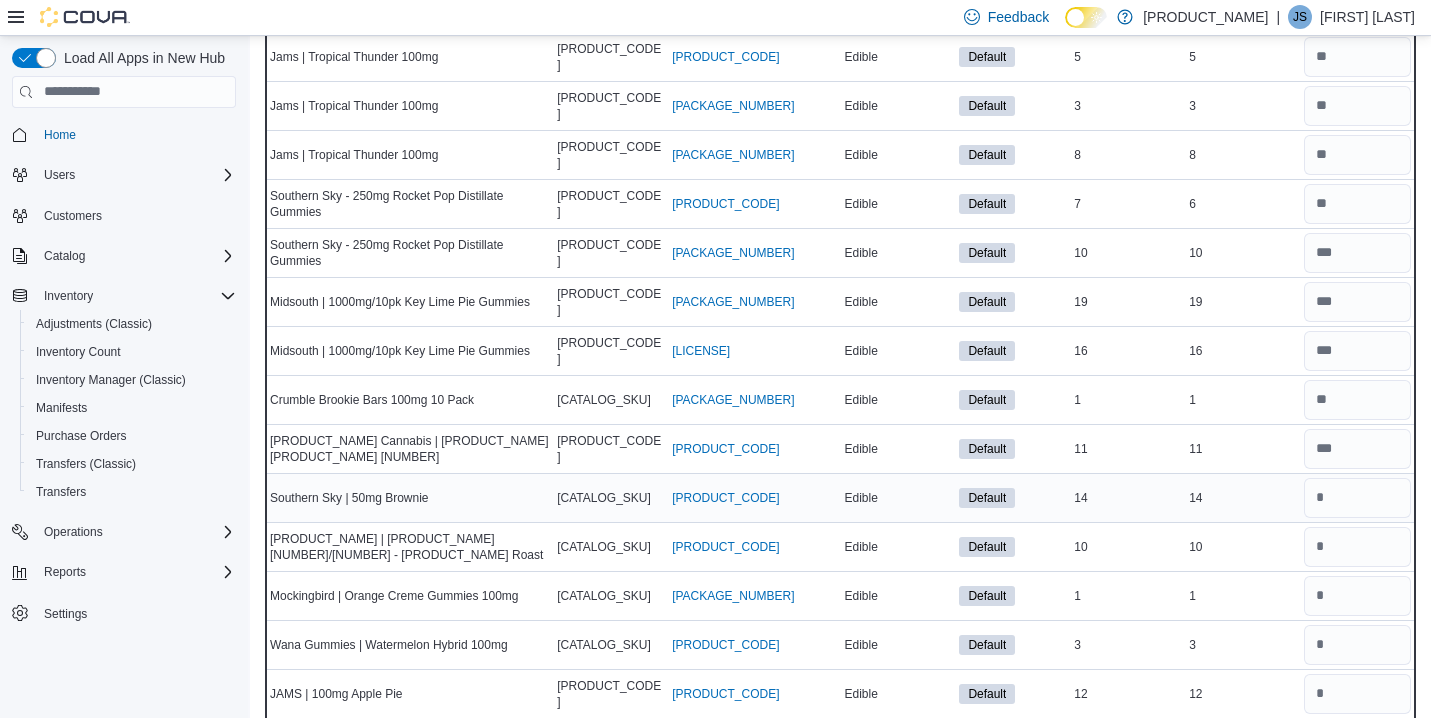 scroll, scrollTop: 3518, scrollLeft: 0, axis: vertical 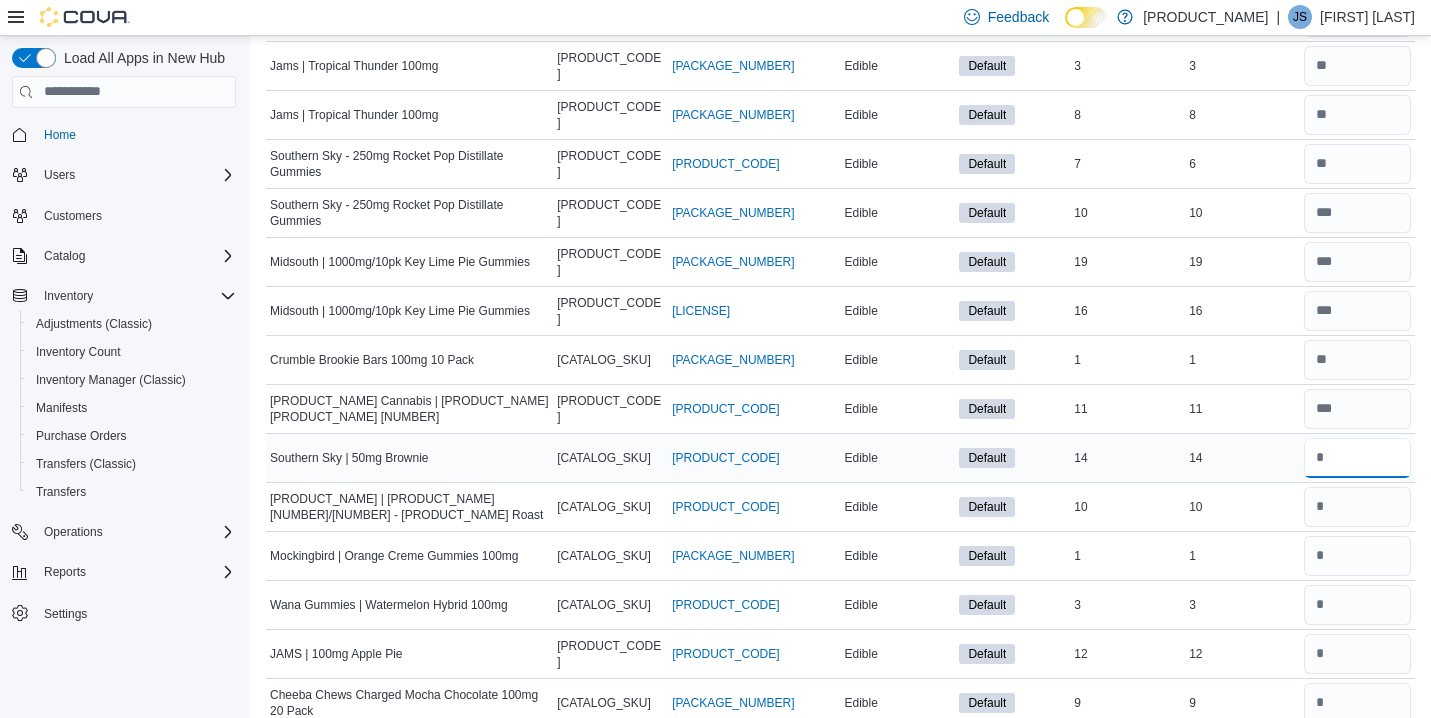 click at bounding box center [1357, 458] 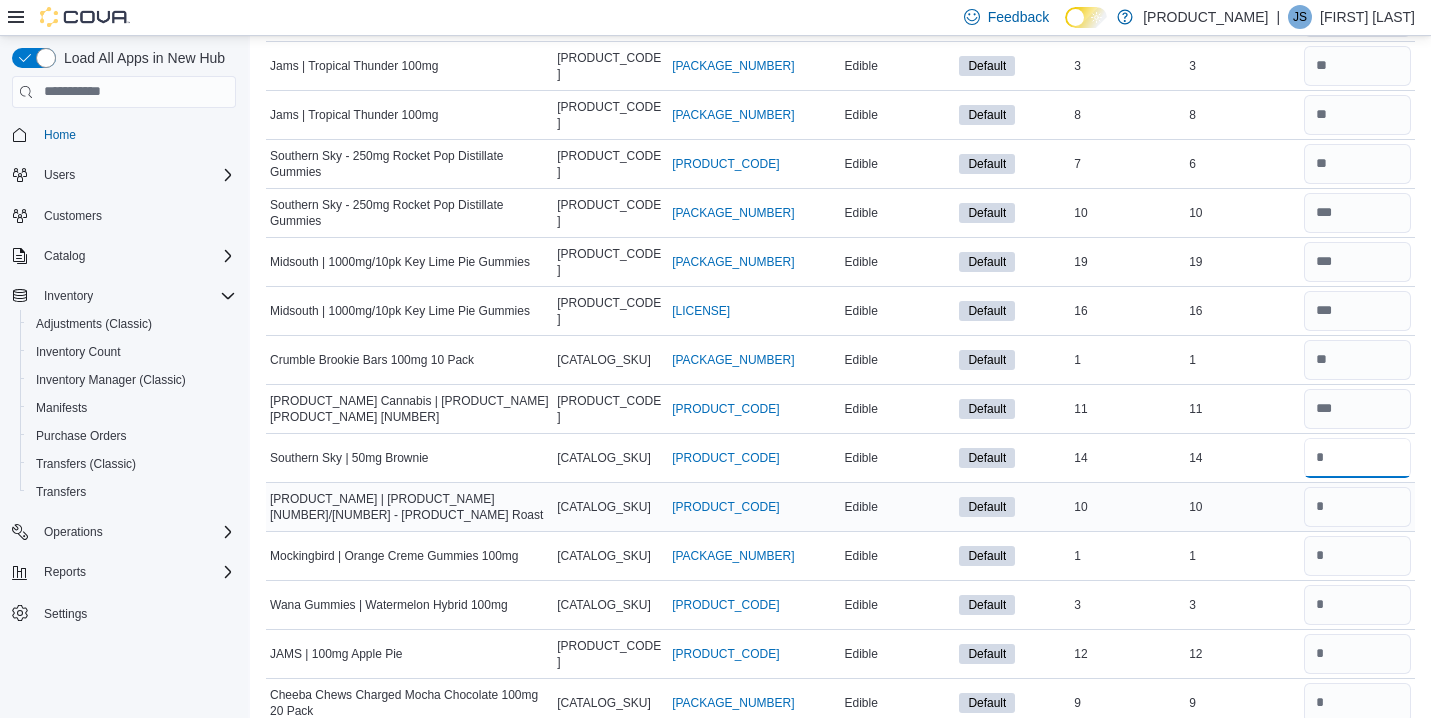 type on "**" 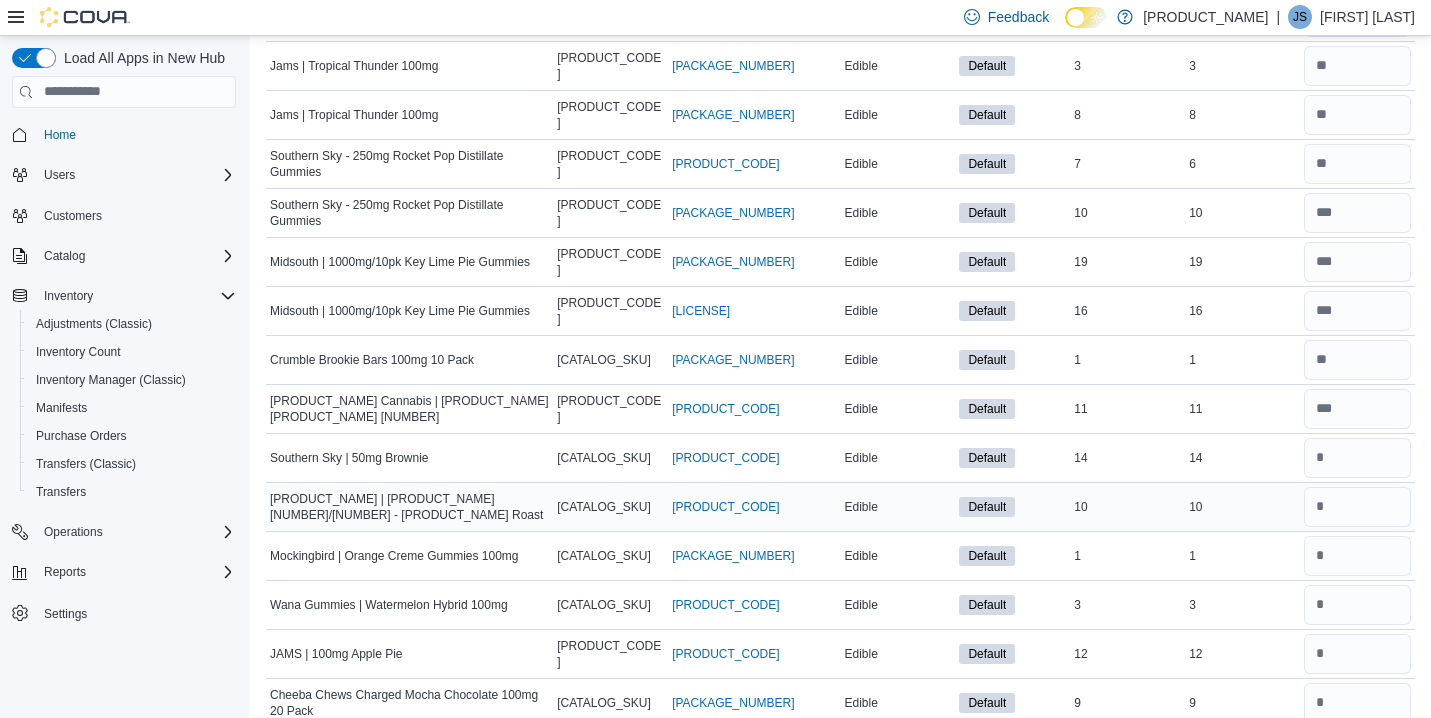 type 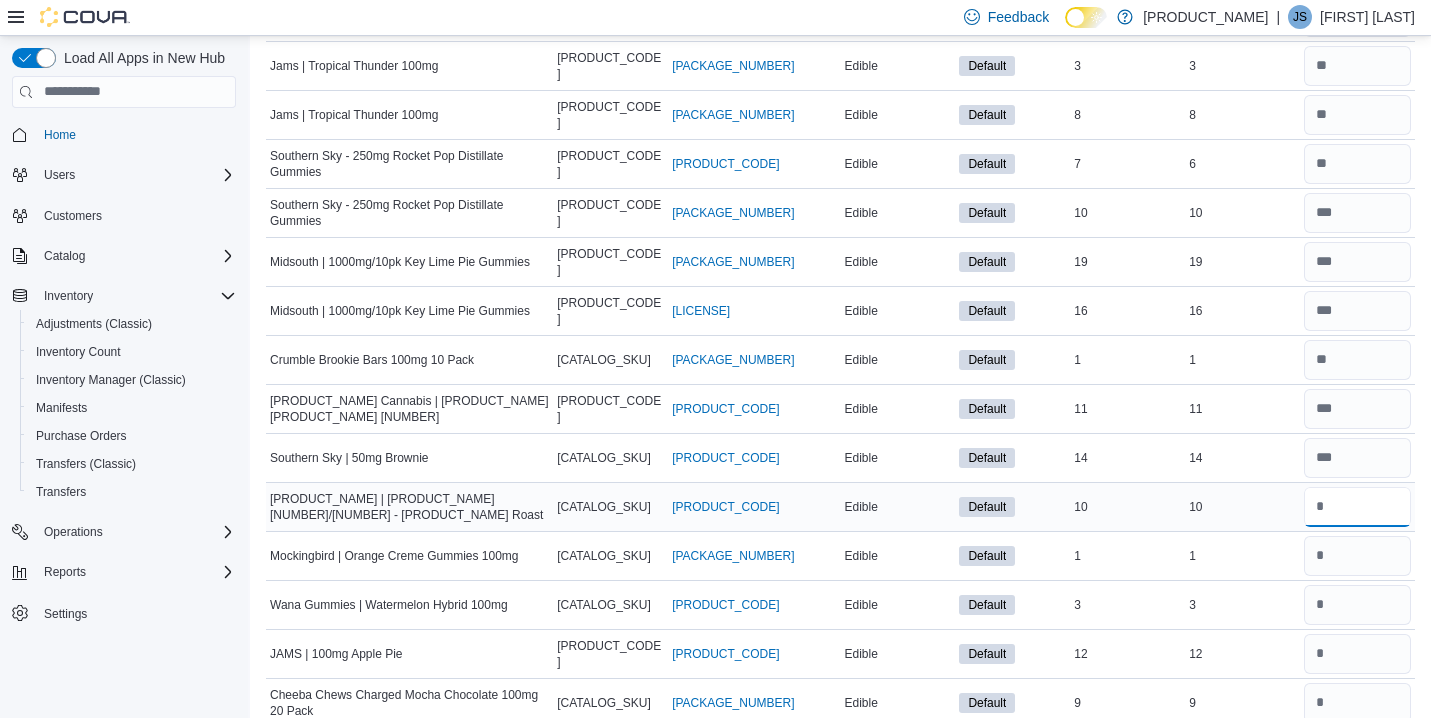 click at bounding box center (1357, 507) 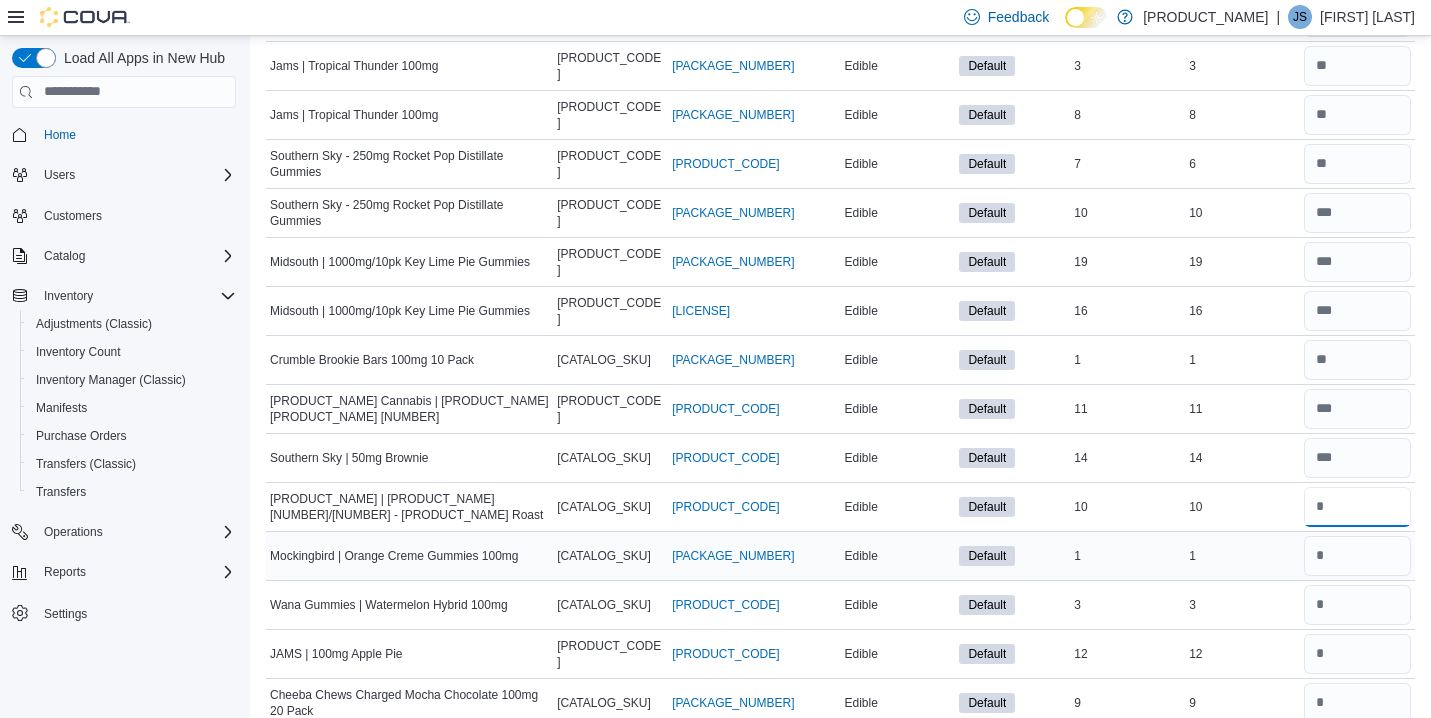 type on "**" 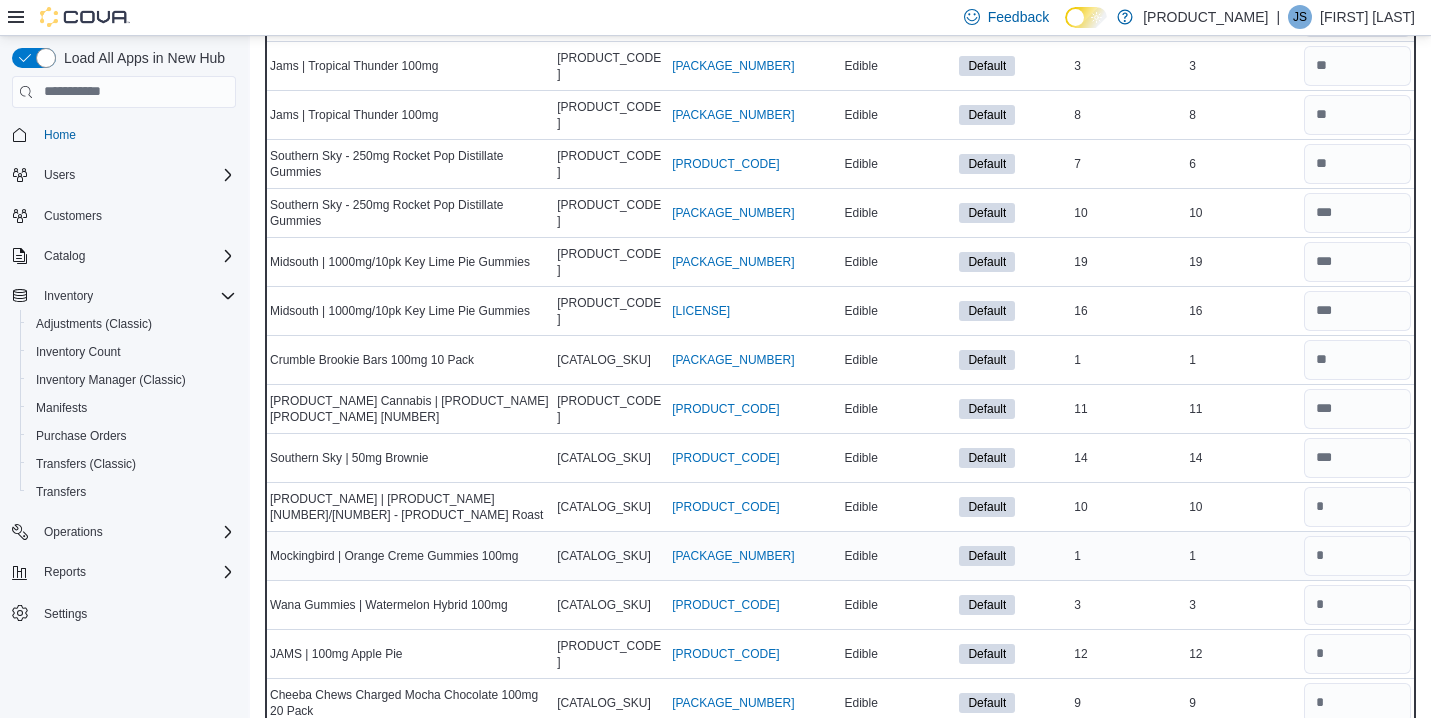 type 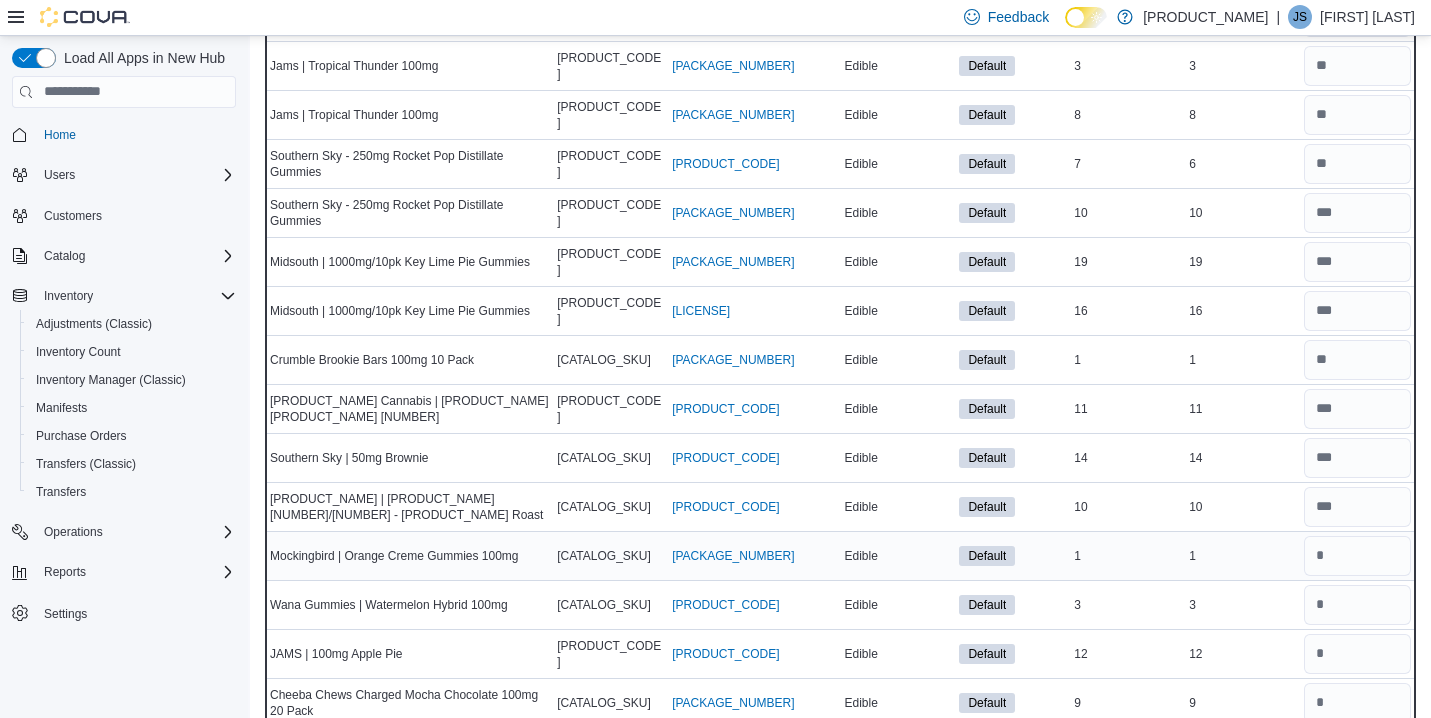 click on "Real Time Stock 1" at bounding box center (1242, 555) 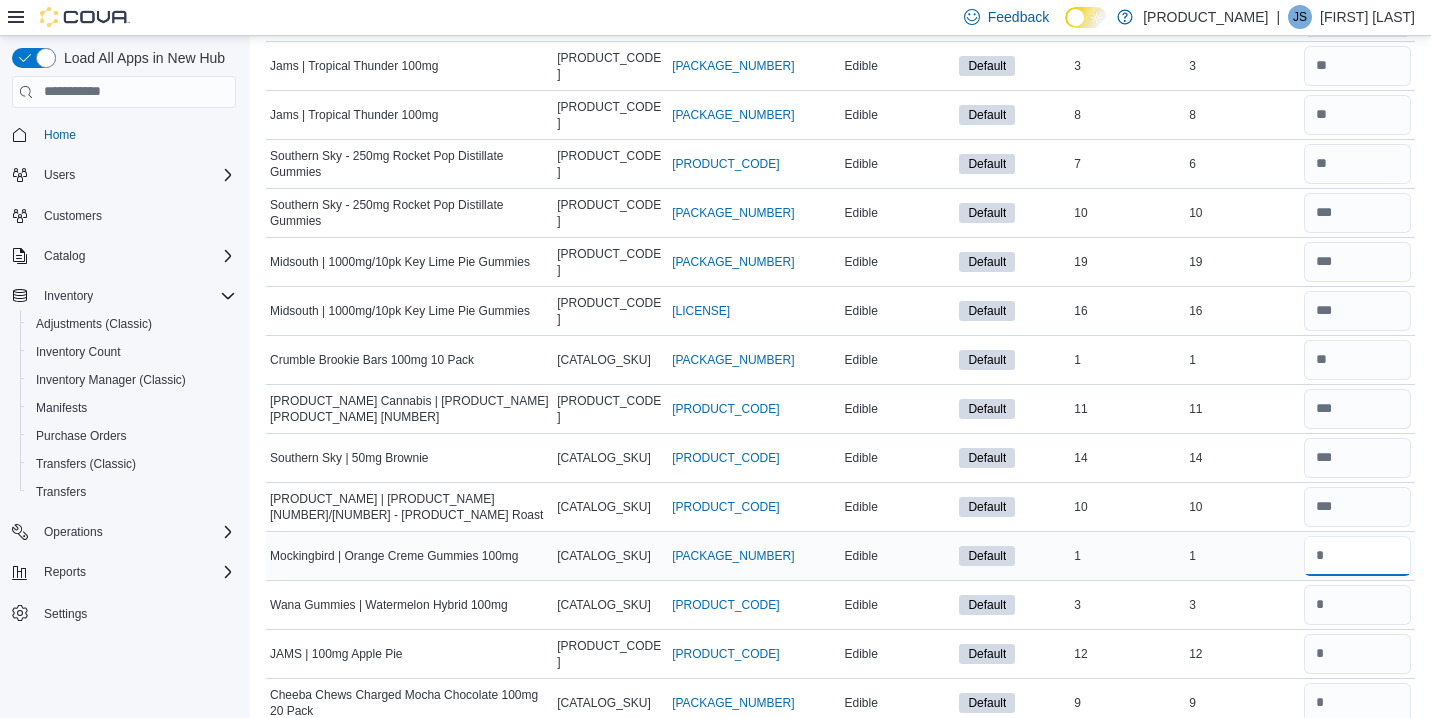 click at bounding box center (1357, 556) 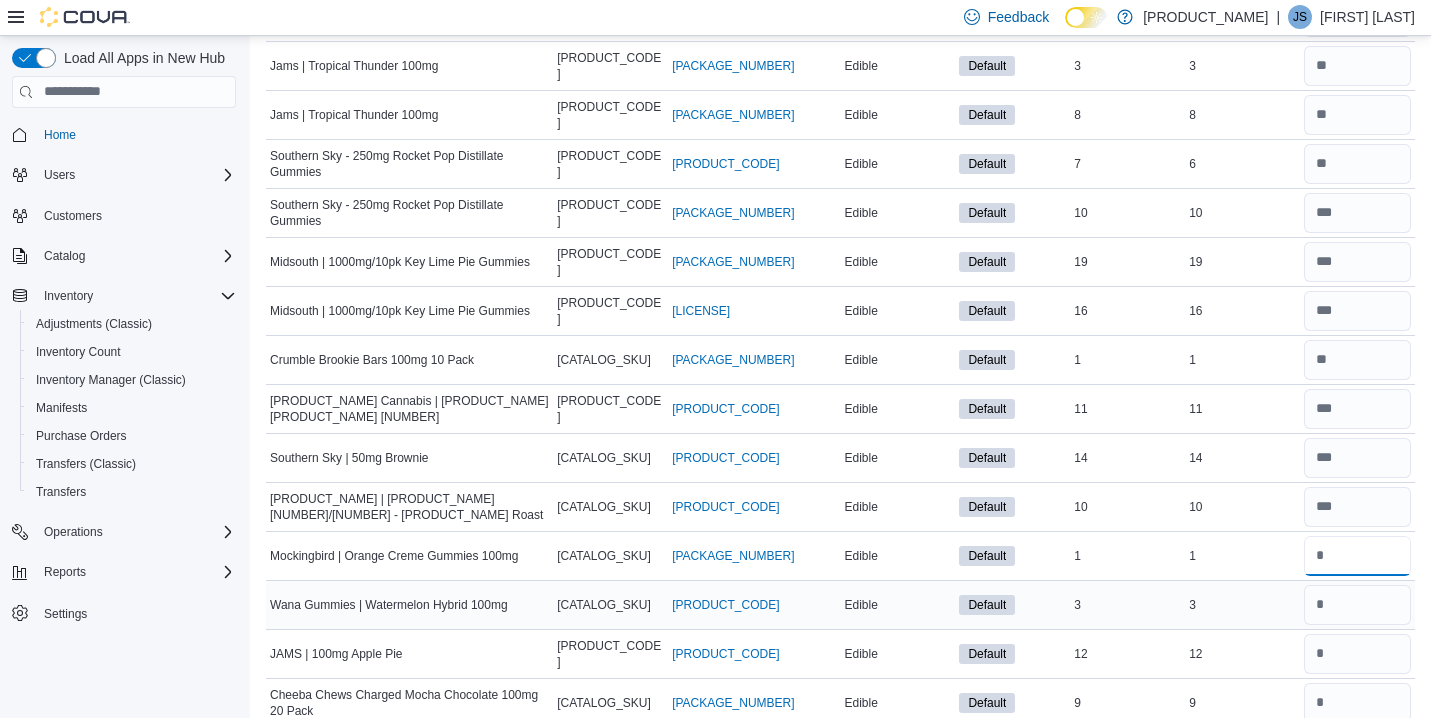 type on "*" 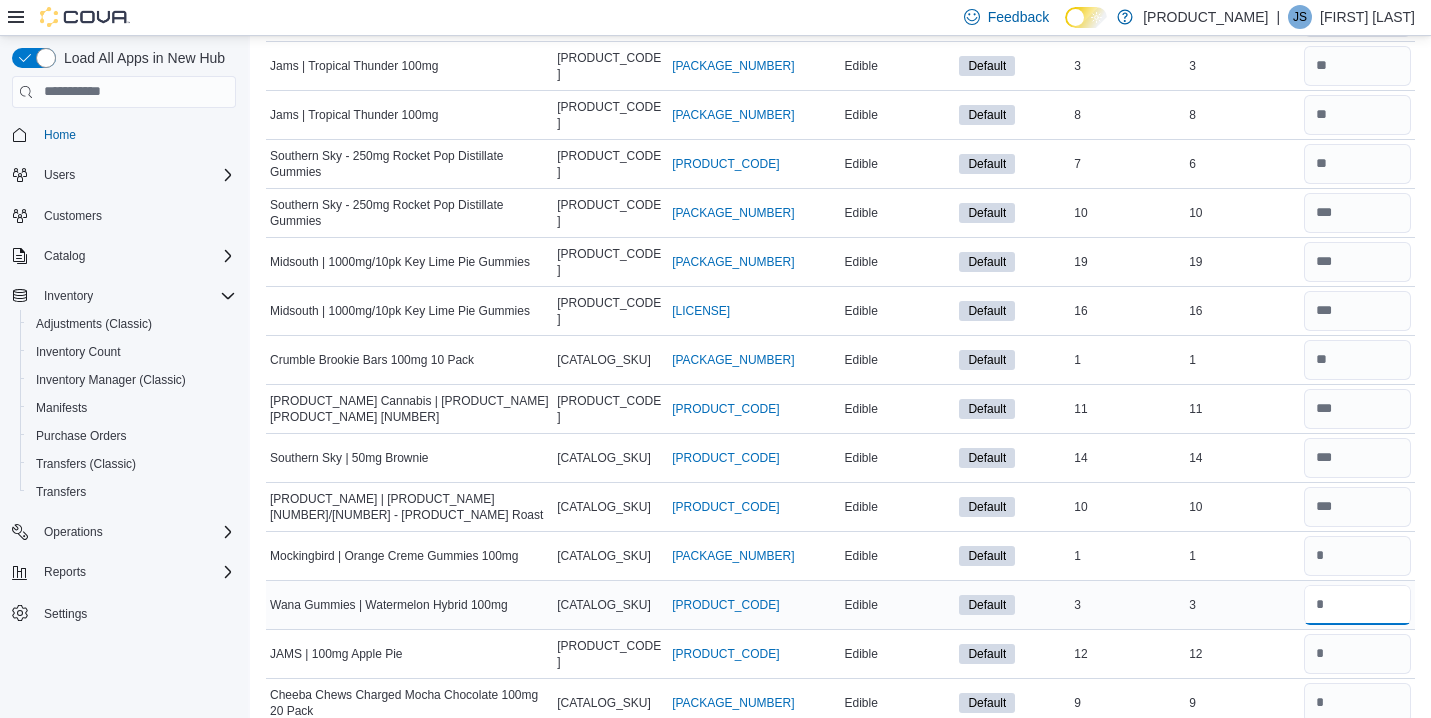 type 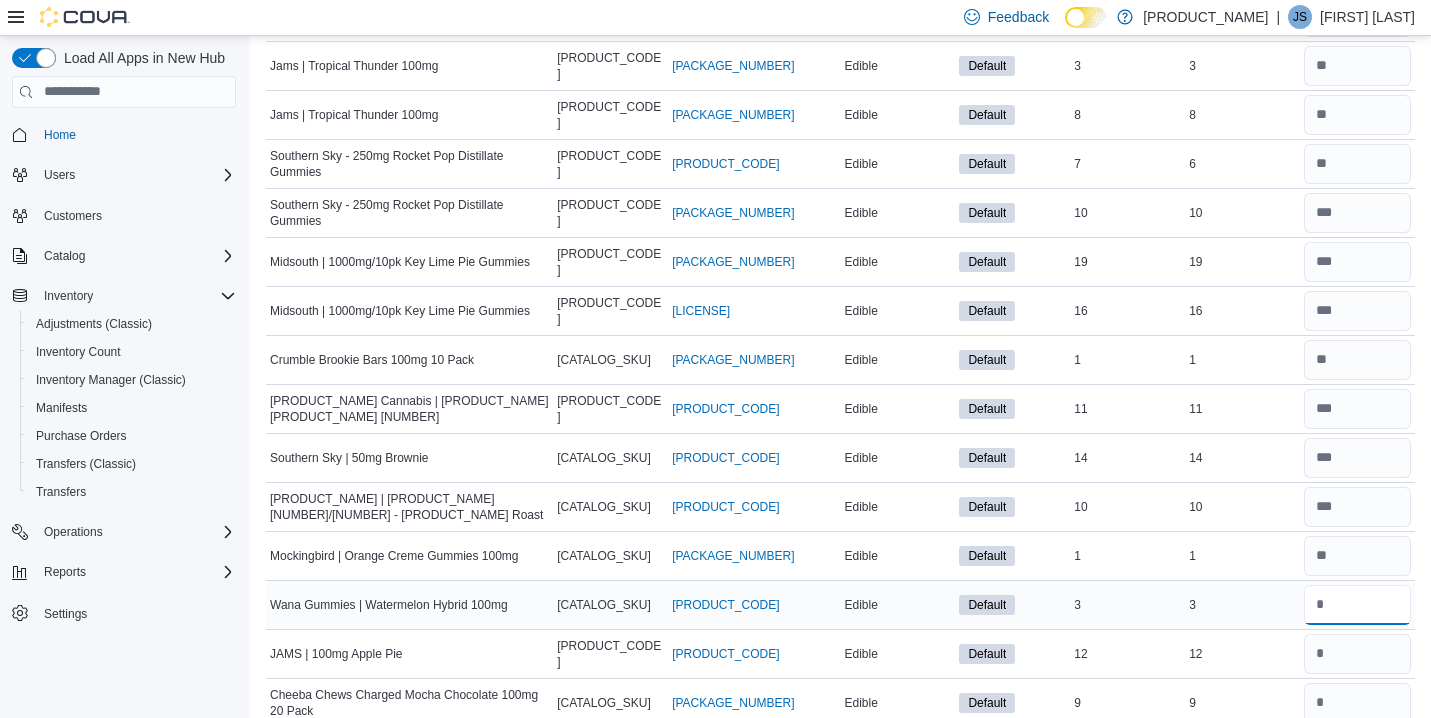 click at bounding box center [1357, 605] 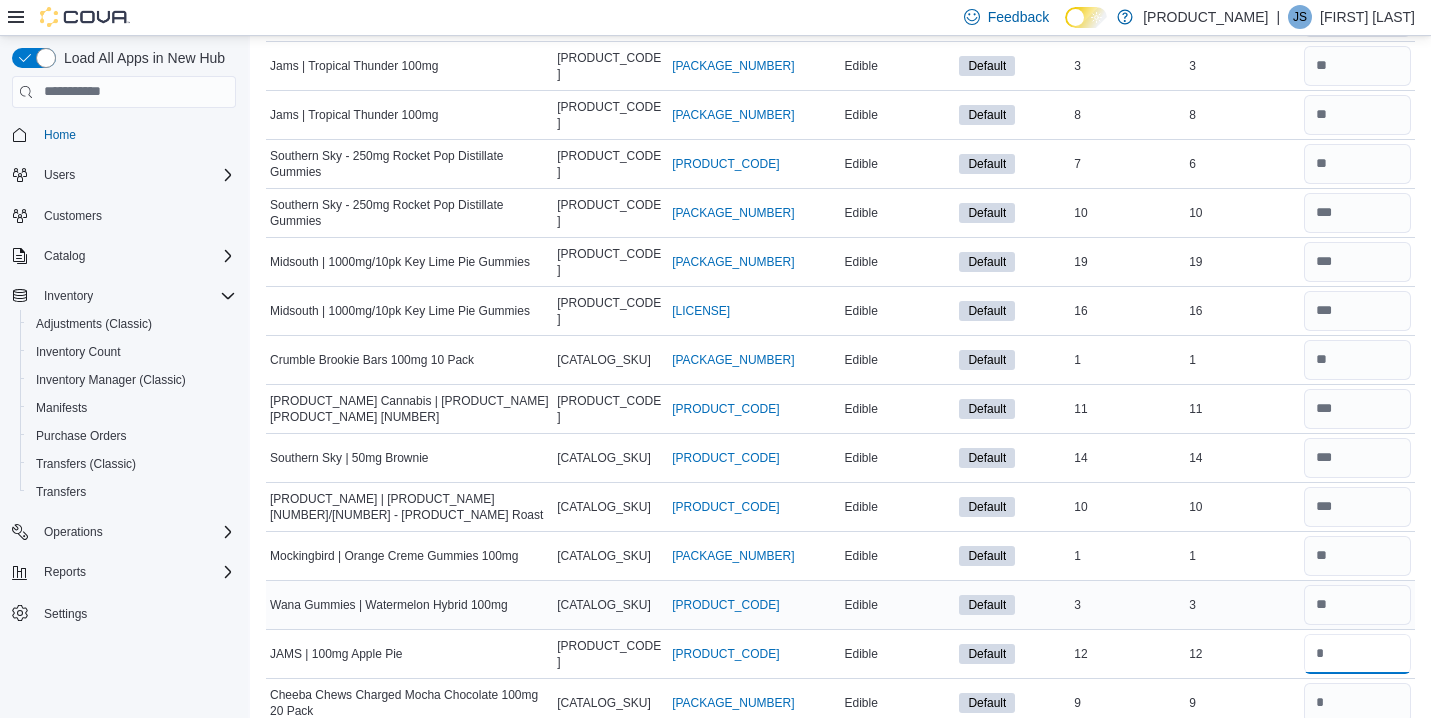 type 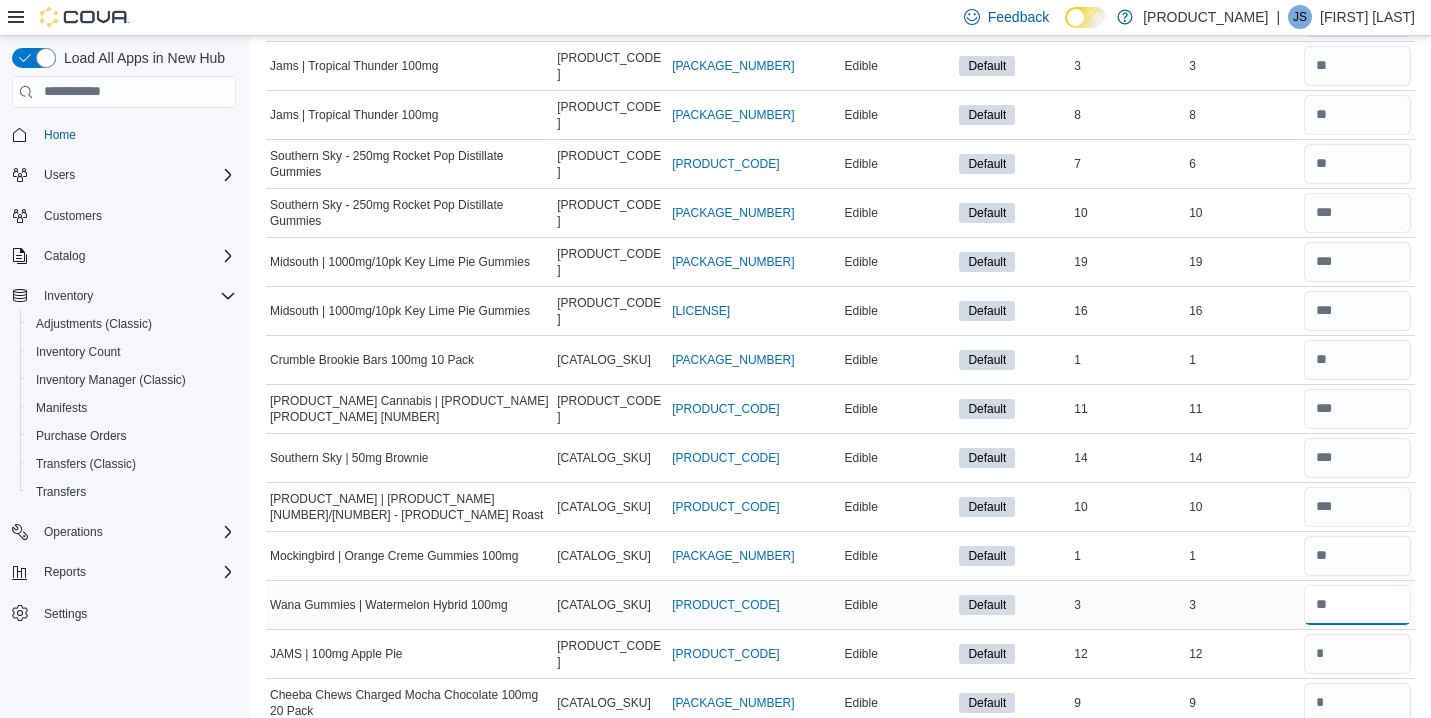 type 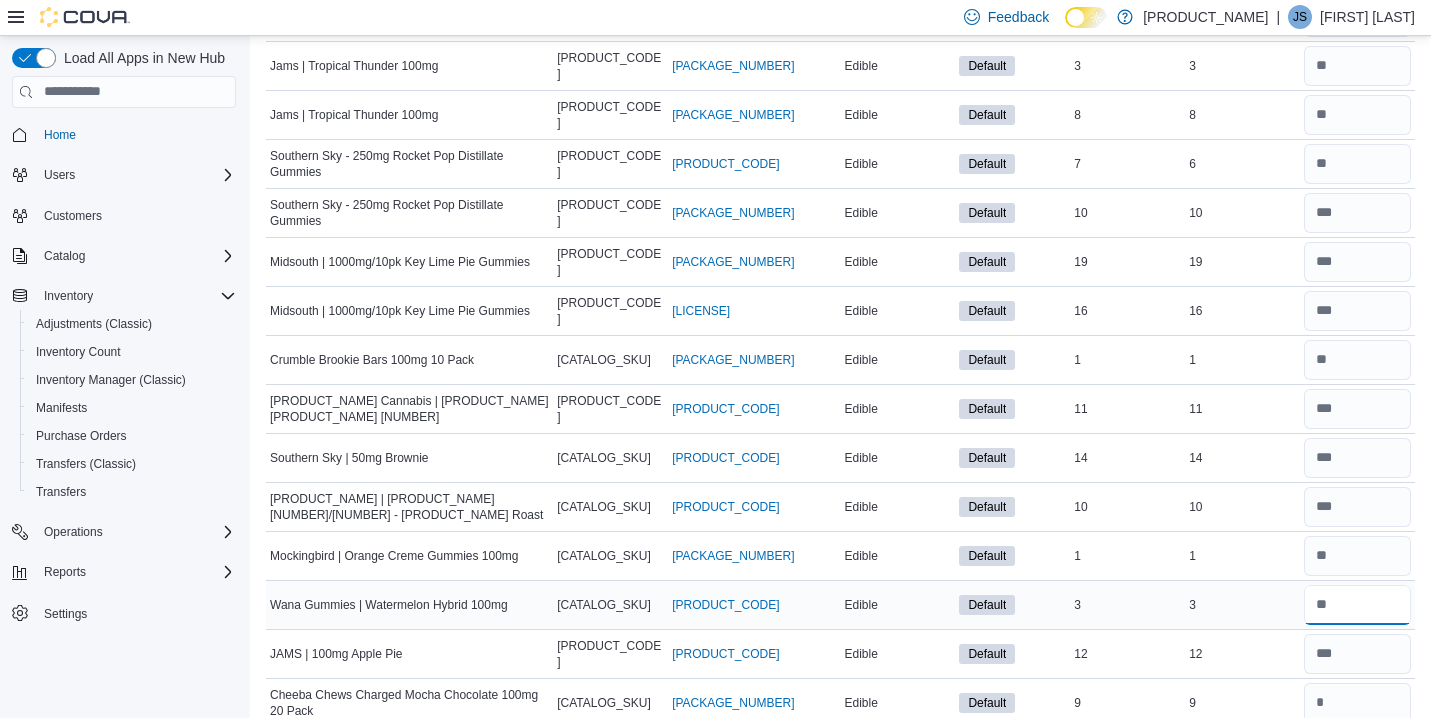 click at bounding box center [1357, 605] 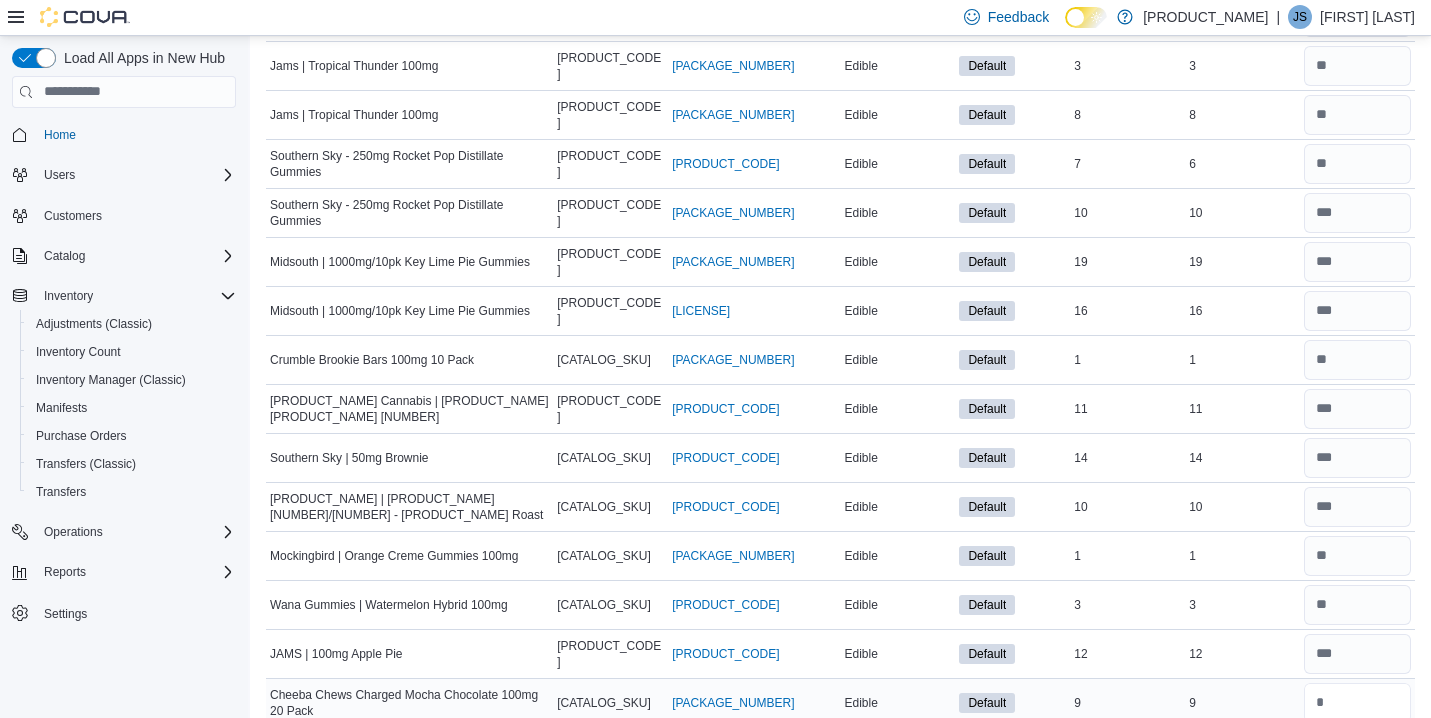 click at bounding box center [1357, 703] 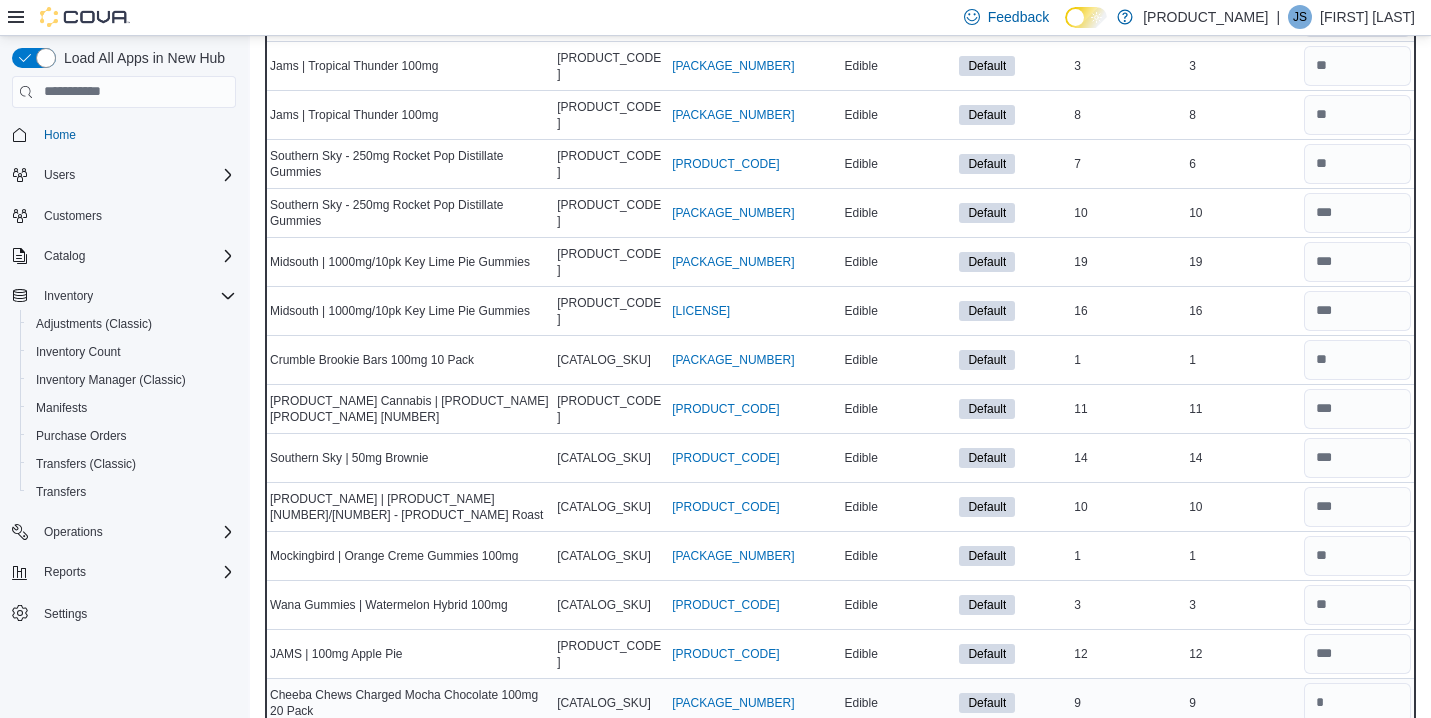 click on "9" at bounding box center [1242, 703] 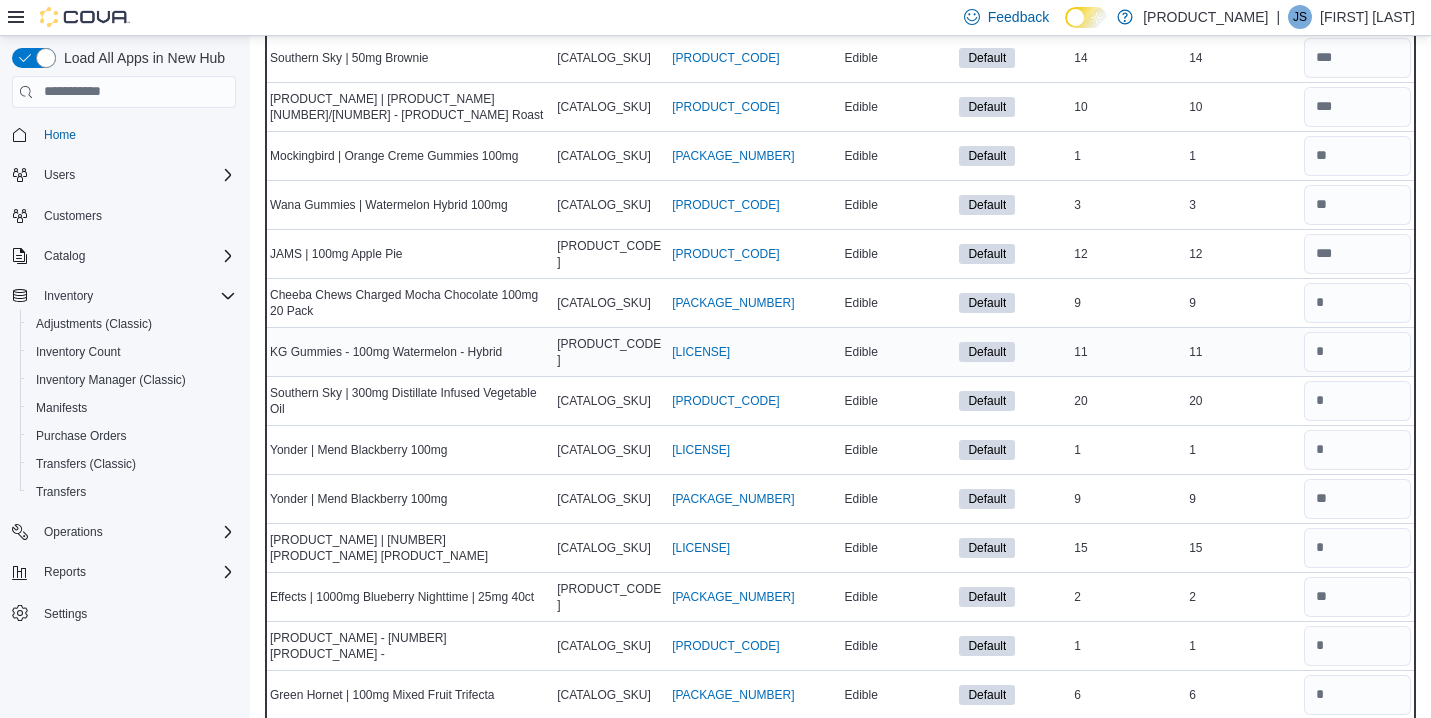 scroll, scrollTop: 3958, scrollLeft: 0, axis: vertical 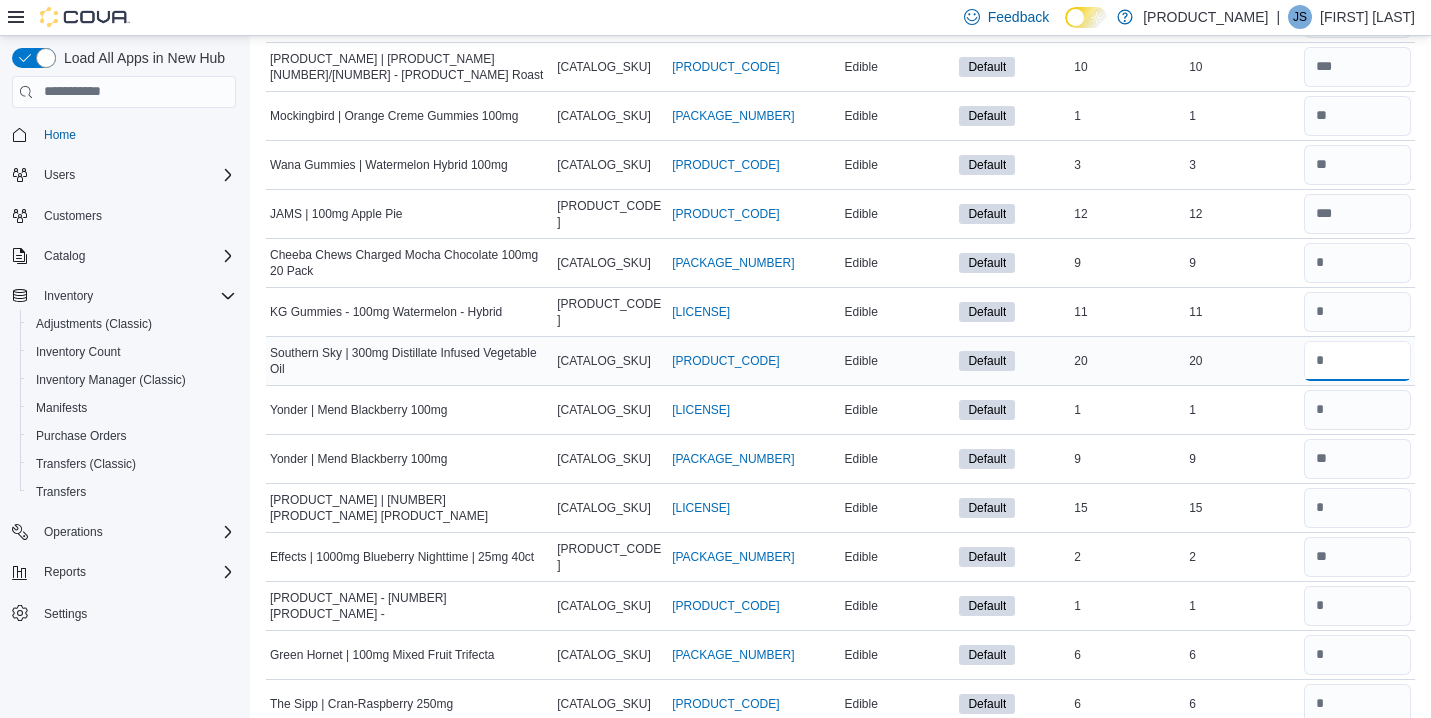 click at bounding box center [1357, 361] 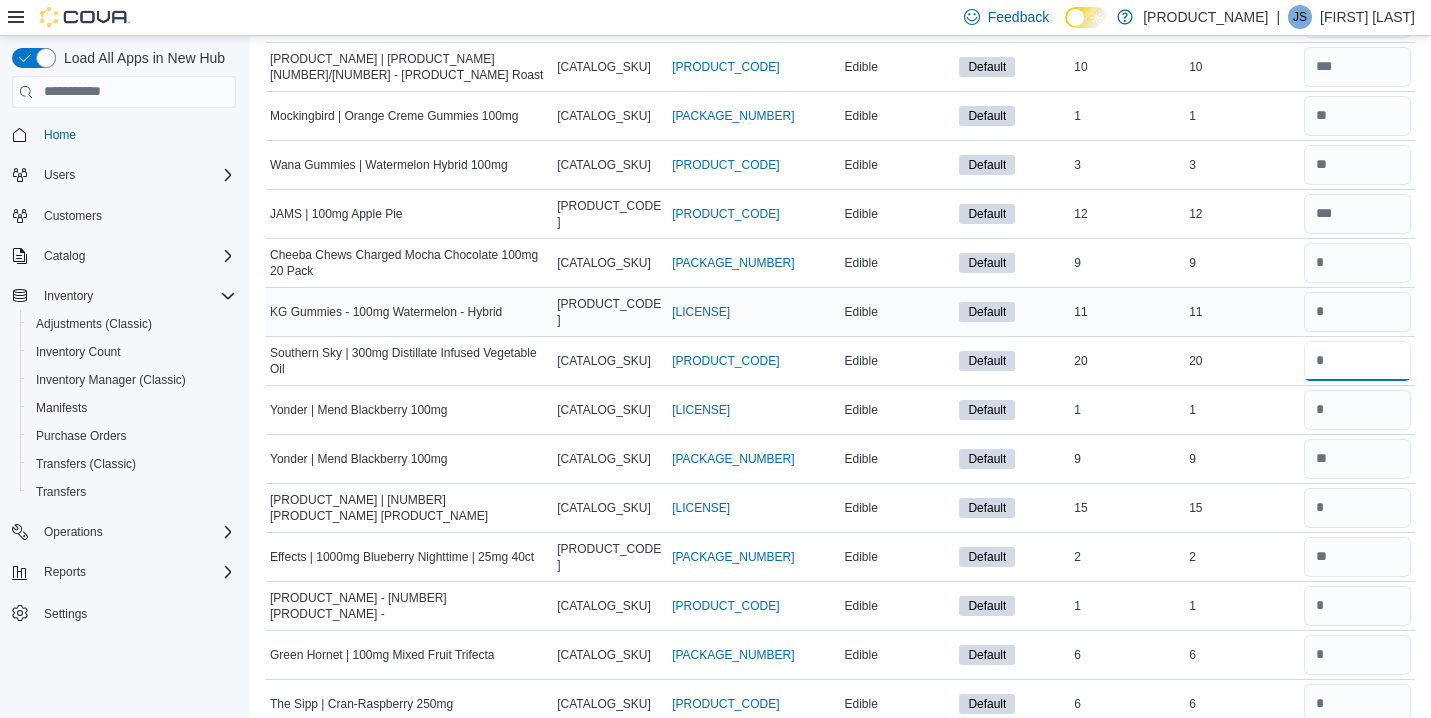 type on "**" 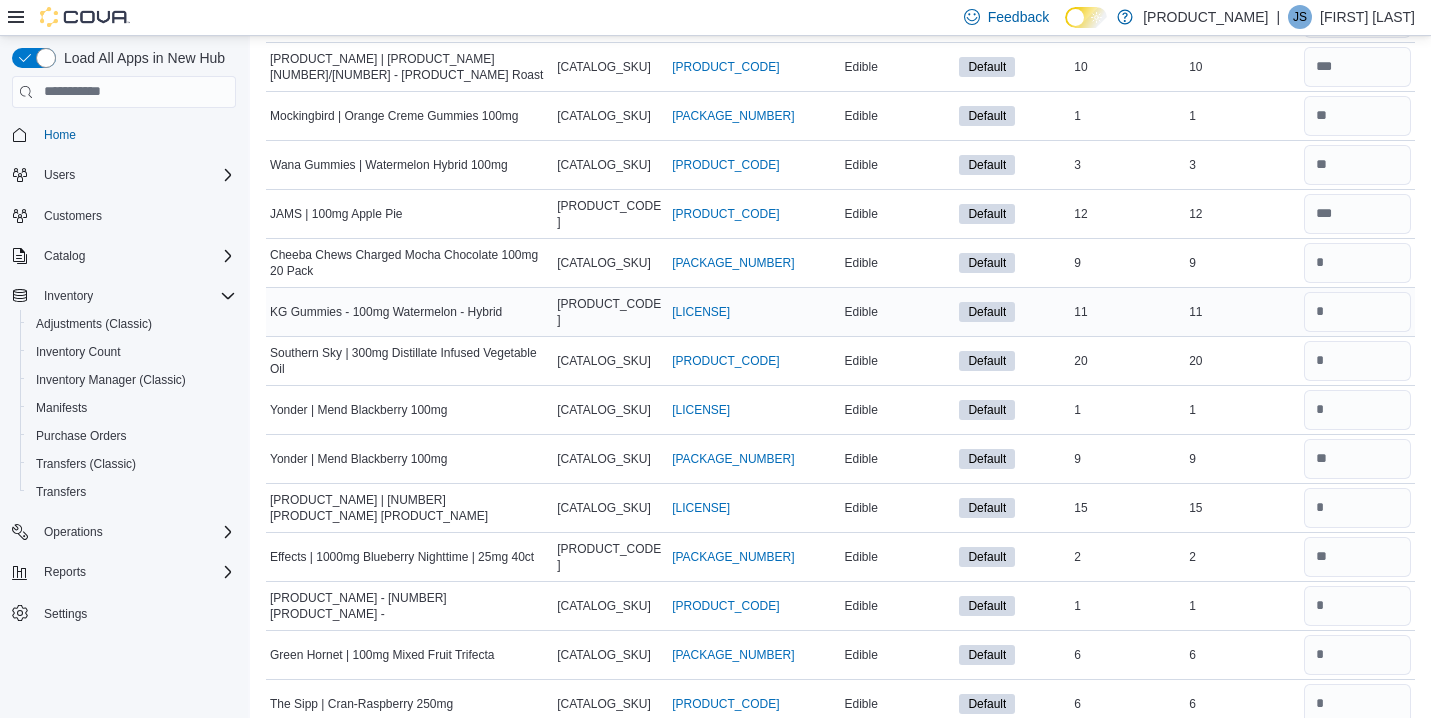 type 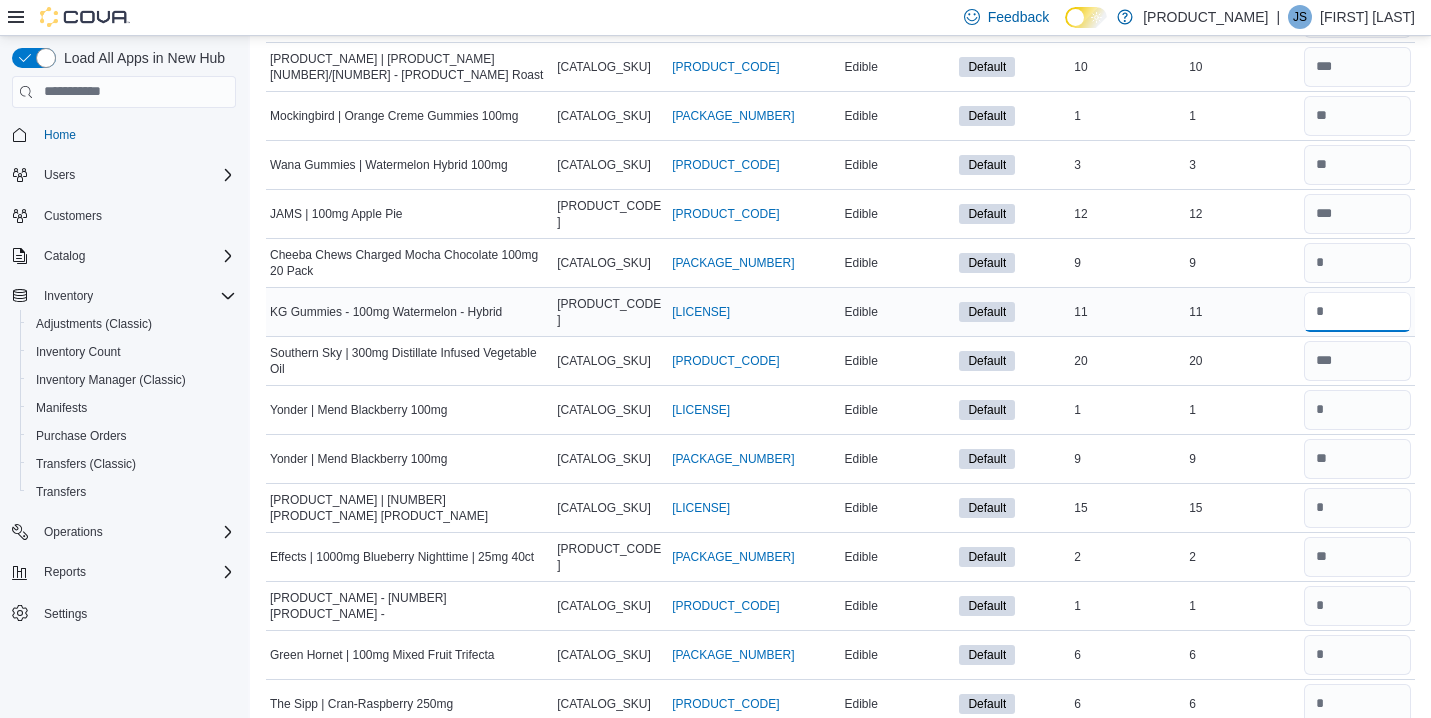 click at bounding box center (1357, 312) 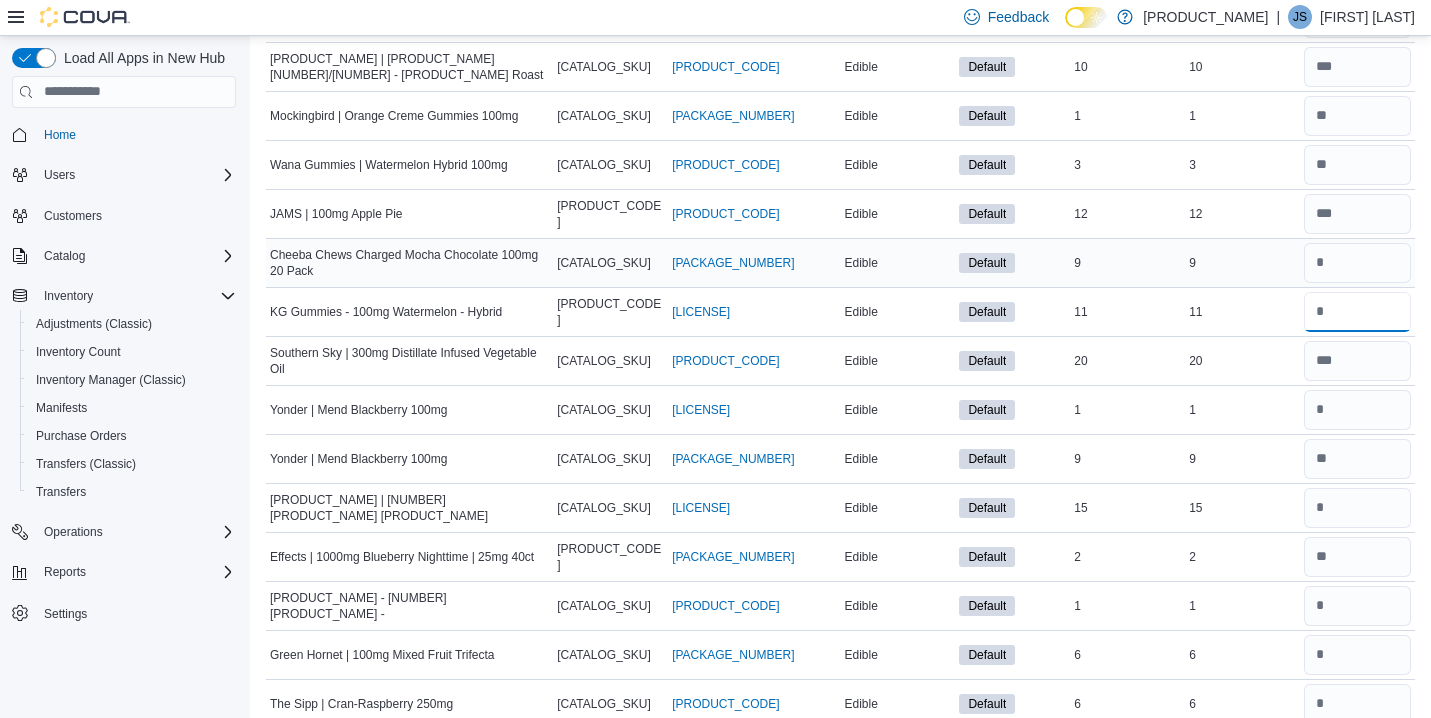 type on "**" 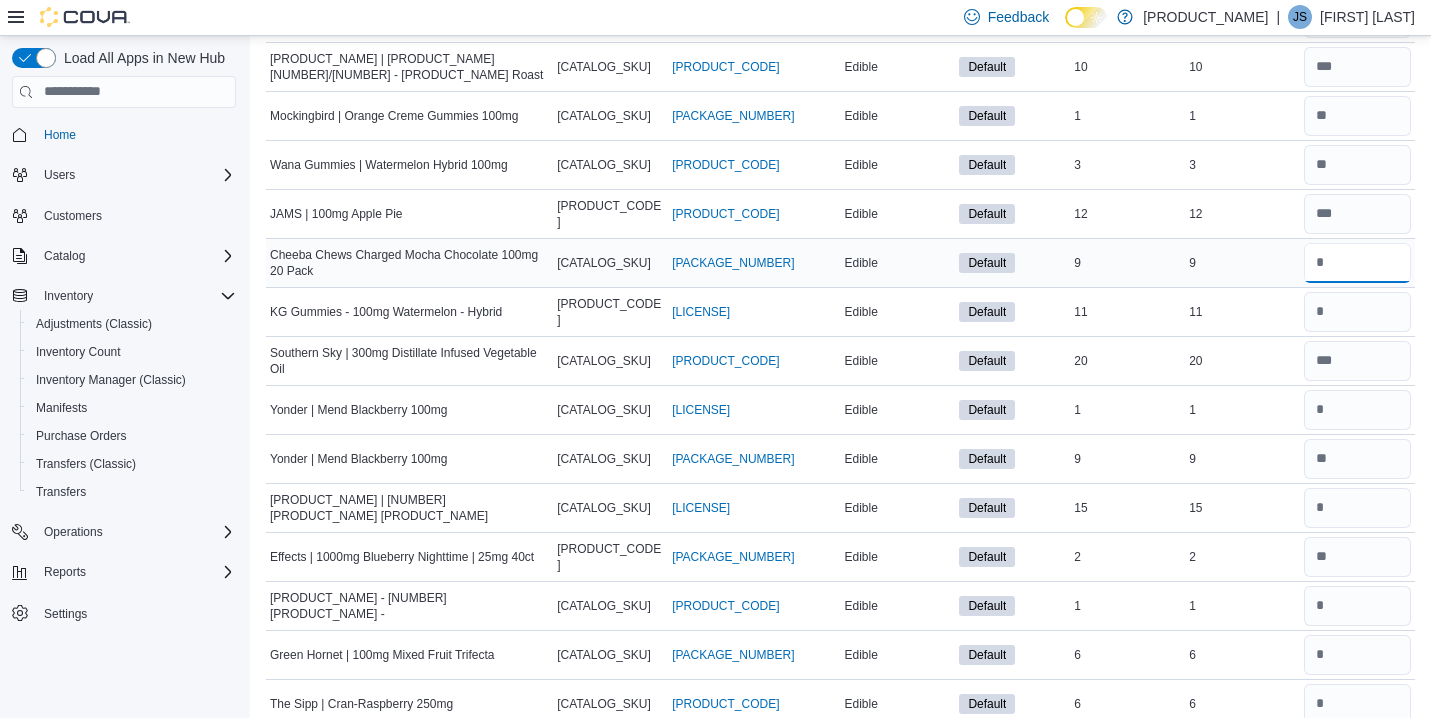 type 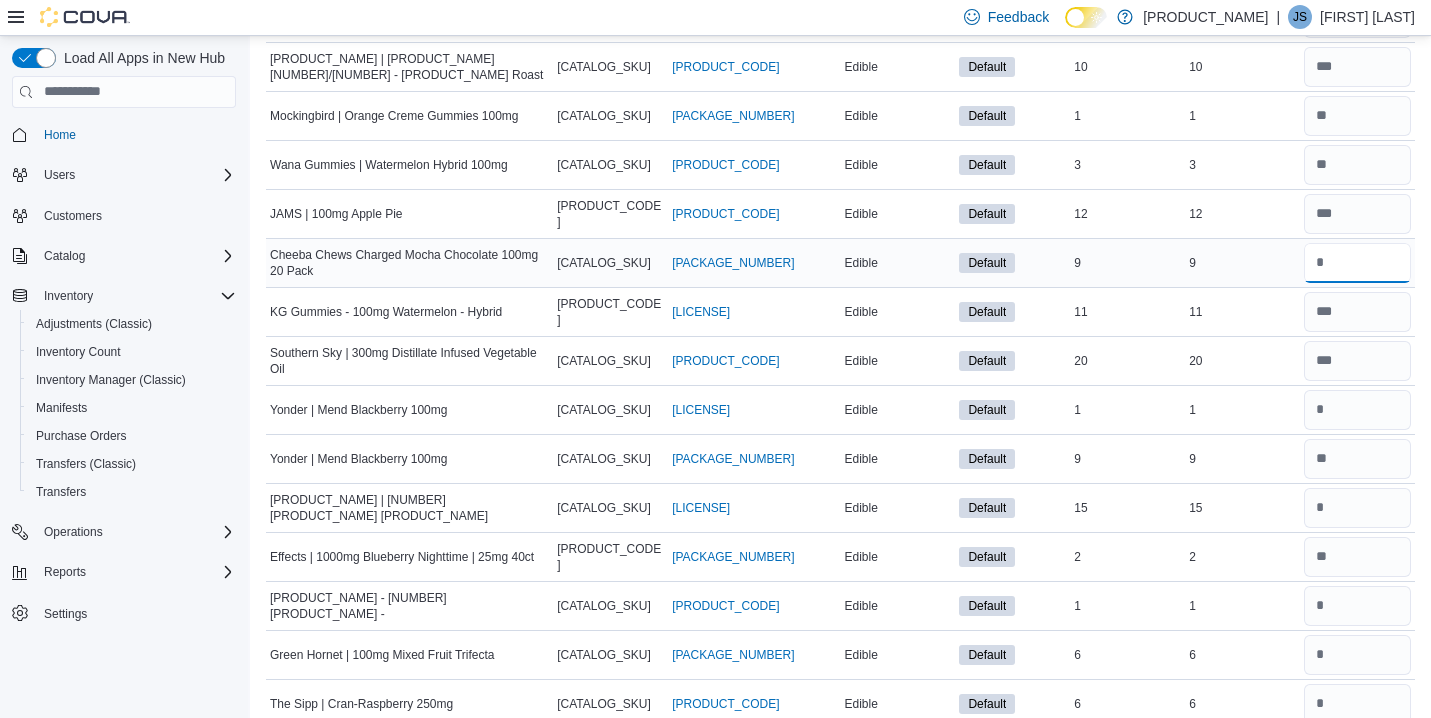 click at bounding box center (1357, 263) 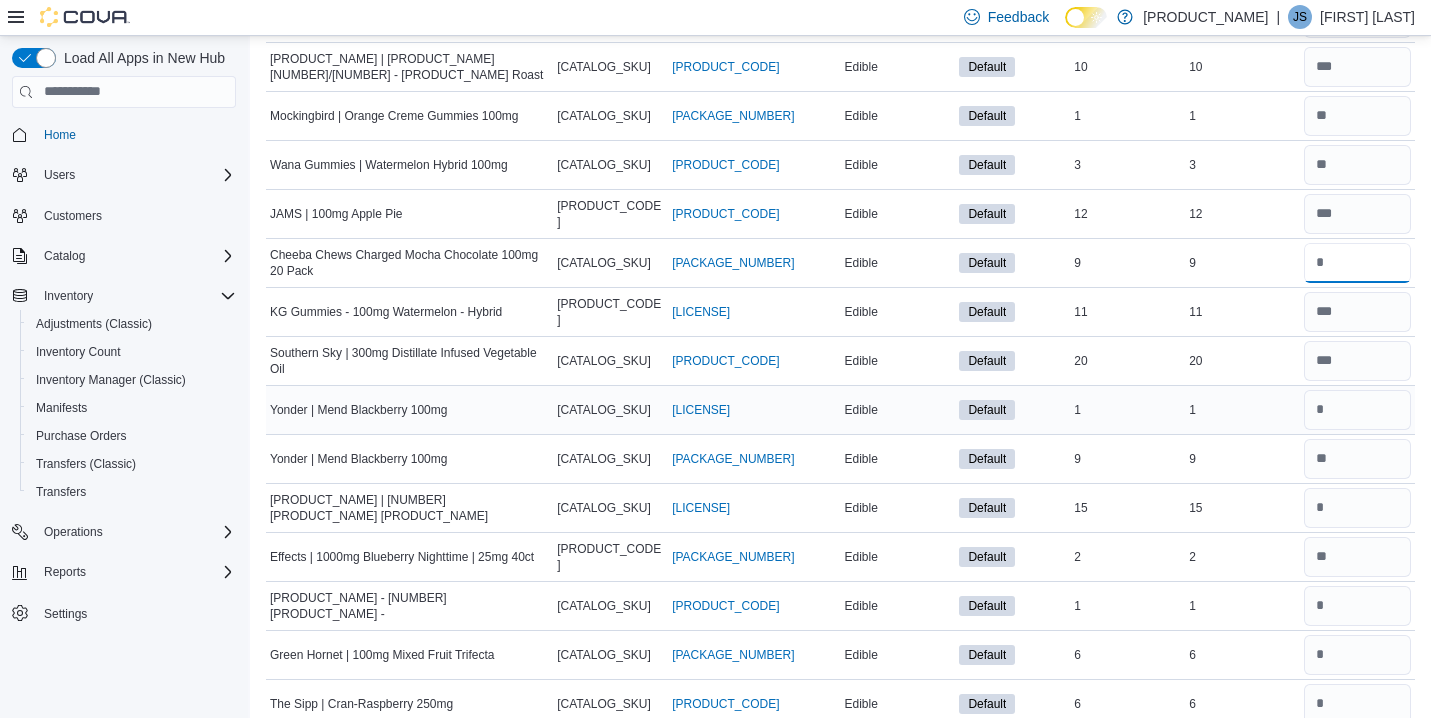 type on "*" 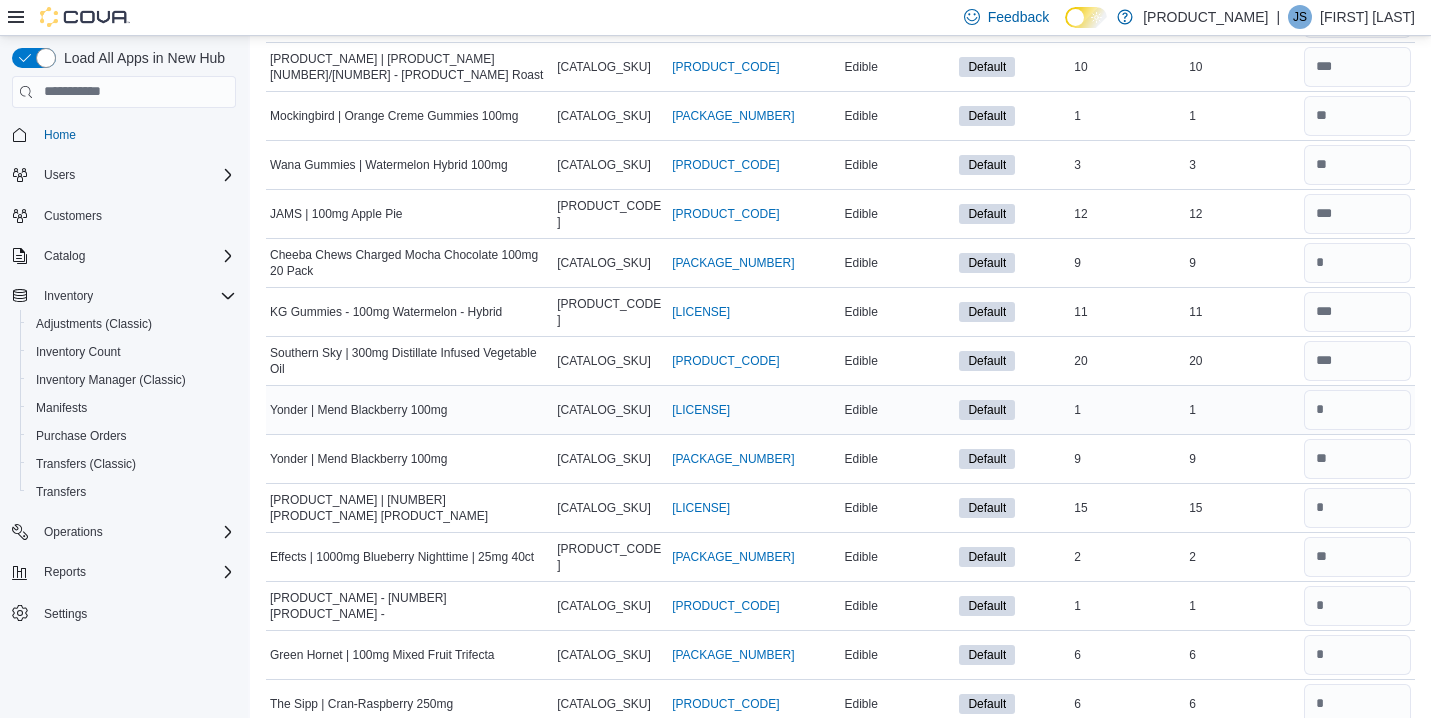 type 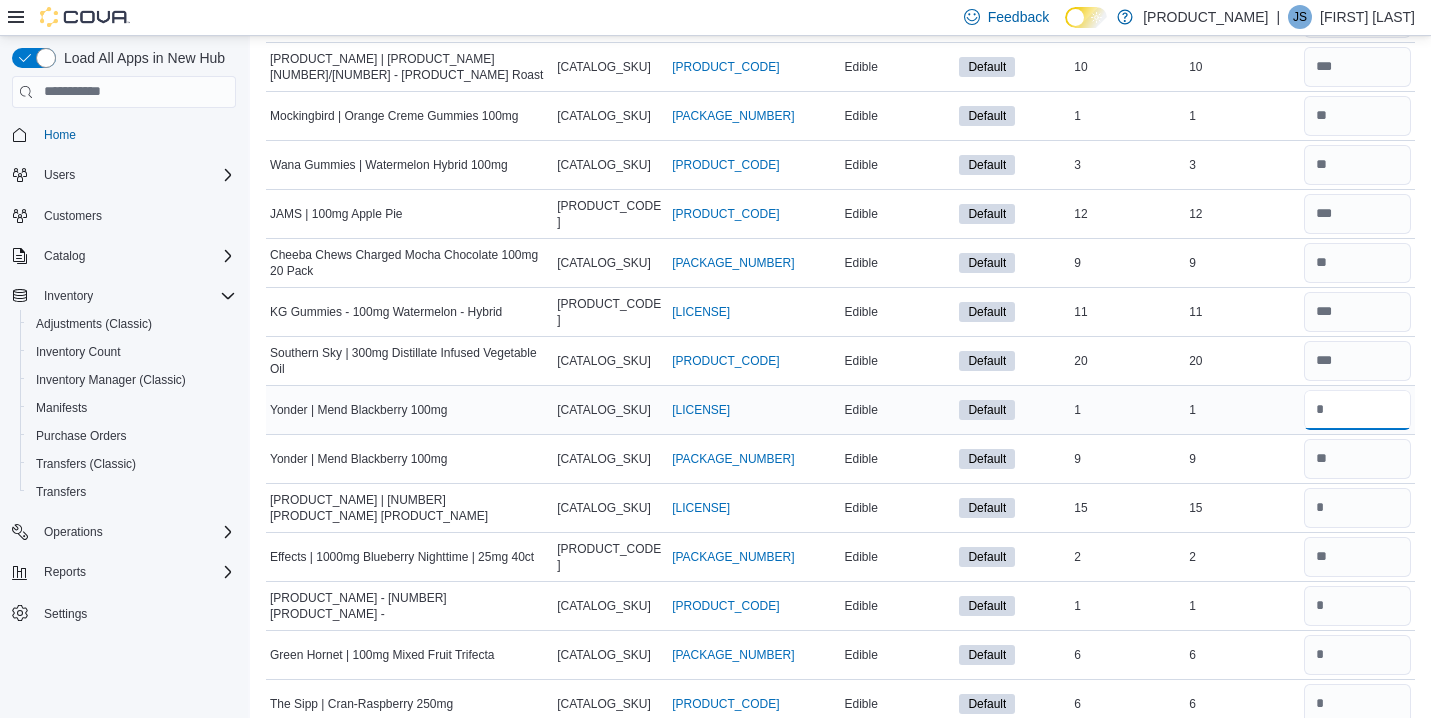 click at bounding box center (1357, 410) 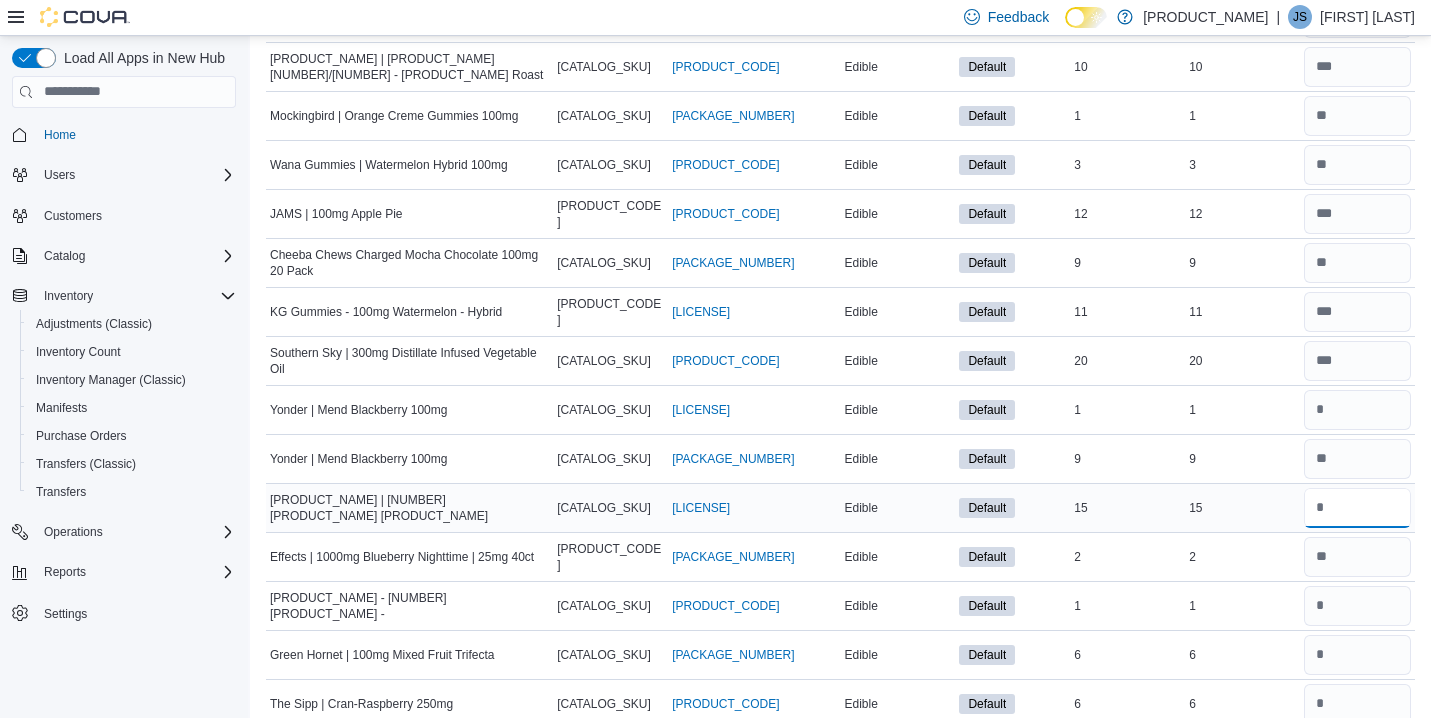 click at bounding box center (1357, 508) 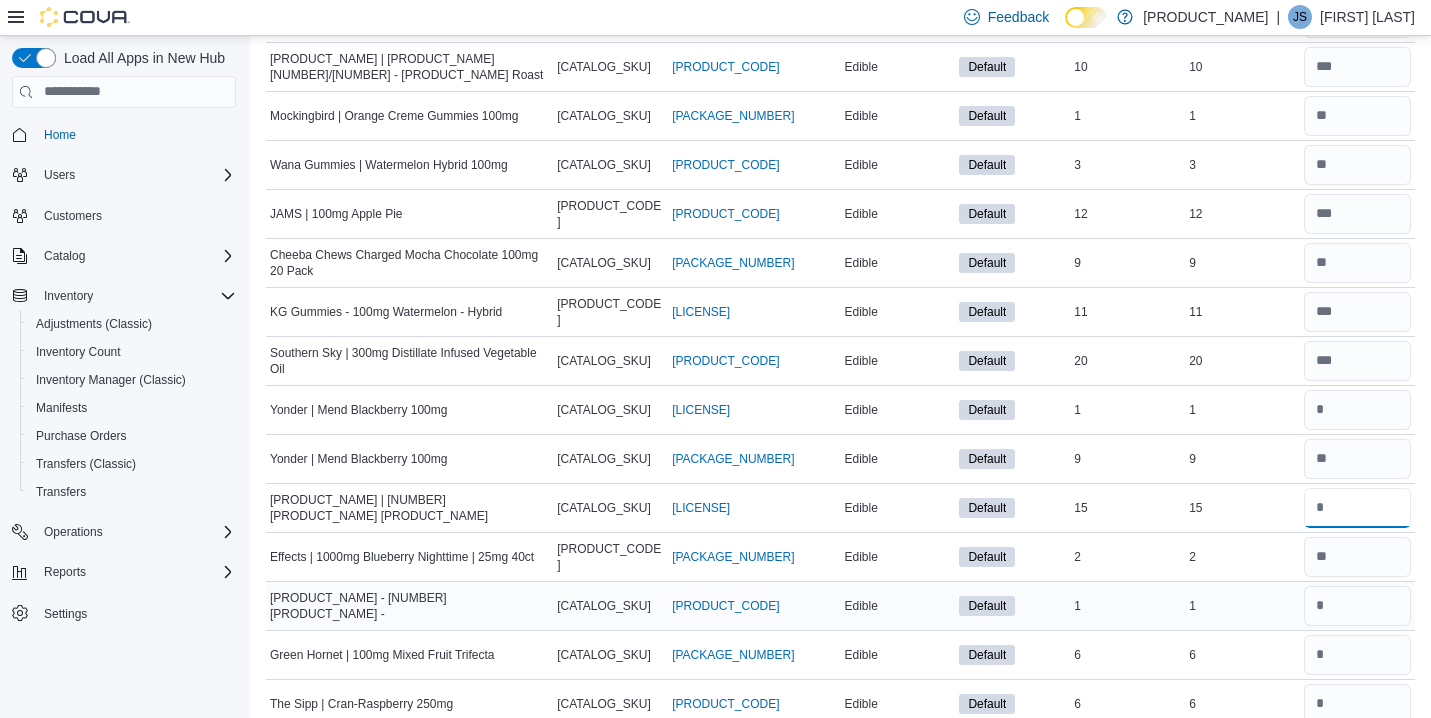 type on "**" 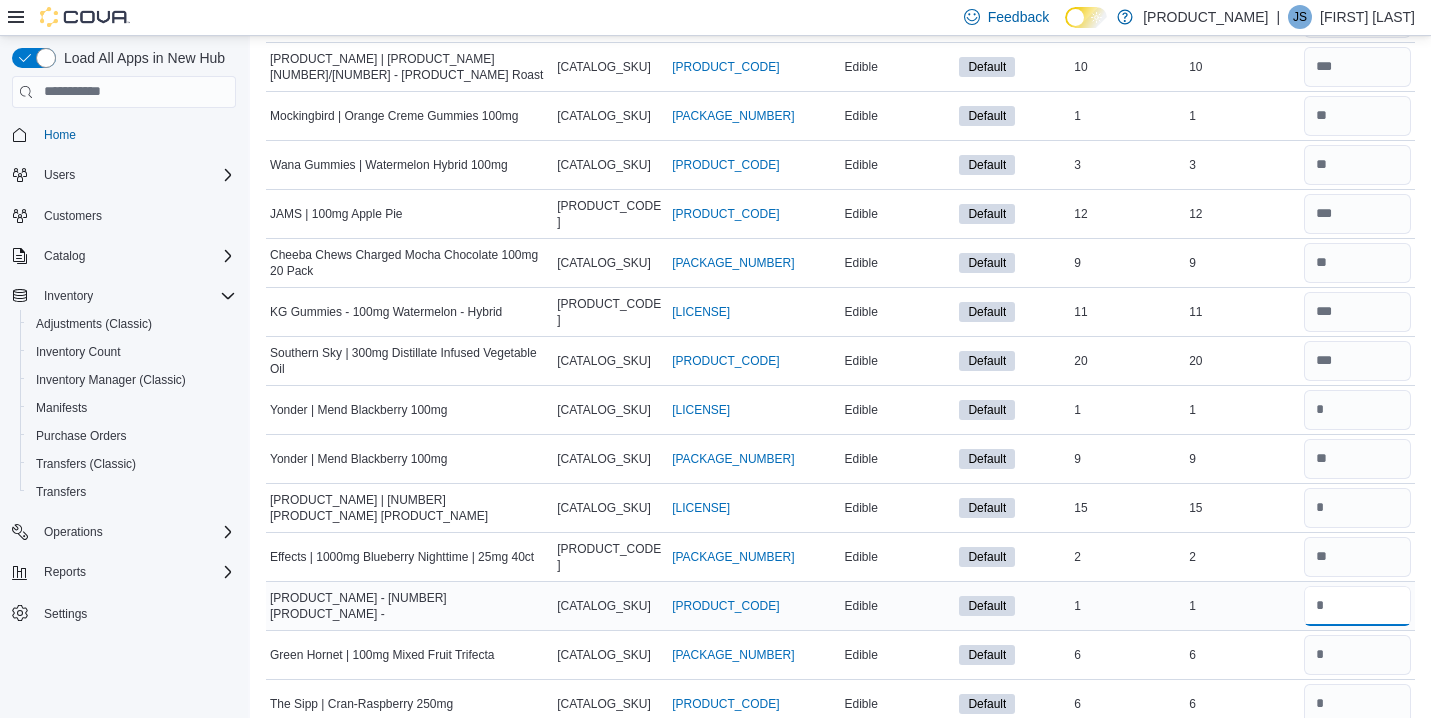 type 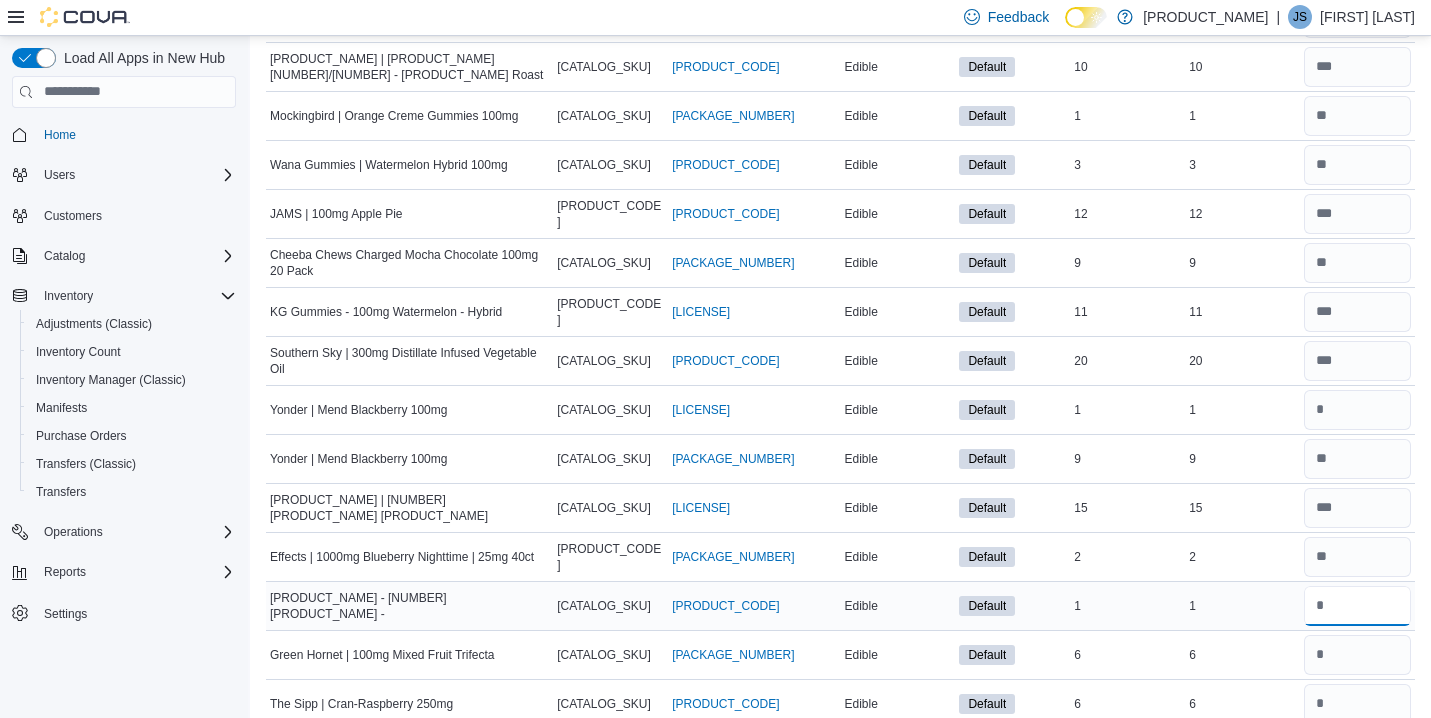 click at bounding box center (1357, 606) 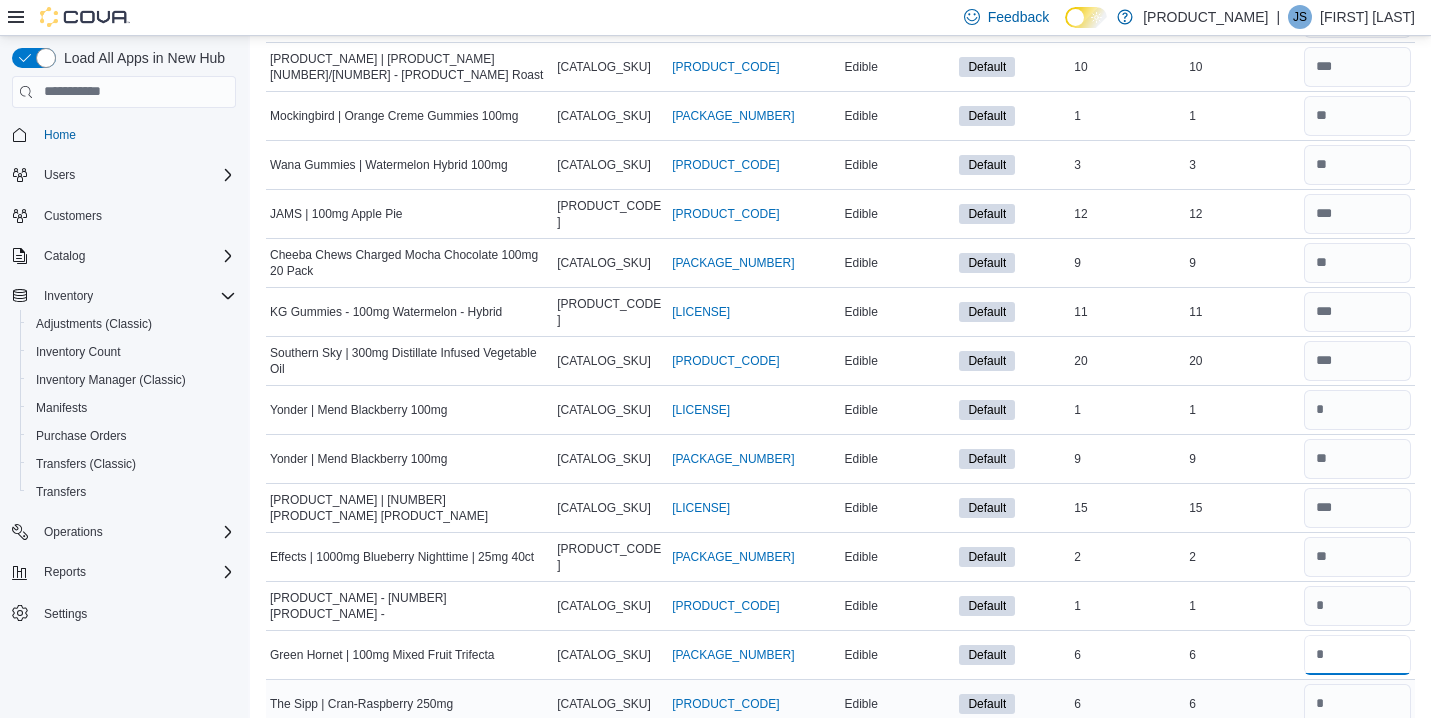 type on "*" 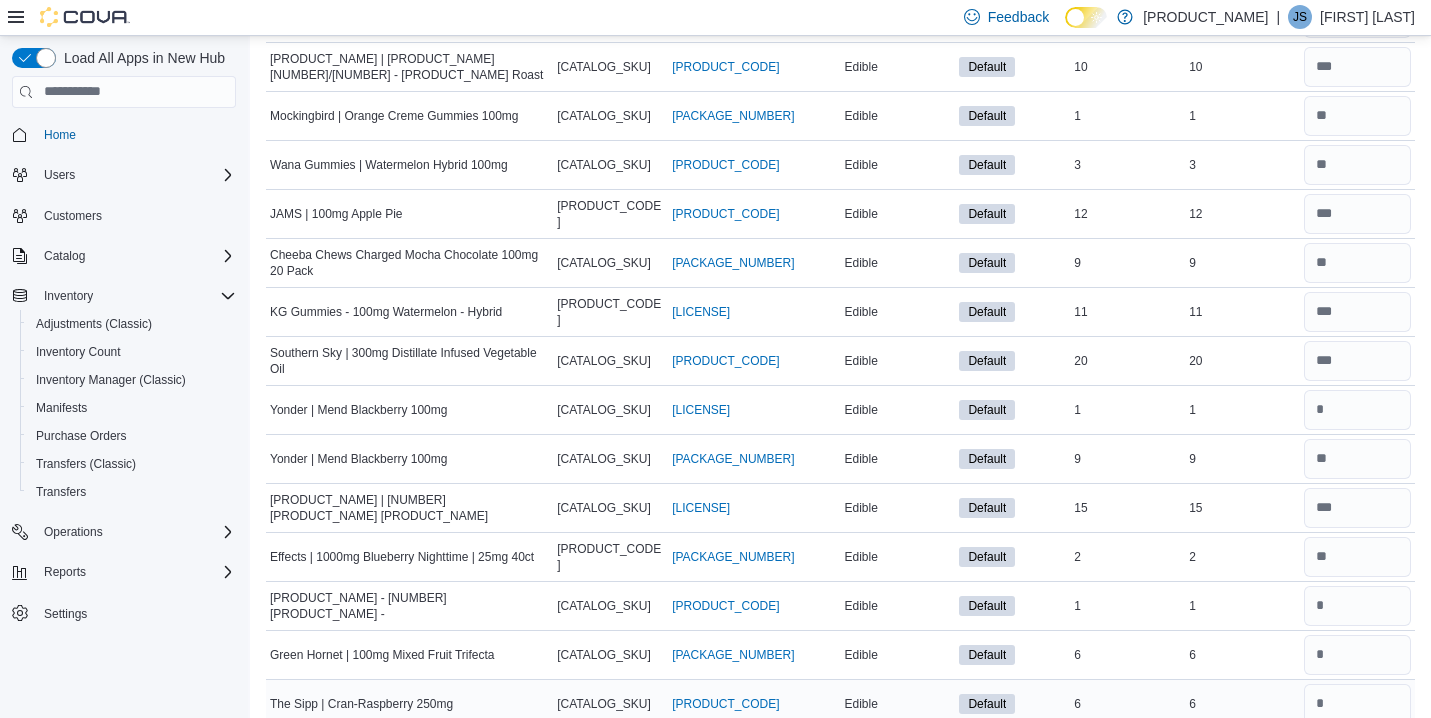 type 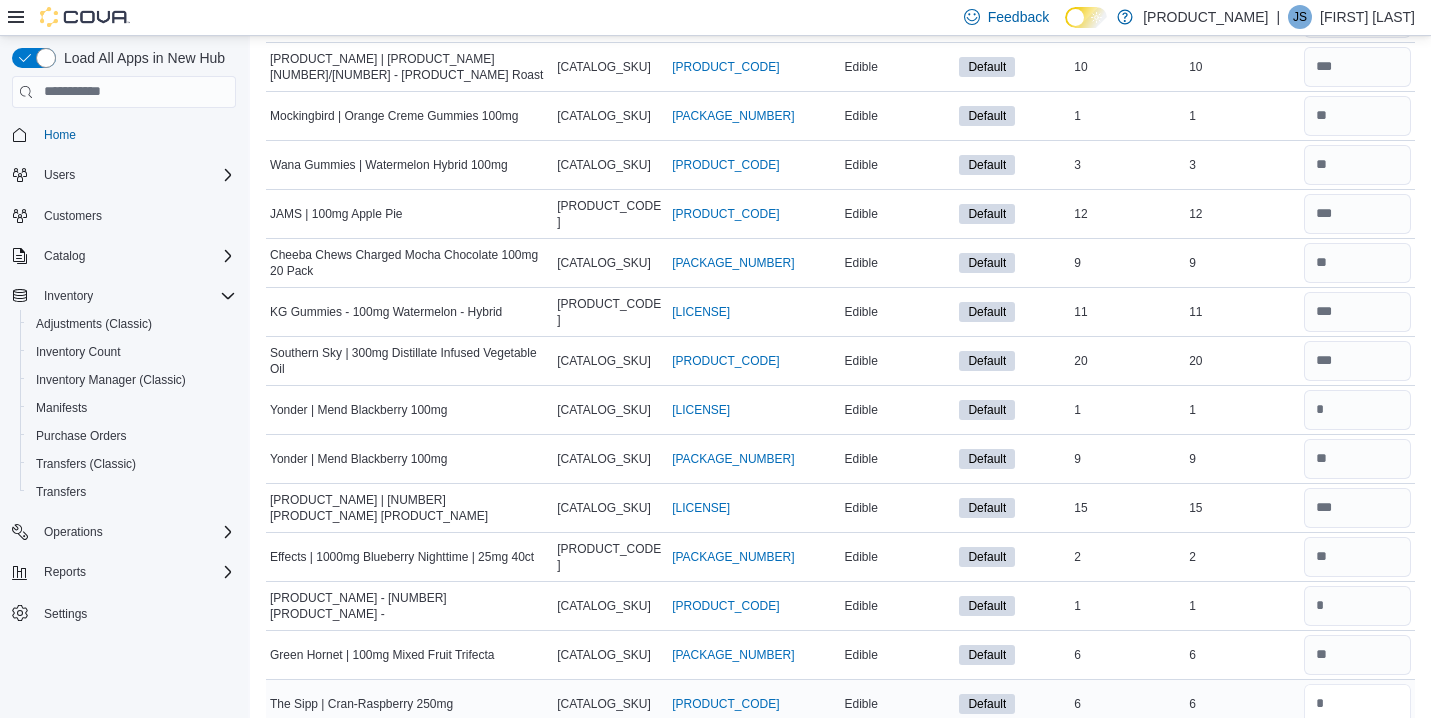 click at bounding box center [1357, 704] 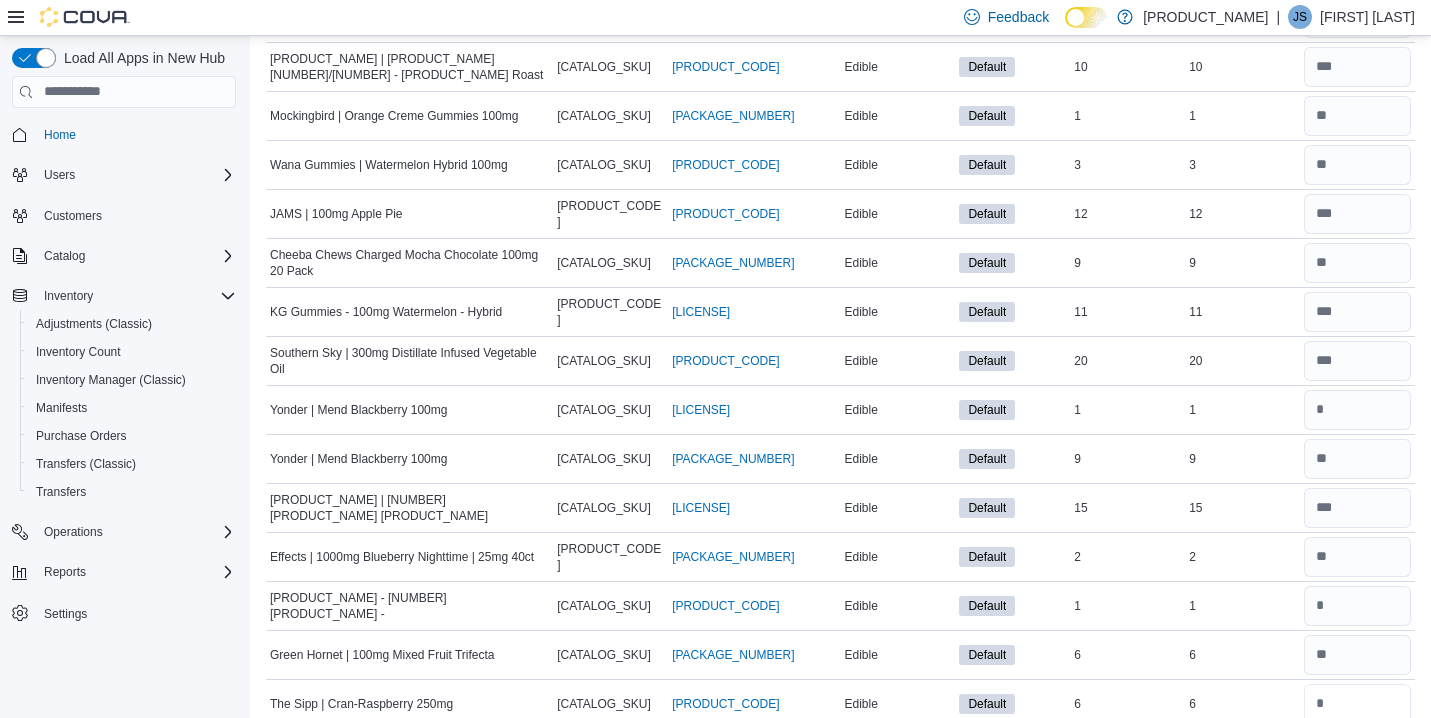 type on "*" 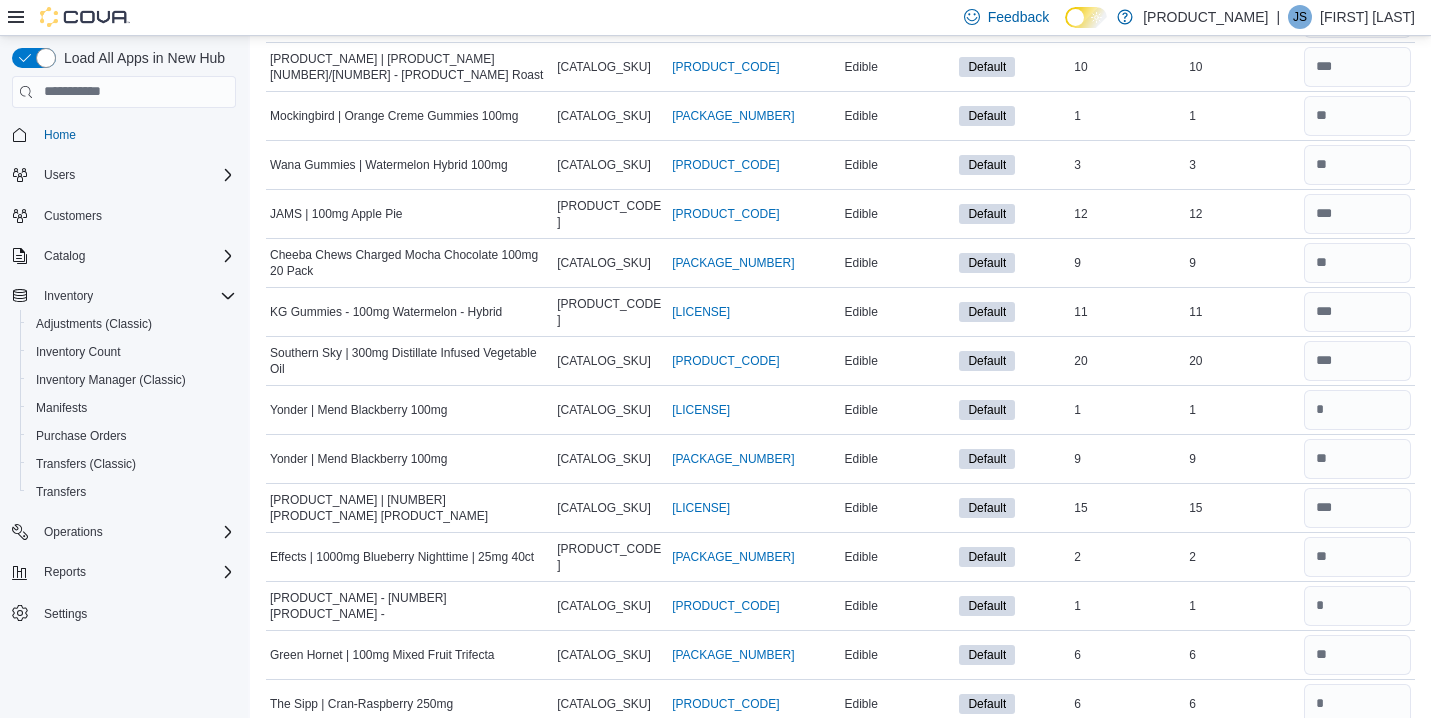 type 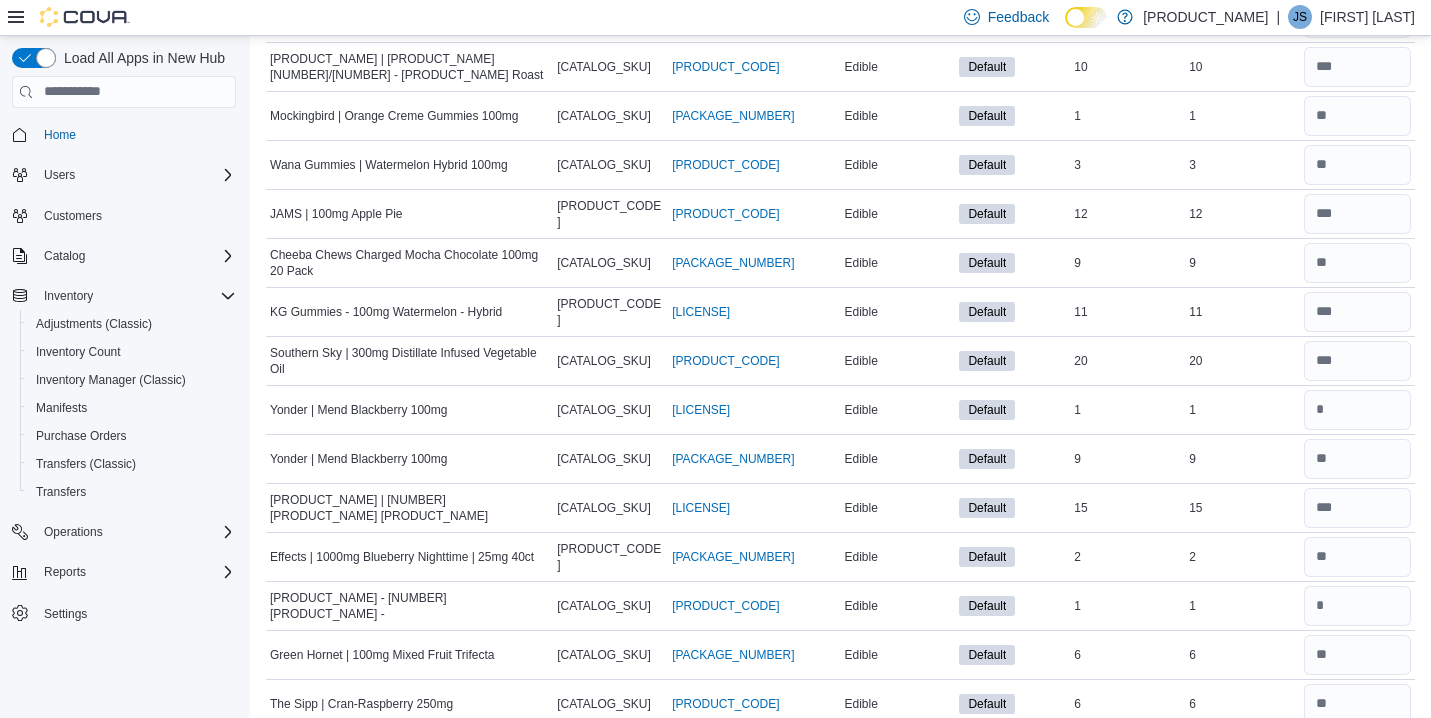 click at bounding box center (1357, 753) 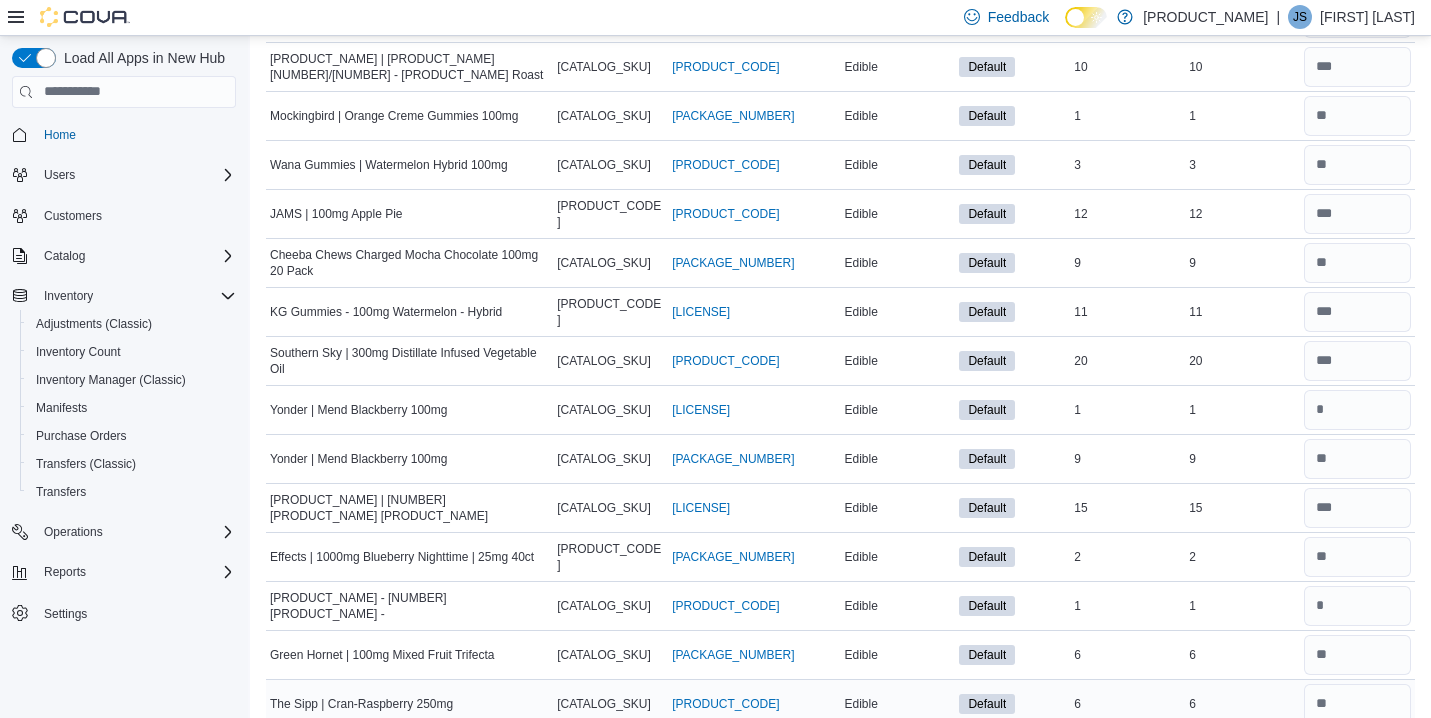 type on "**" 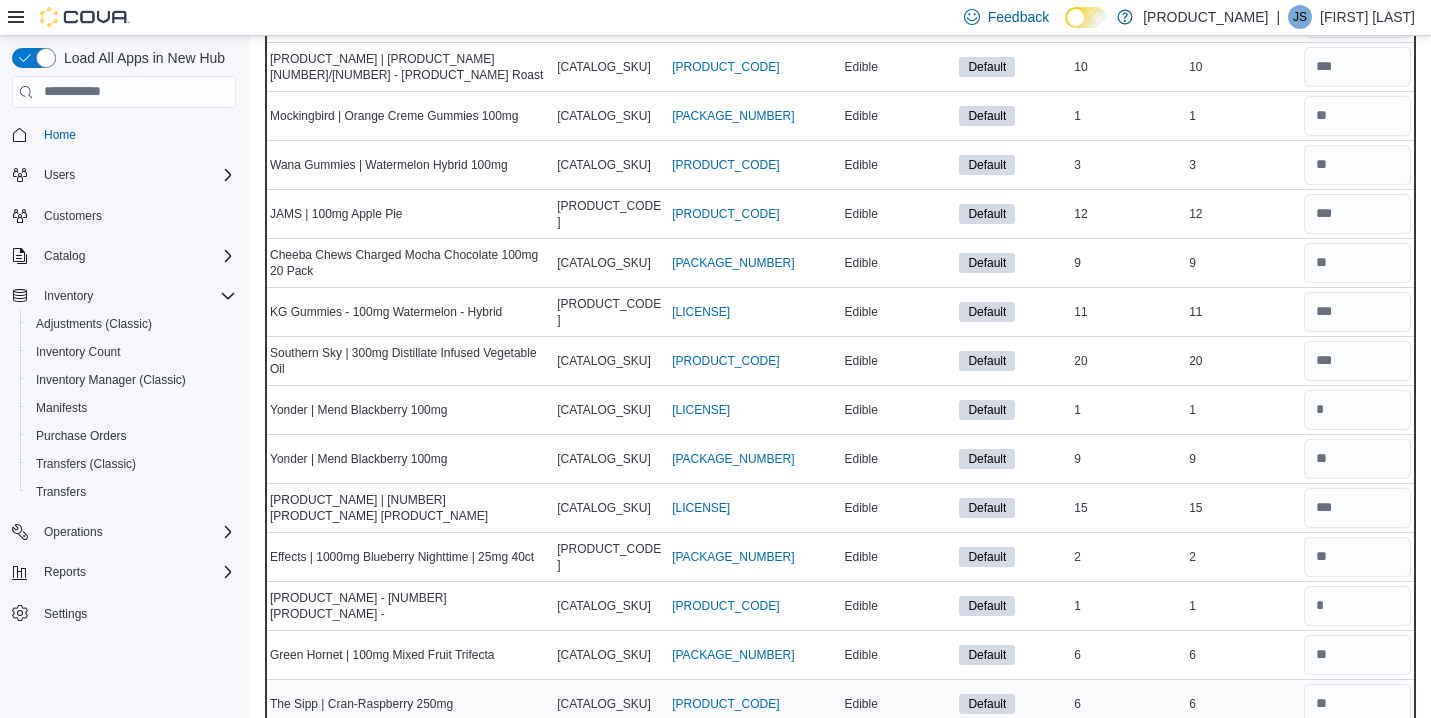 type 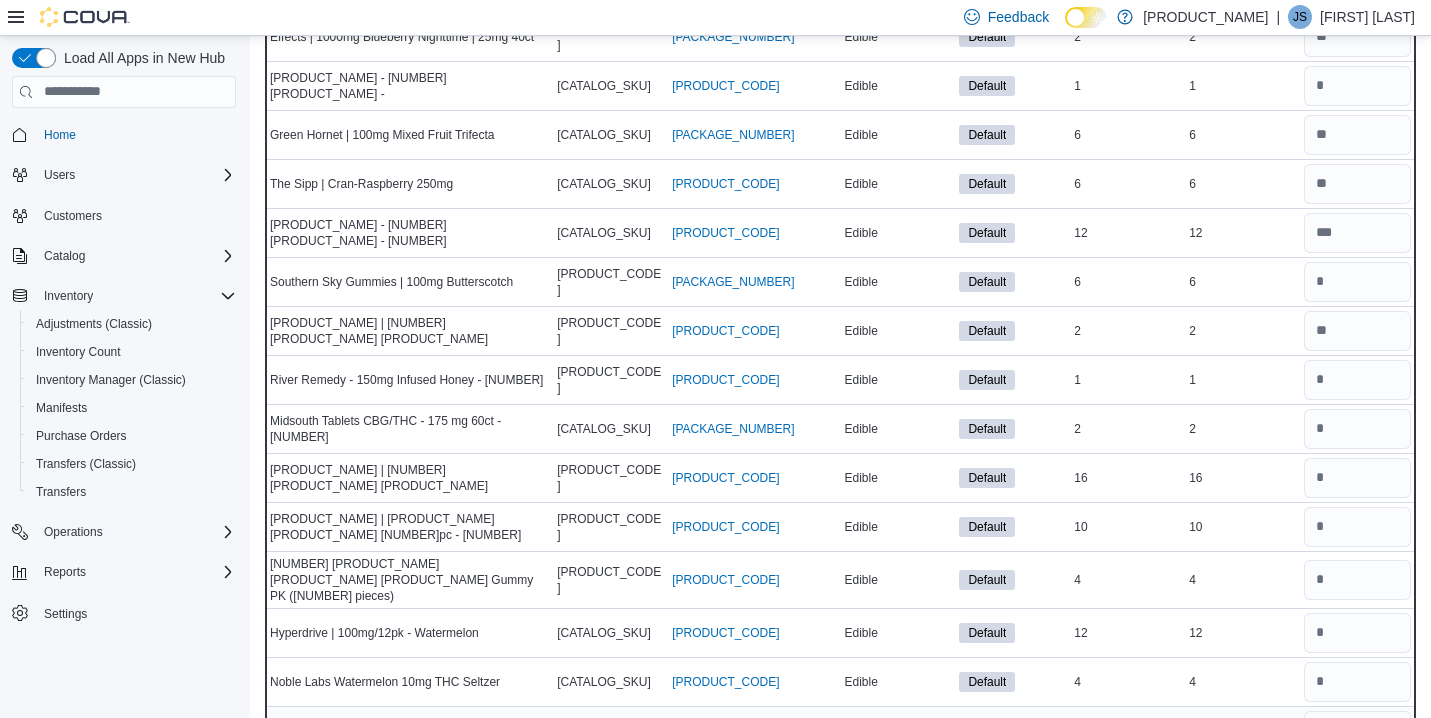 scroll, scrollTop: 4518, scrollLeft: 0, axis: vertical 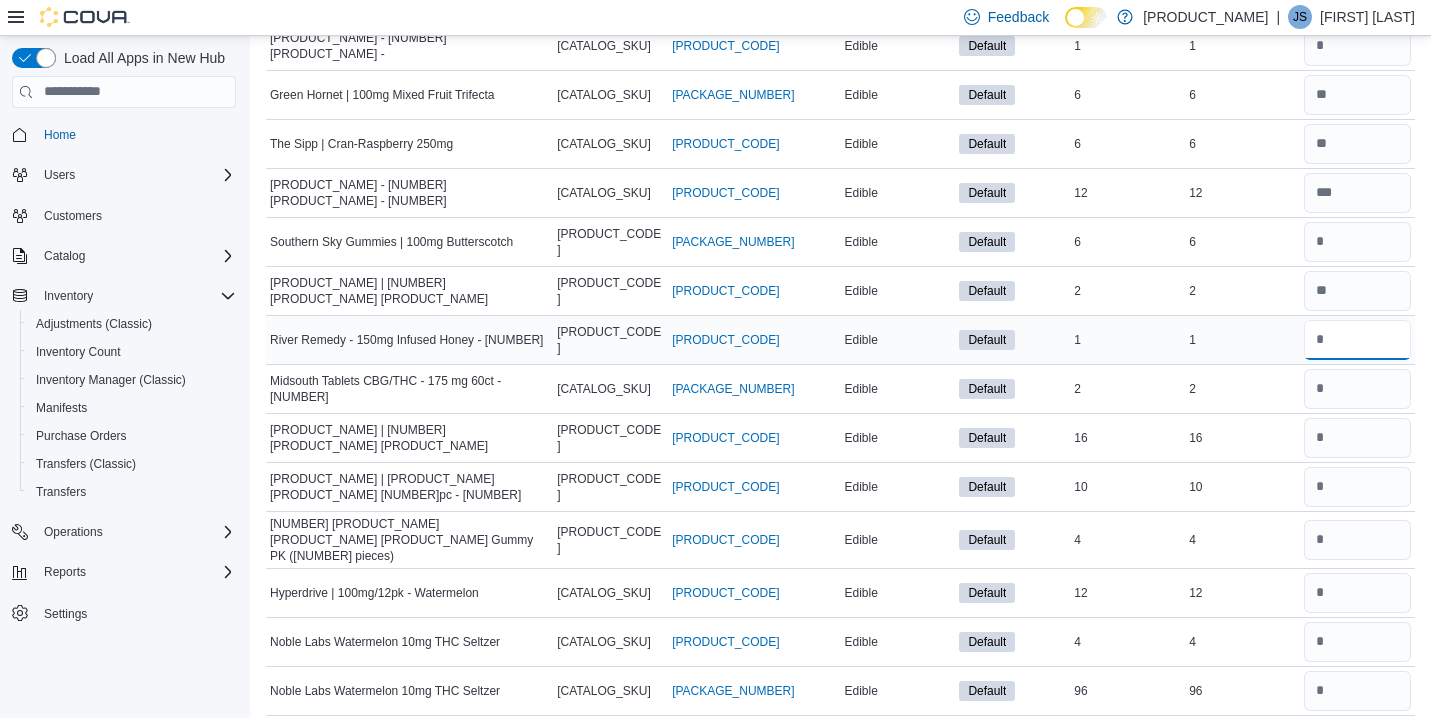 click at bounding box center [1357, 340] 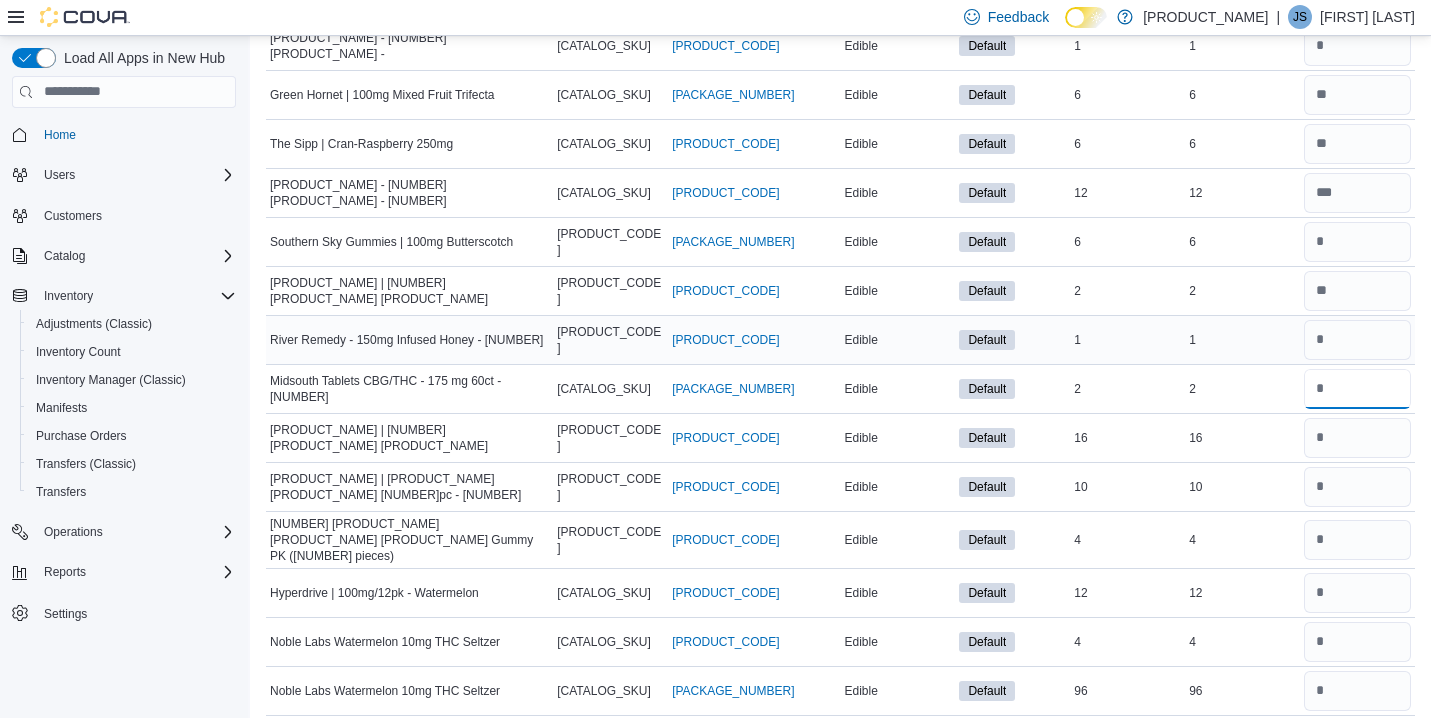 type 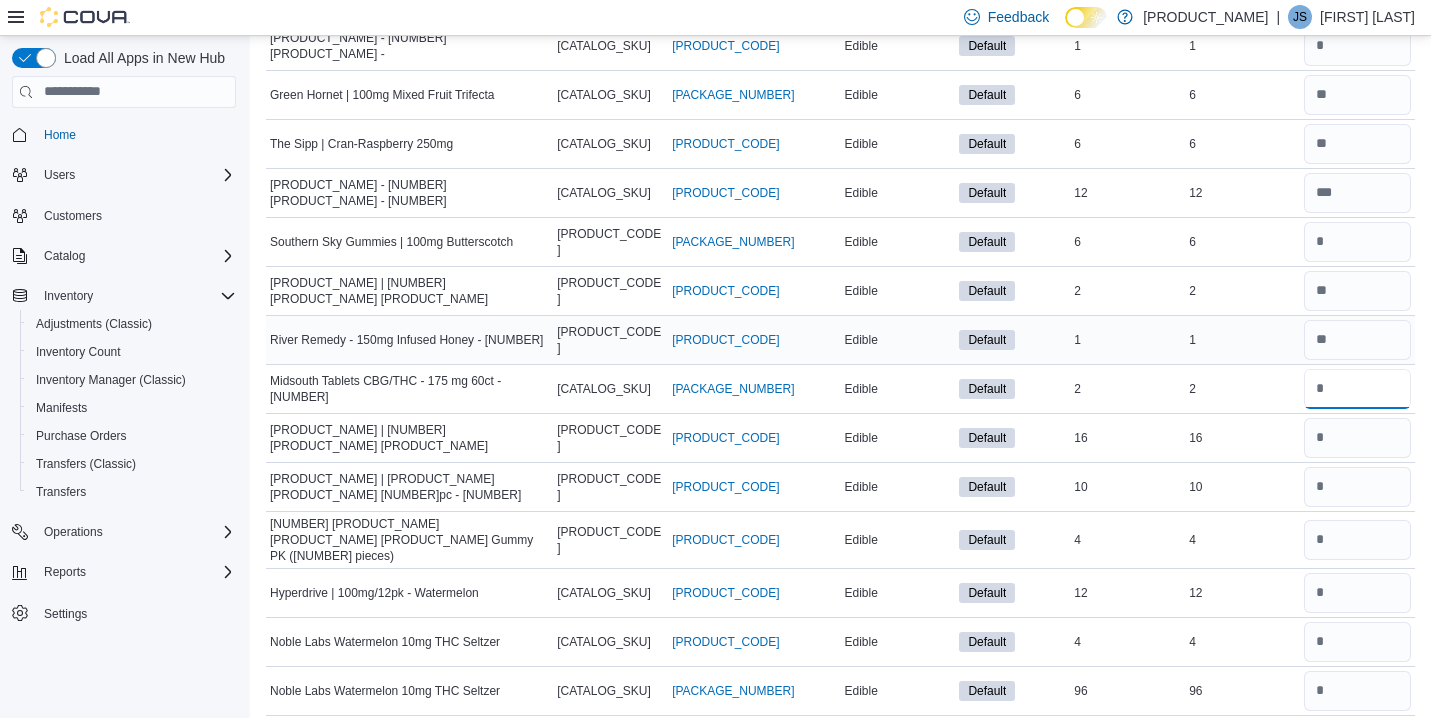 type on "*" 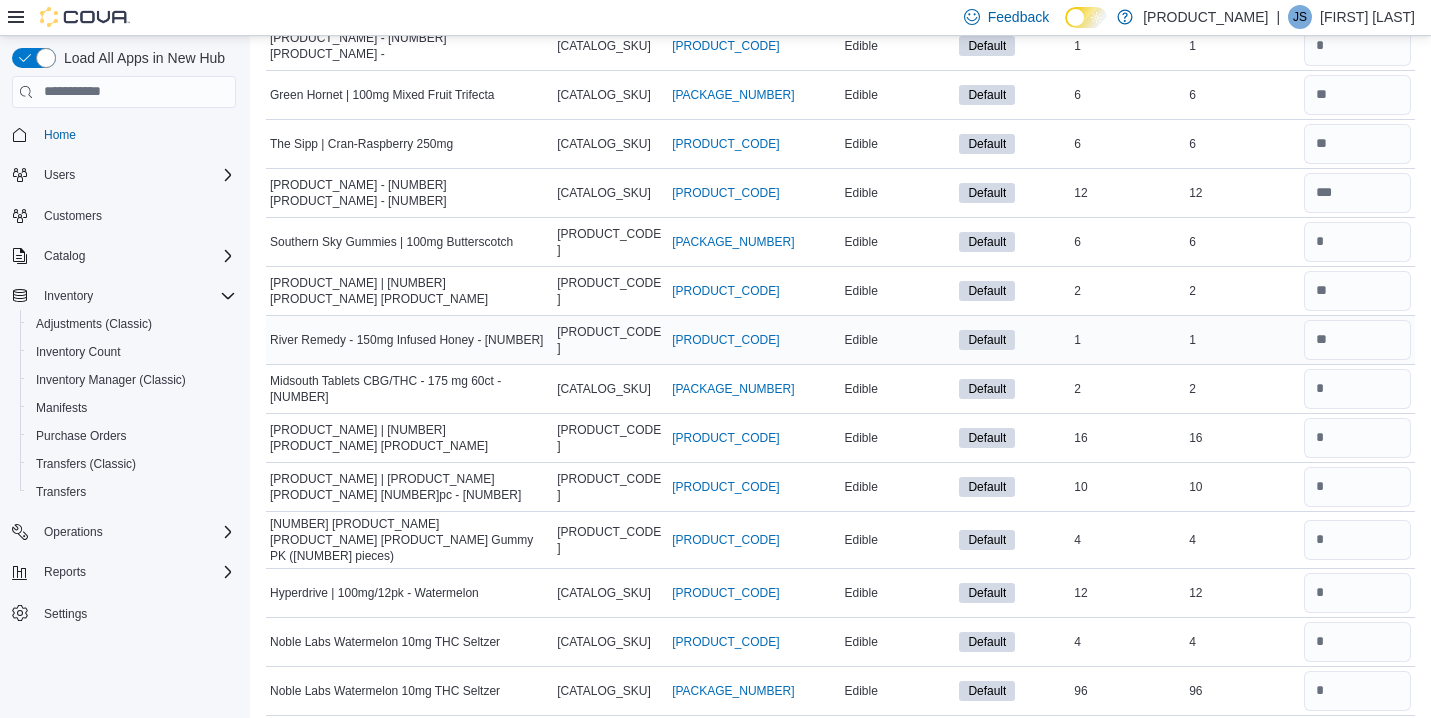 type 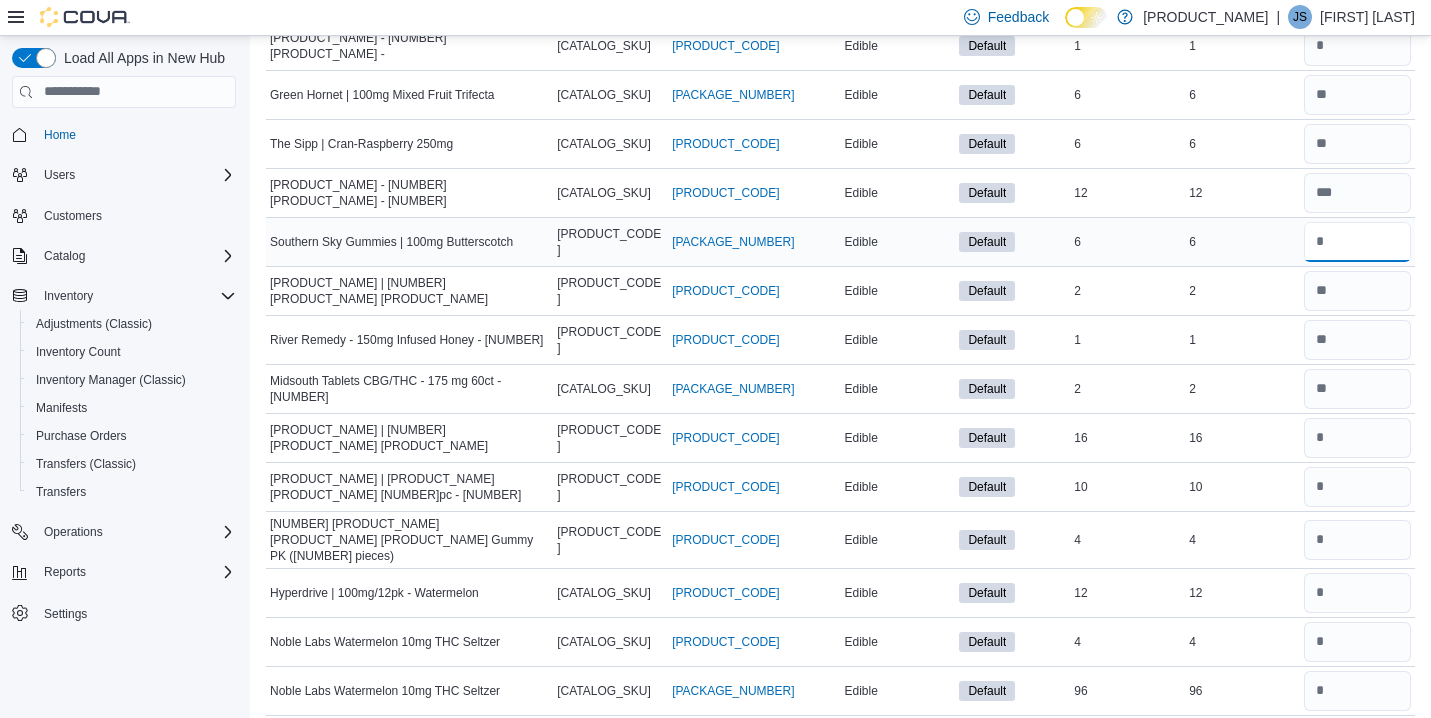 click at bounding box center [1357, 242] 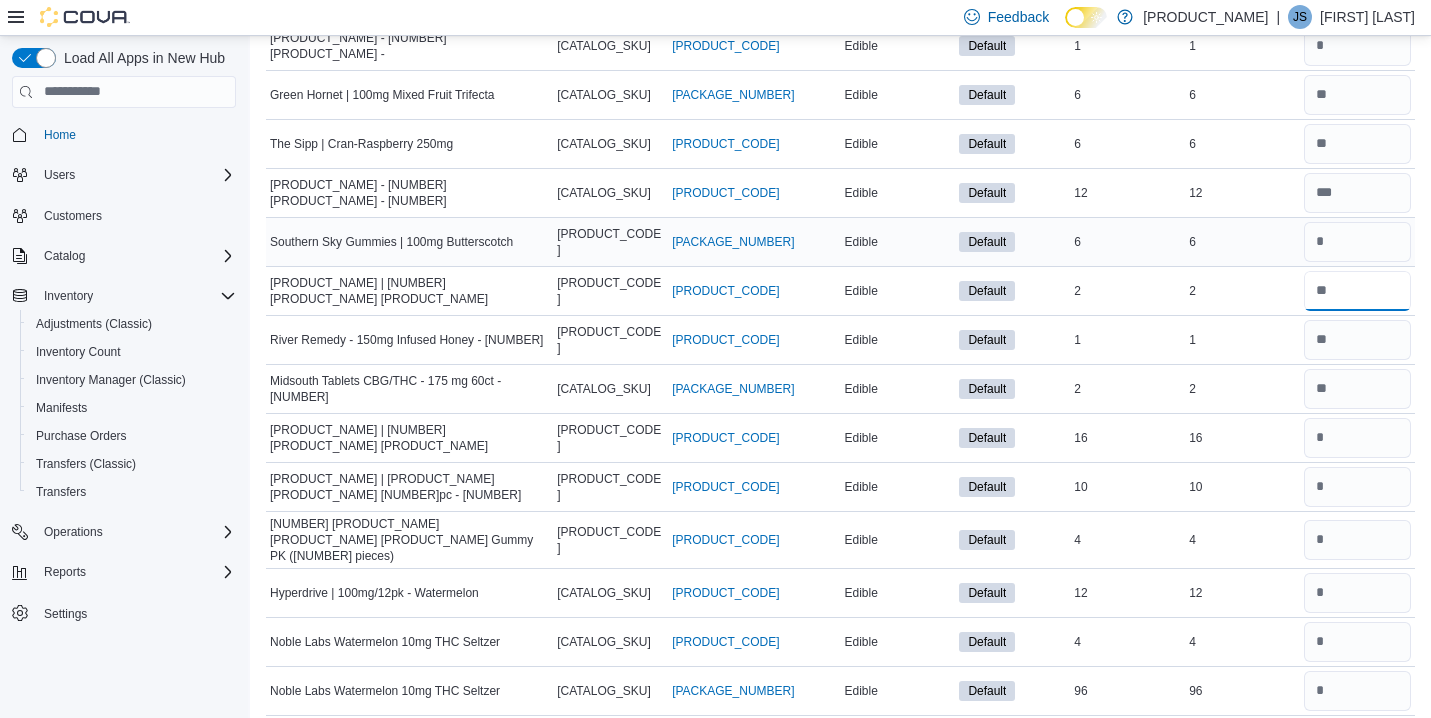 type 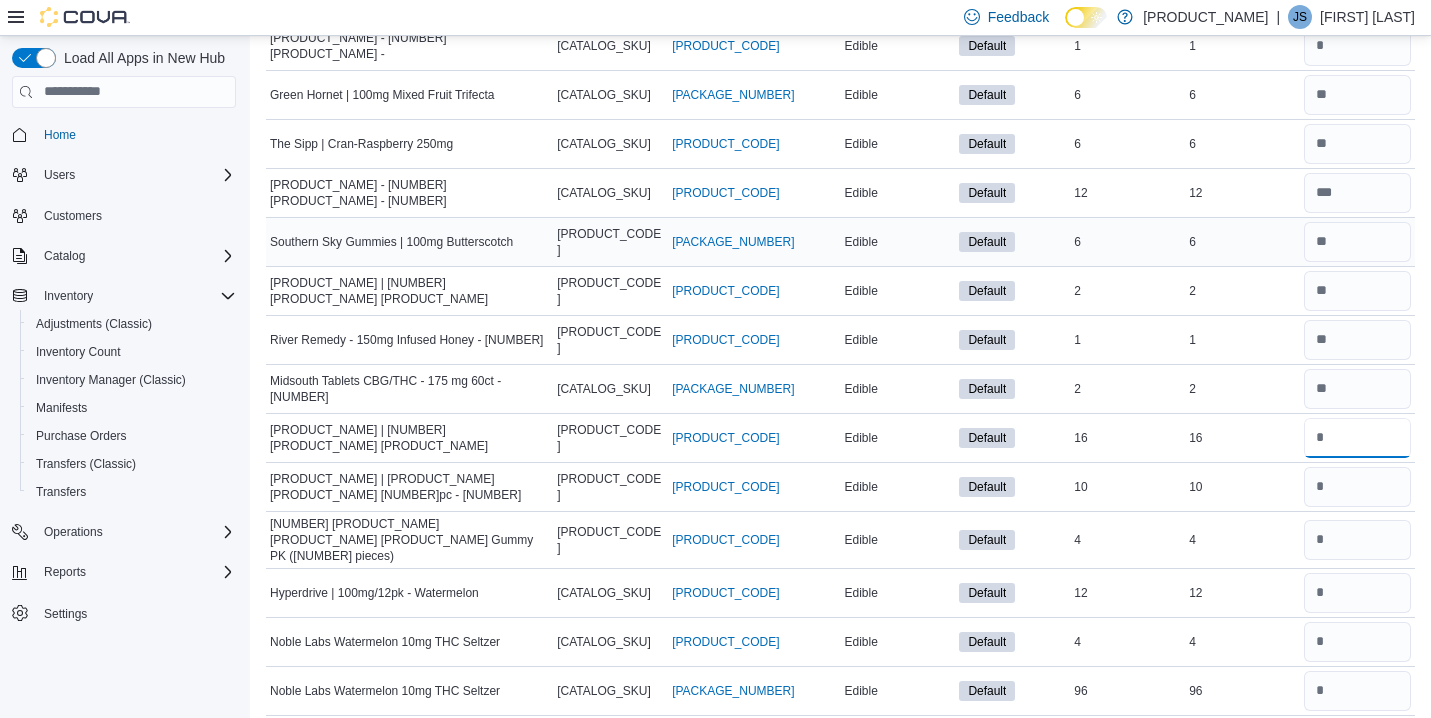 type on "**" 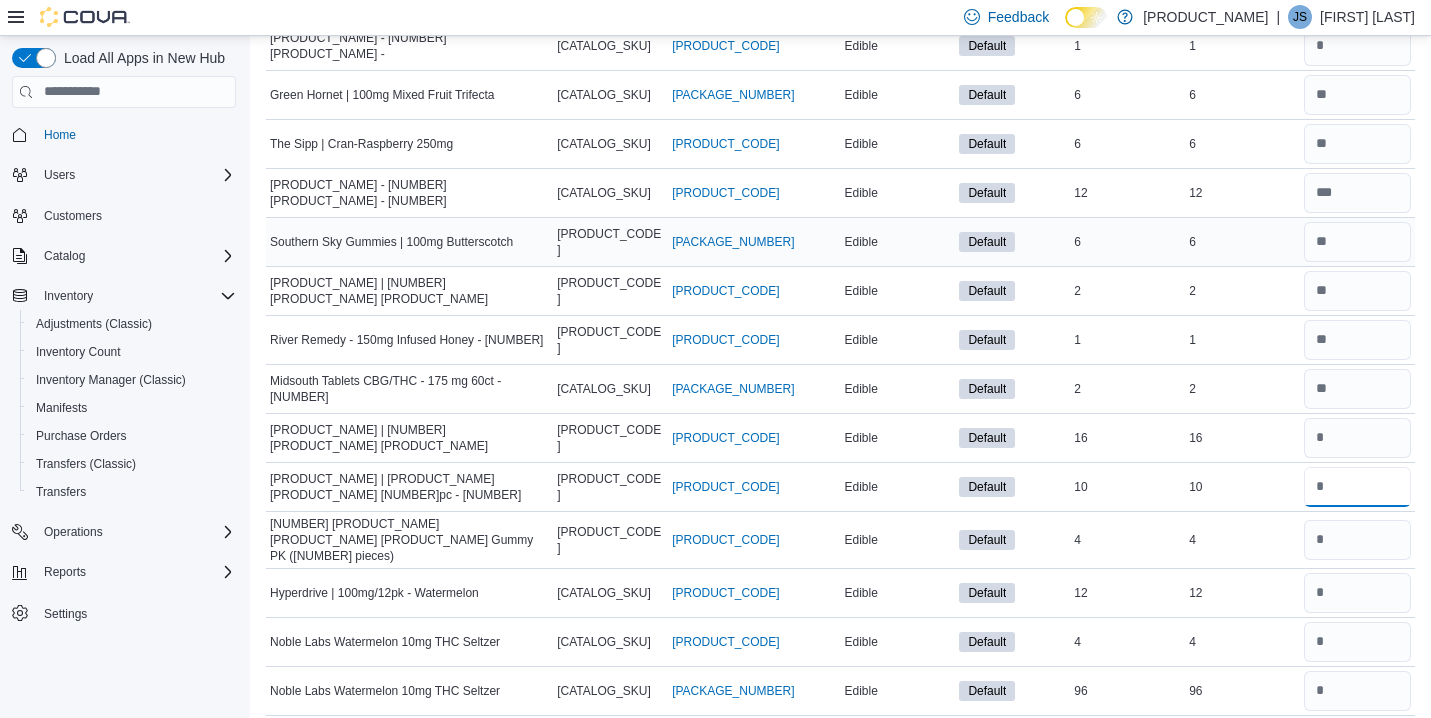 type 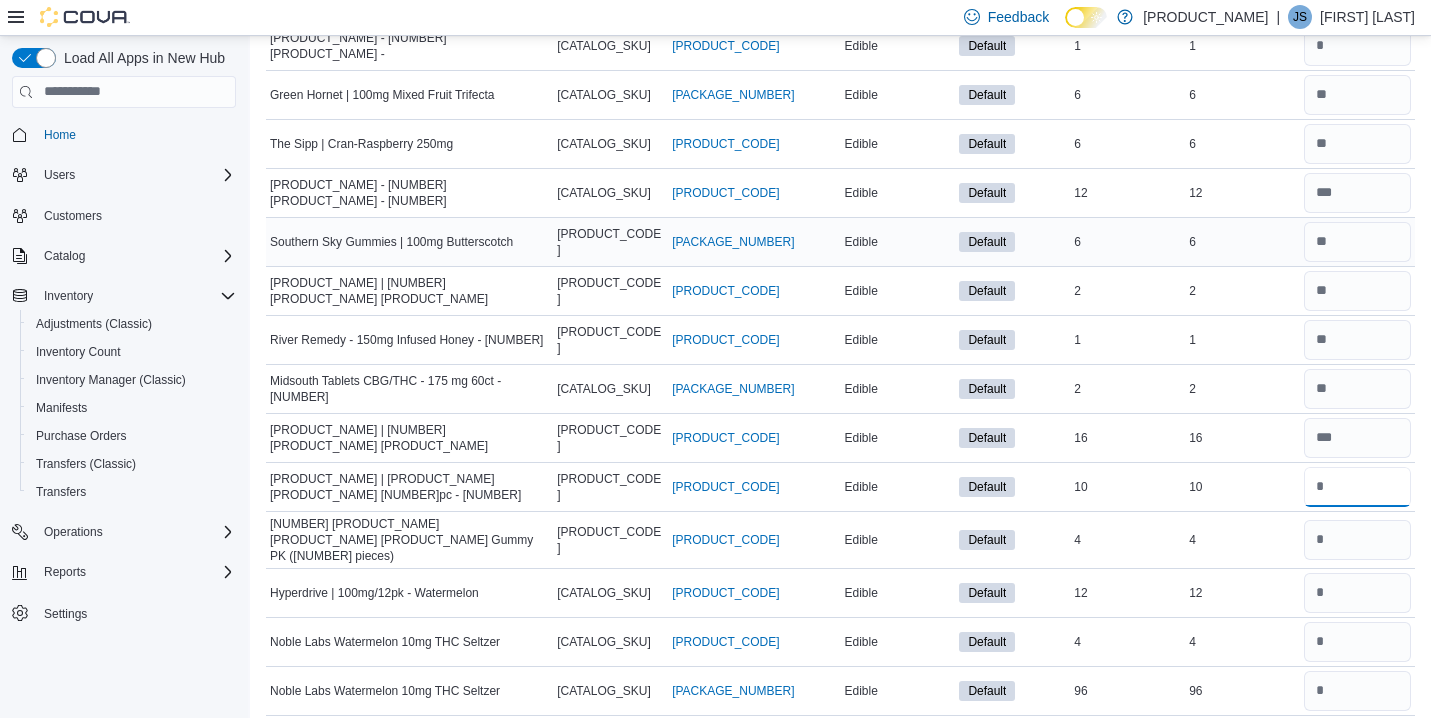 type on "**" 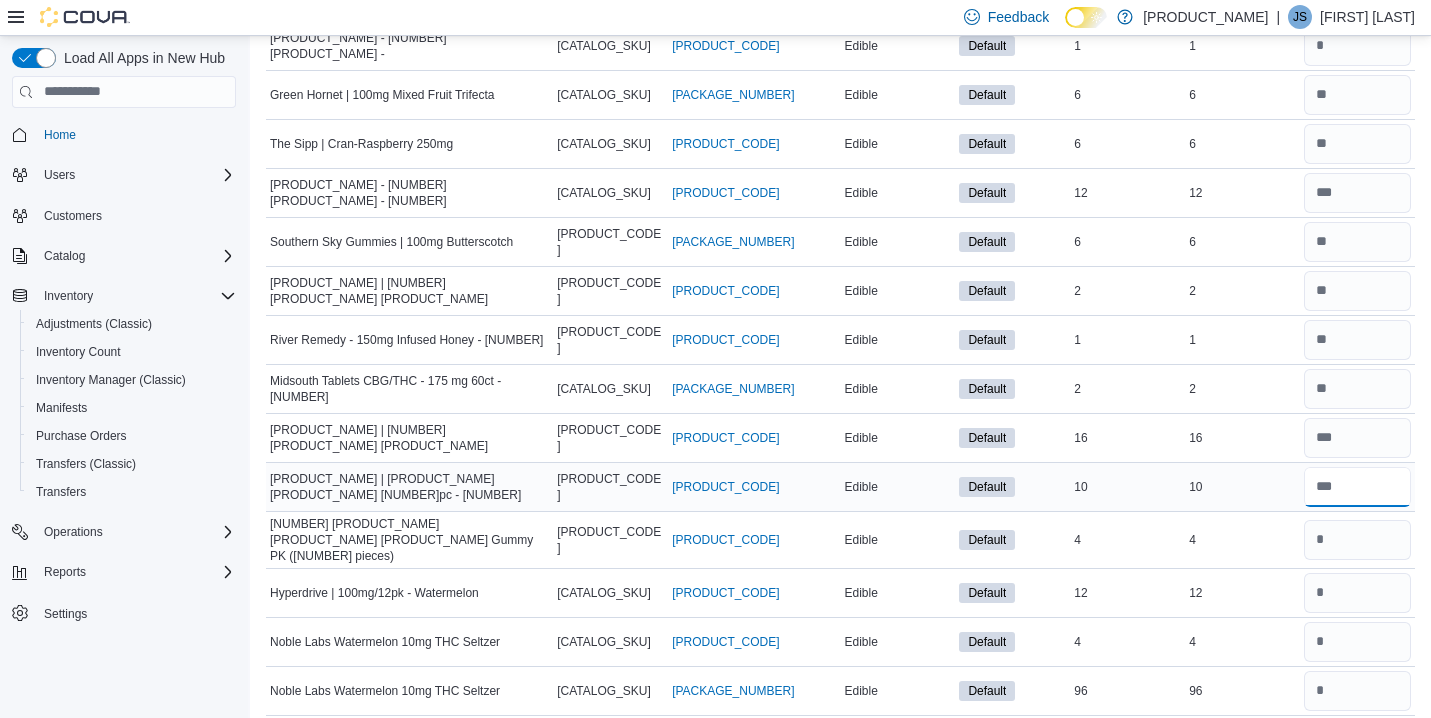 click at bounding box center (1357, 487) 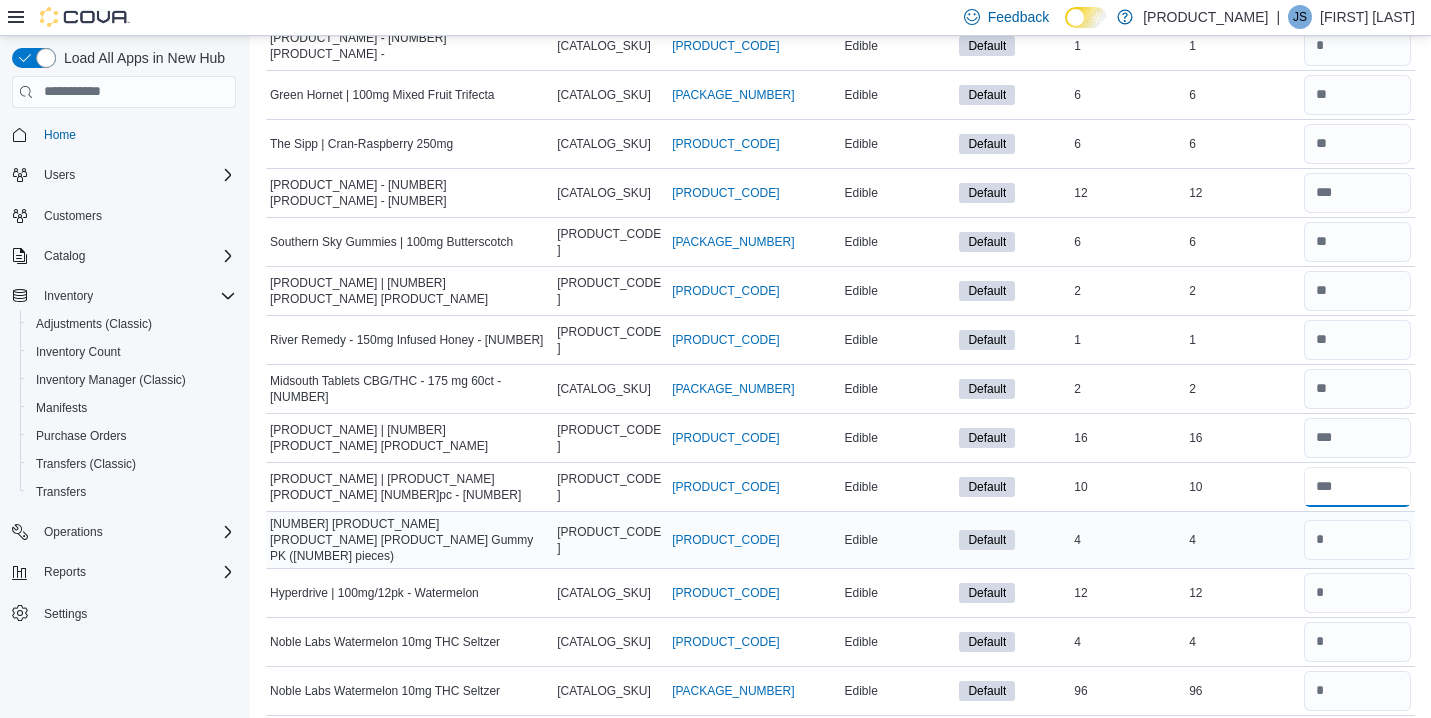 type on "**" 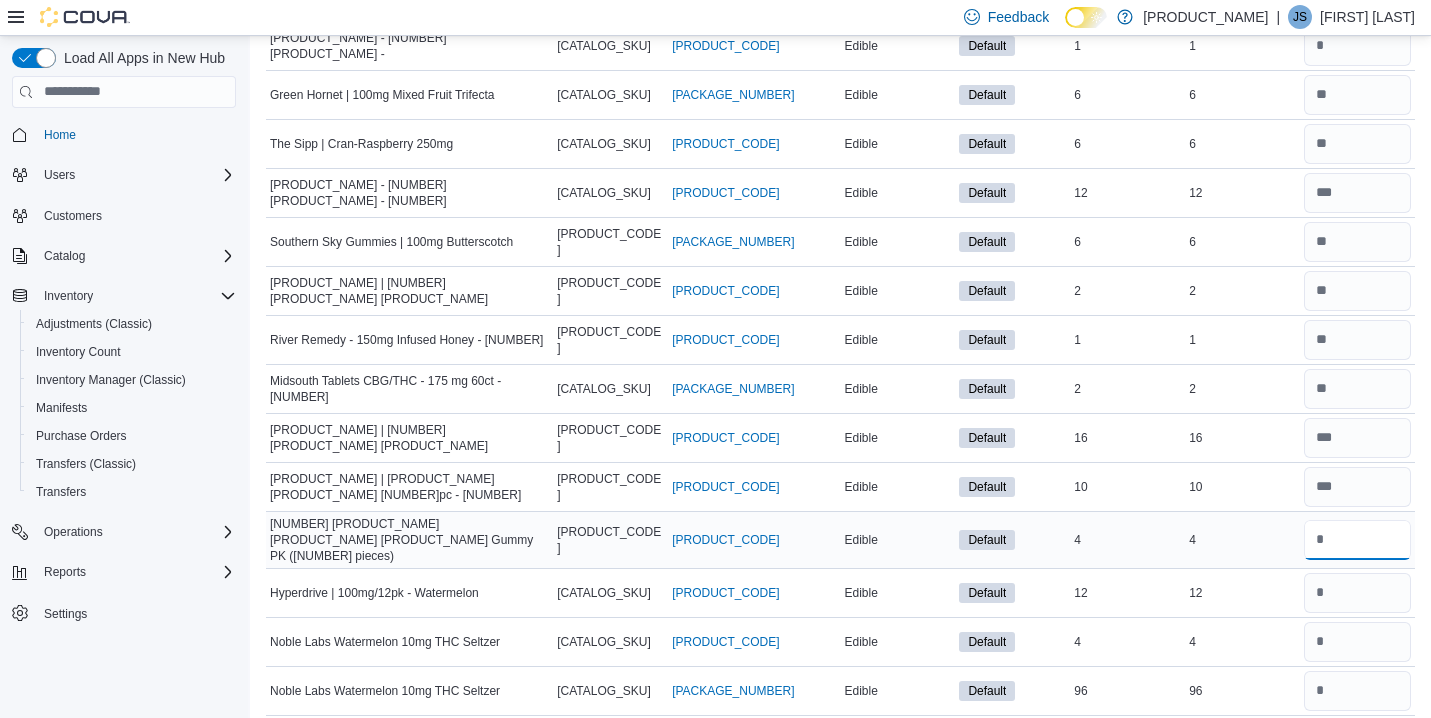 type 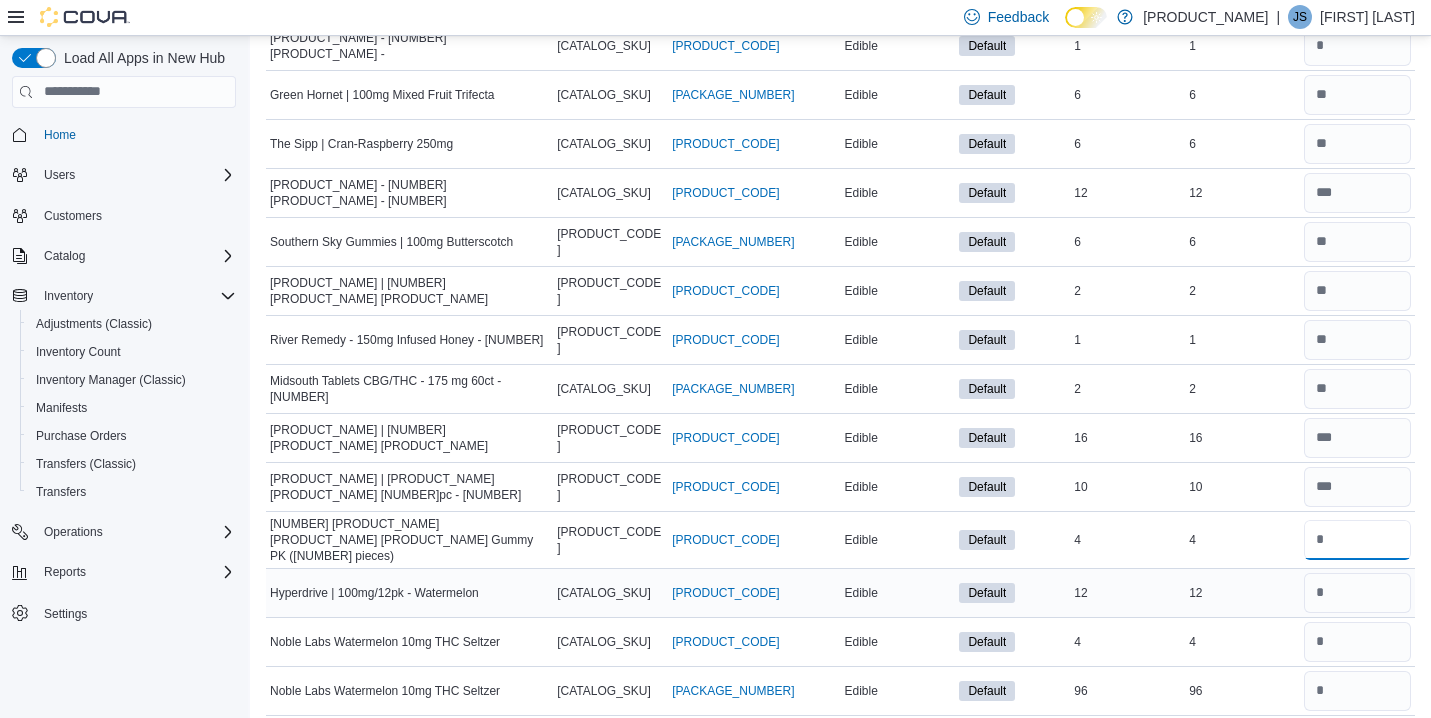 type on "*" 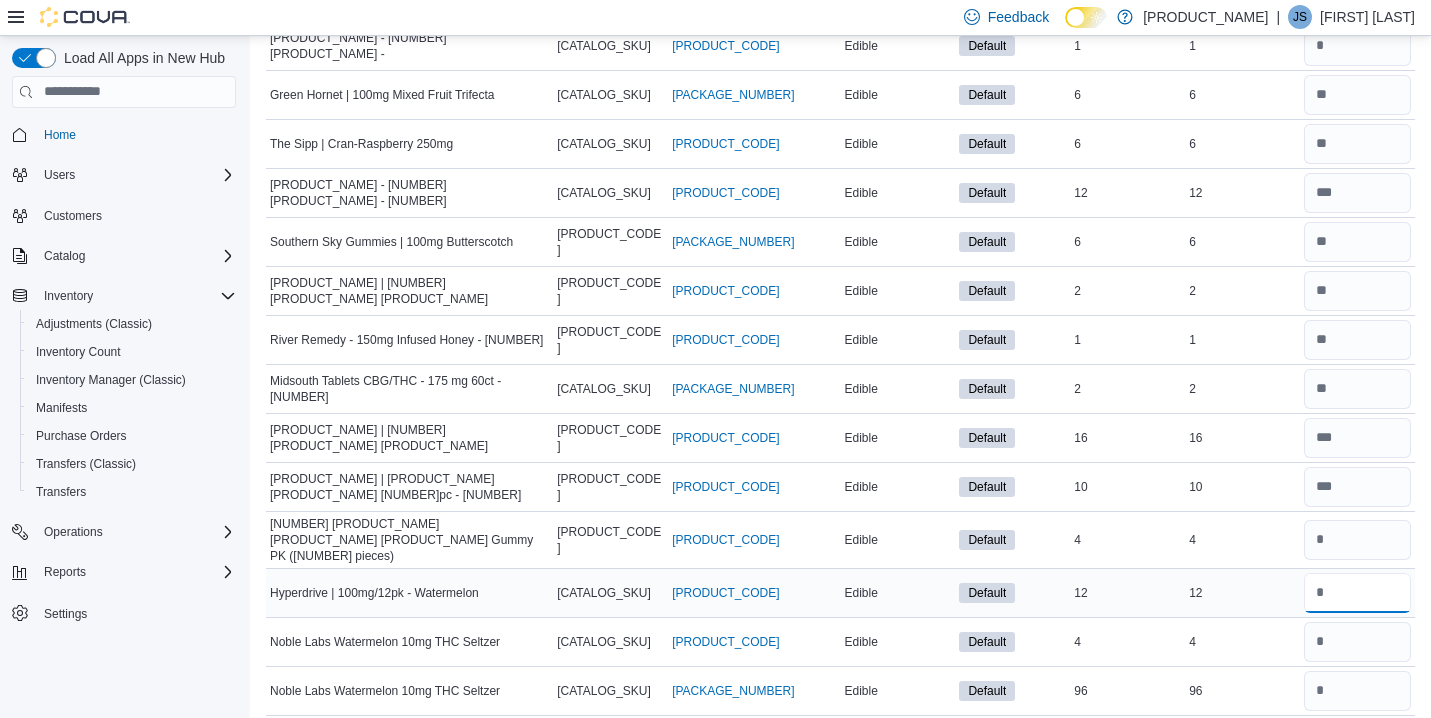 type 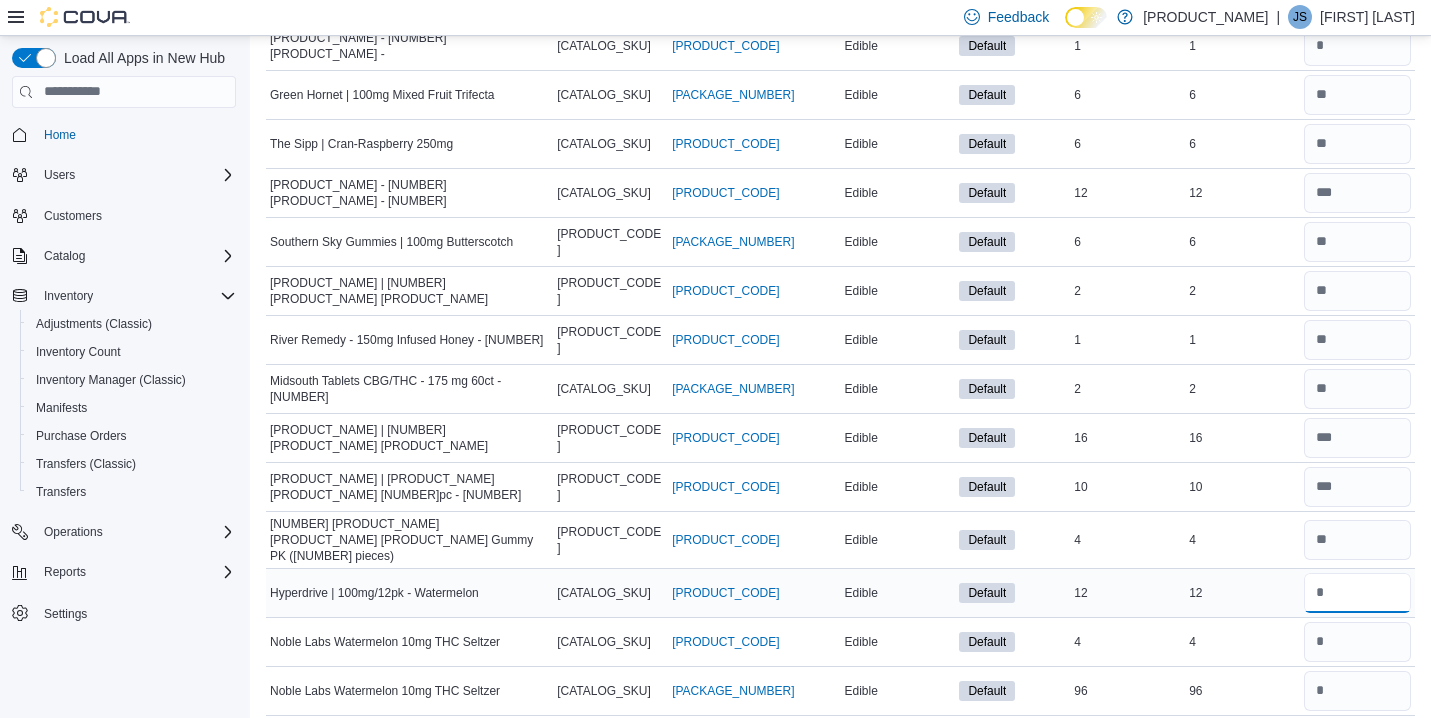 click at bounding box center (1357, 593) 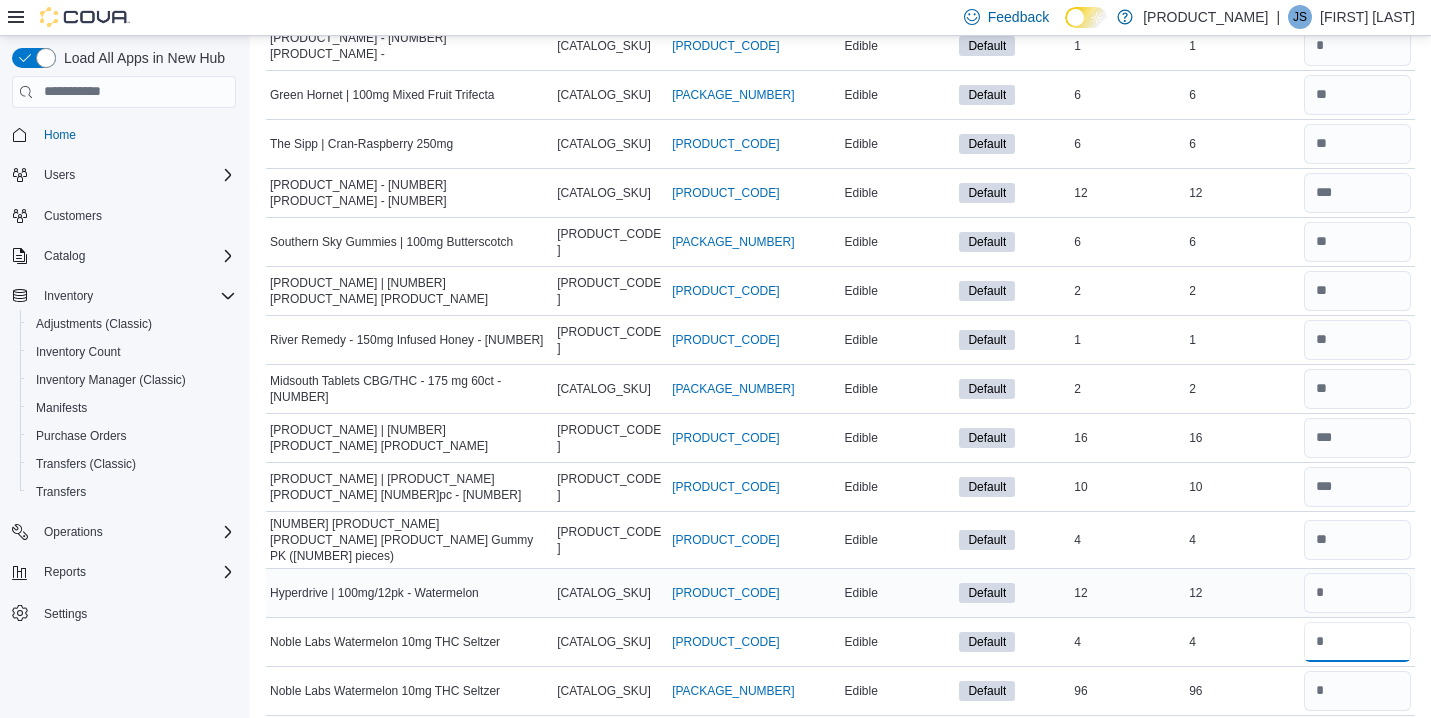 type 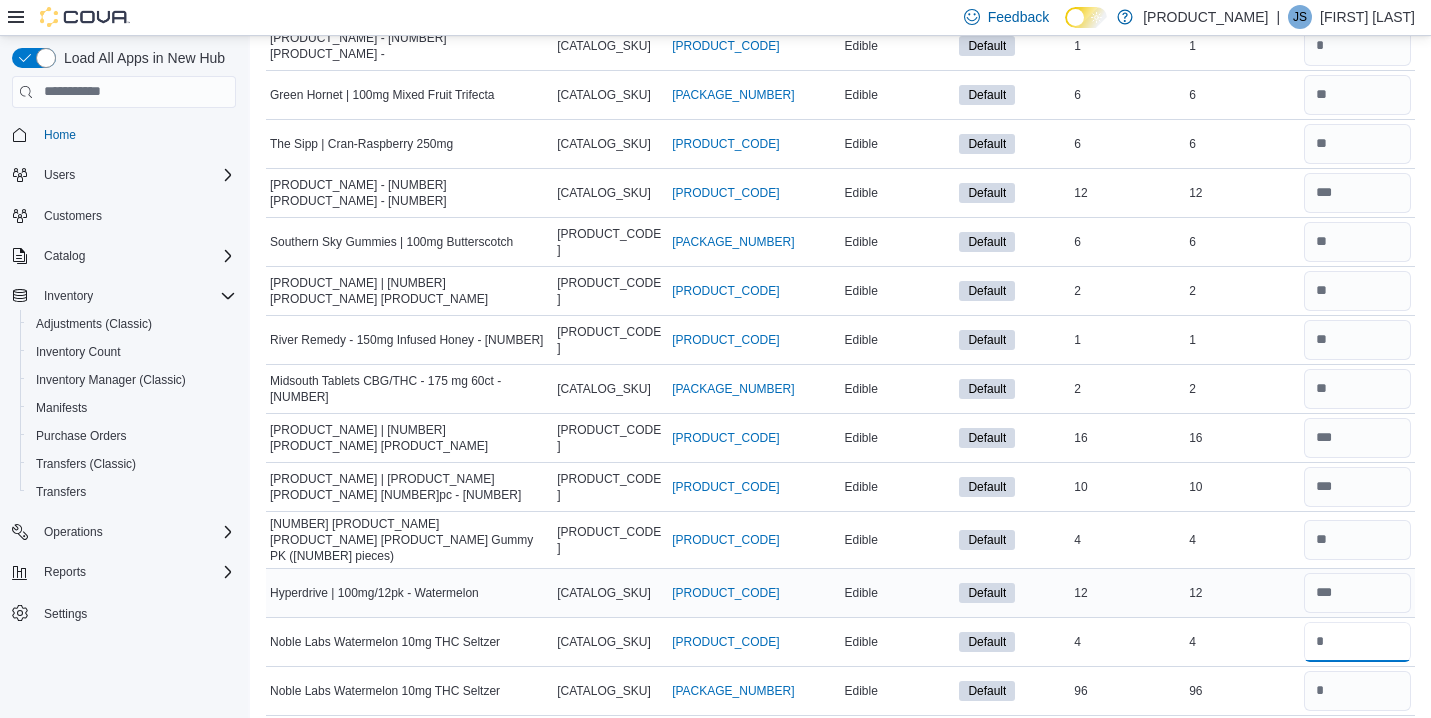 type on "*" 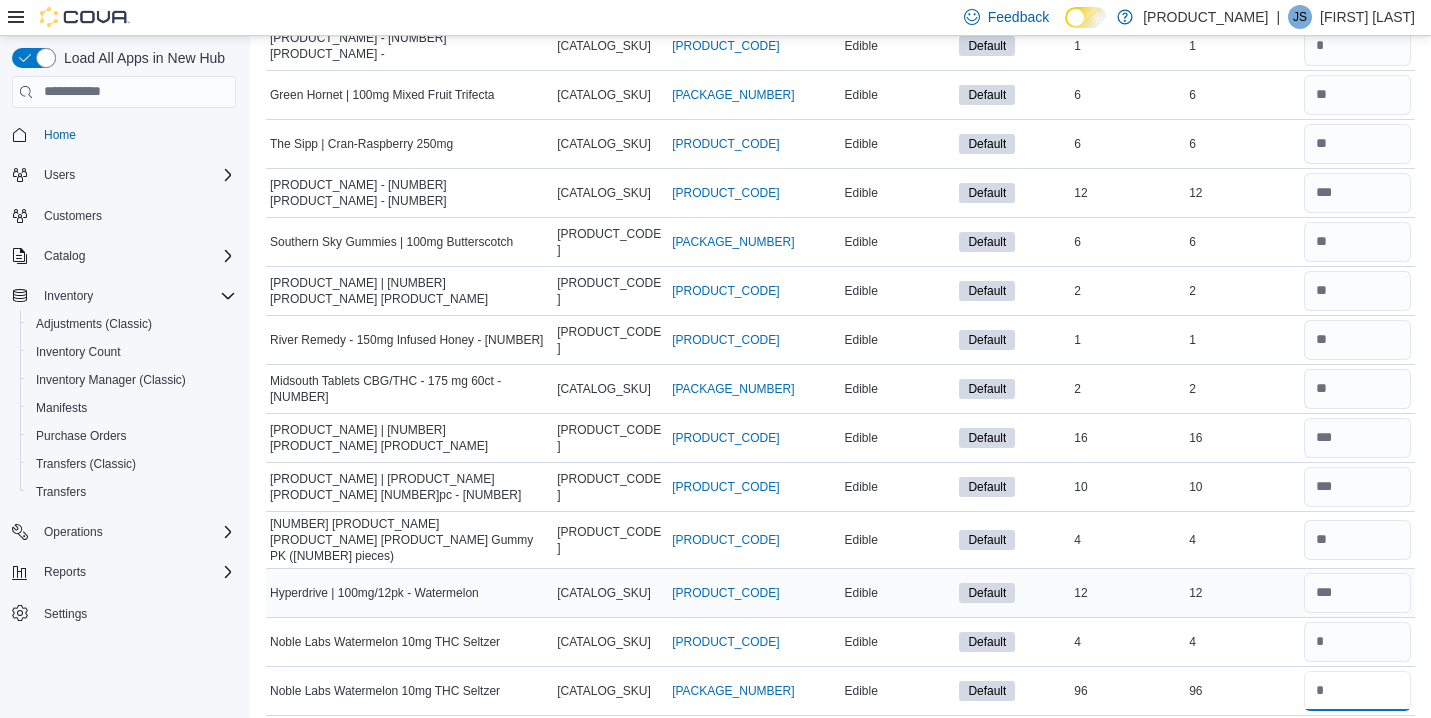 type 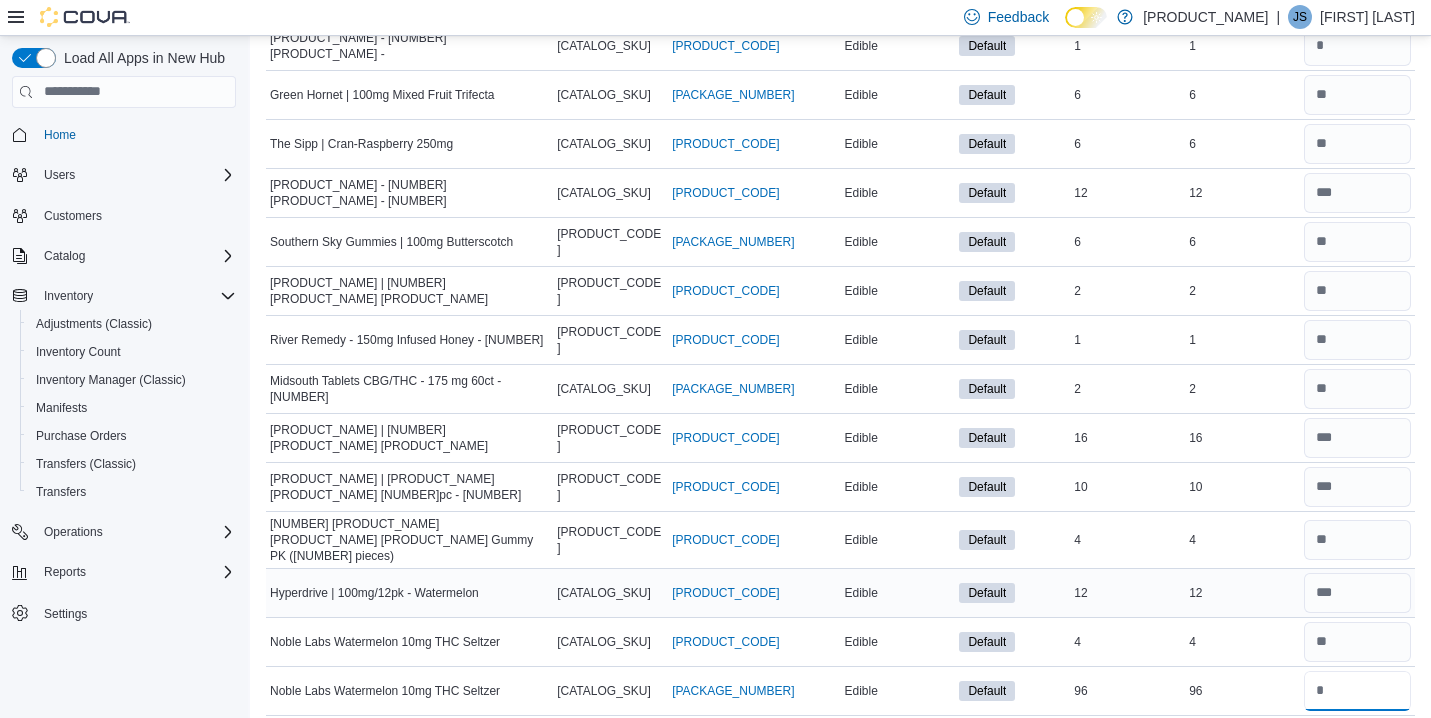 type on "**" 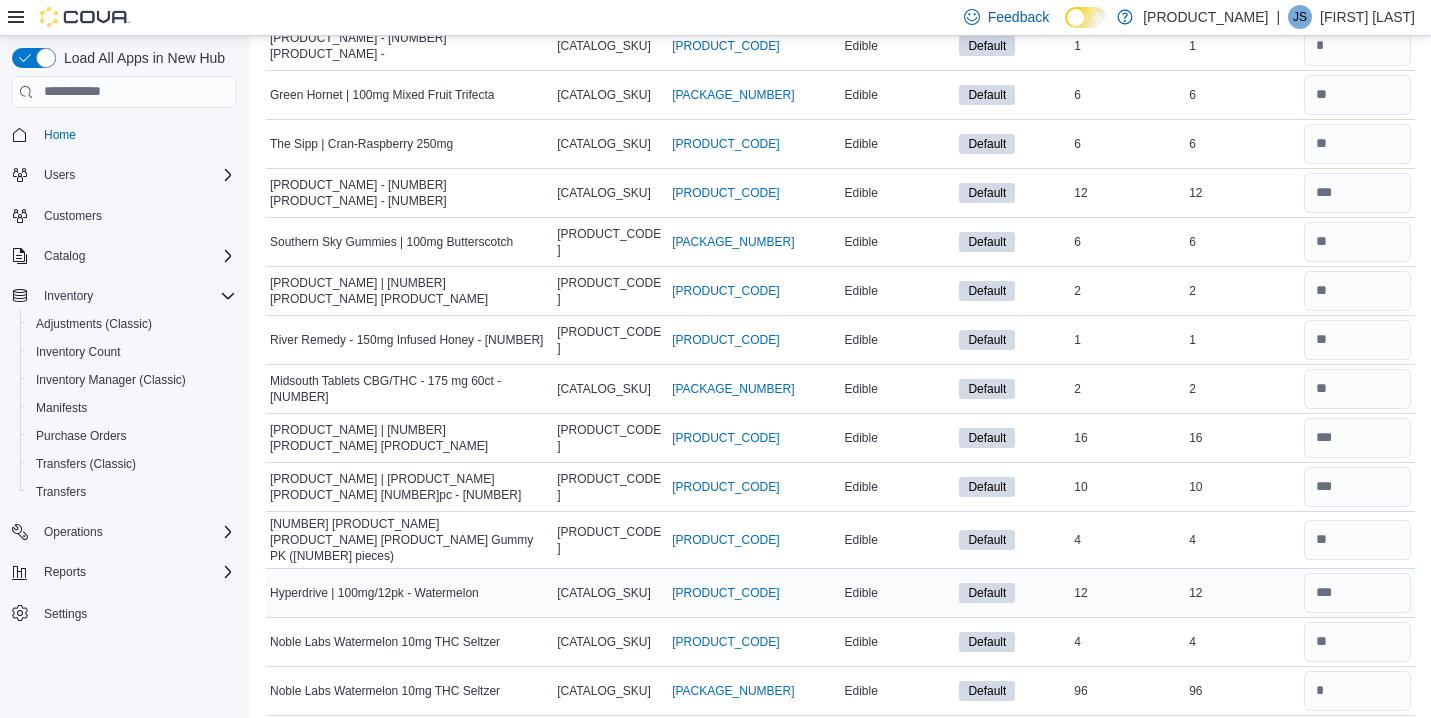 type 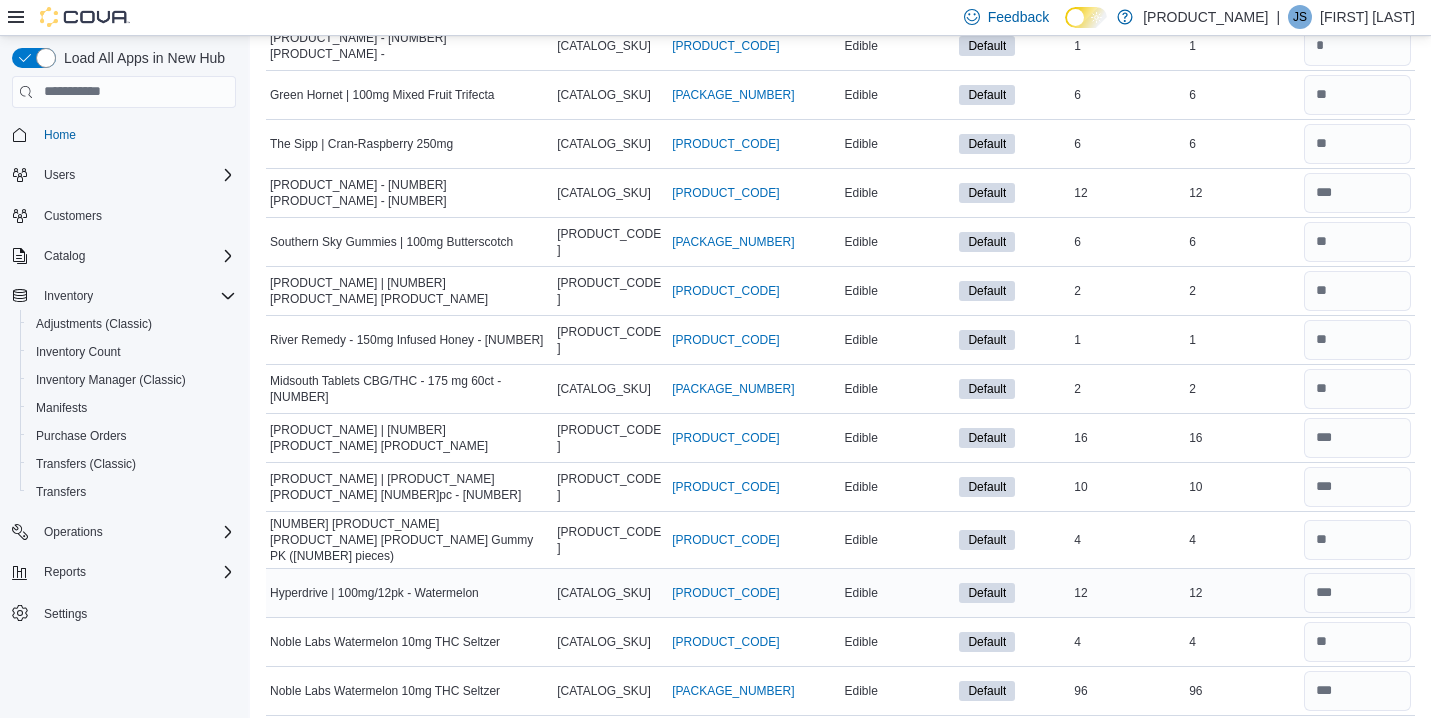 type on "*" 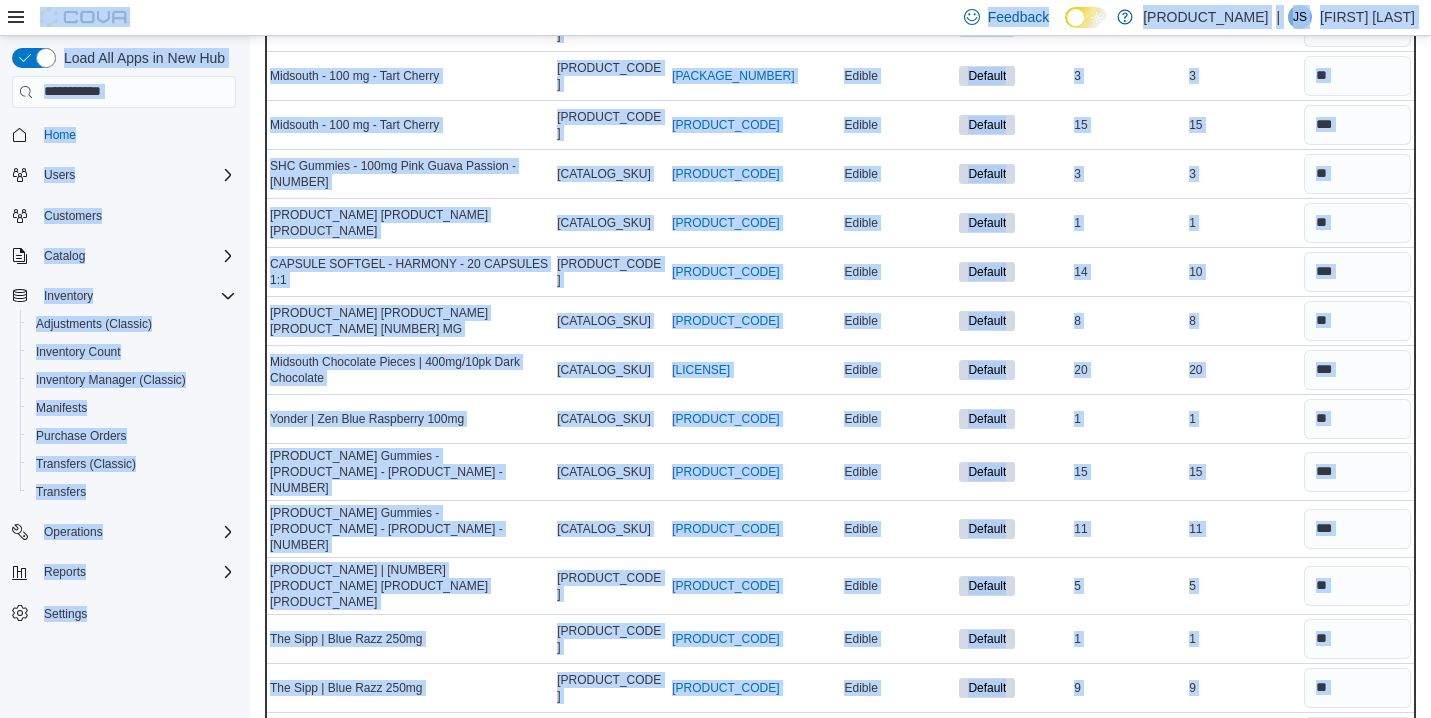 scroll, scrollTop: 0, scrollLeft: 0, axis: both 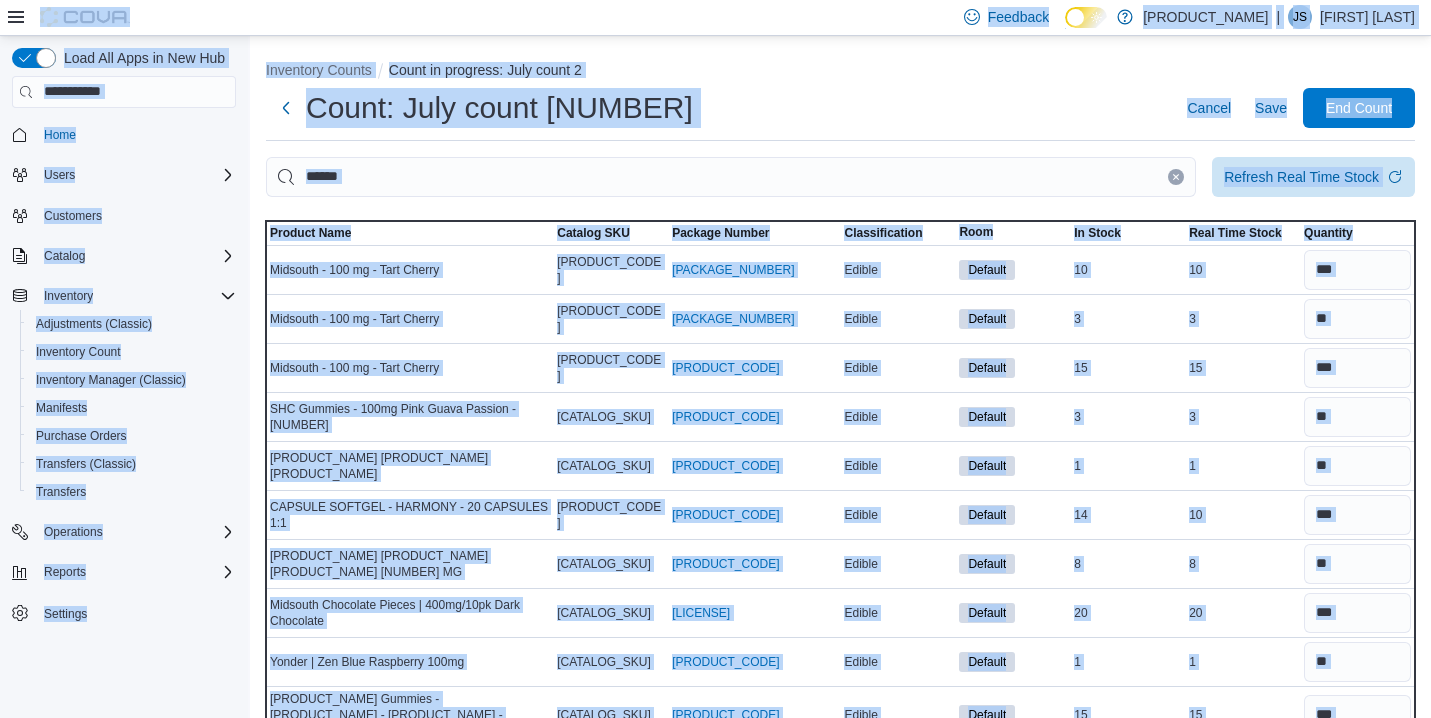 drag, startPoint x: 1277, startPoint y: 479, endPoint x: 1441, endPoint y: -101, distance: 602.7404 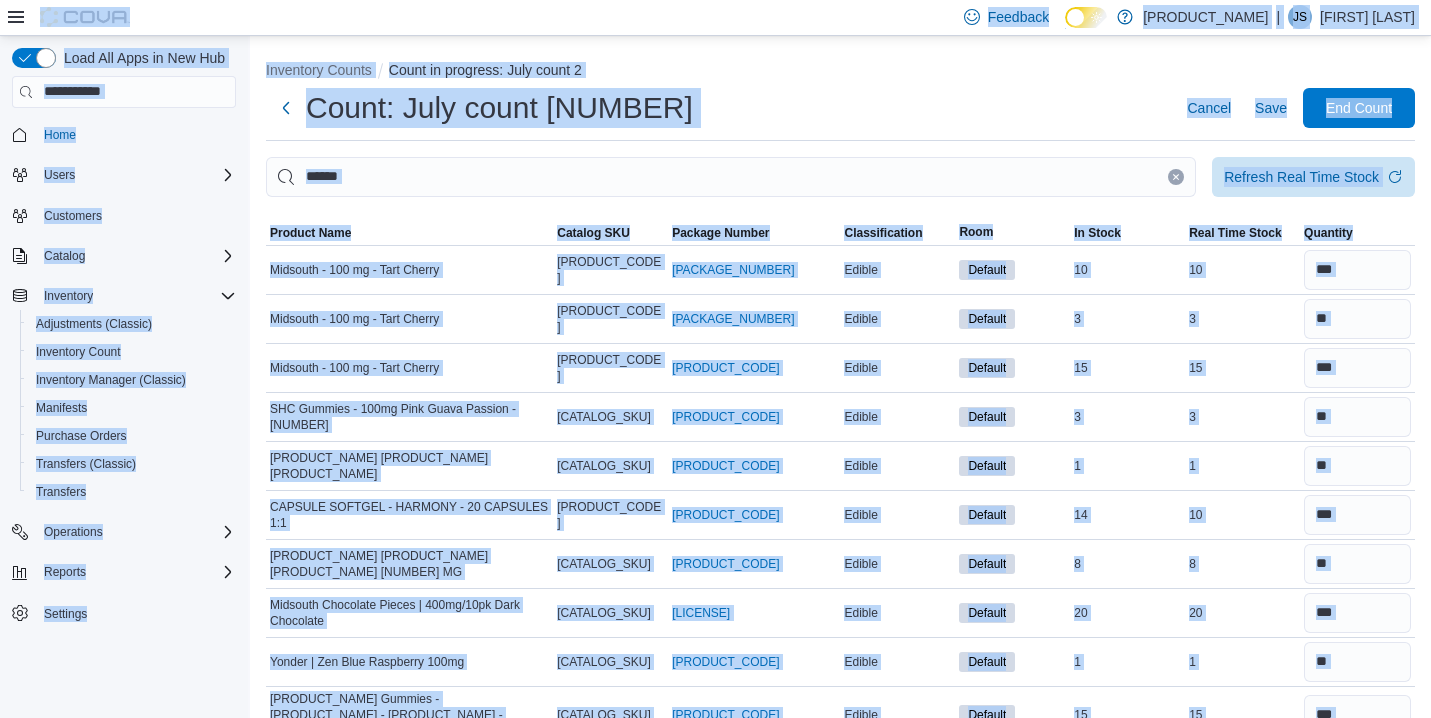click on "Count: July count [NUMBER] Cancel Save End Count" at bounding box center [840, 108] 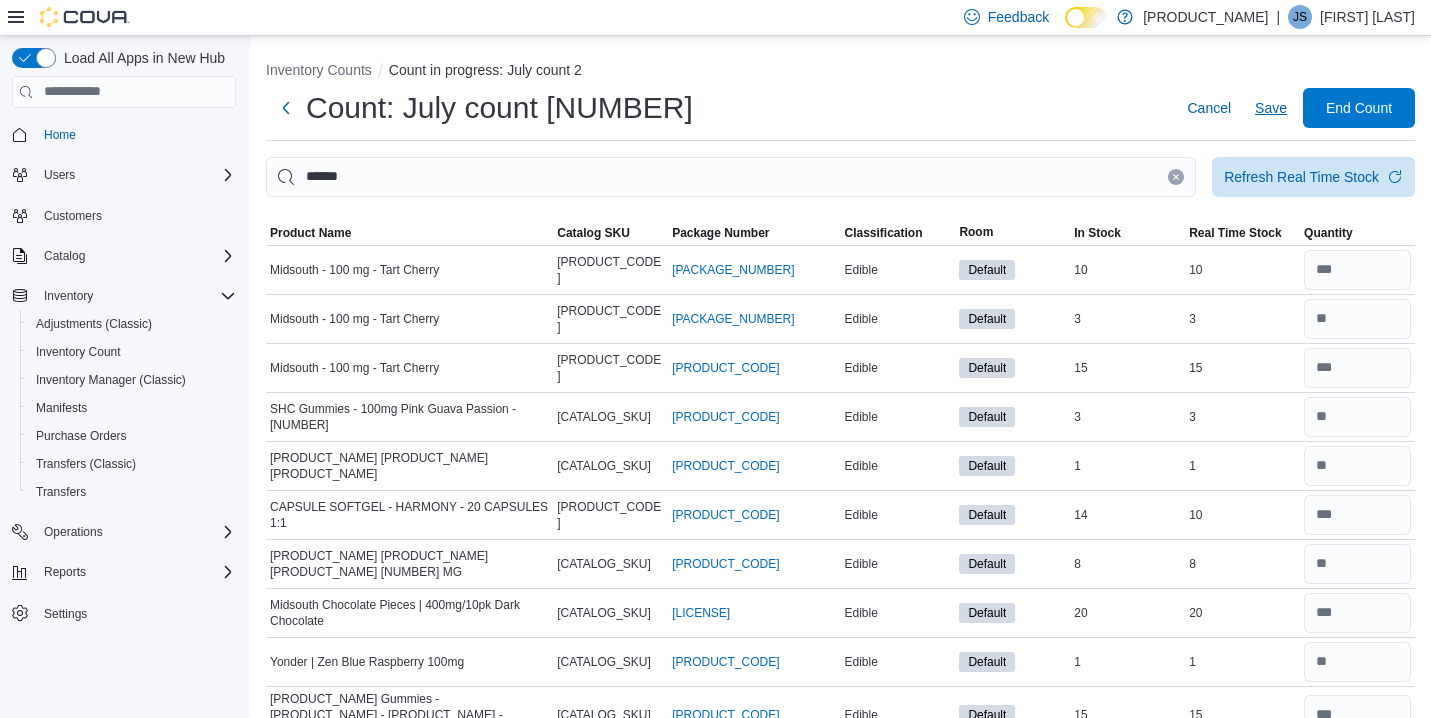click on "Save" at bounding box center [1271, 108] 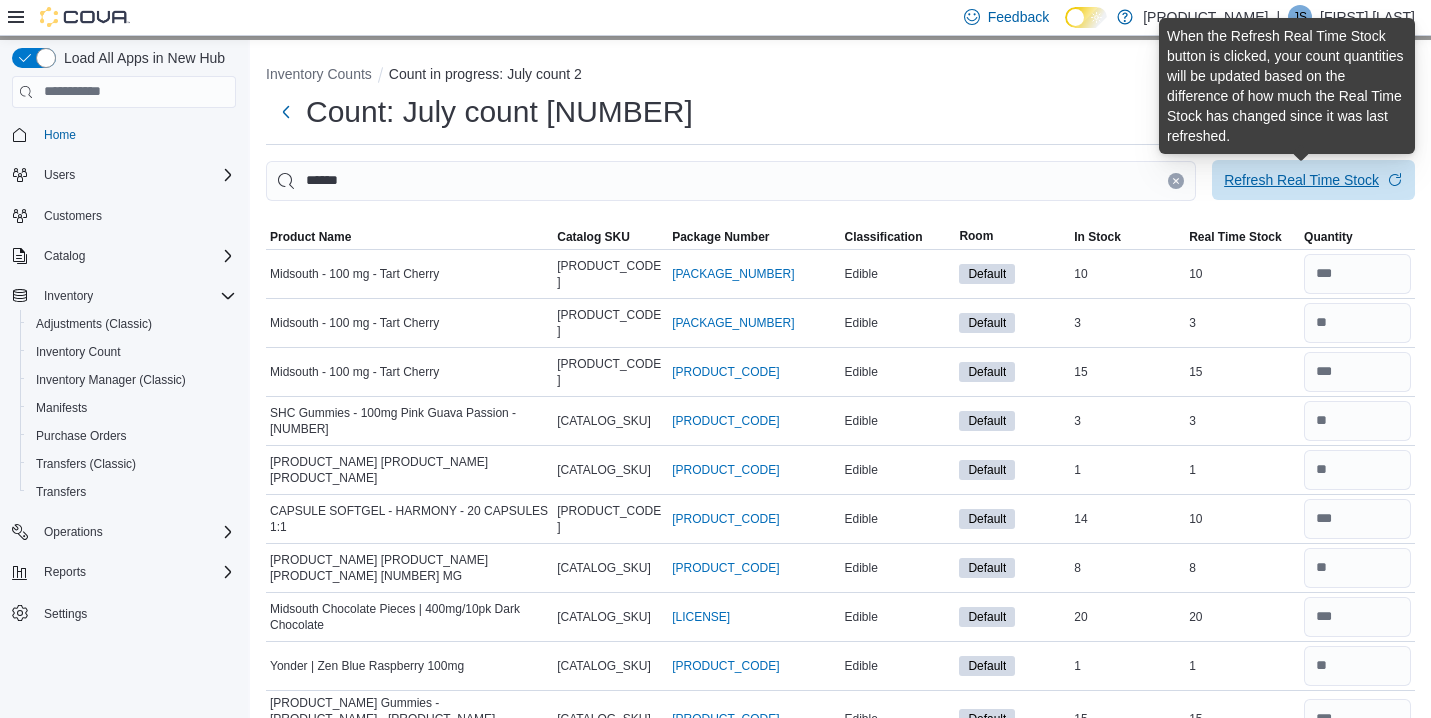 click on "Refresh Real Time Stock" at bounding box center (1301, 180) 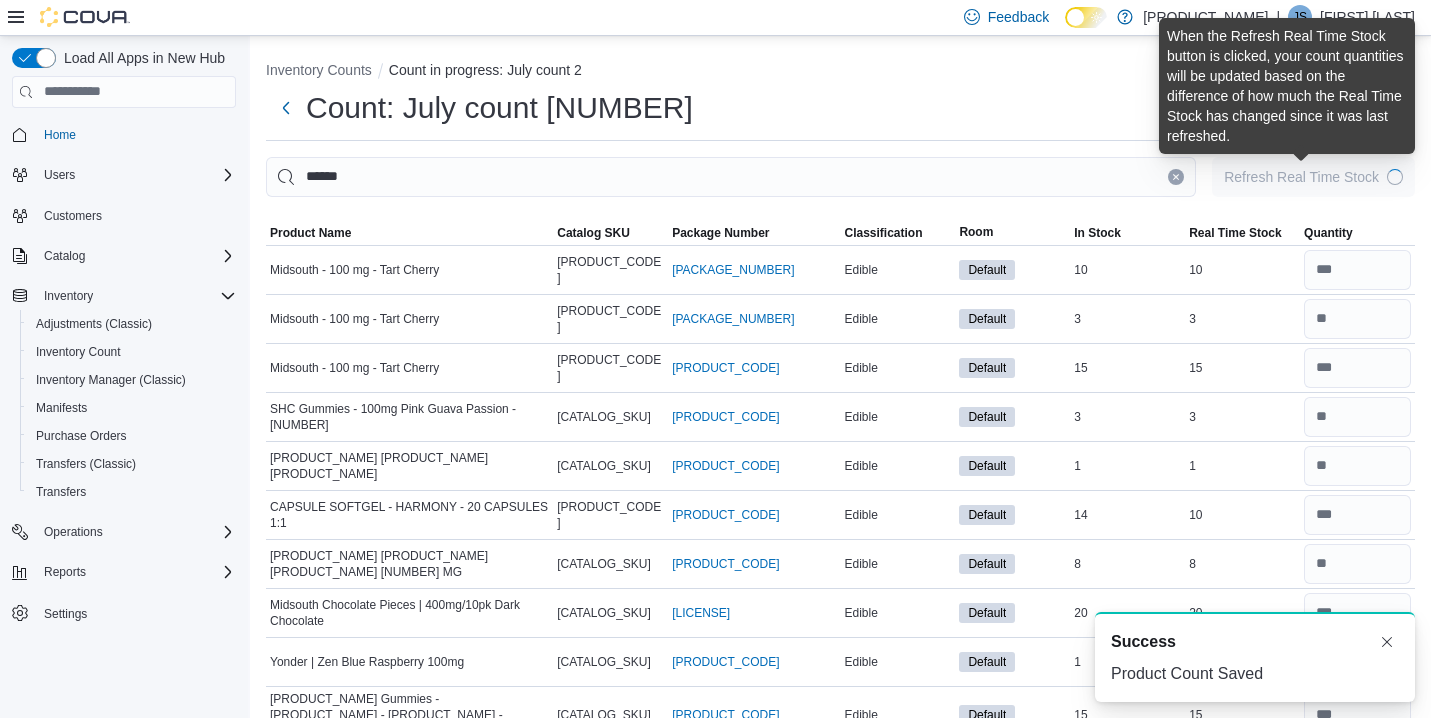 scroll, scrollTop: 0, scrollLeft: 0, axis: both 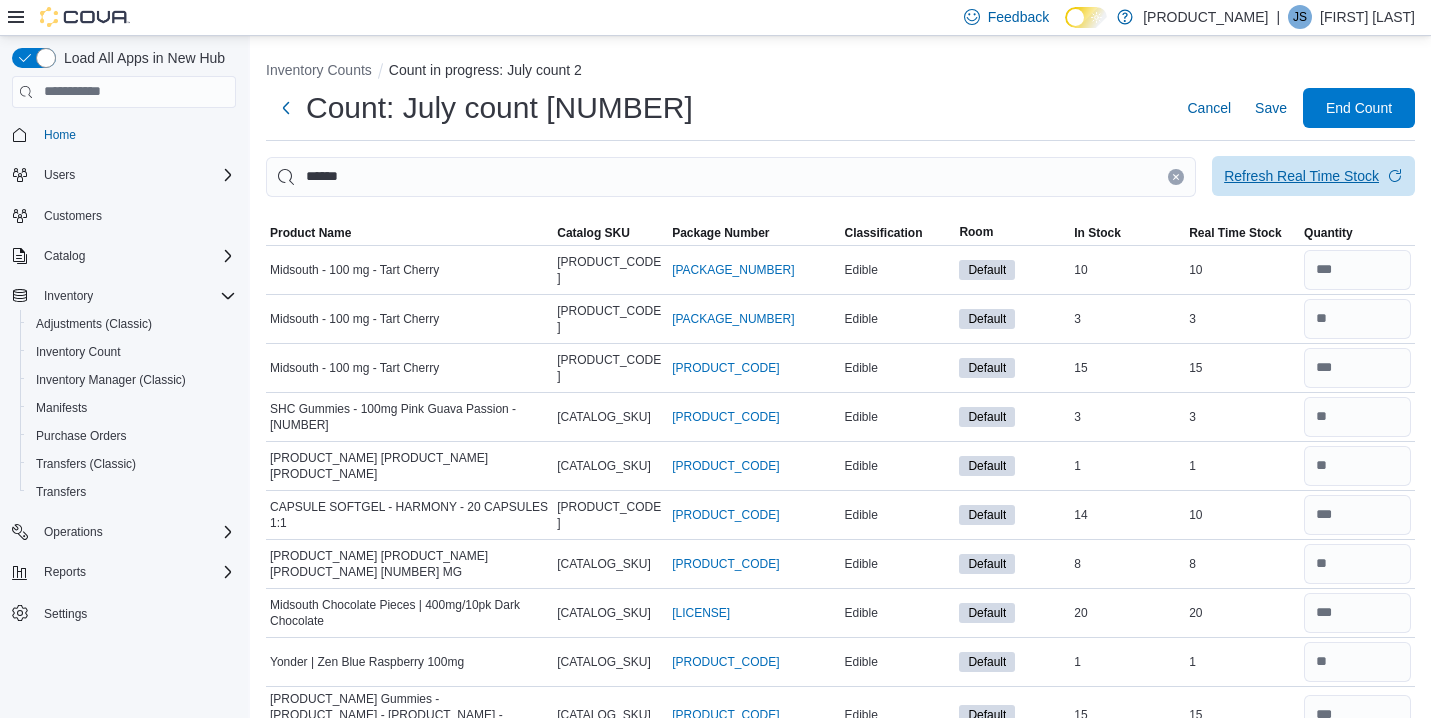 click on "Refresh Real Time Stock" at bounding box center (1301, 176) 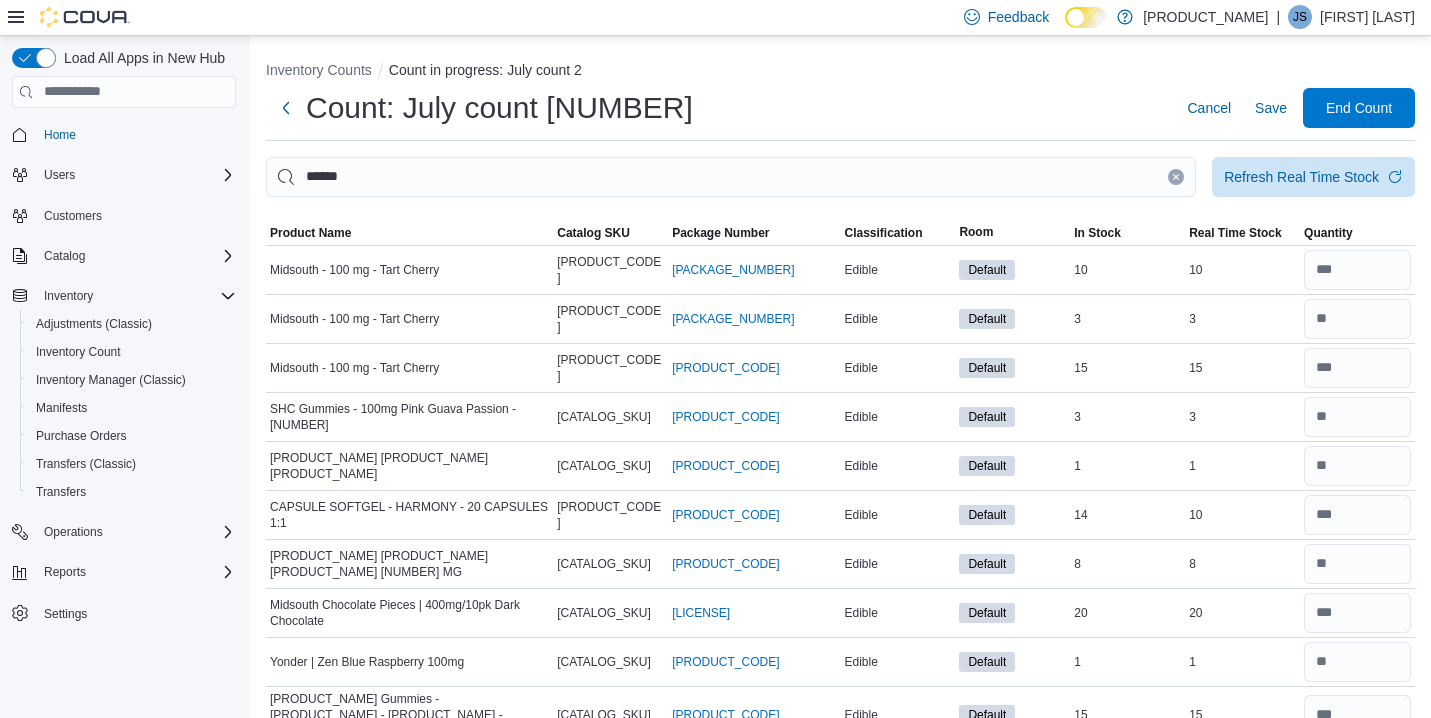 click on "Inventory Counts Count in progress: July count 2" at bounding box center [840, 72] 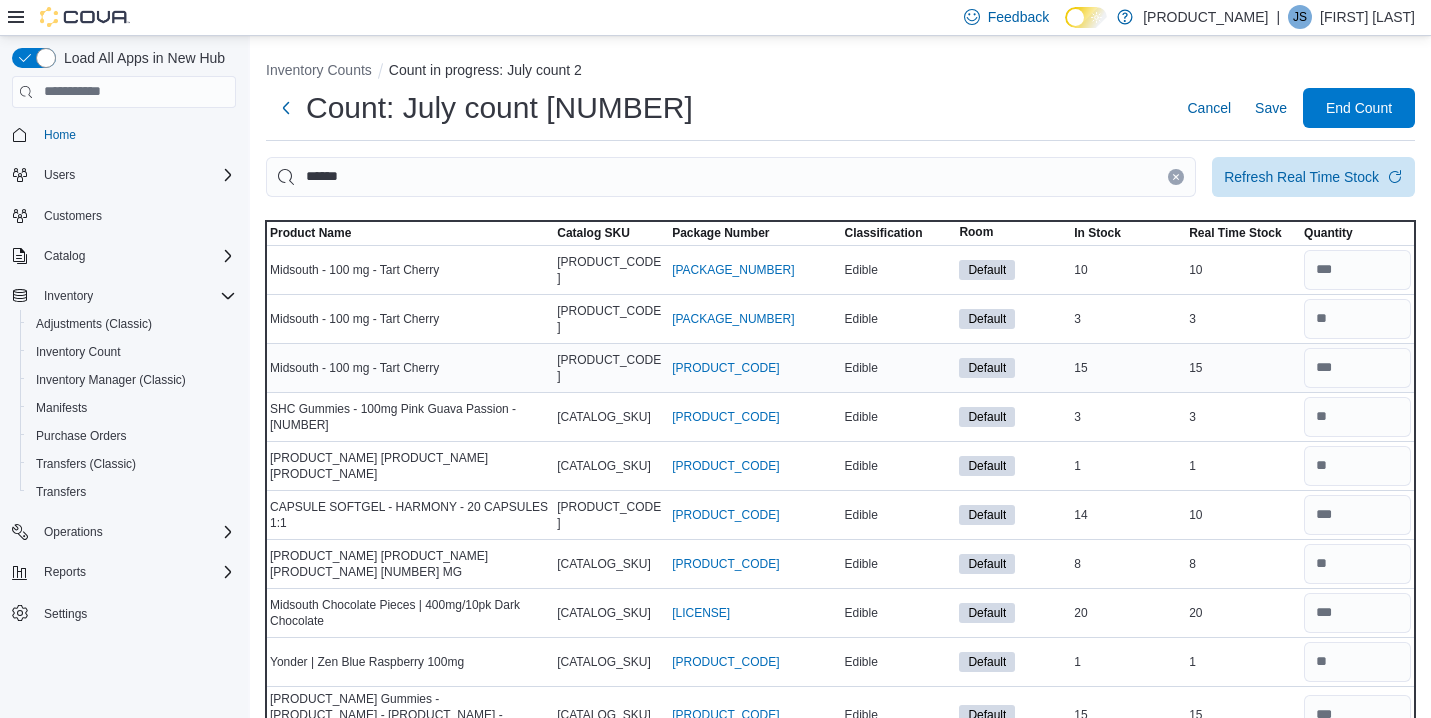 click on "15" at bounding box center (1242, 368) 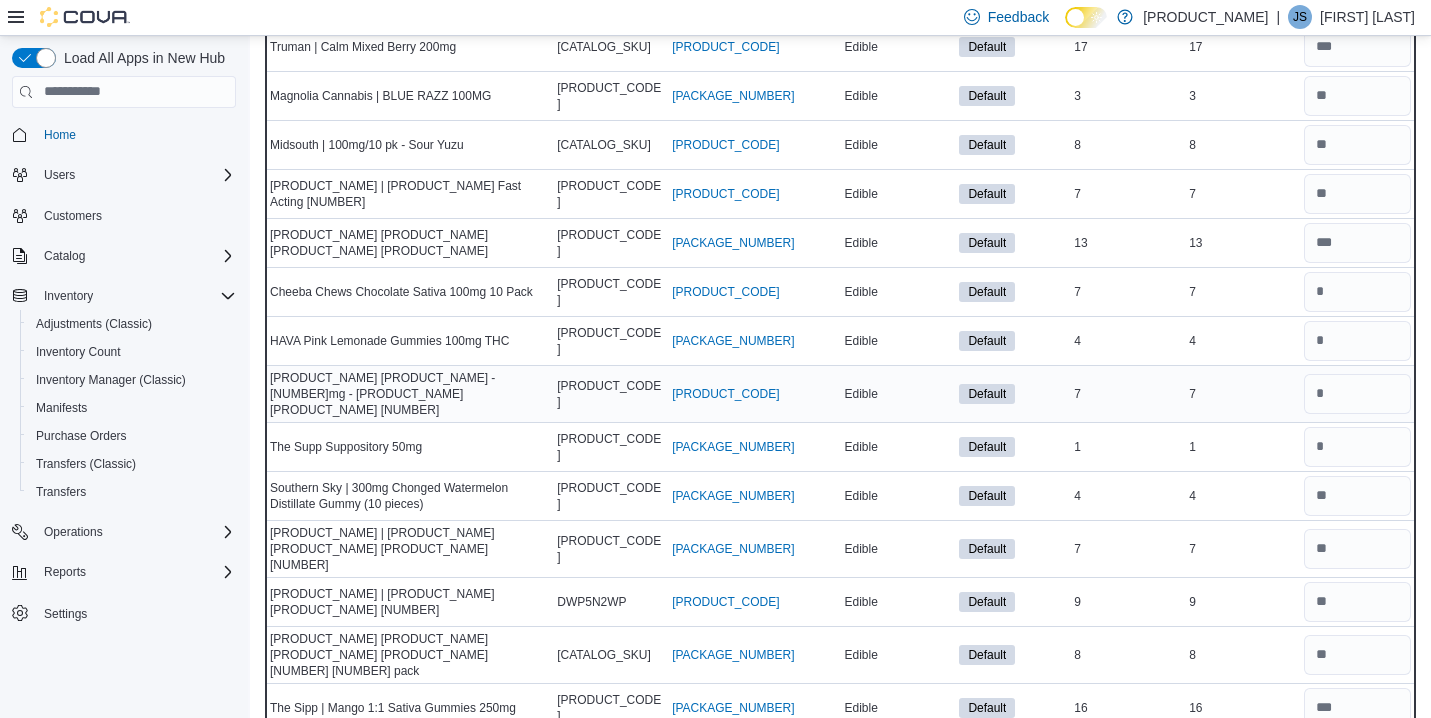 scroll, scrollTop: 1120, scrollLeft: 0, axis: vertical 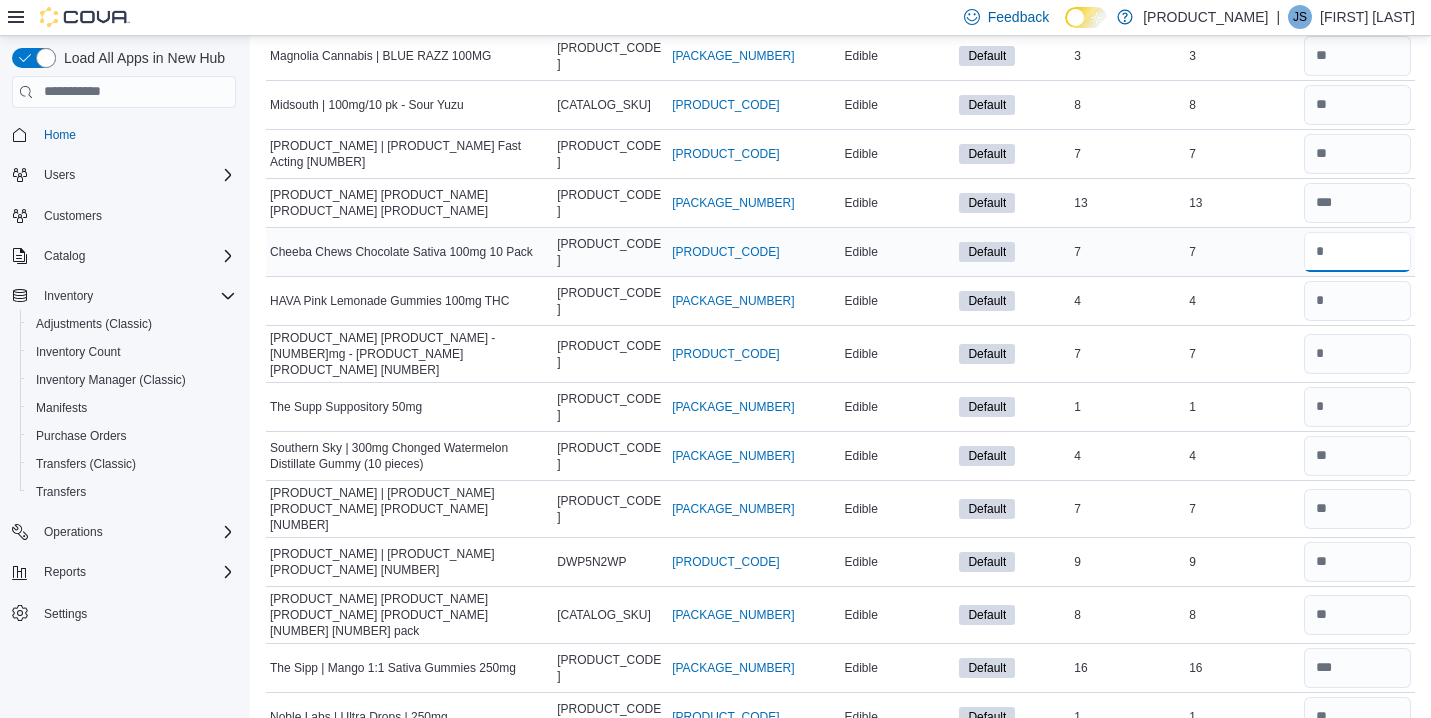 click at bounding box center (1357, 252) 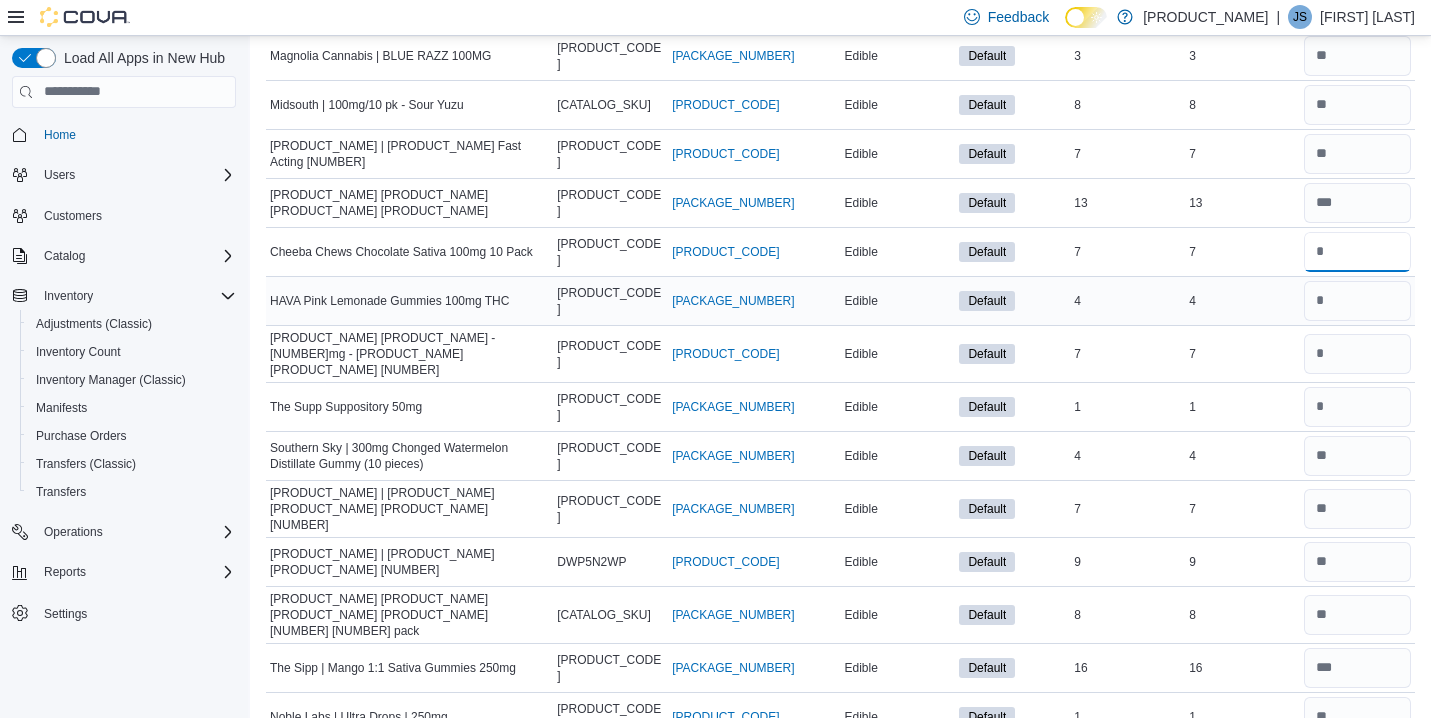 type on "*" 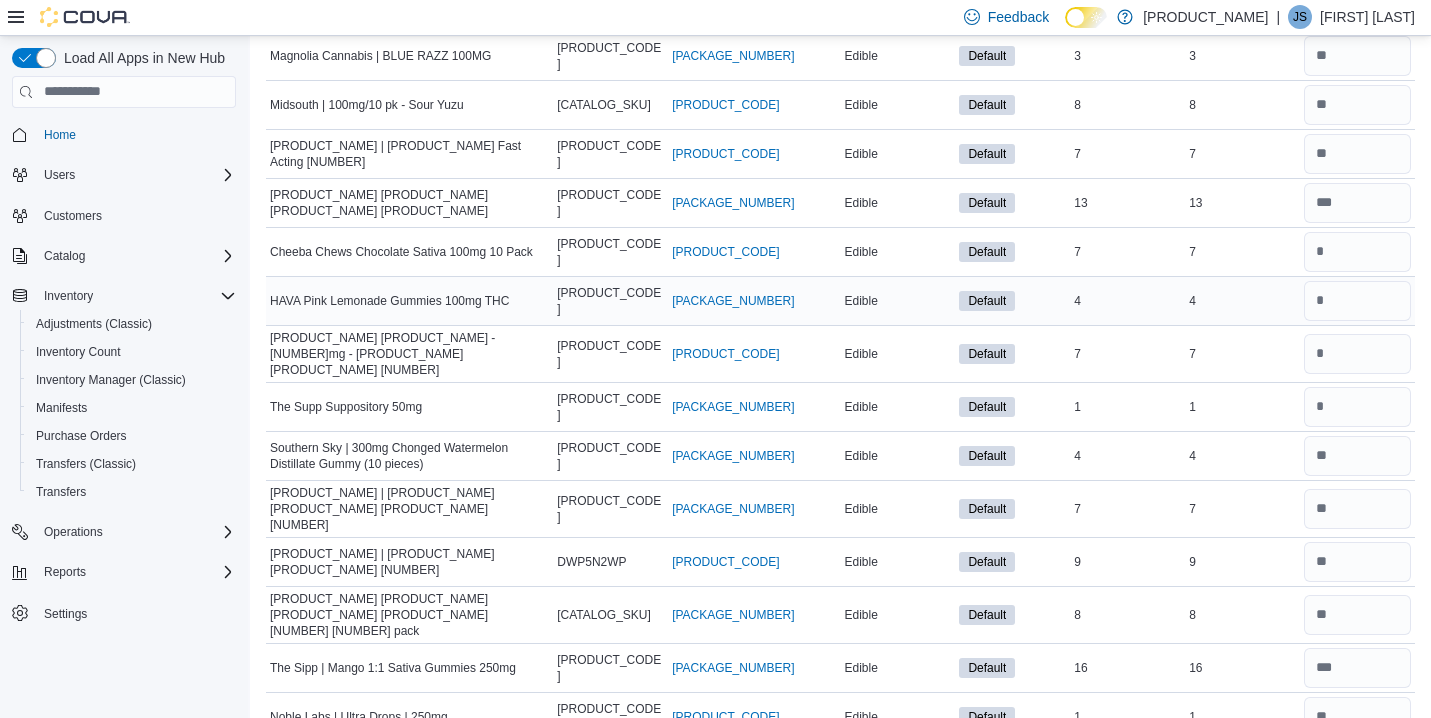 type 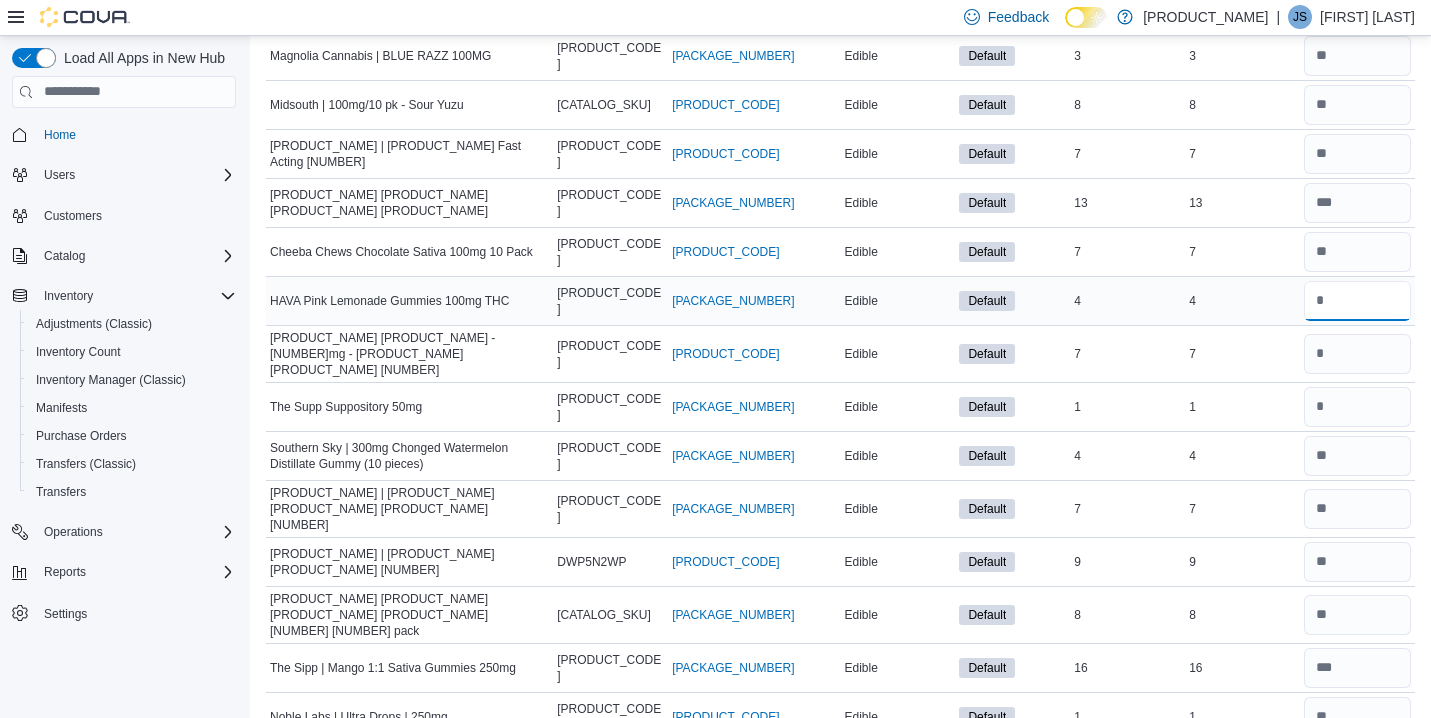 click at bounding box center (1357, 301) 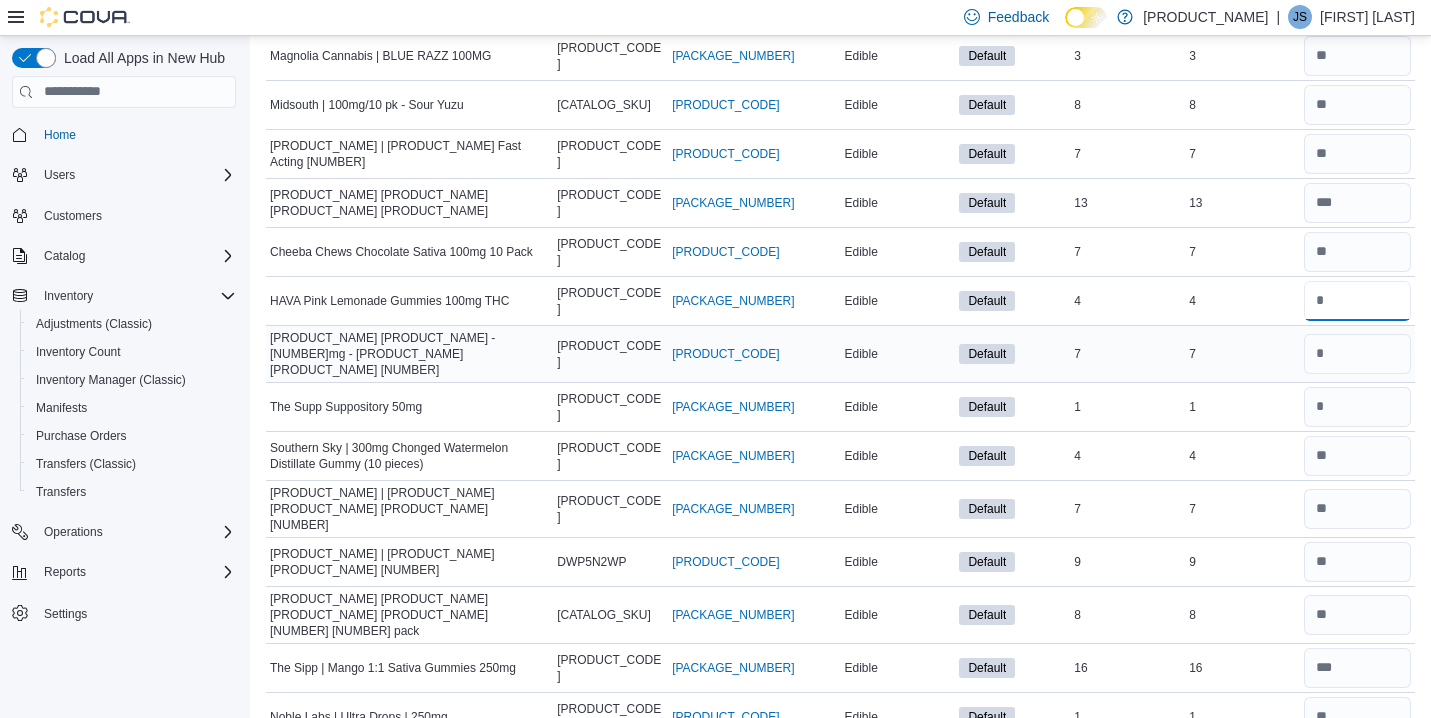 type on "*" 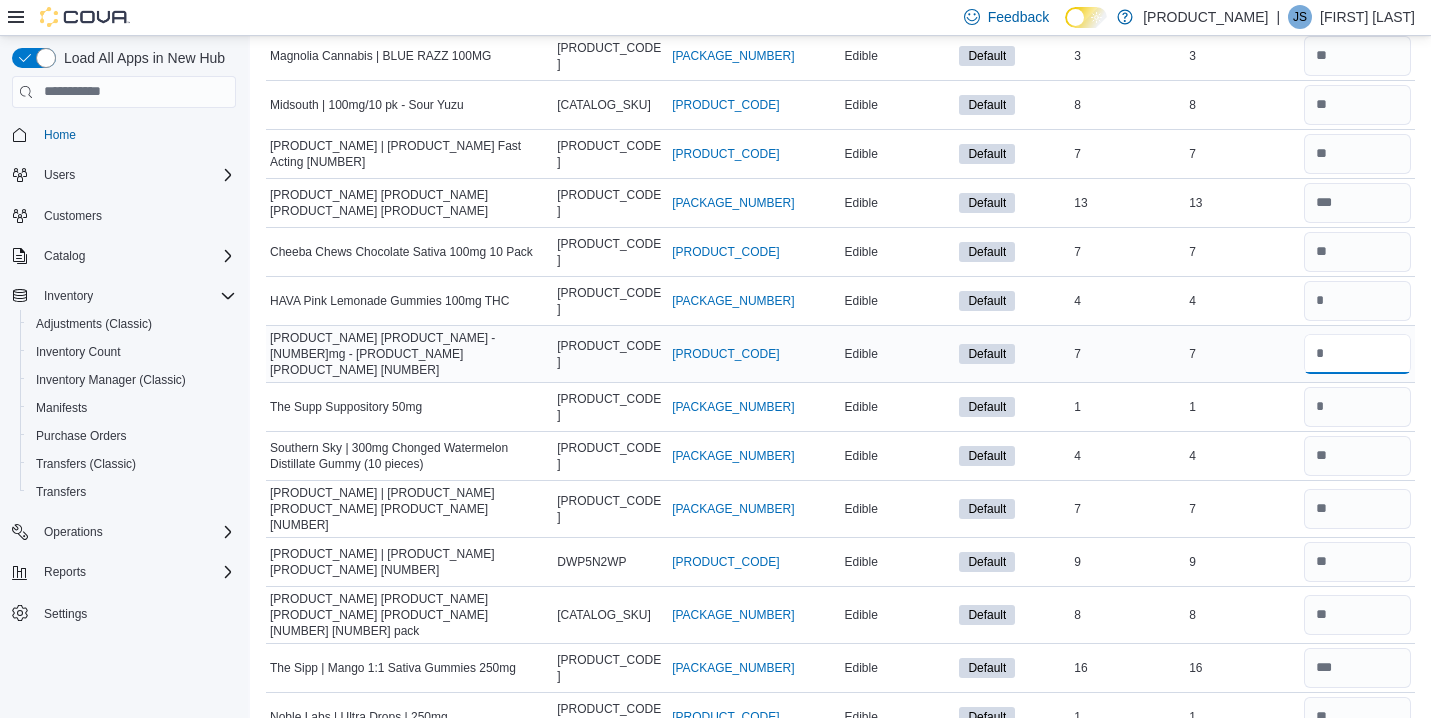 type 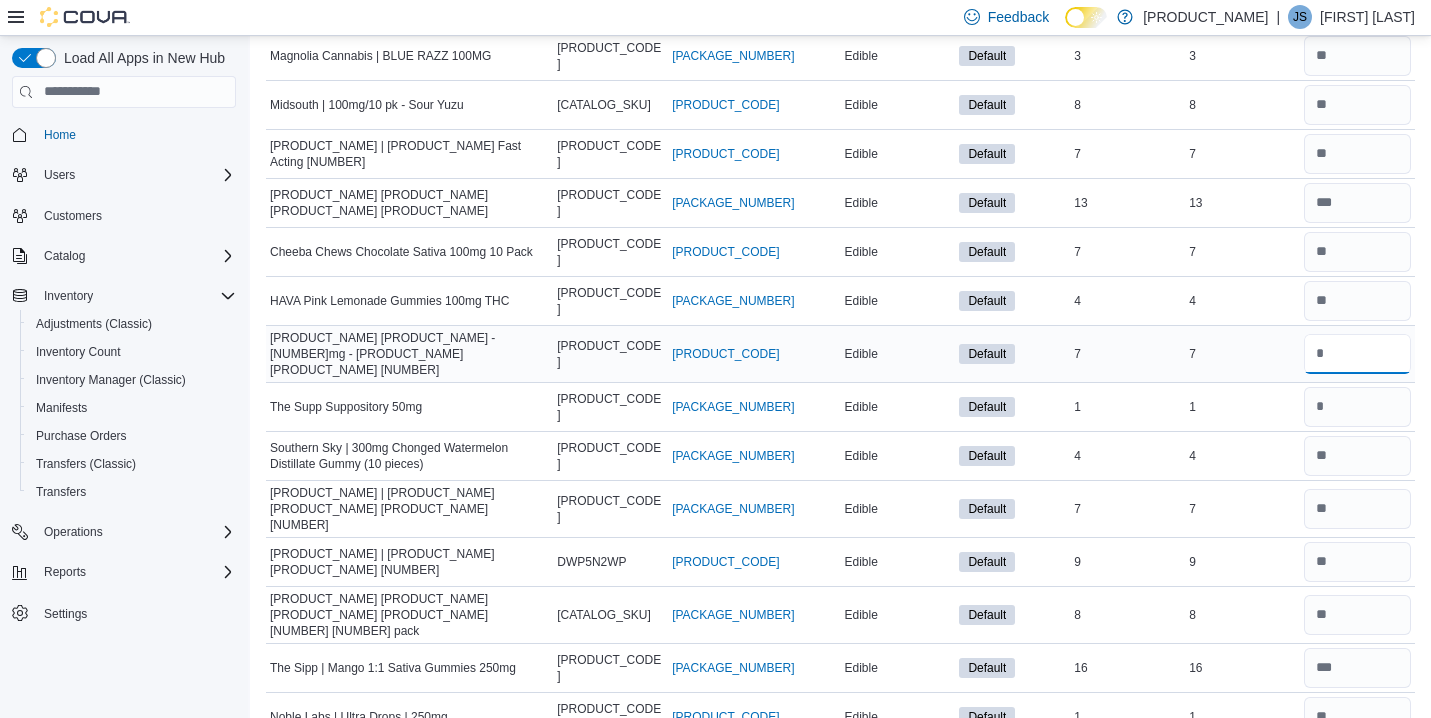 click at bounding box center (1357, 354) 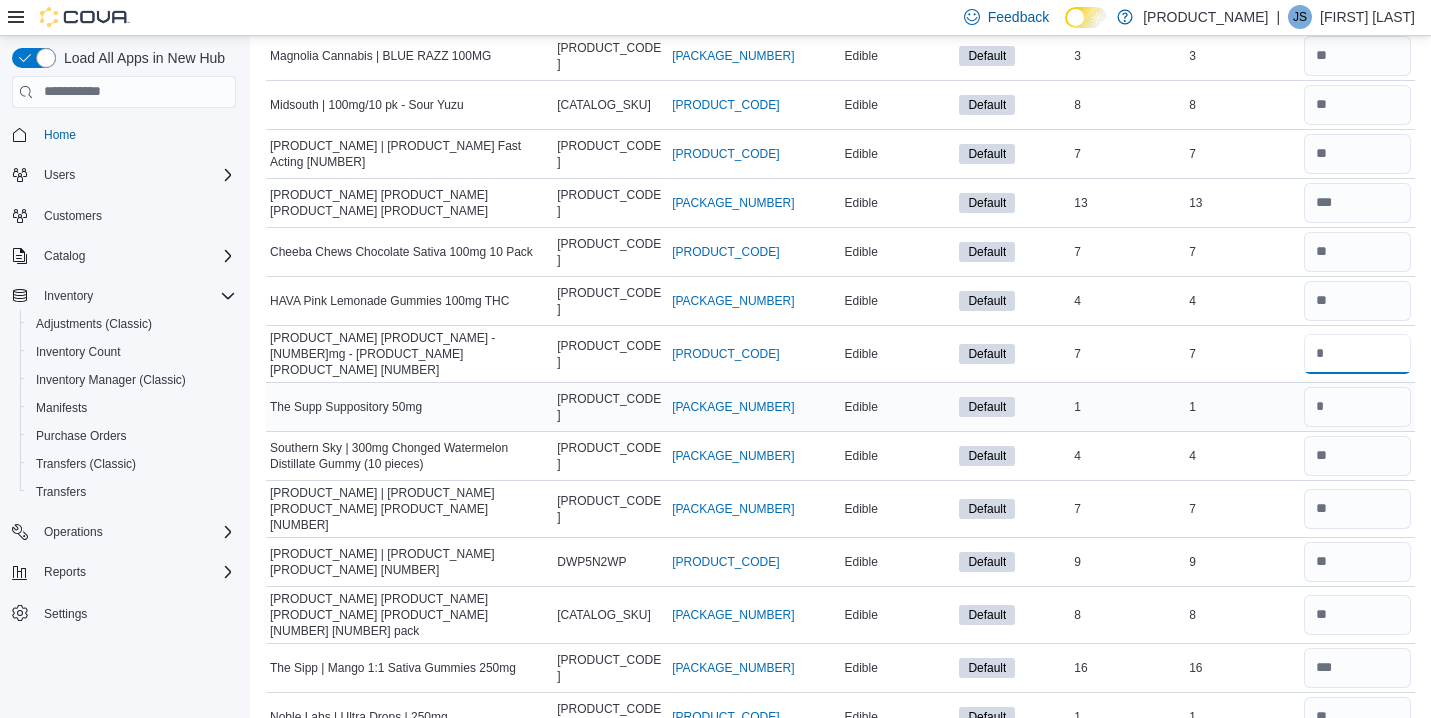 type on "*" 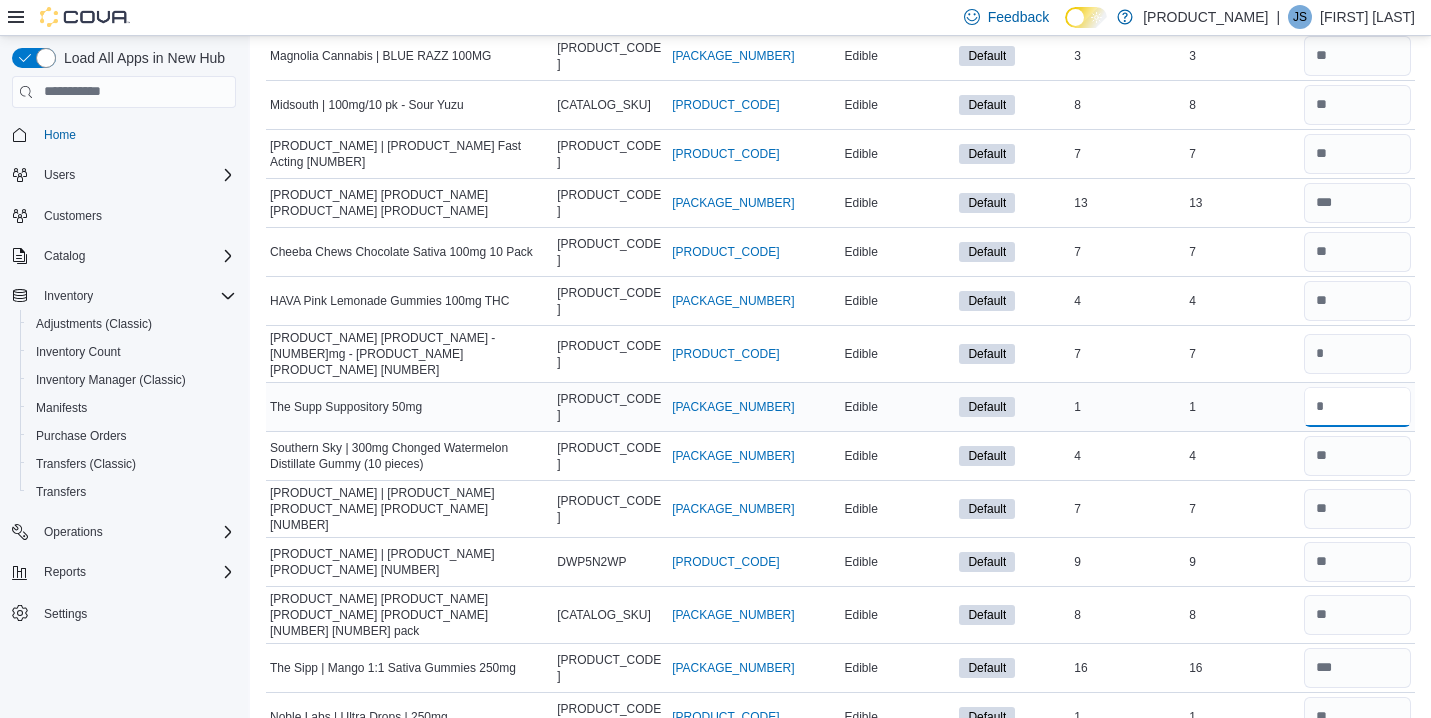 type 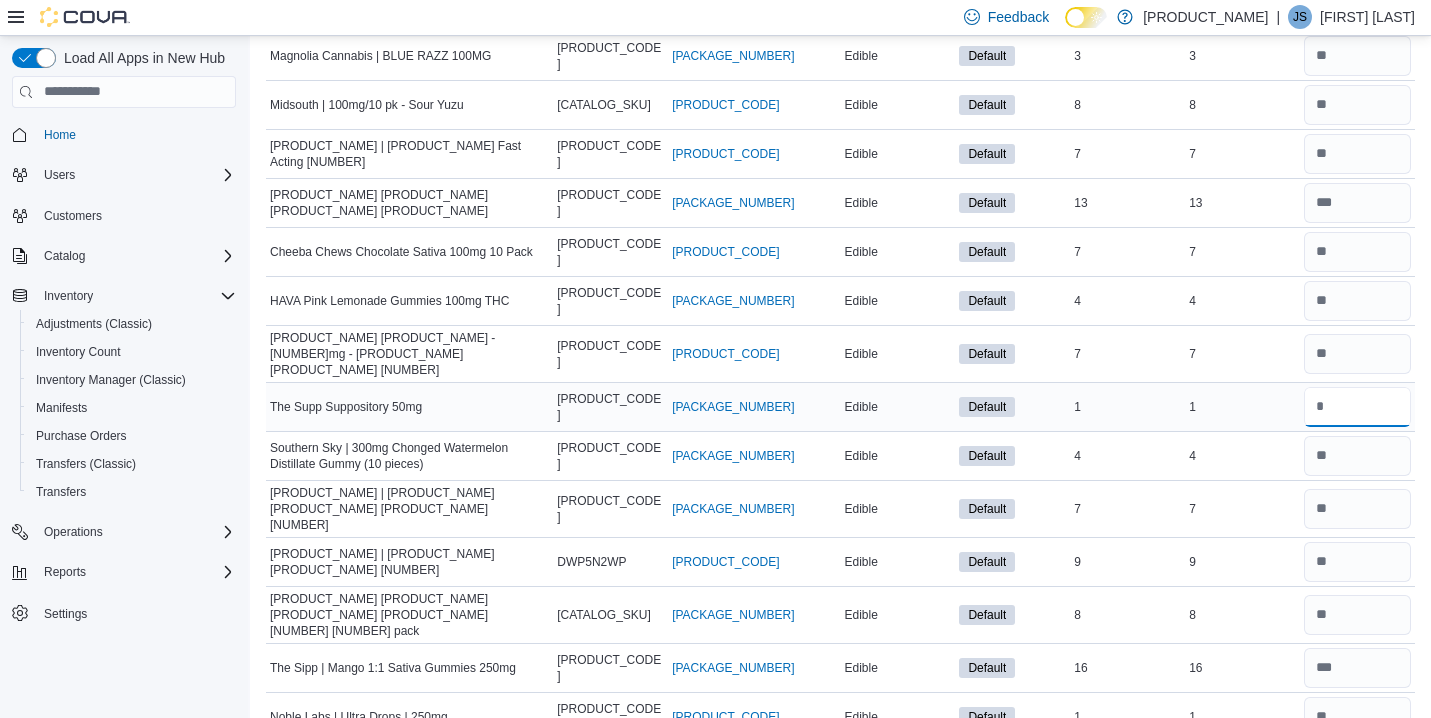 click at bounding box center (1357, 407) 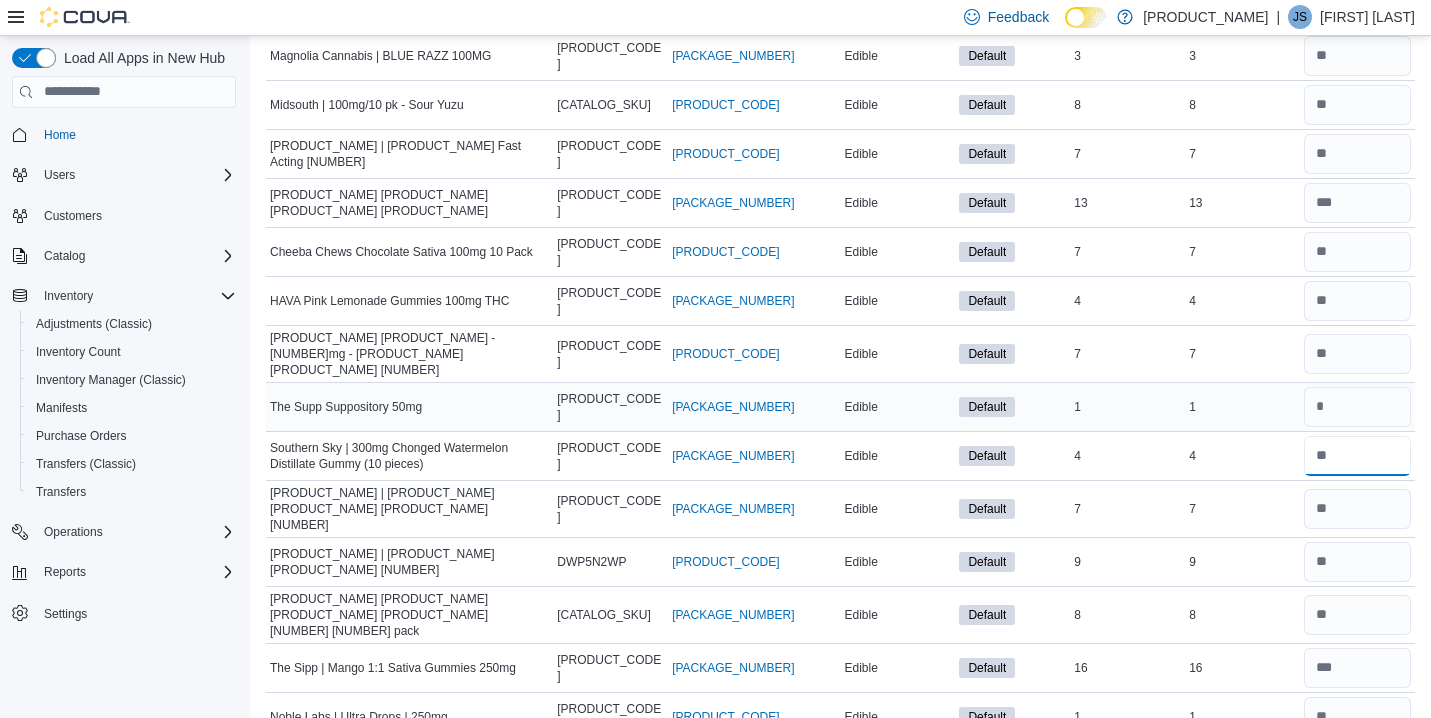 type 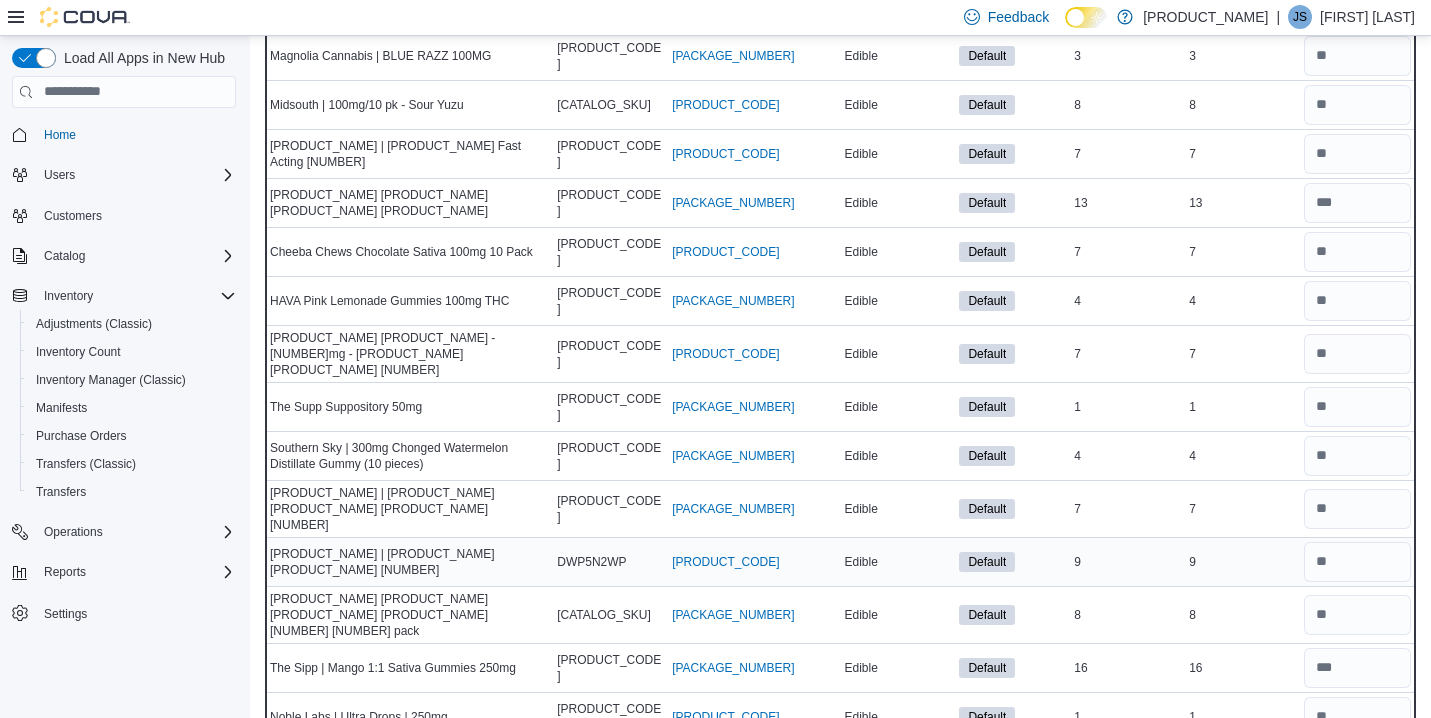 click on "9" at bounding box center (1242, 562) 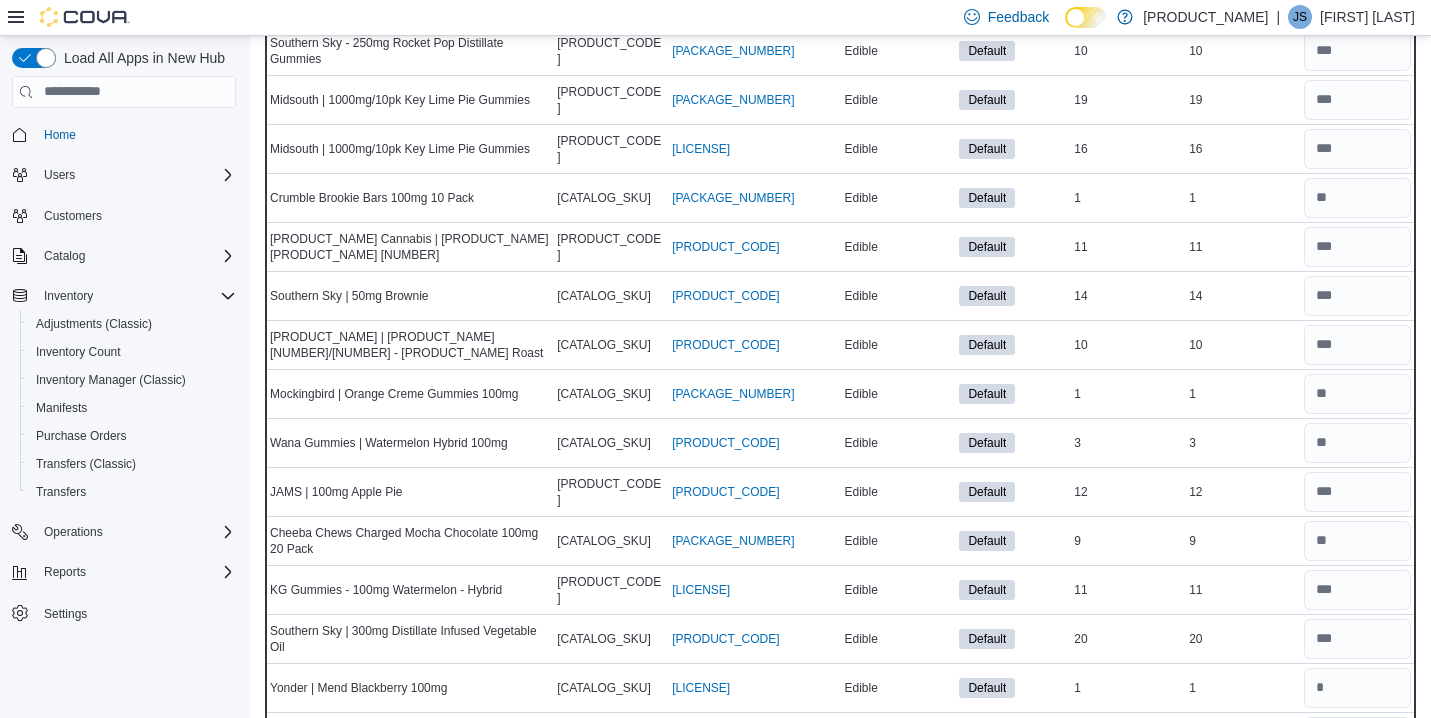 scroll, scrollTop: 3720, scrollLeft: 0, axis: vertical 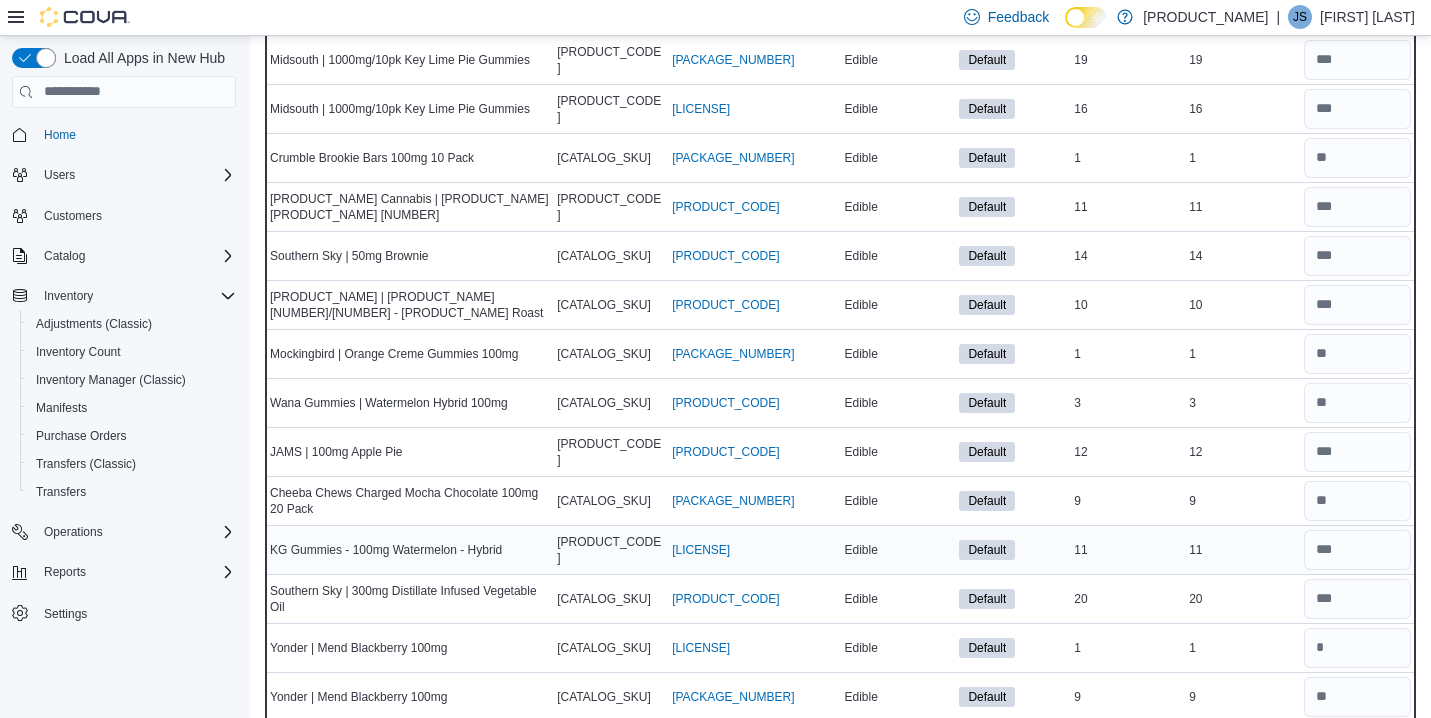 click on "11" at bounding box center [1242, 550] 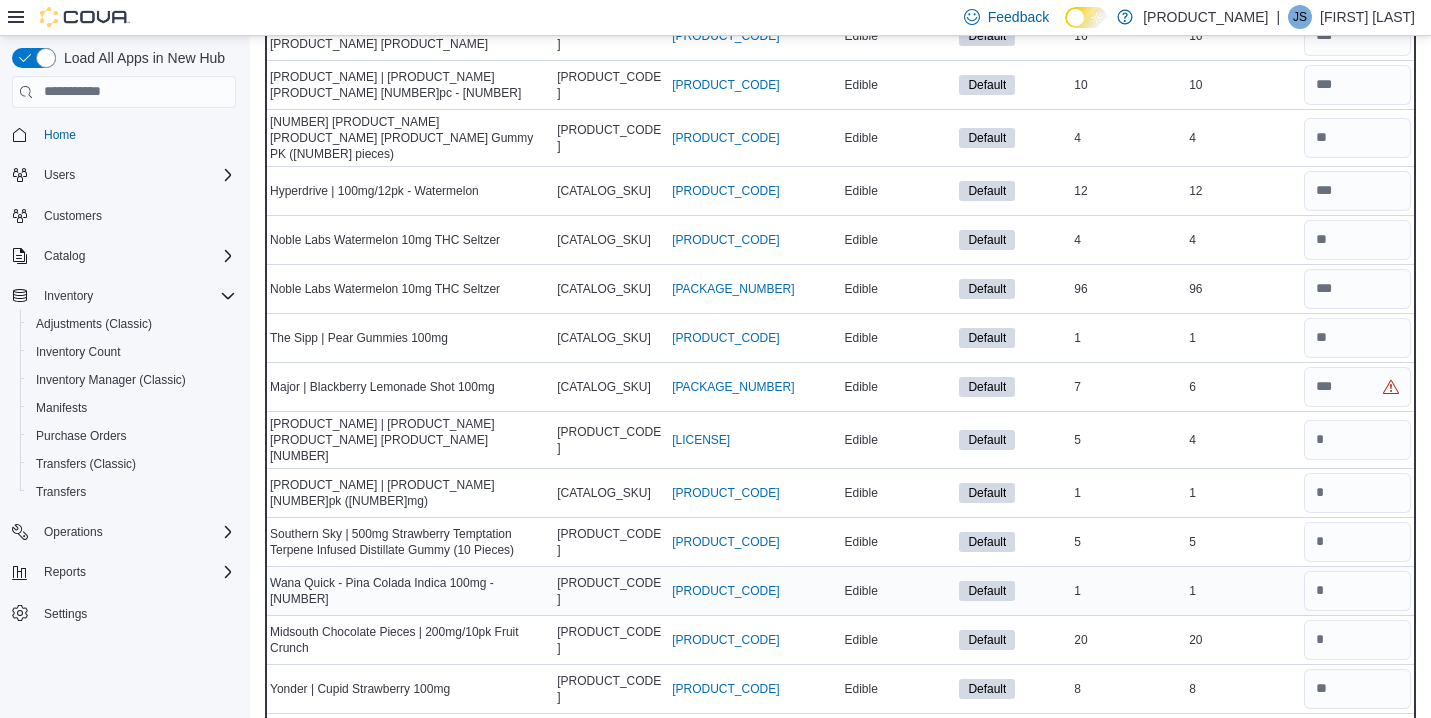 scroll, scrollTop: 4960, scrollLeft: 0, axis: vertical 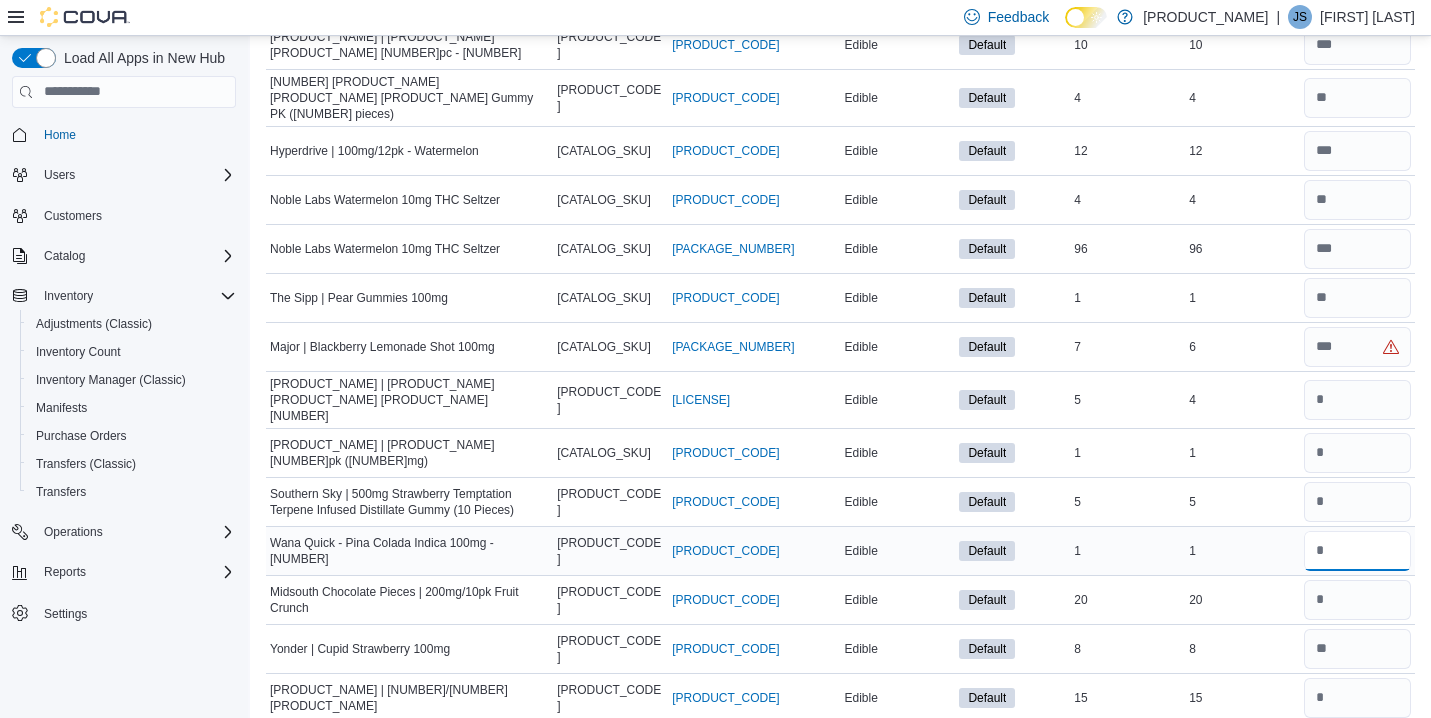 click at bounding box center [1357, 551] 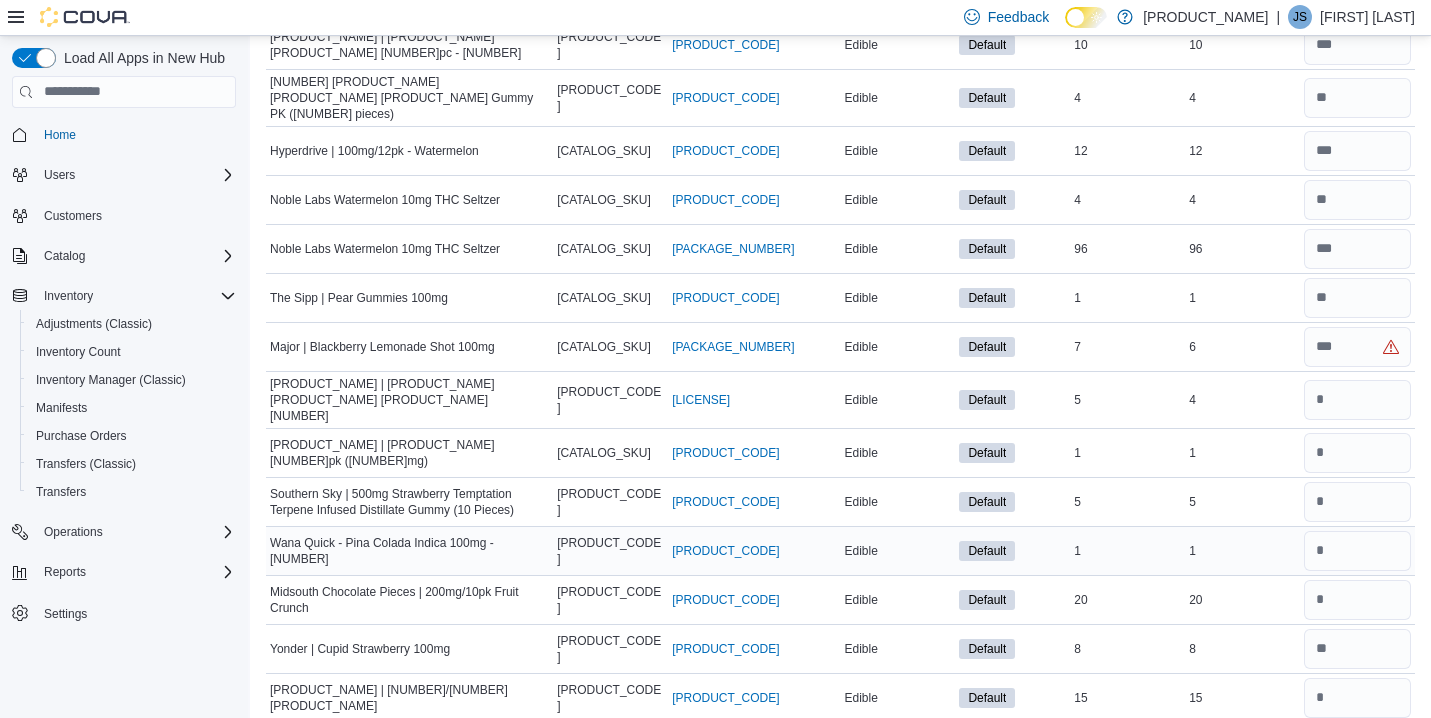 type 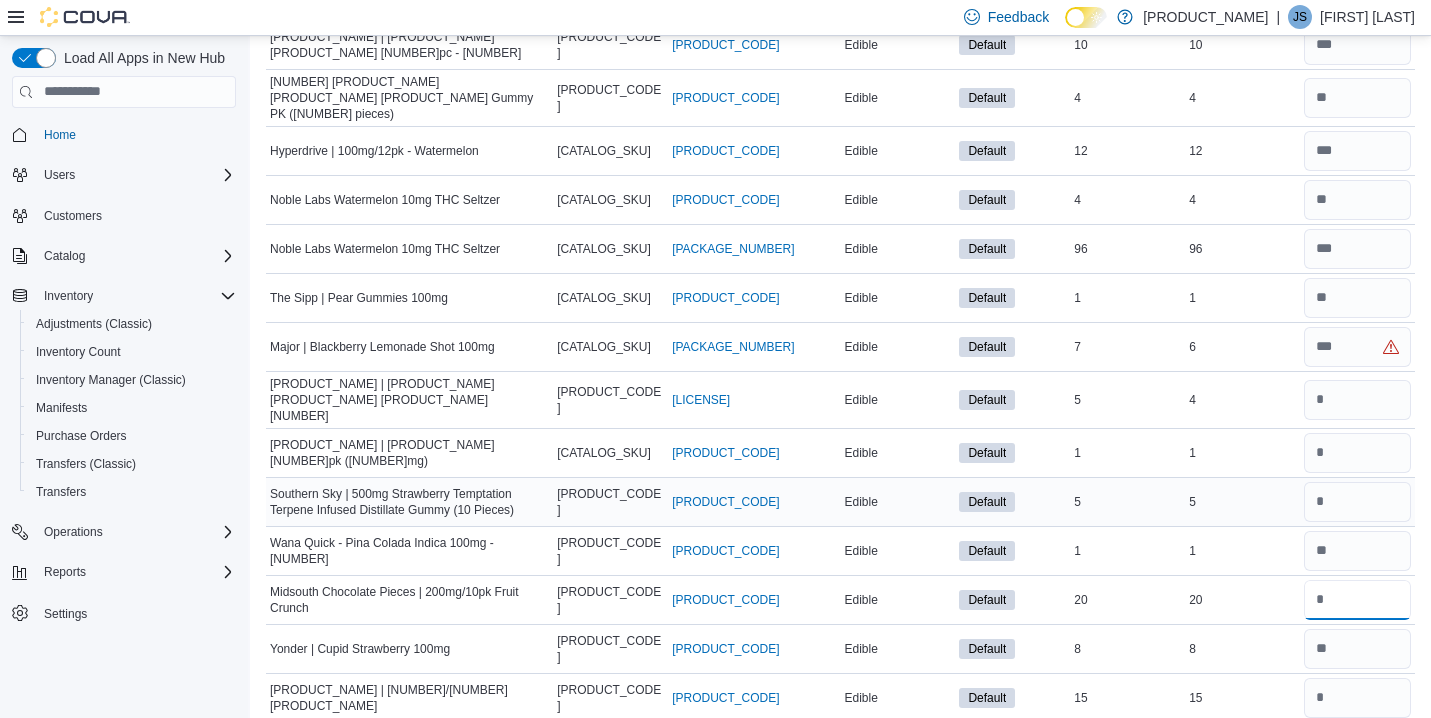 type on "**" 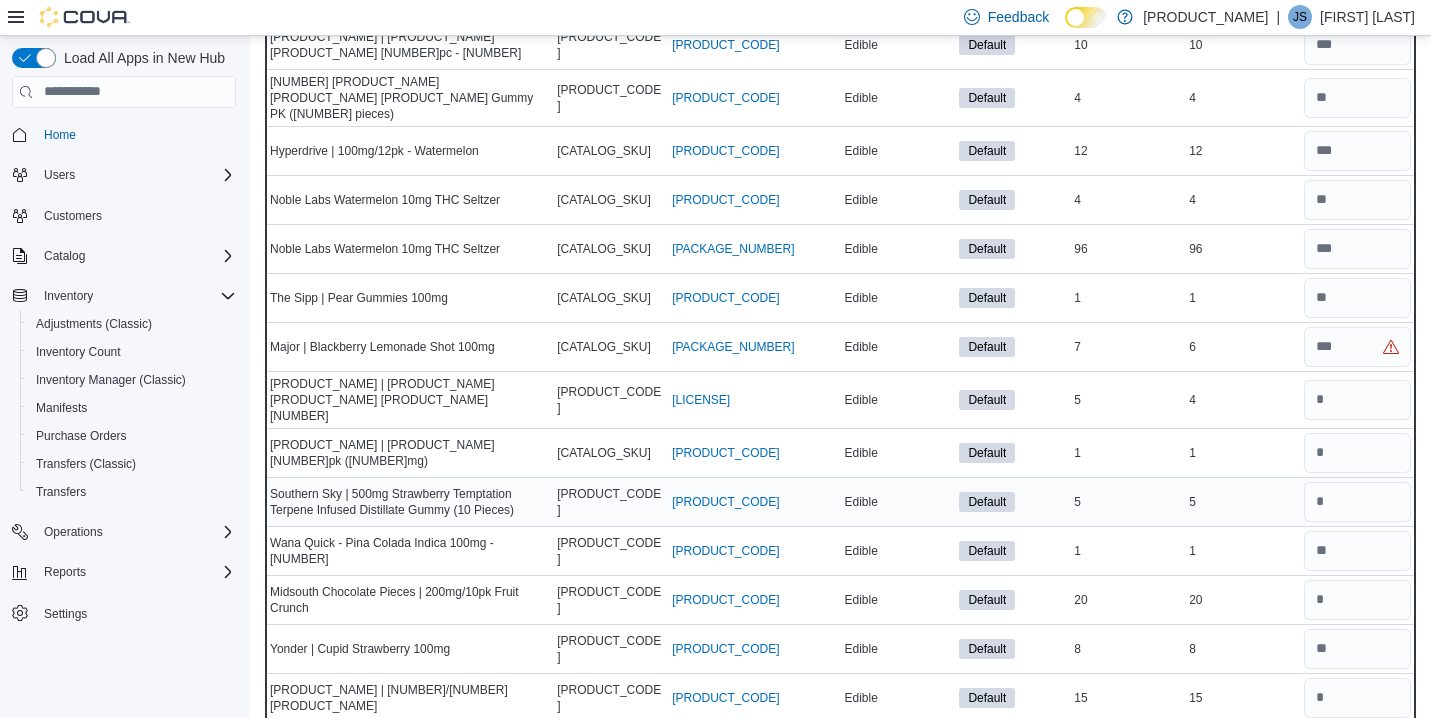 type 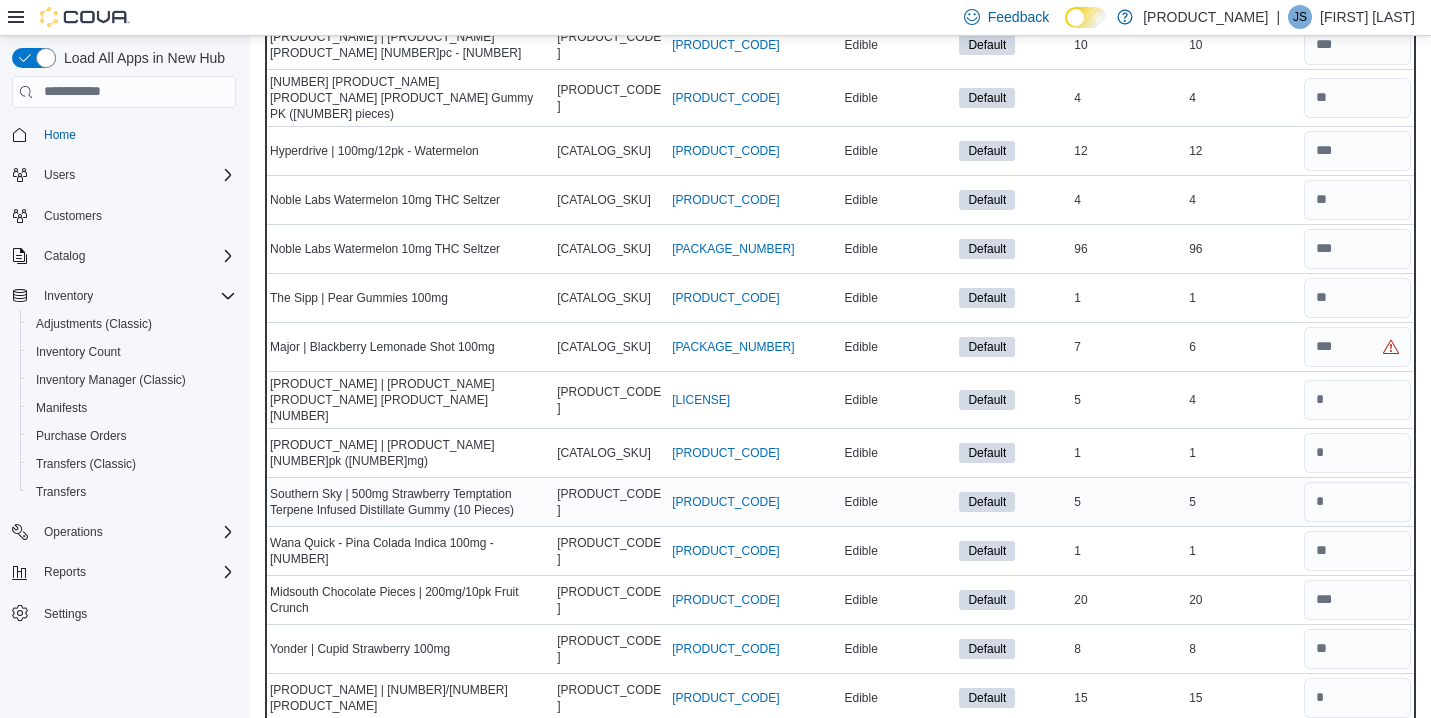 click at bounding box center [1357, 502] 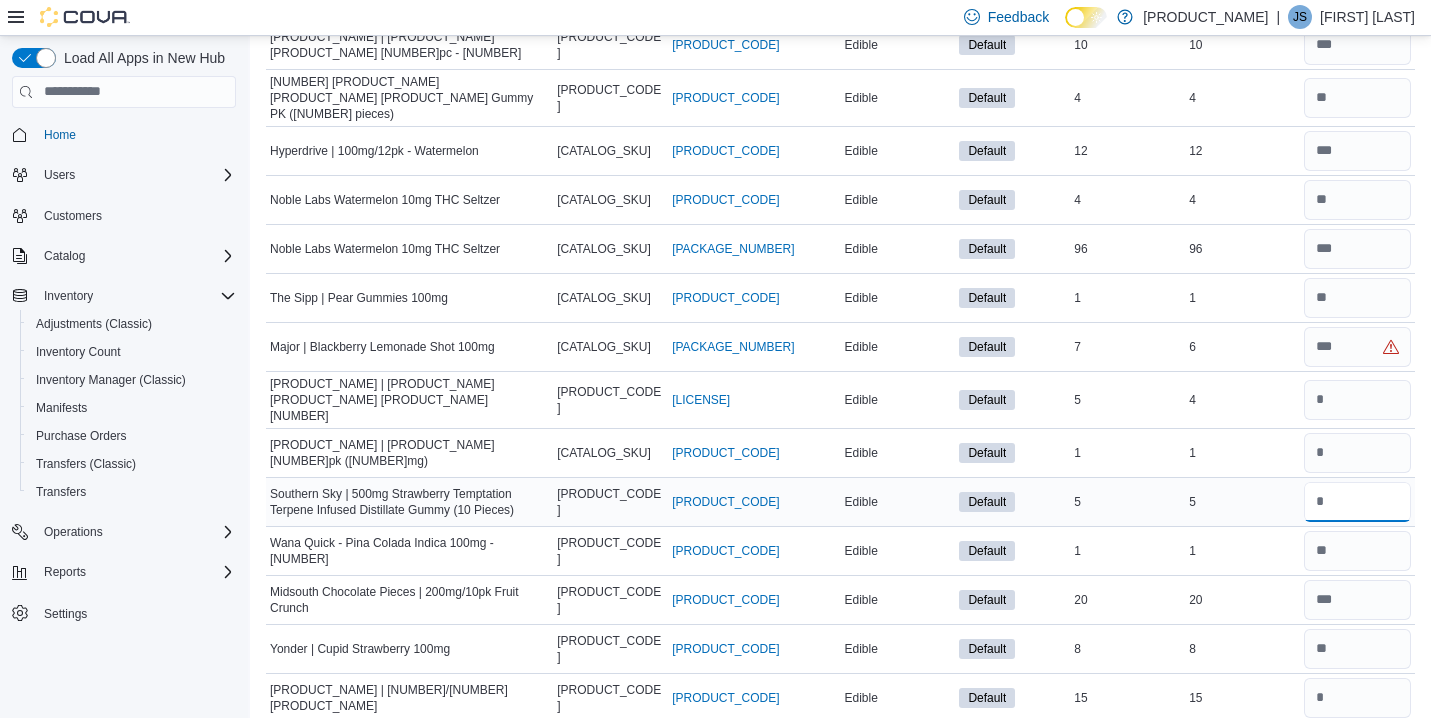 click at bounding box center (1357, 502) 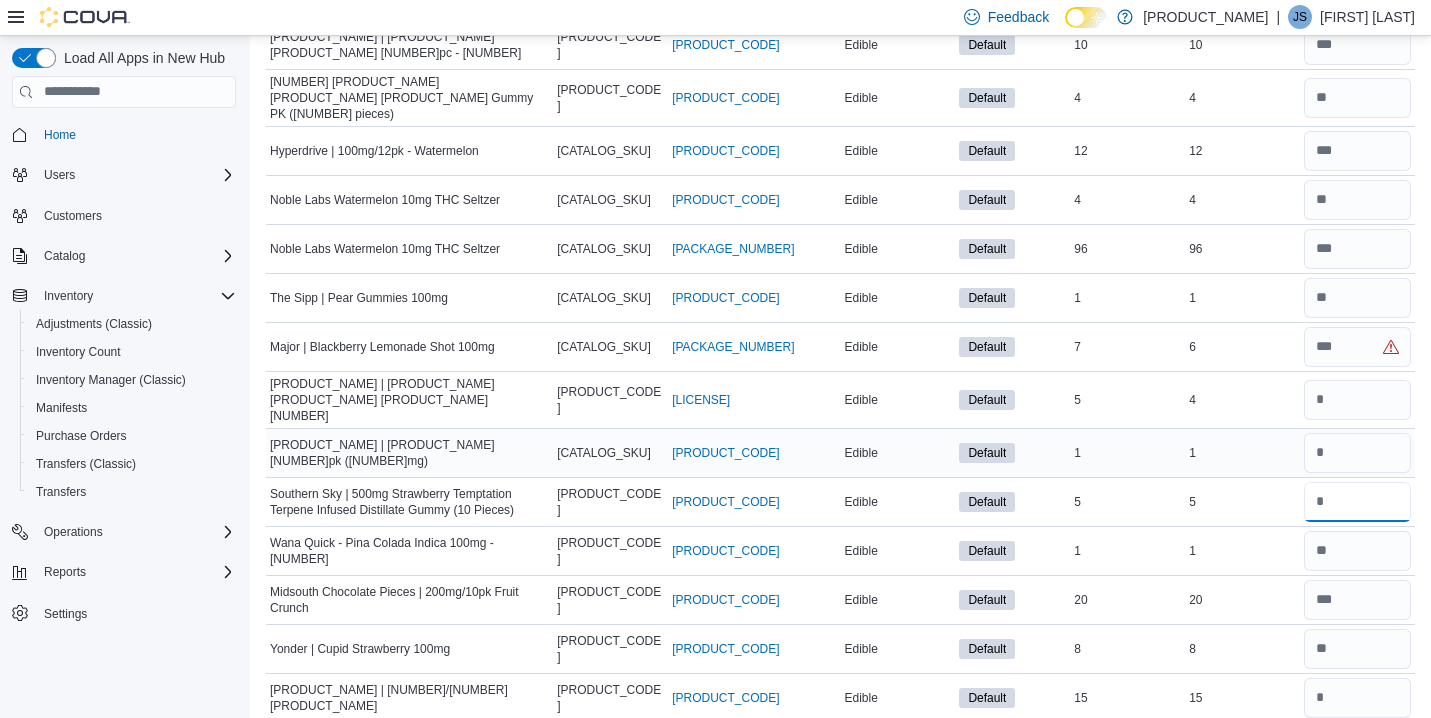 type on "*" 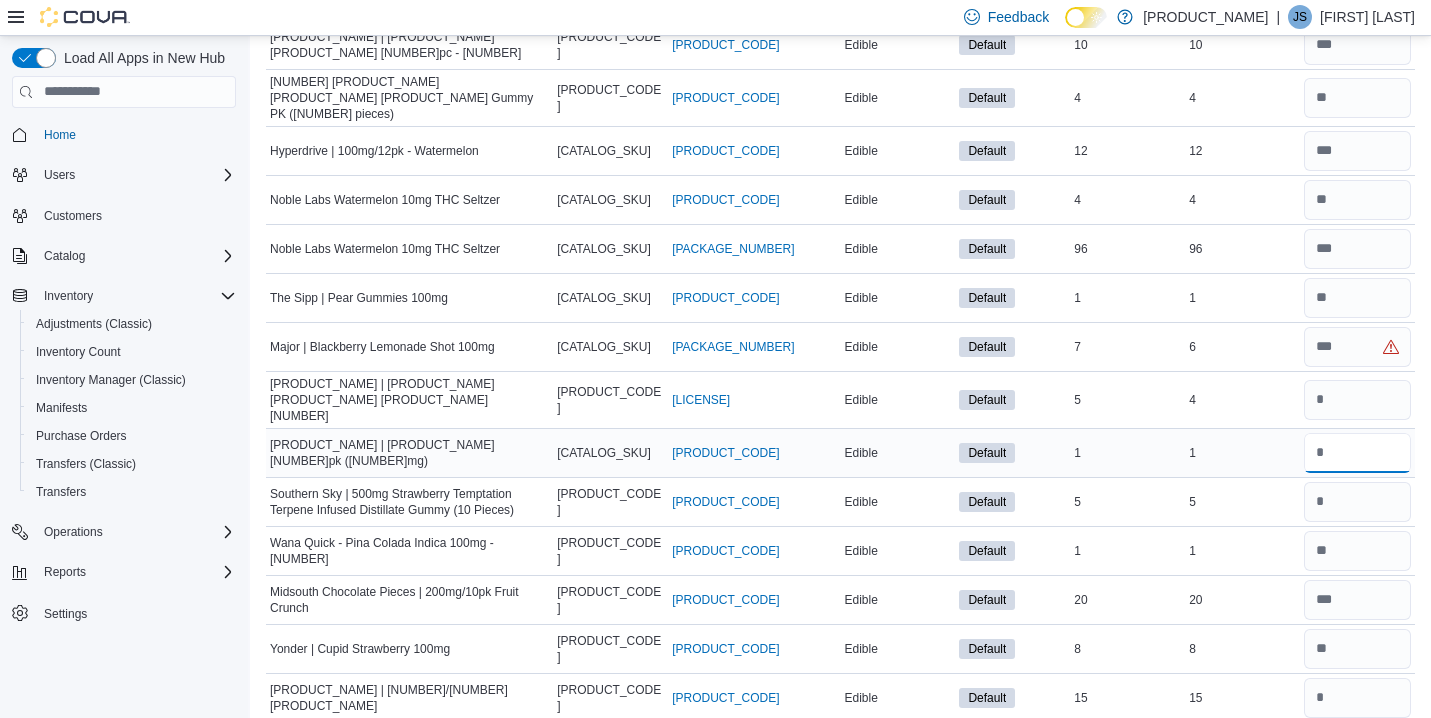 type 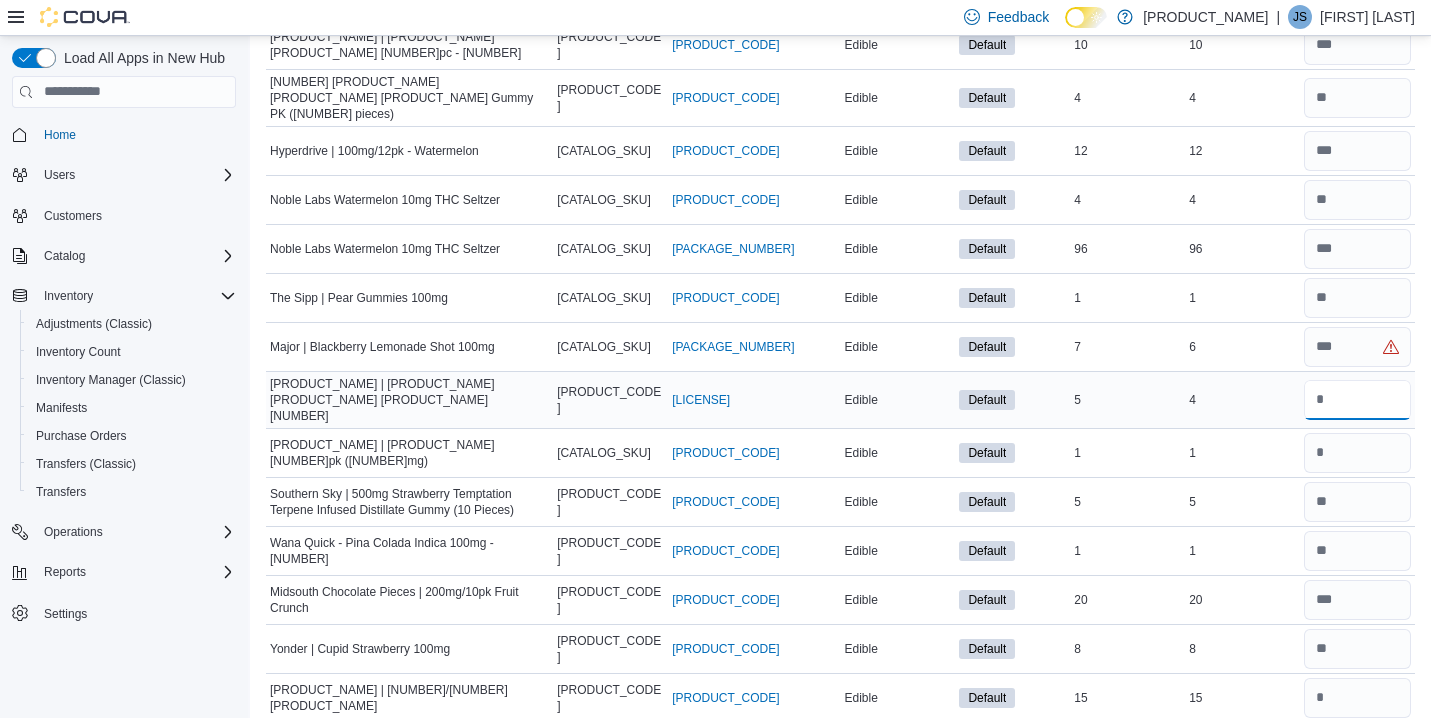 click at bounding box center [1357, 400] 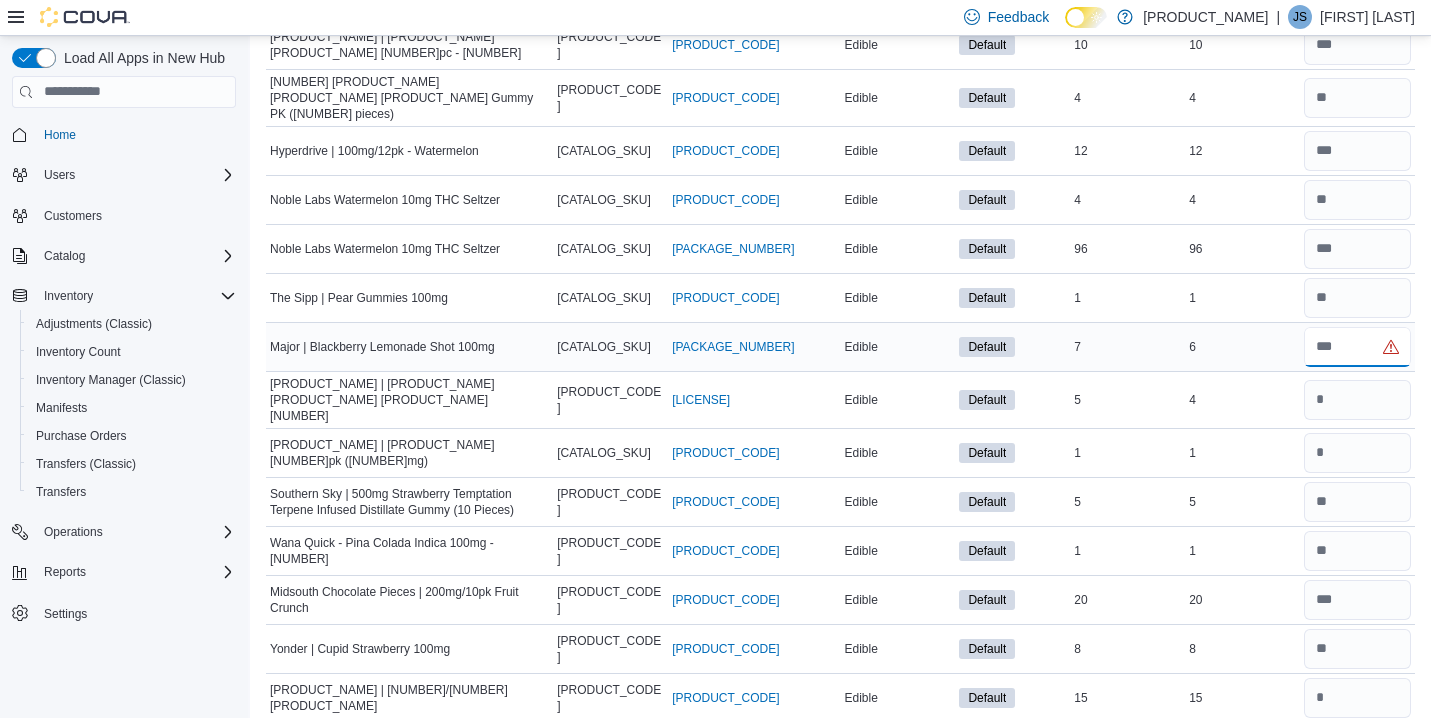click at bounding box center (1357, 347) 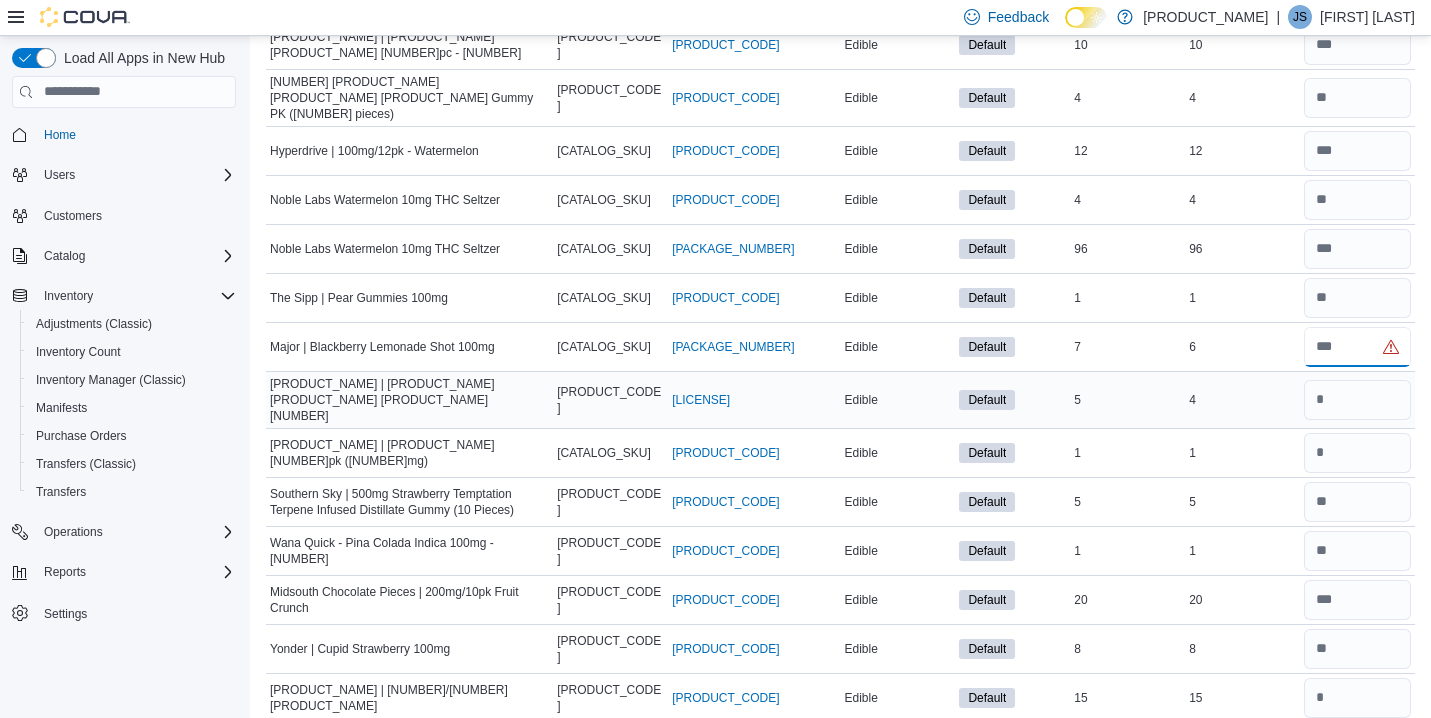 type on "*" 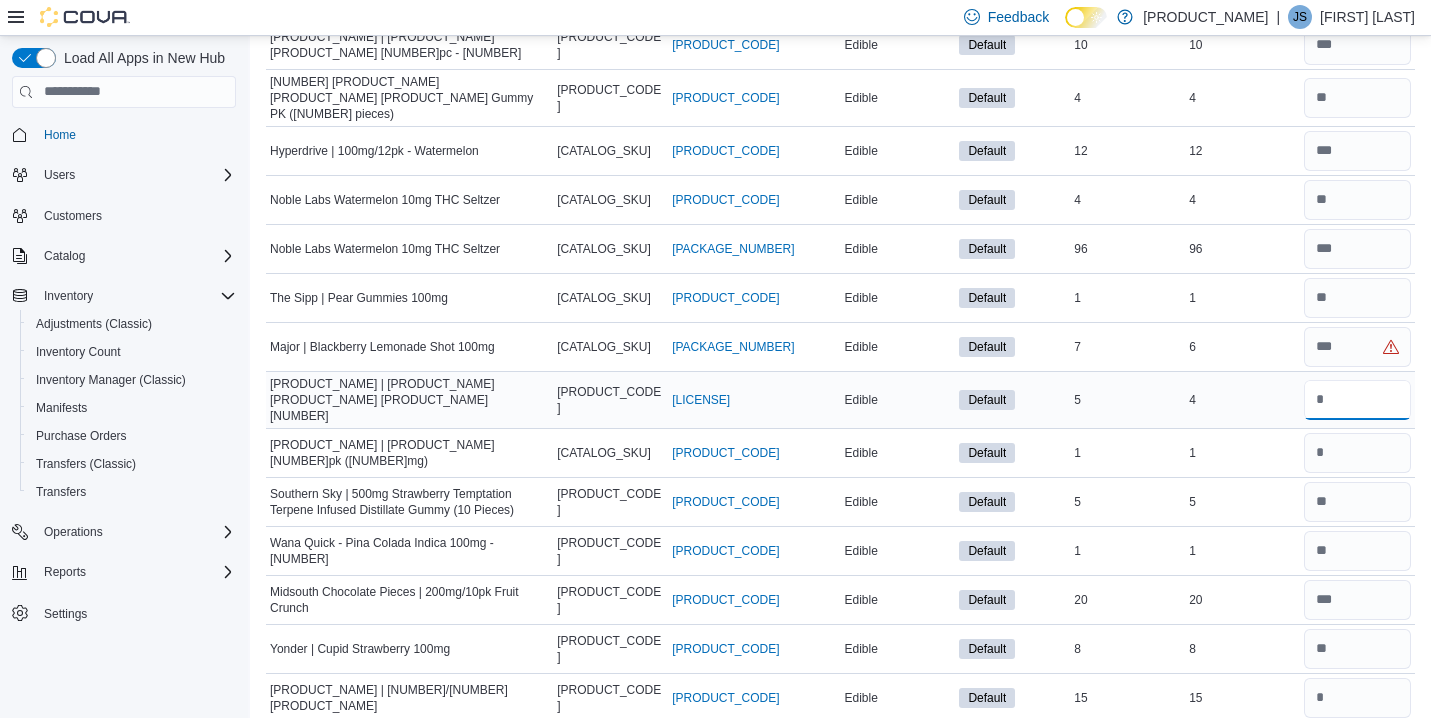 type 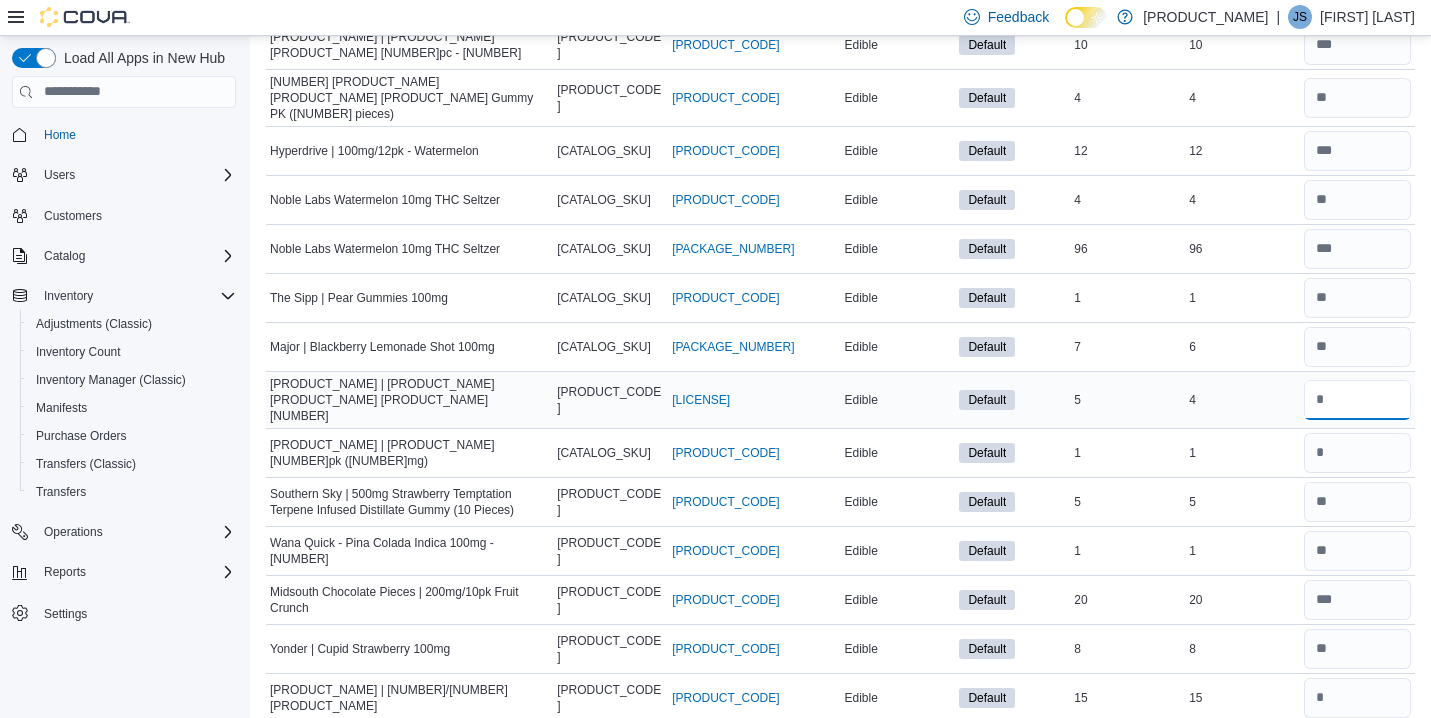 click at bounding box center [1357, 400] 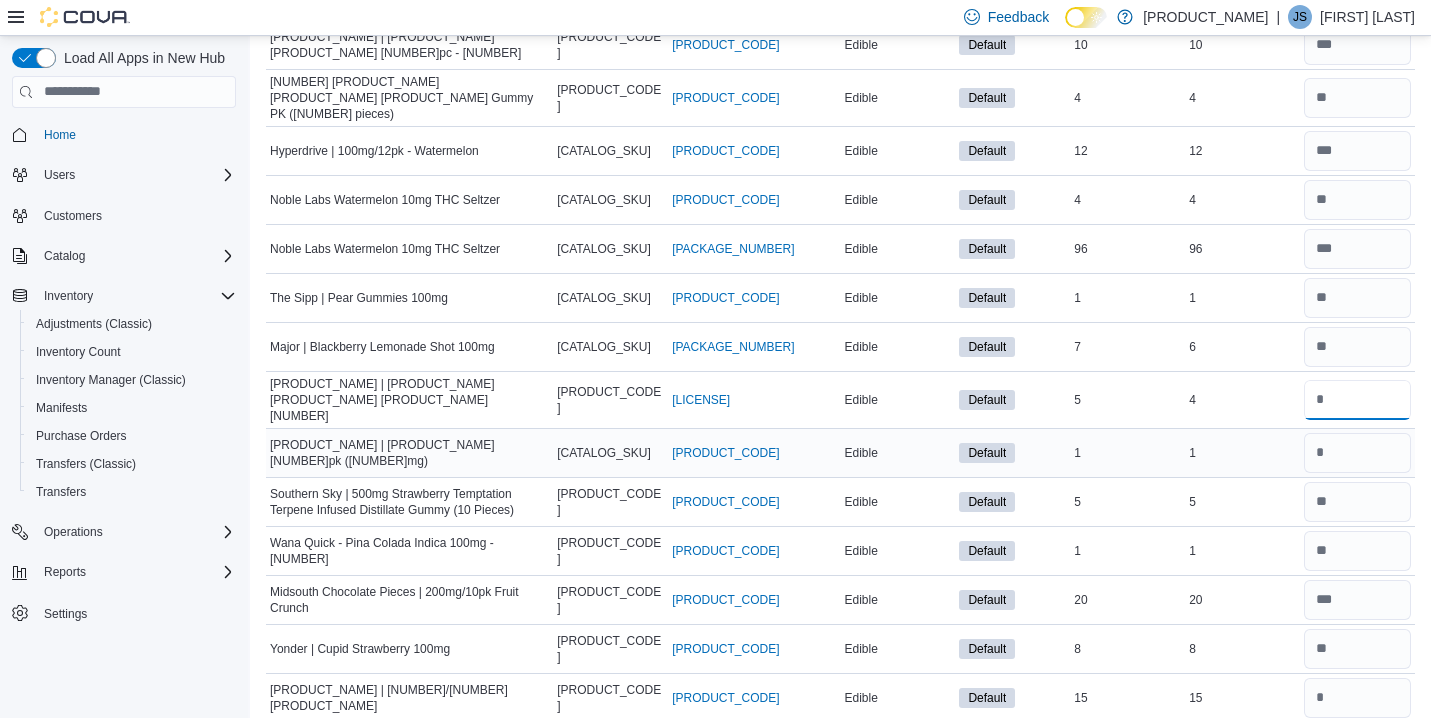 type on "*" 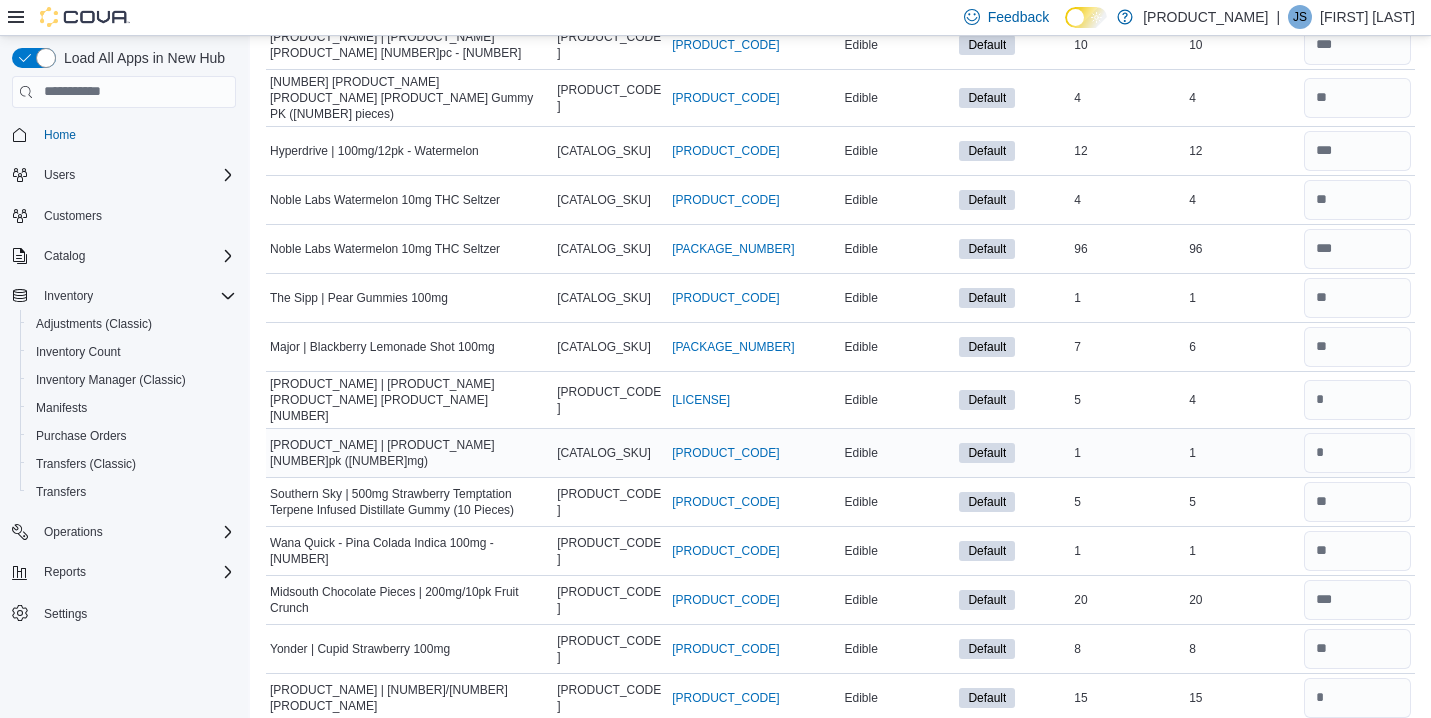type 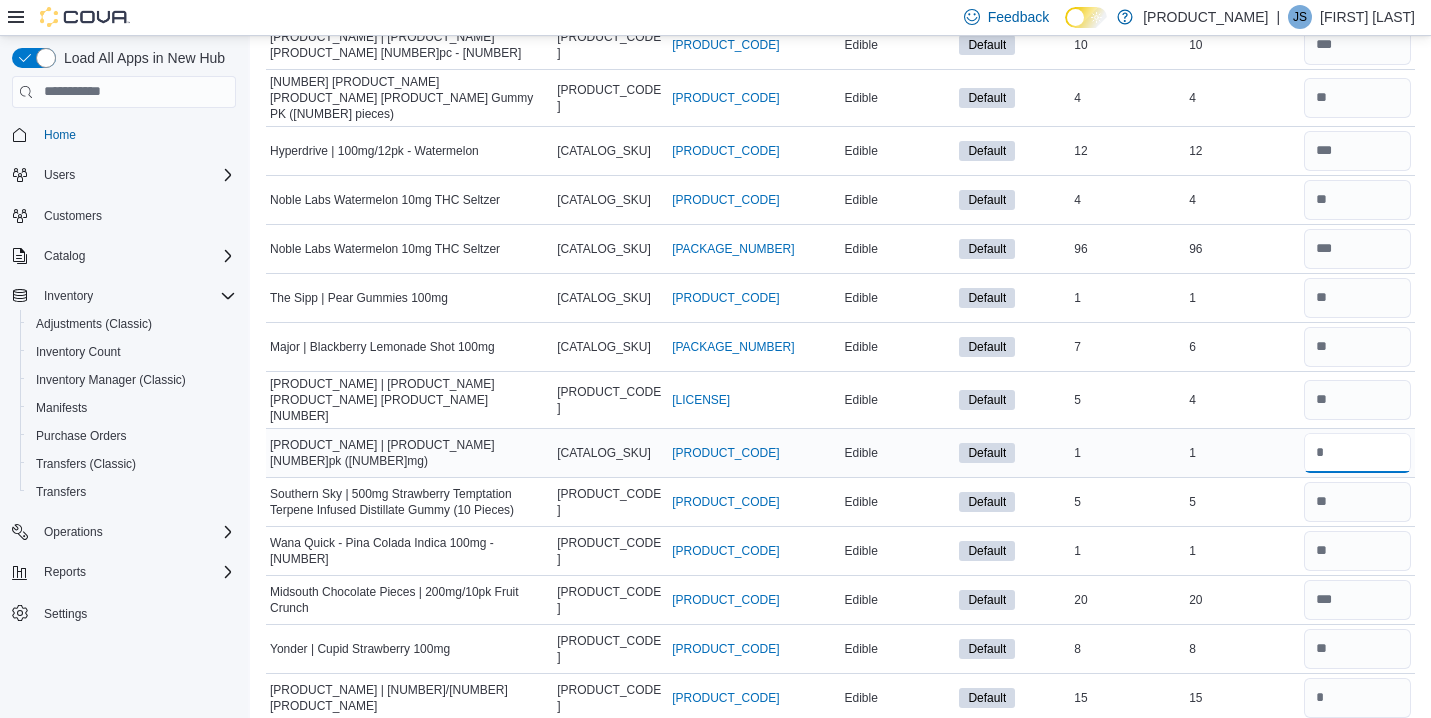 click at bounding box center [1357, 453] 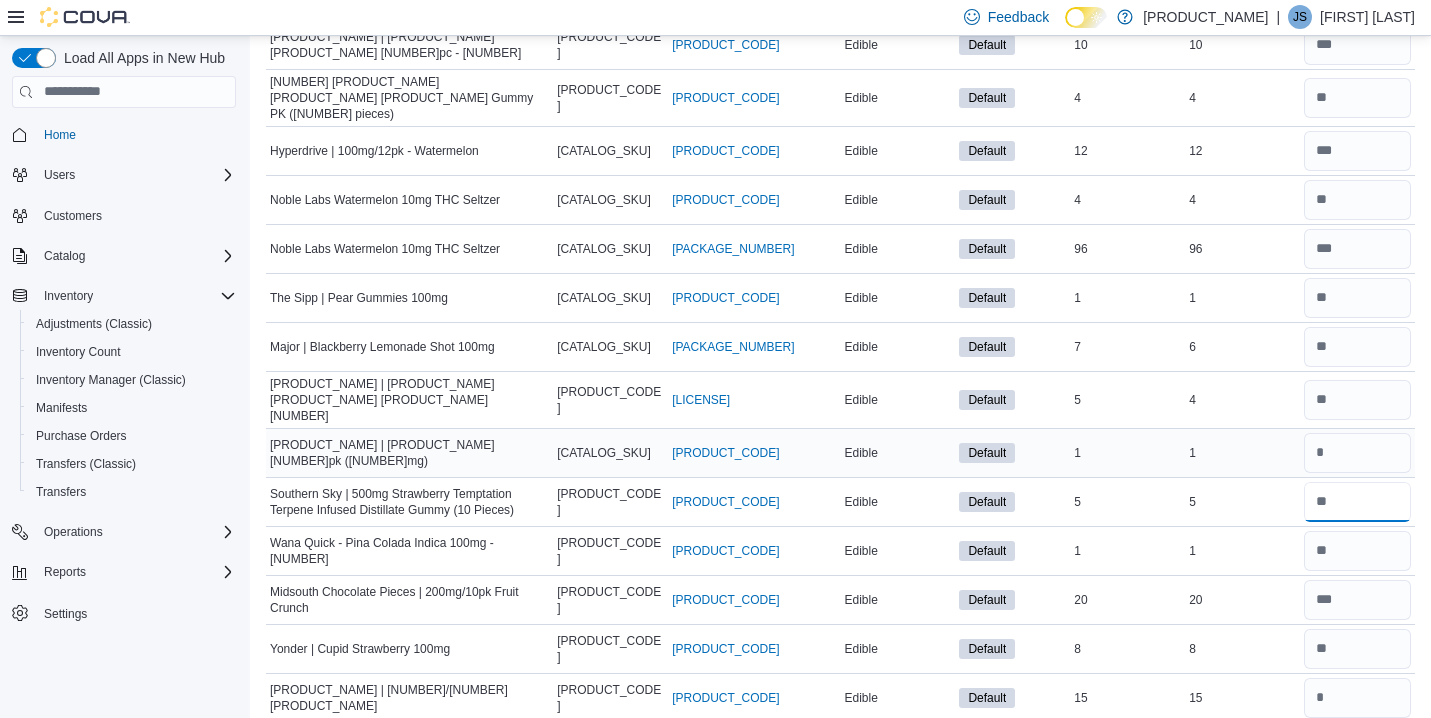 type 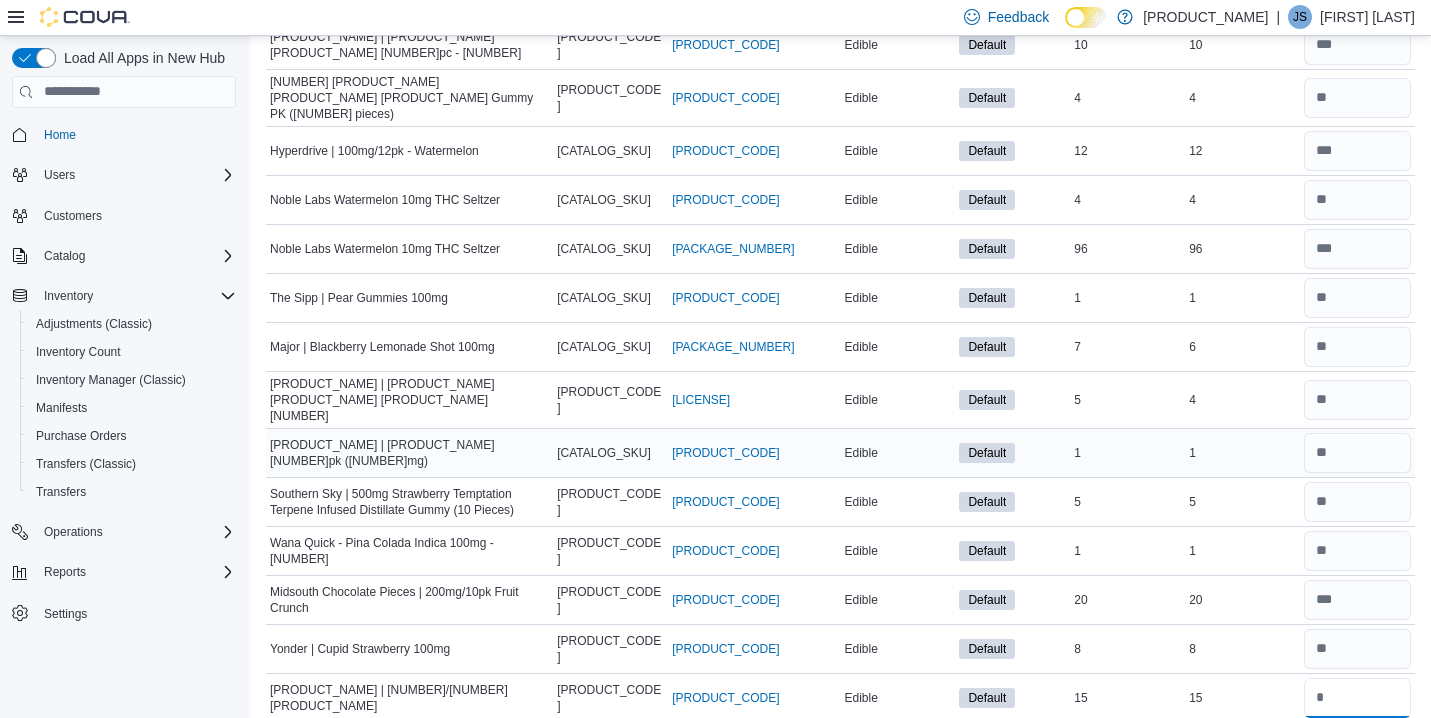 type on "**" 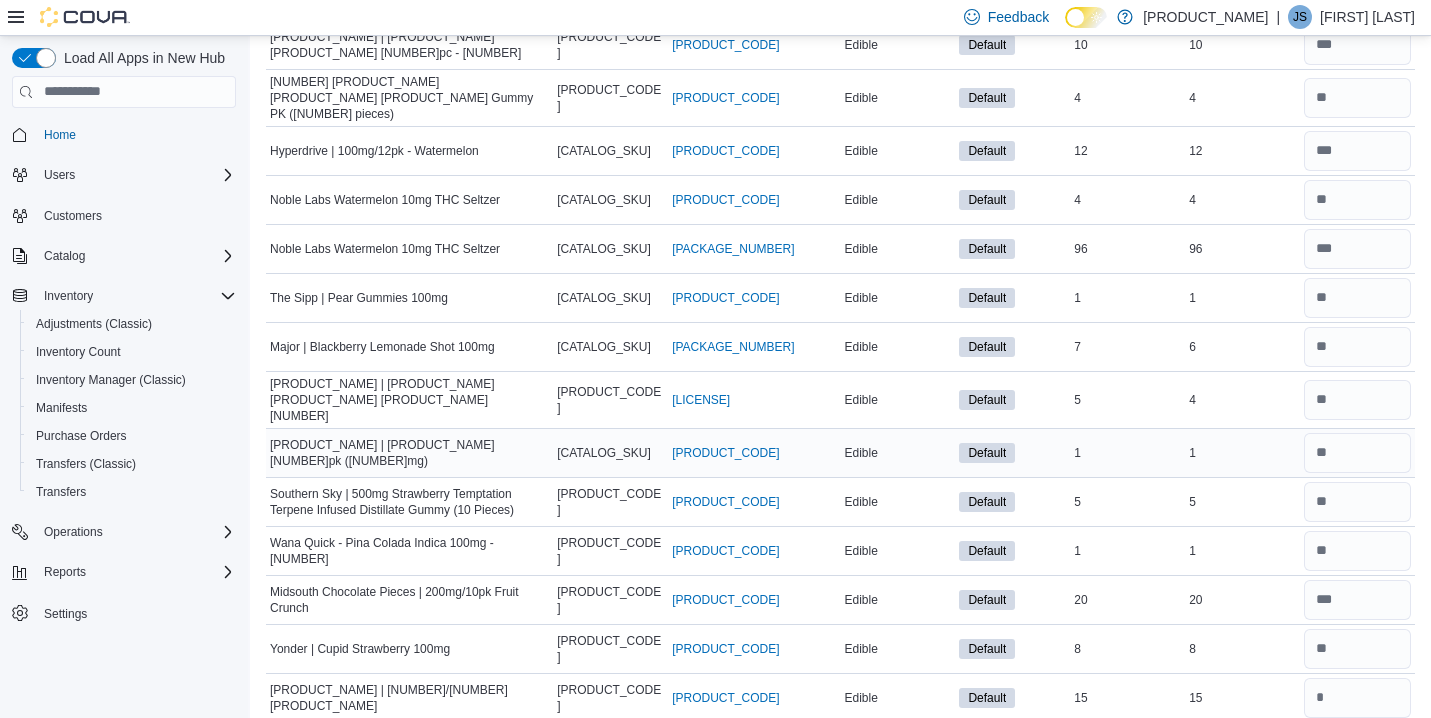 type 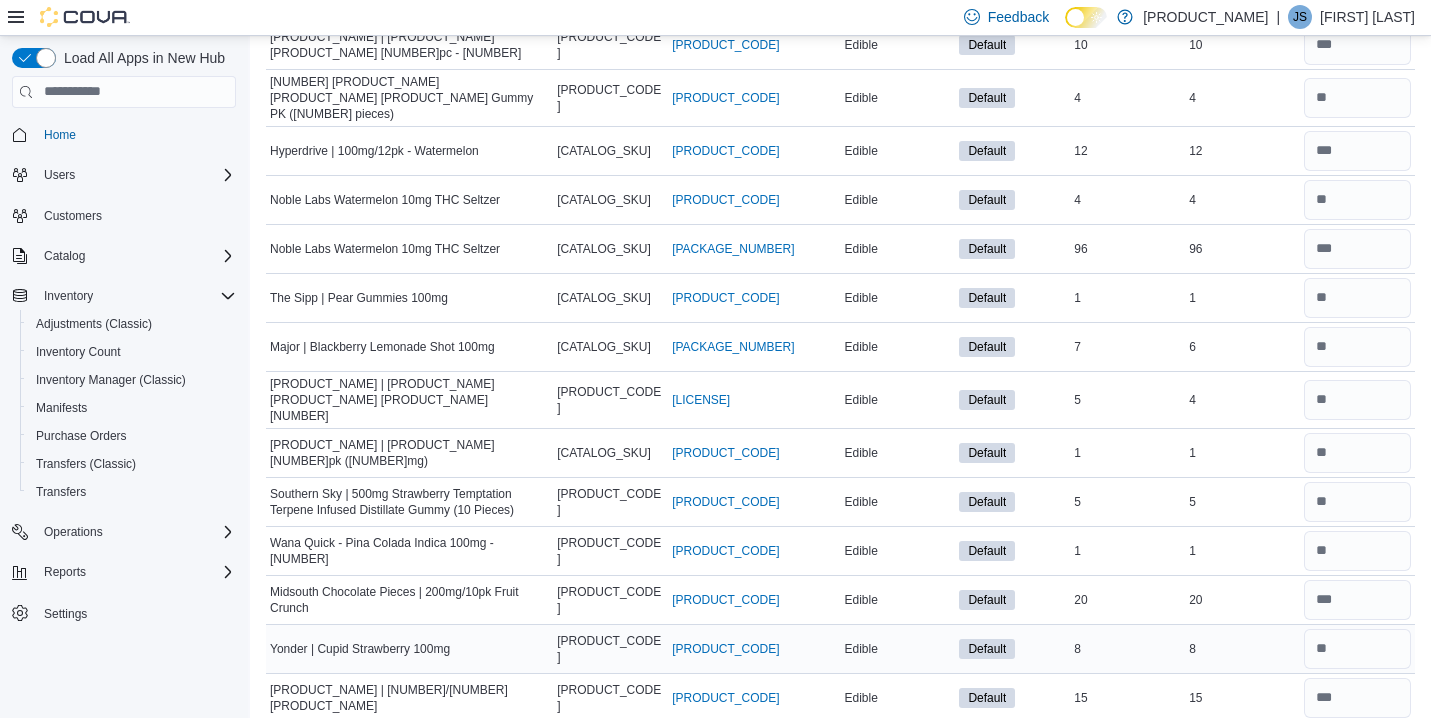 type on "**" 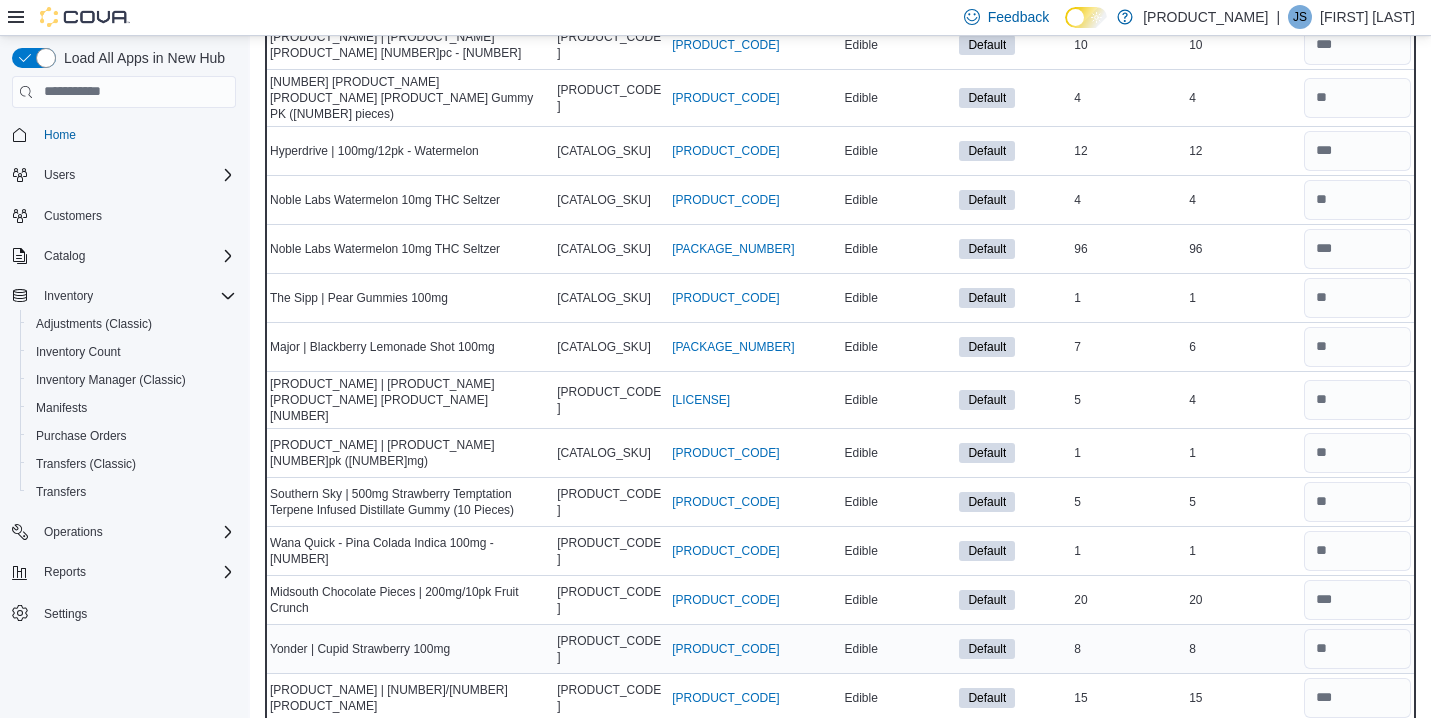 type 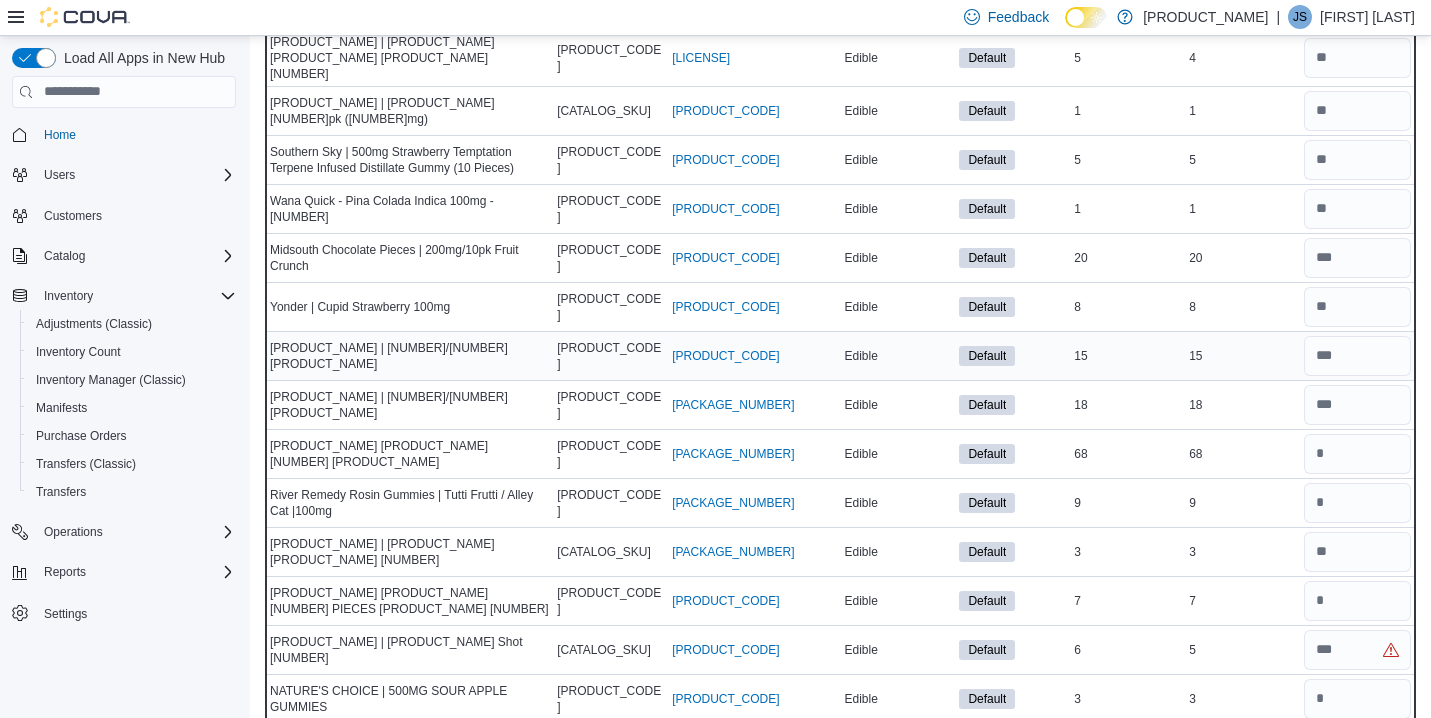 scroll, scrollTop: 5360, scrollLeft: 0, axis: vertical 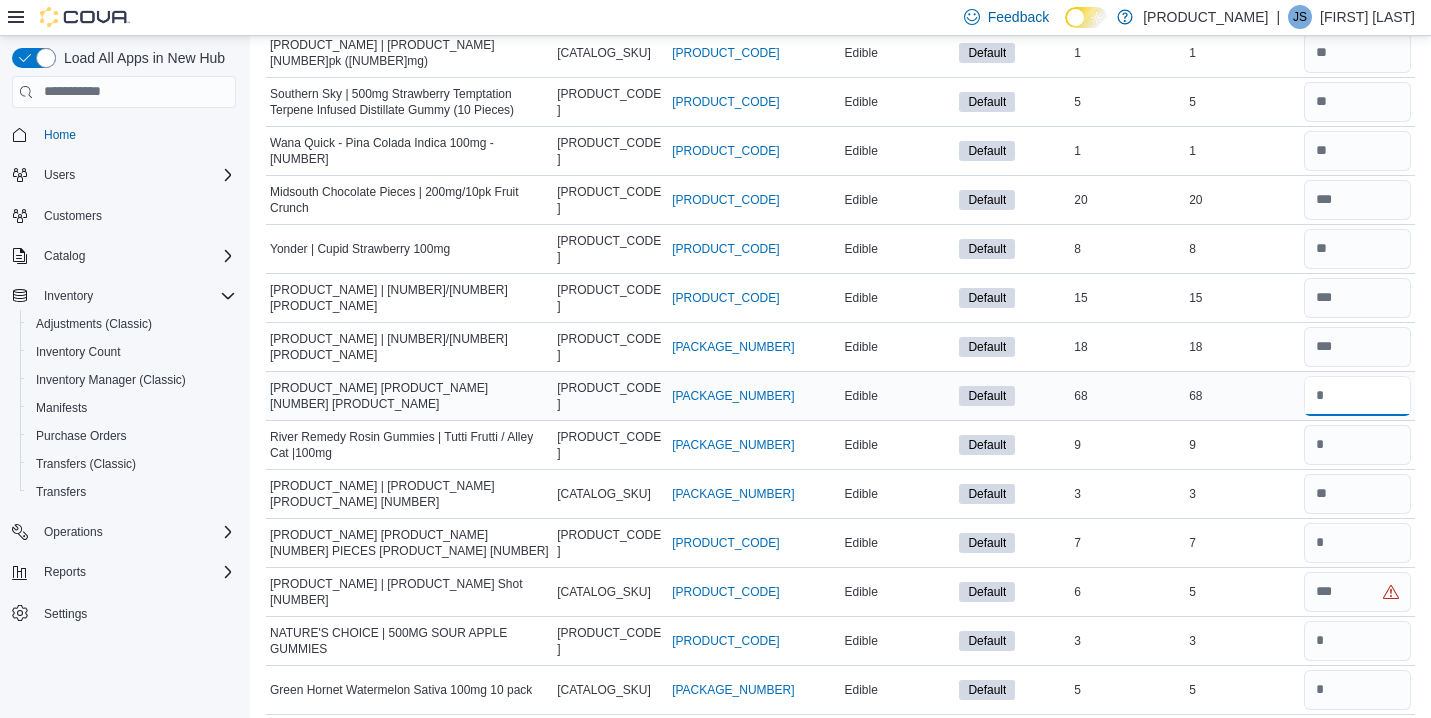 click at bounding box center (1357, 396) 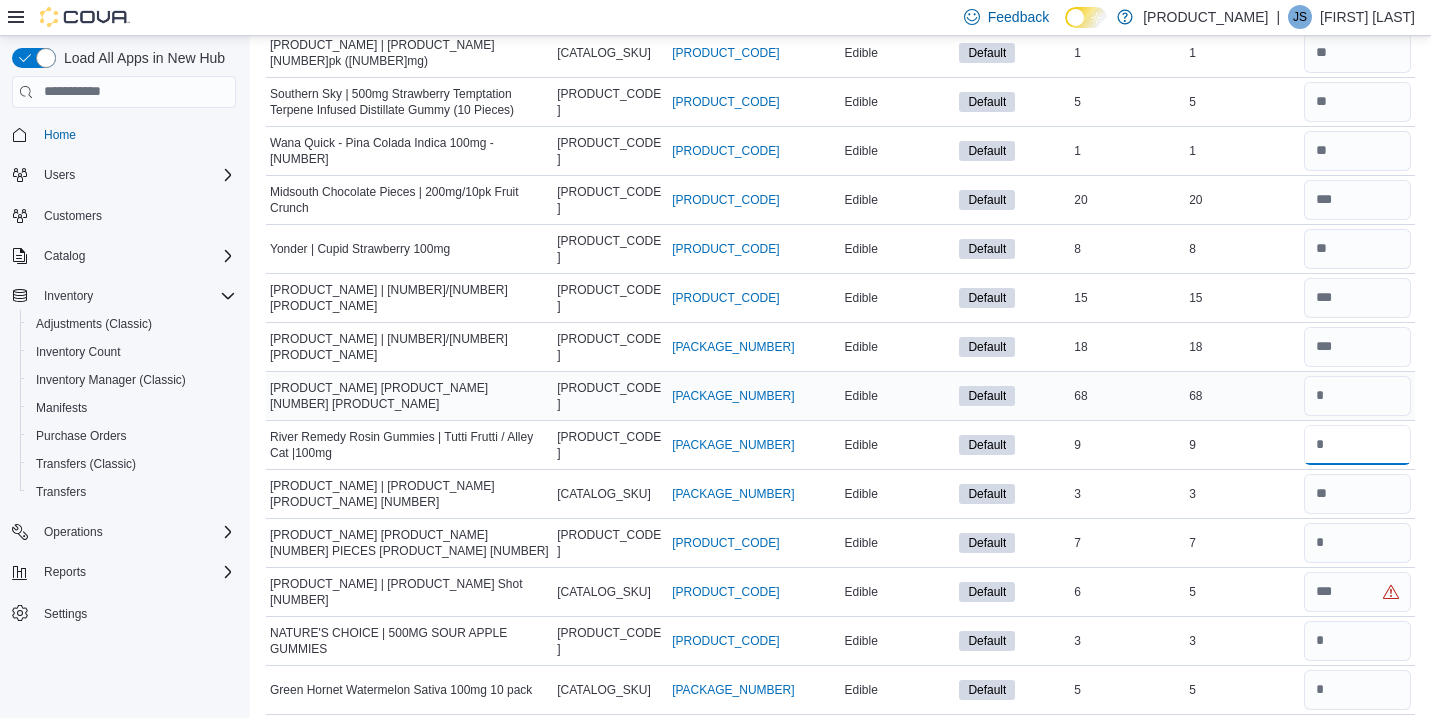 type 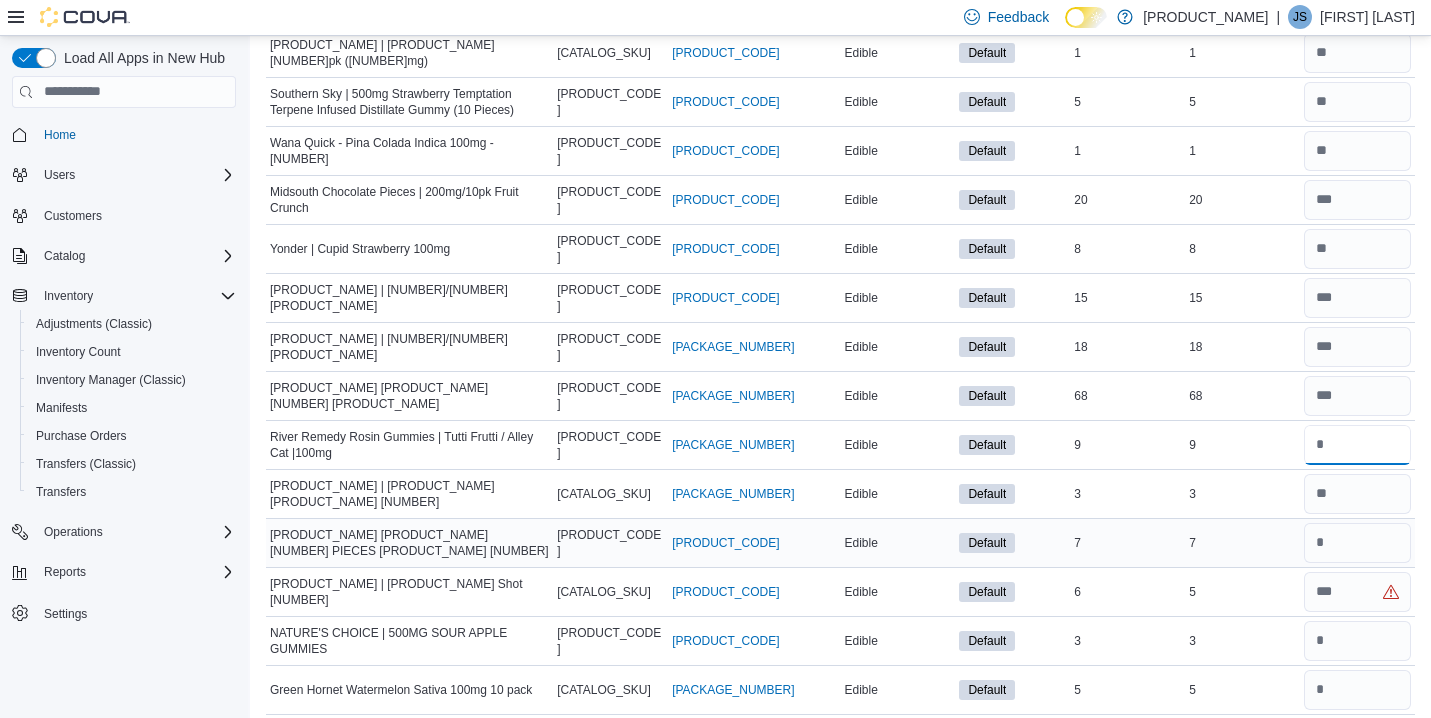 type on "*" 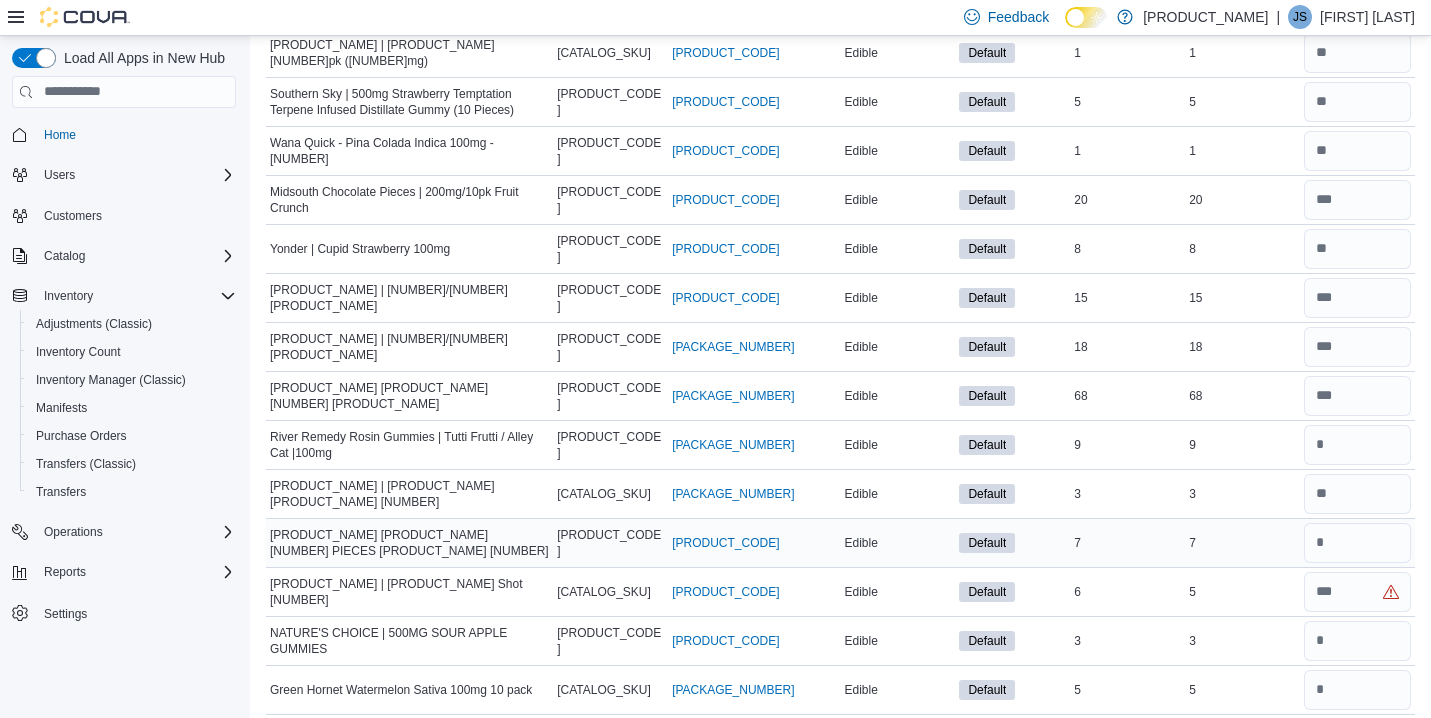type 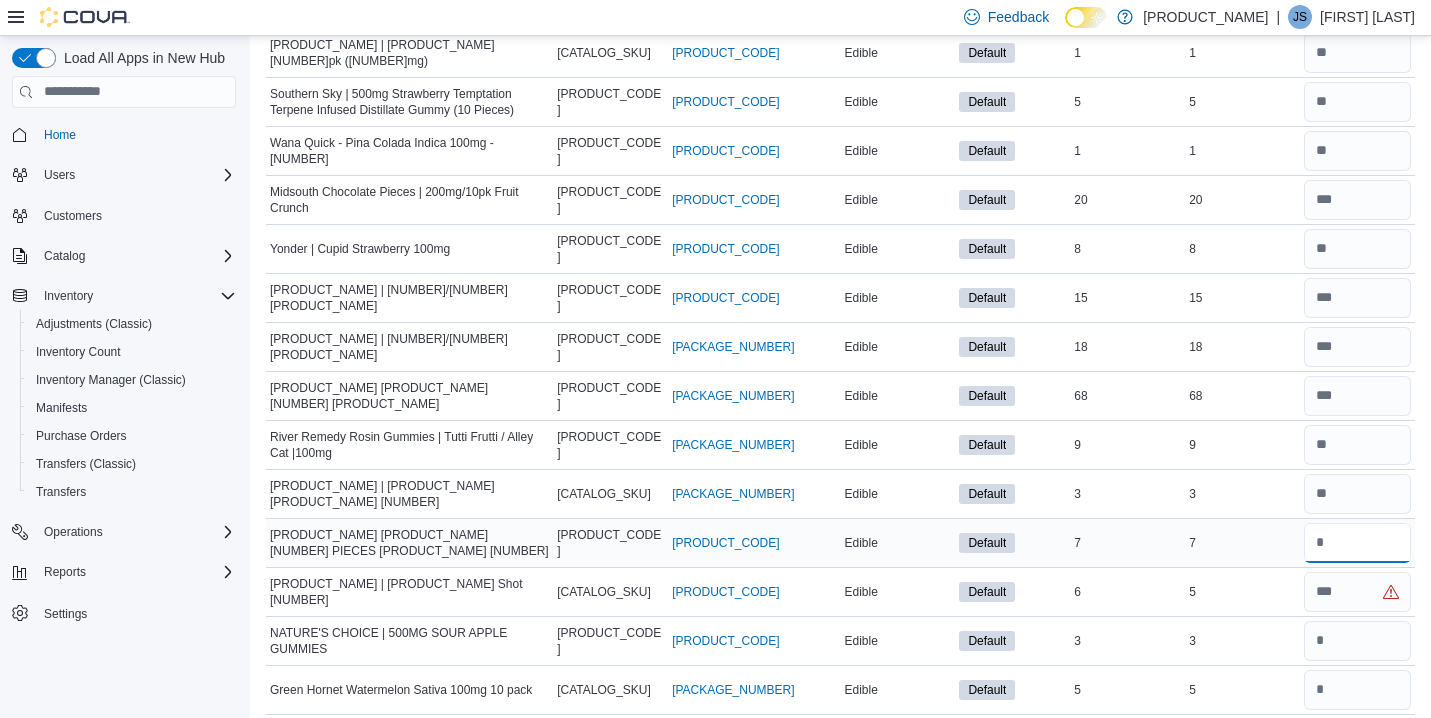 click at bounding box center [1357, 543] 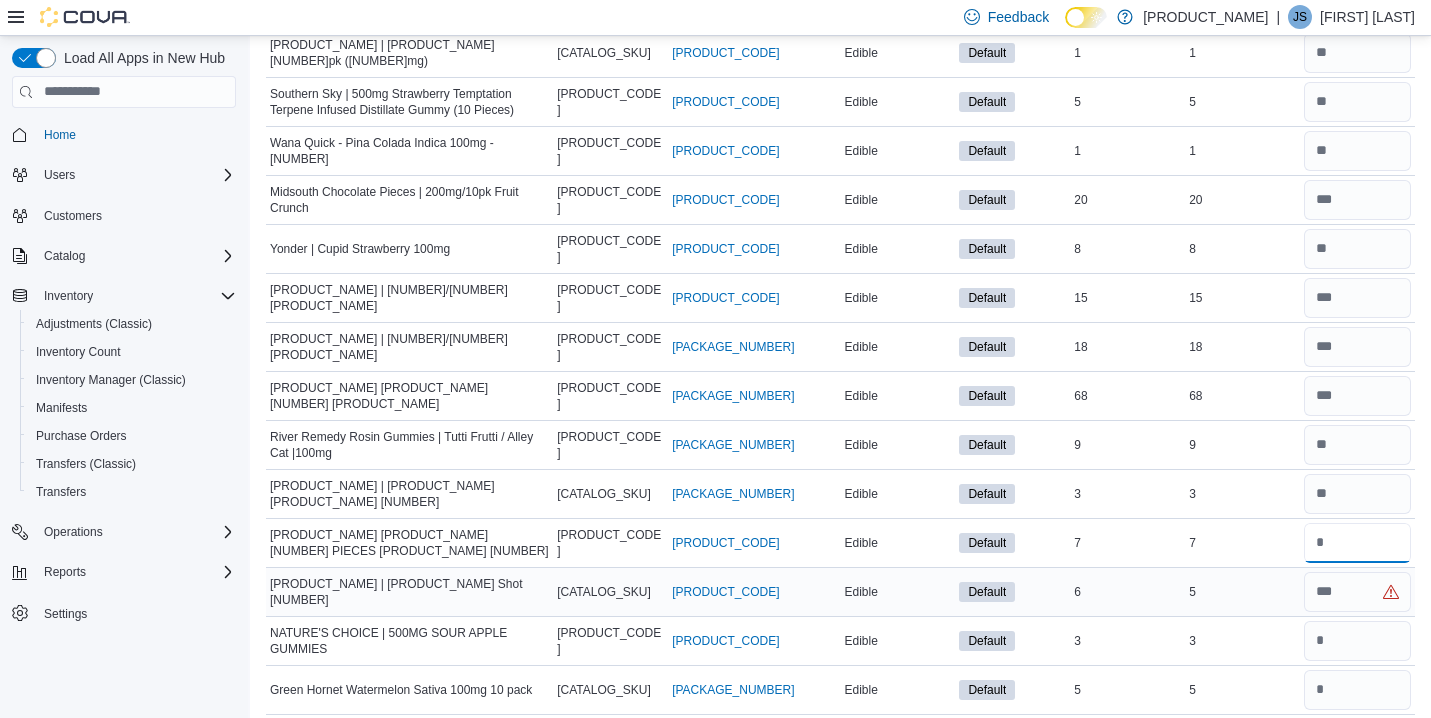 type on "*" 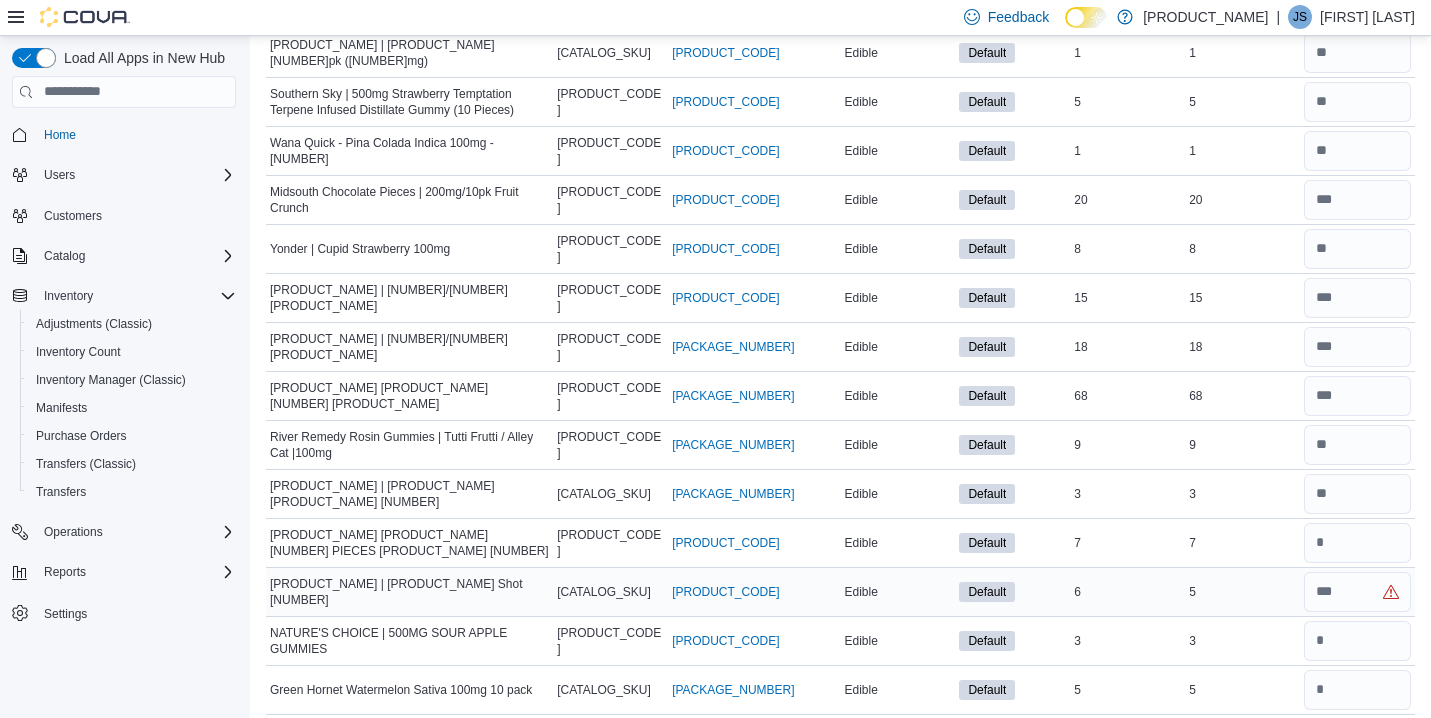 type 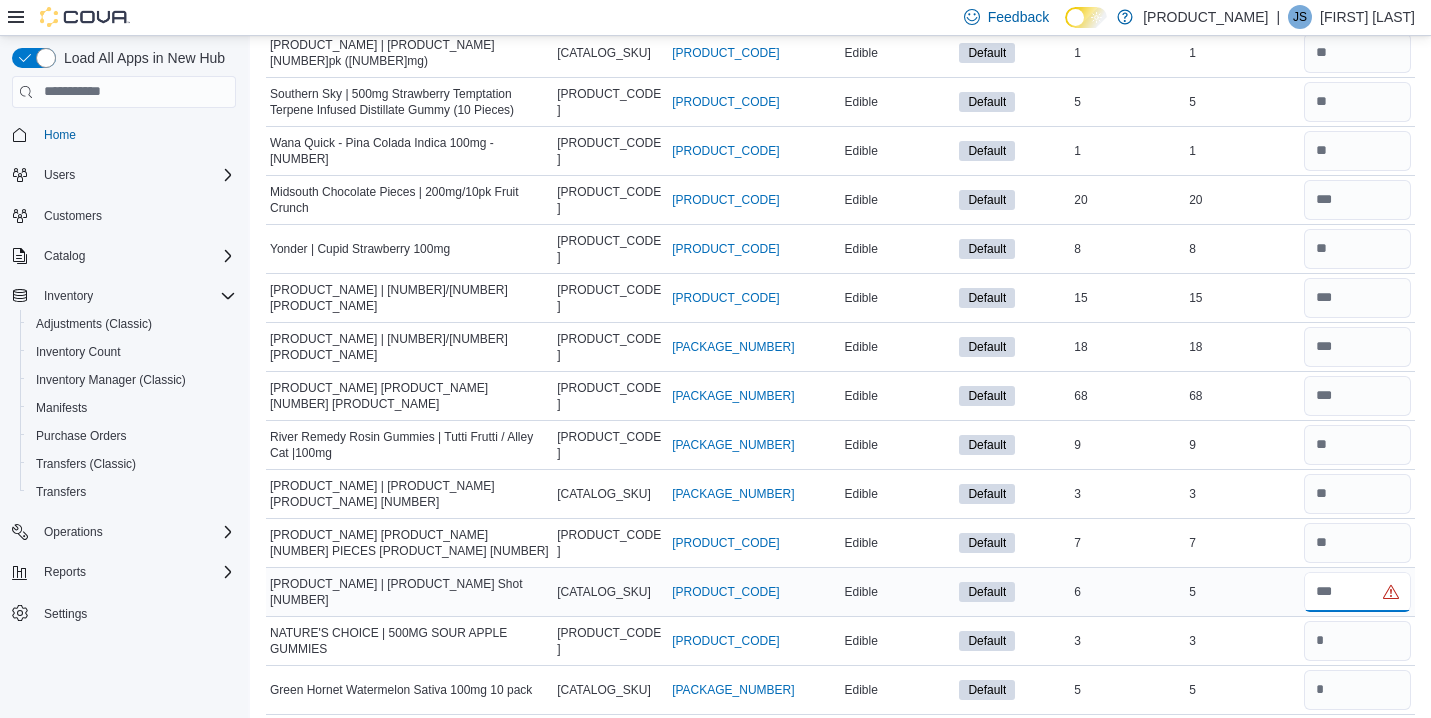 click at bounding box center [1357, 592] 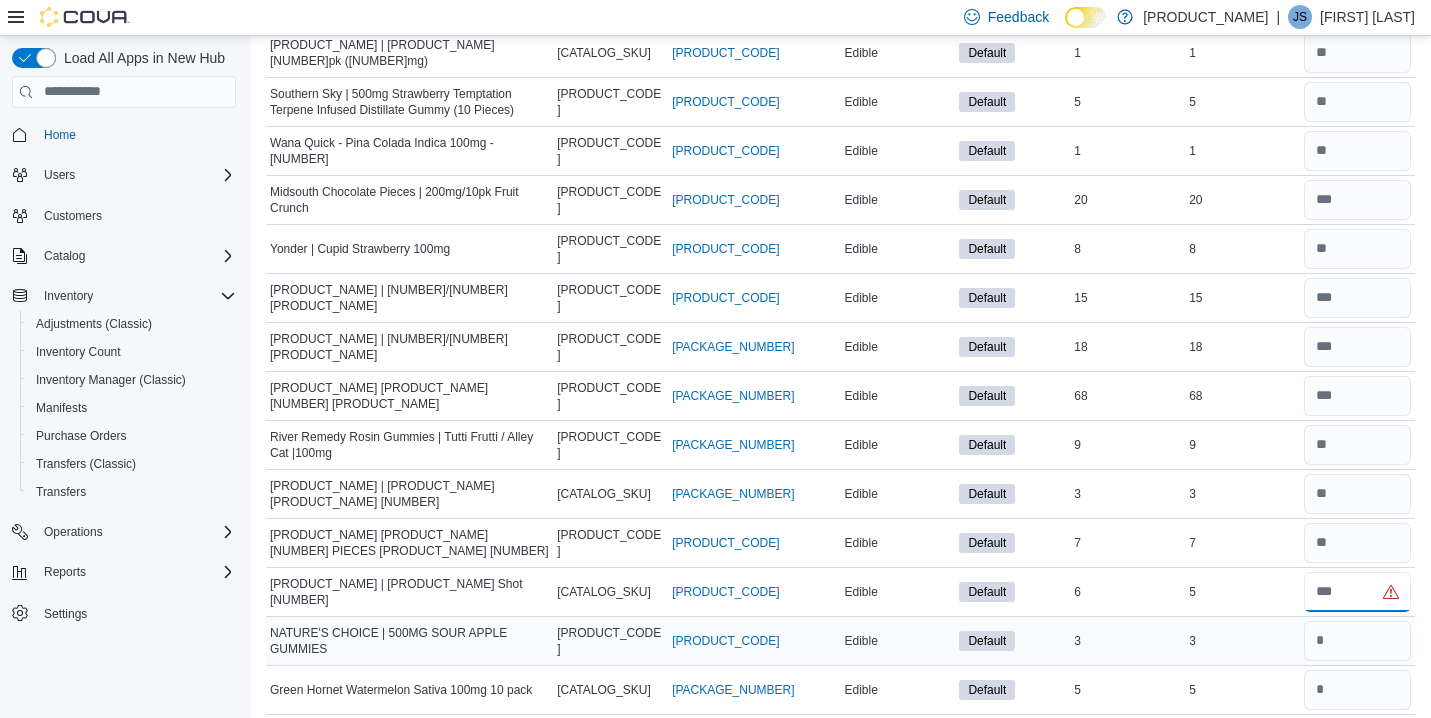 type on "*" 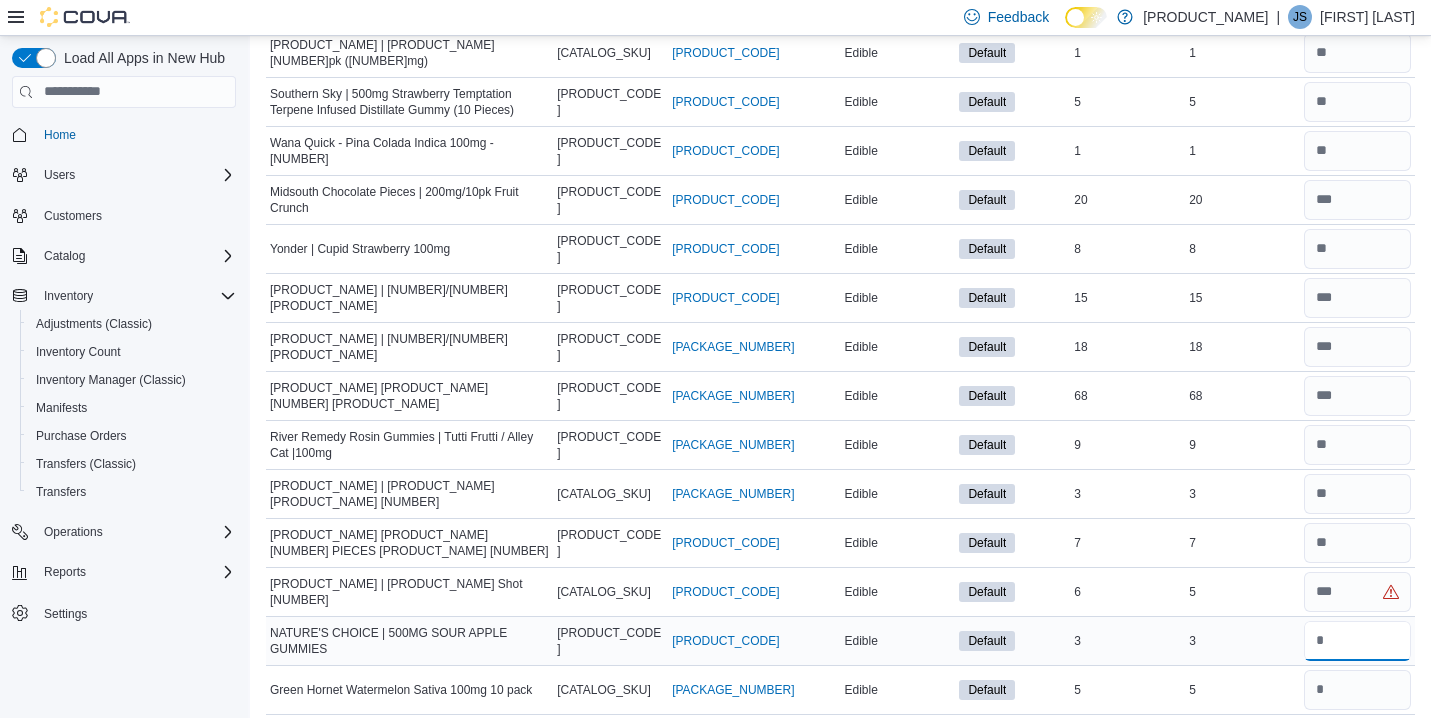 type 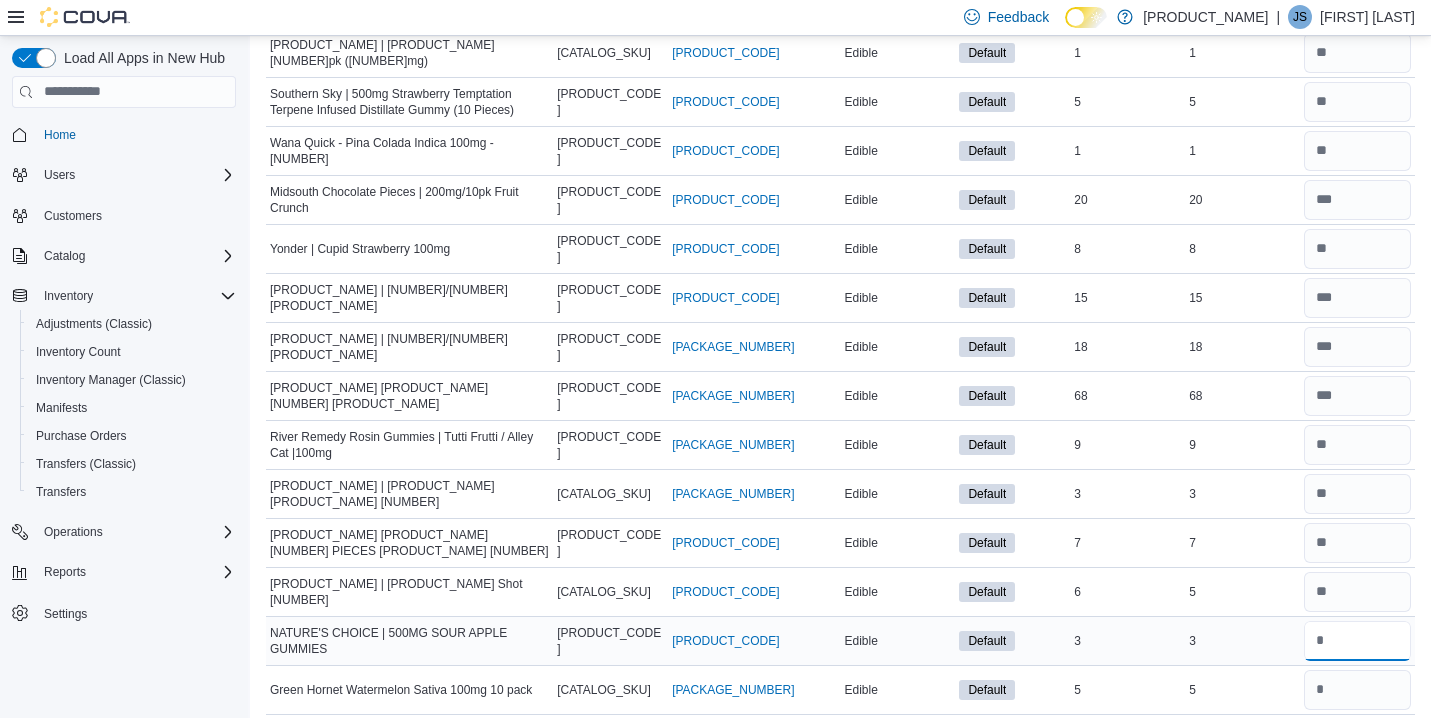 click at bounding box center [1357, 641] 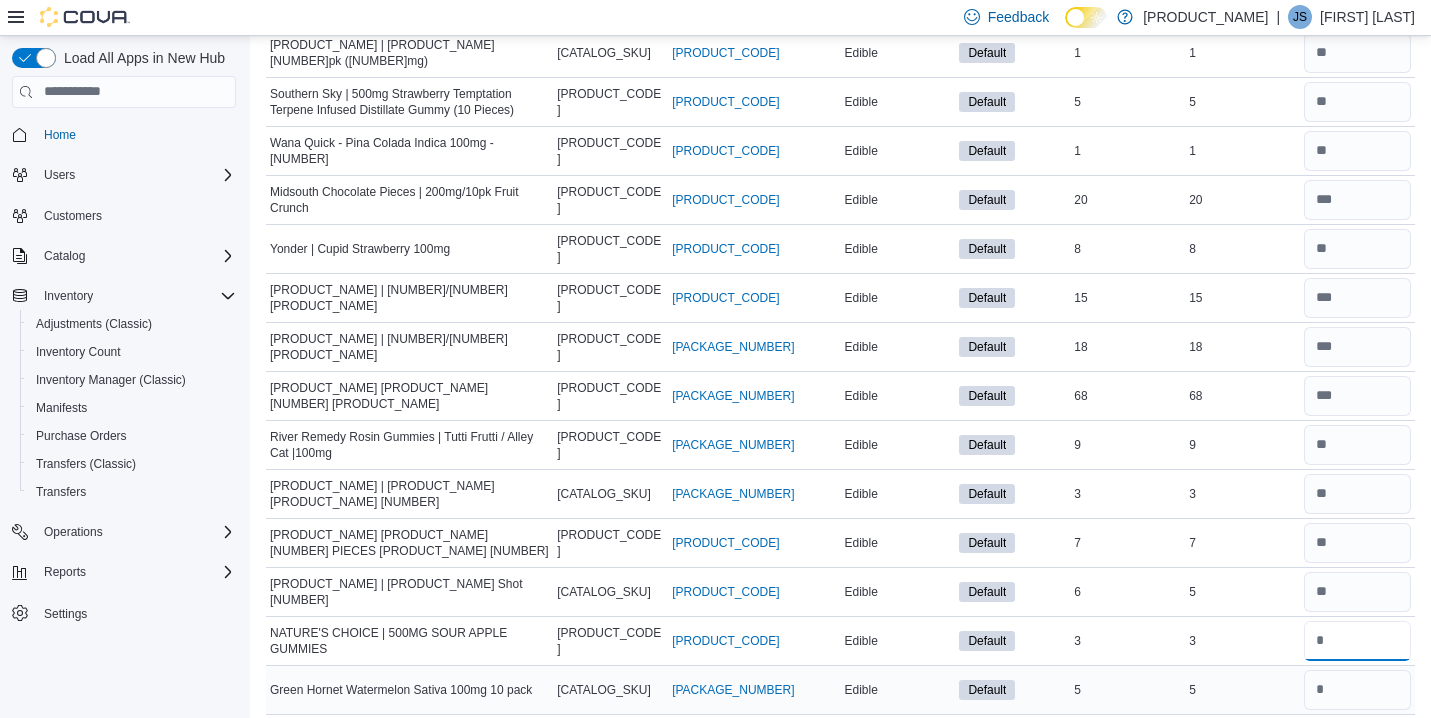 type on "*" 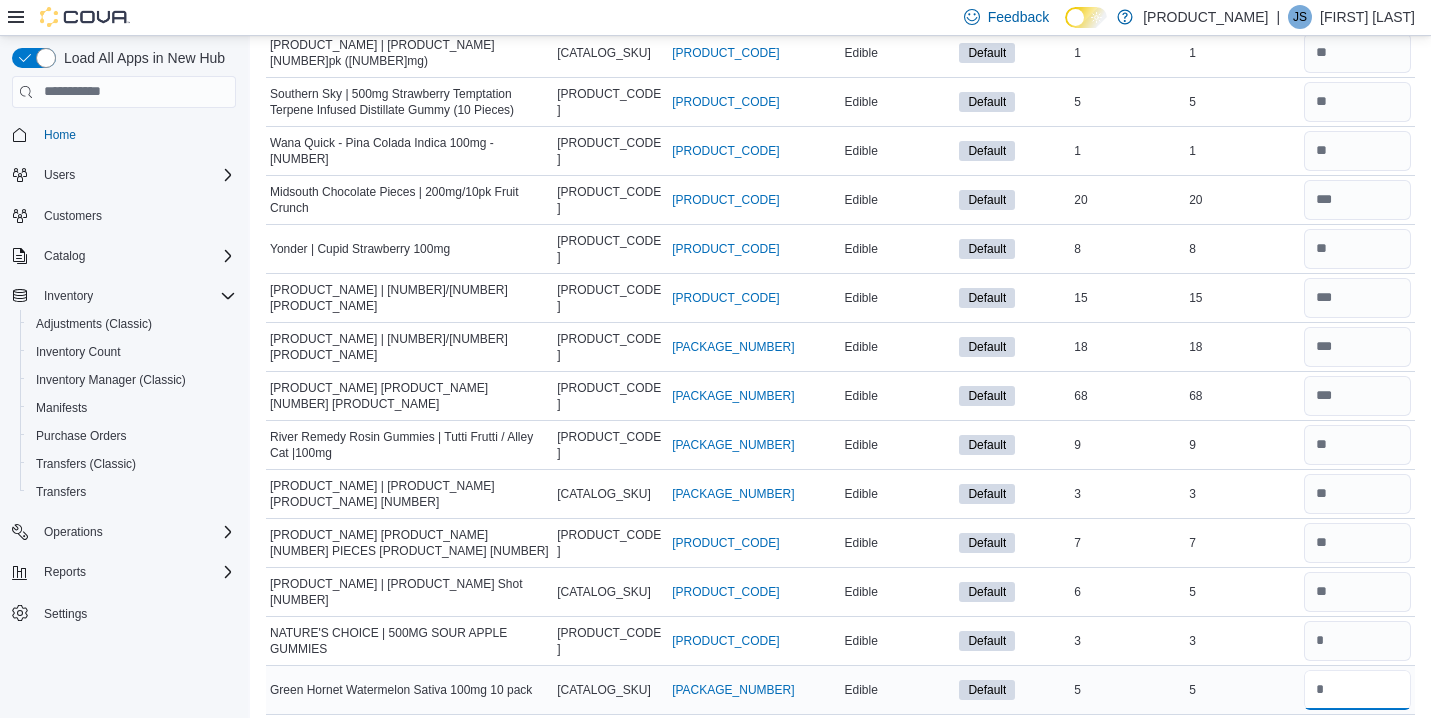 type 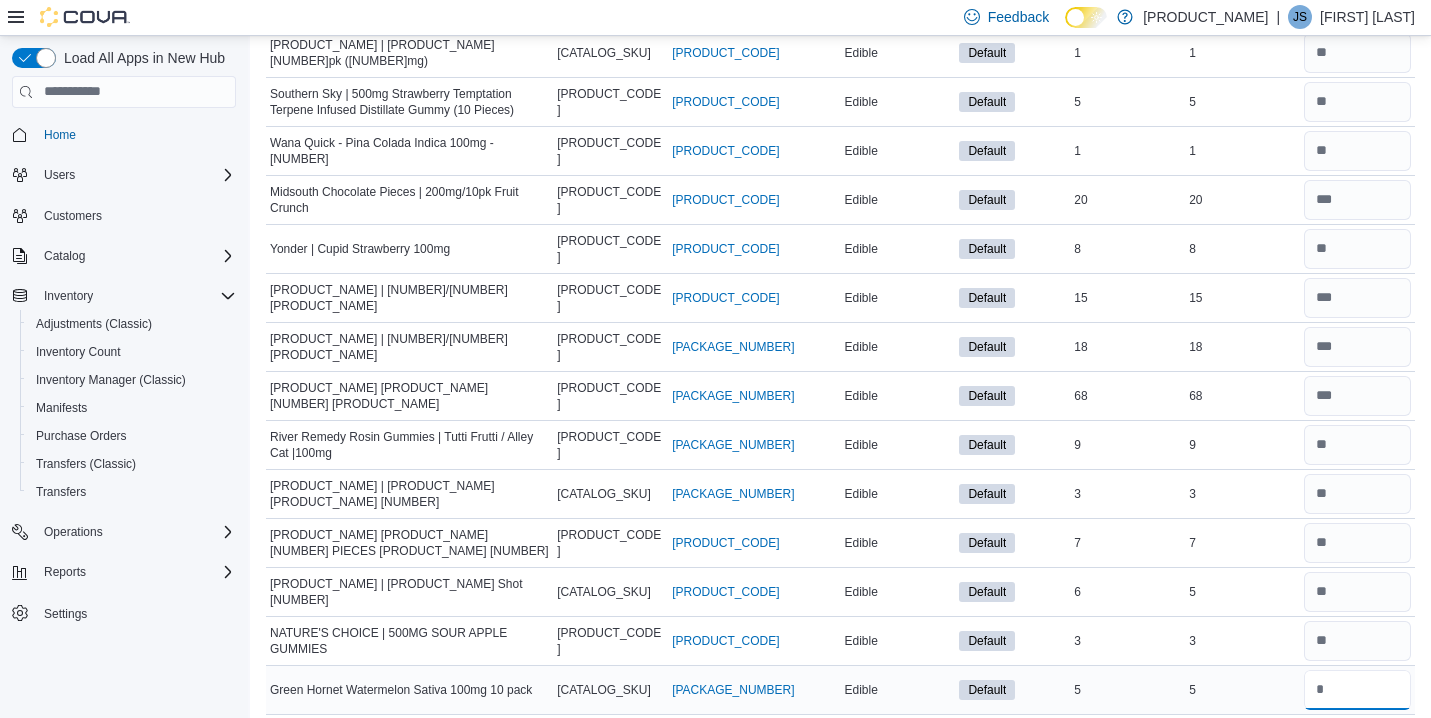 click at bounding box center [1357, 690] 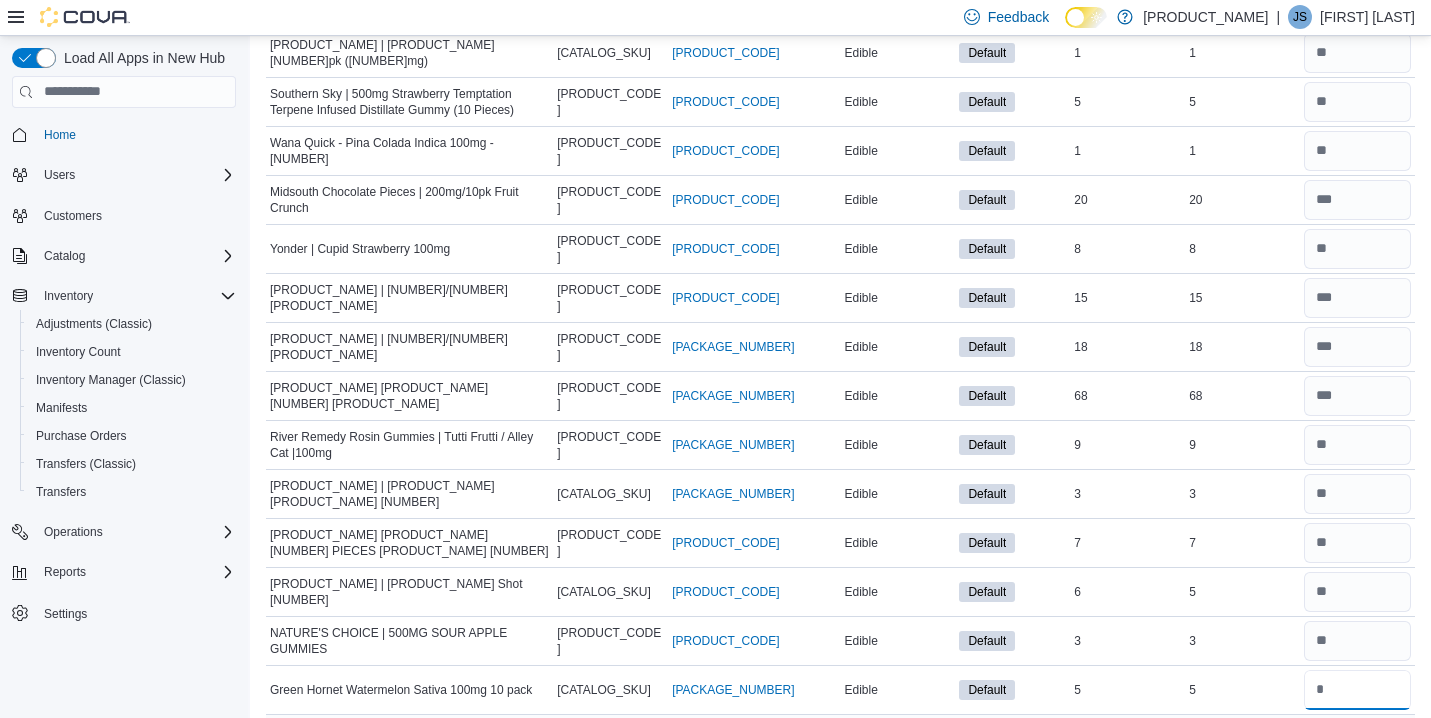 type on "*" 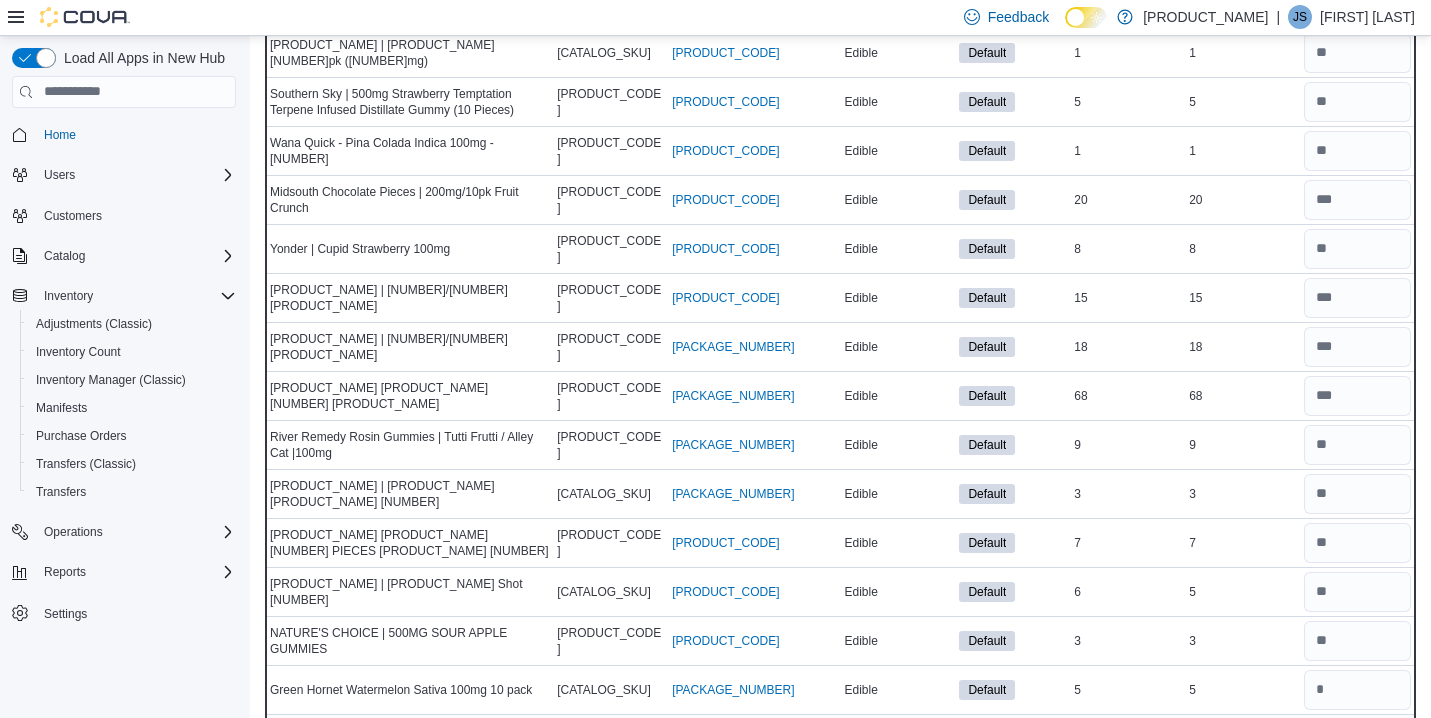 type 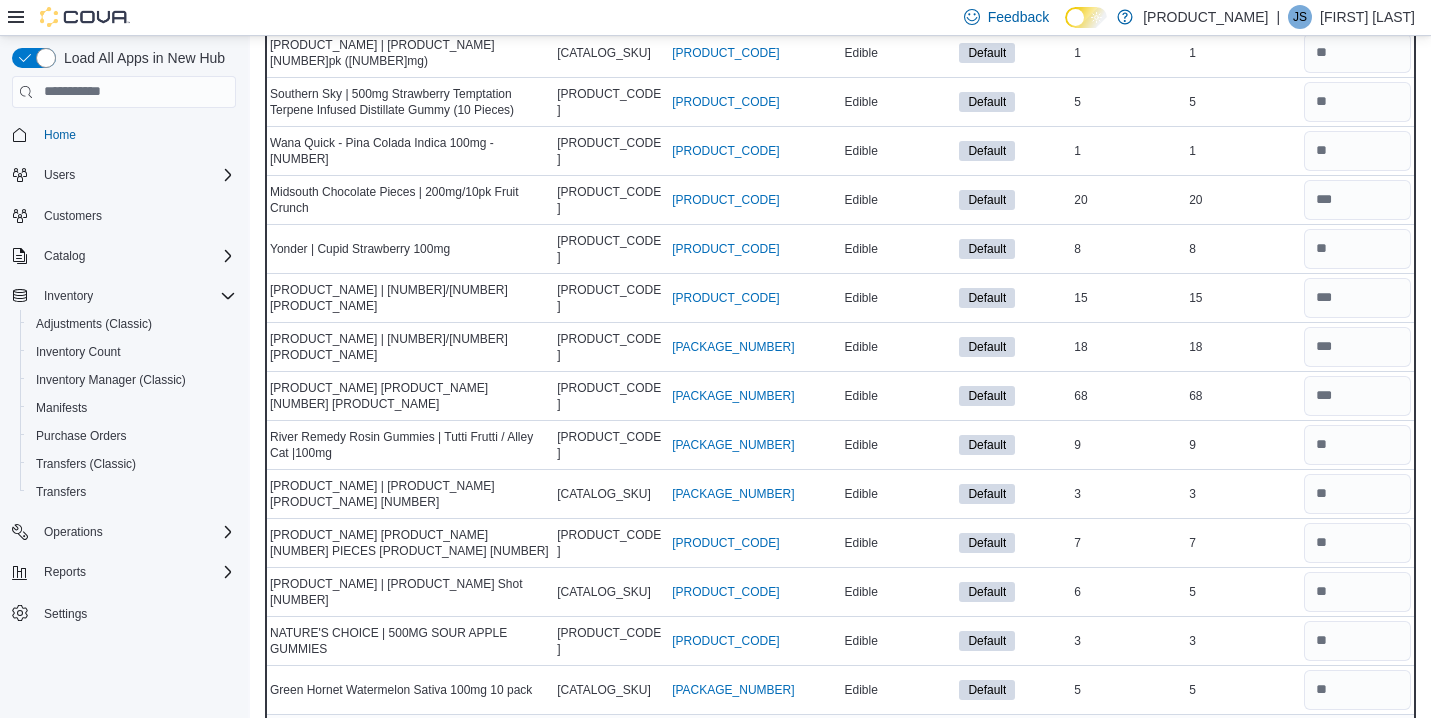 click on "2" at bounding box center (1242, 739) 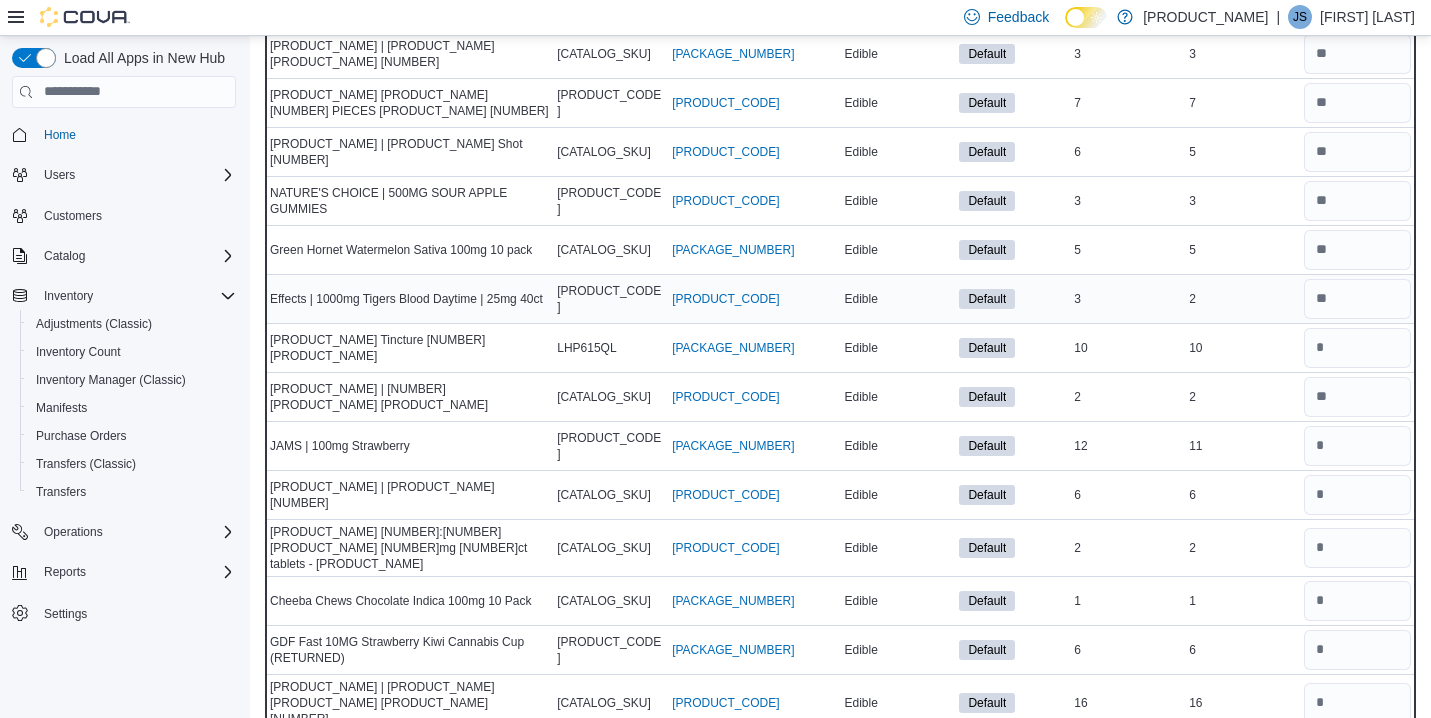 scroll, scrollTop: 5840, scrollLeft: 0, axis: vertical 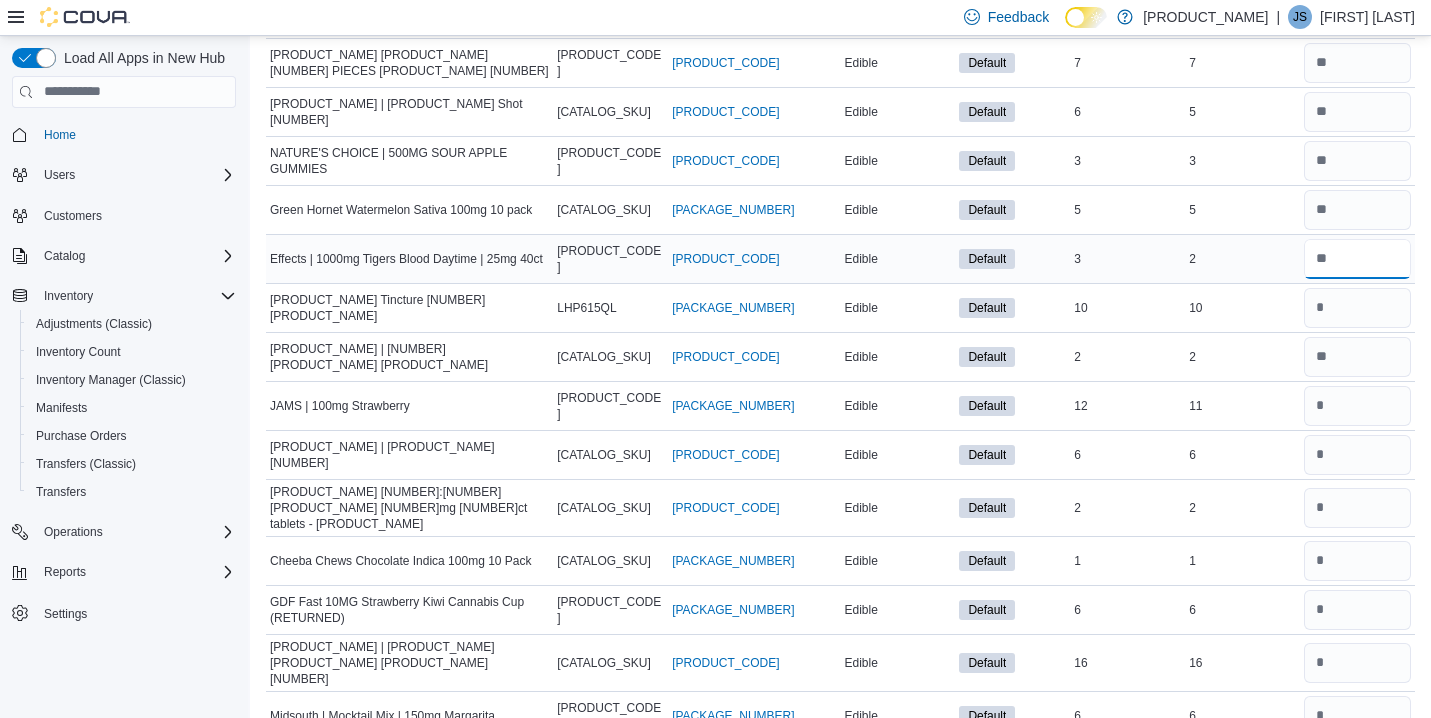 click at bounding box center [1357, 259] 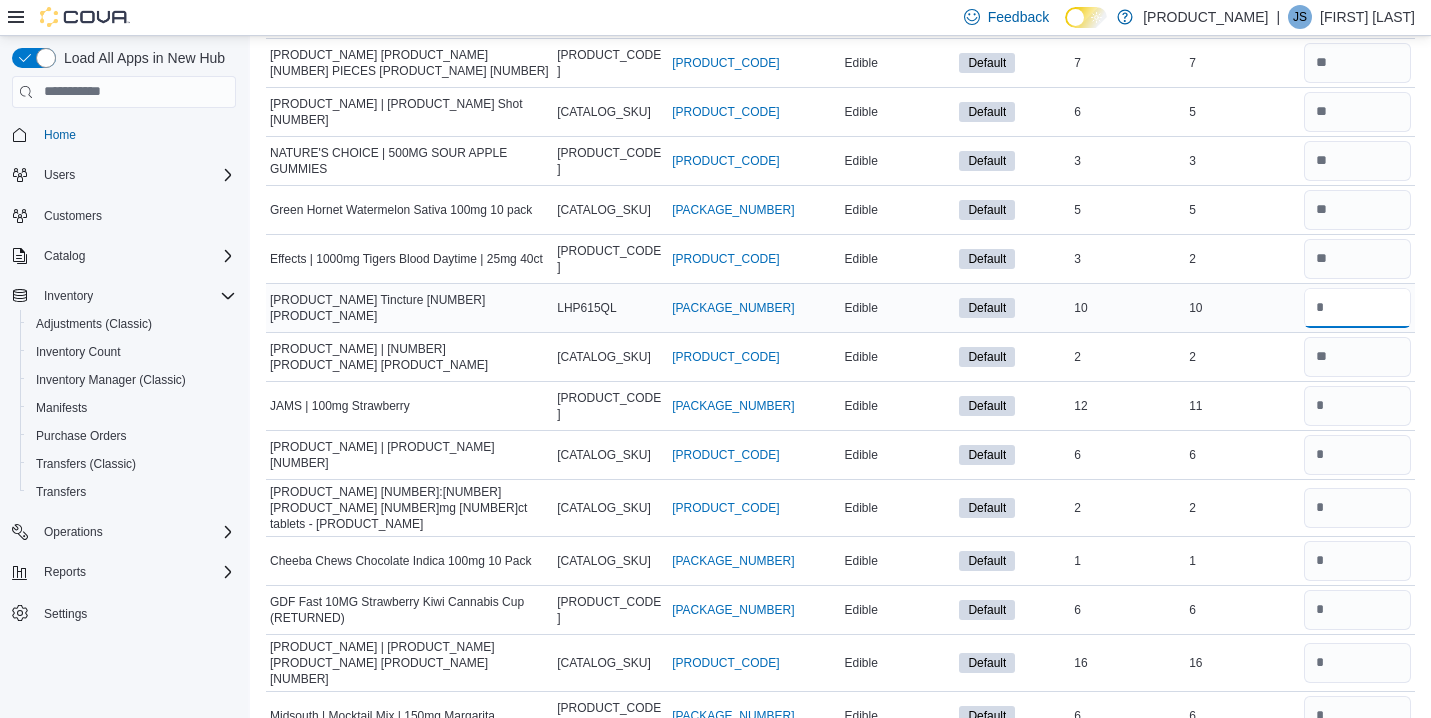 click at bounding box center [1357, 308] 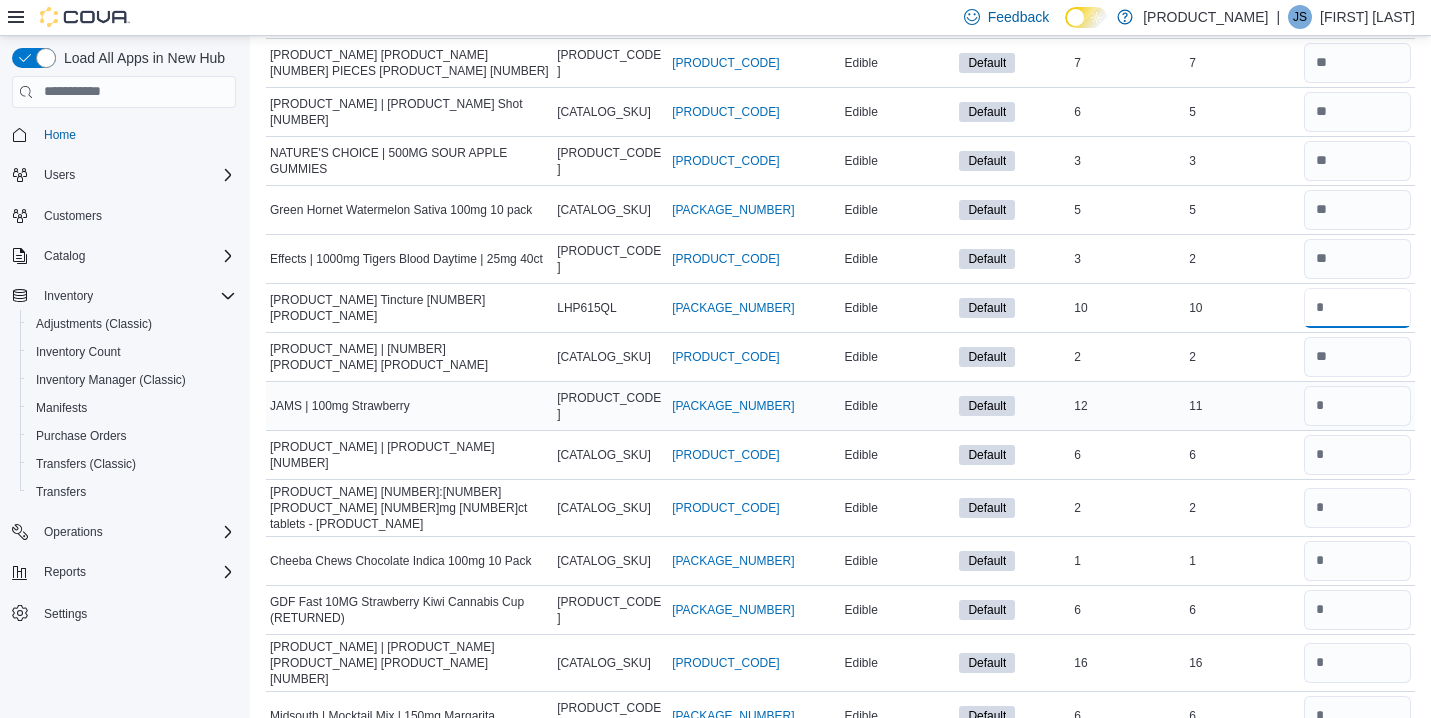 type on "**" 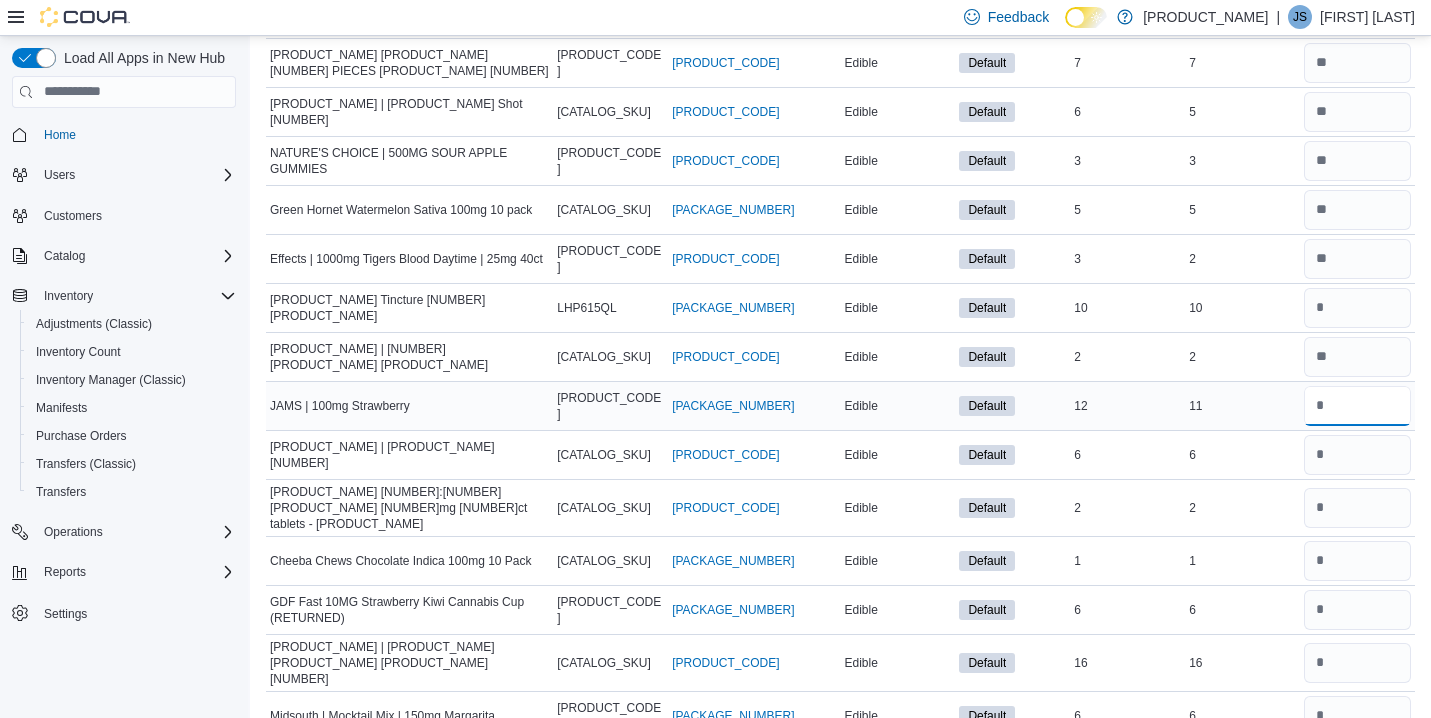 type 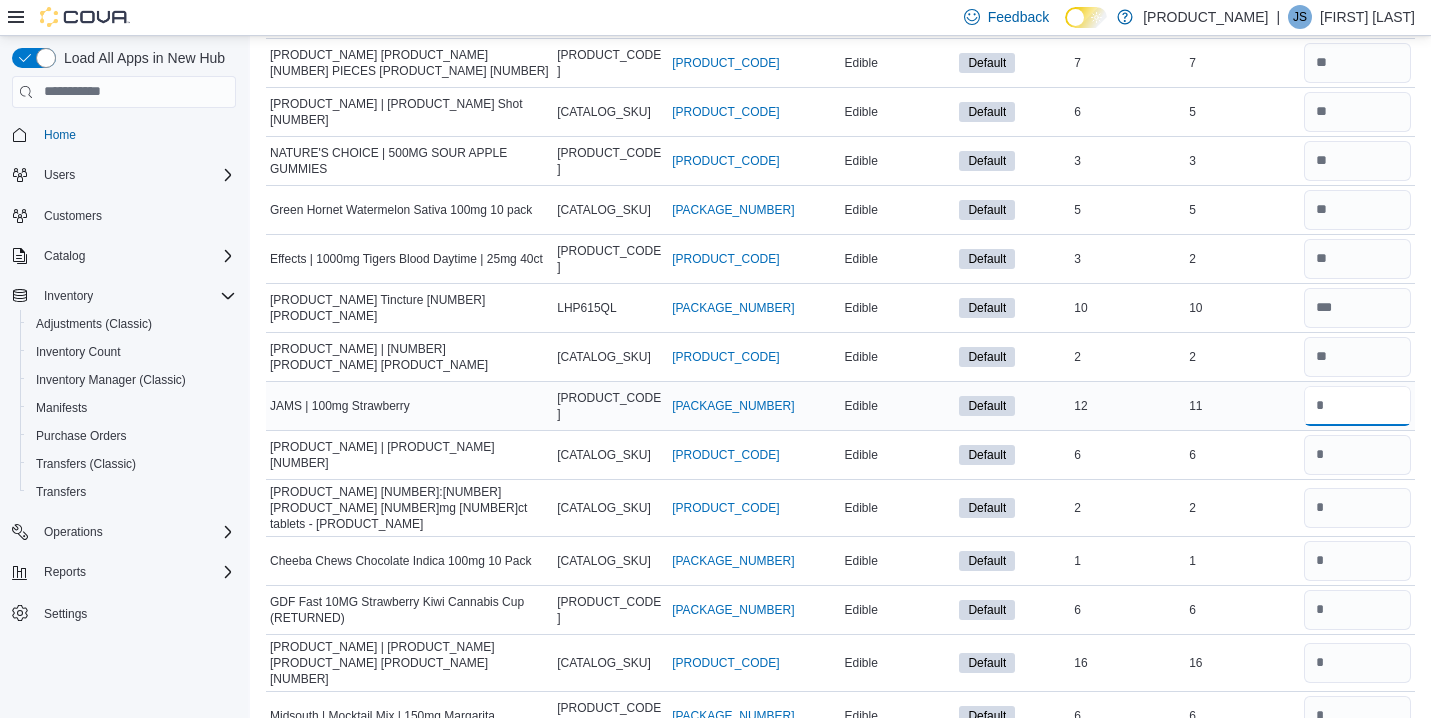click at bounding box center (1357, 406) 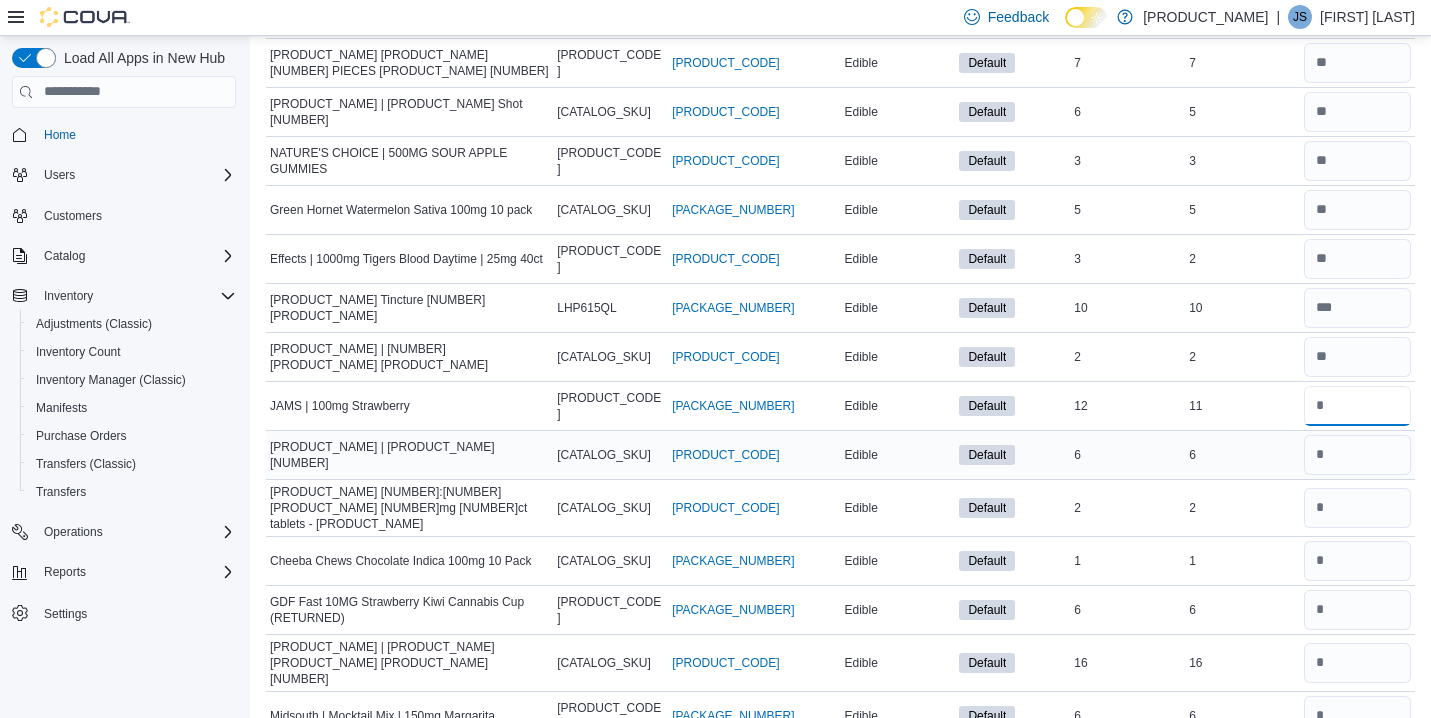 type on "**" 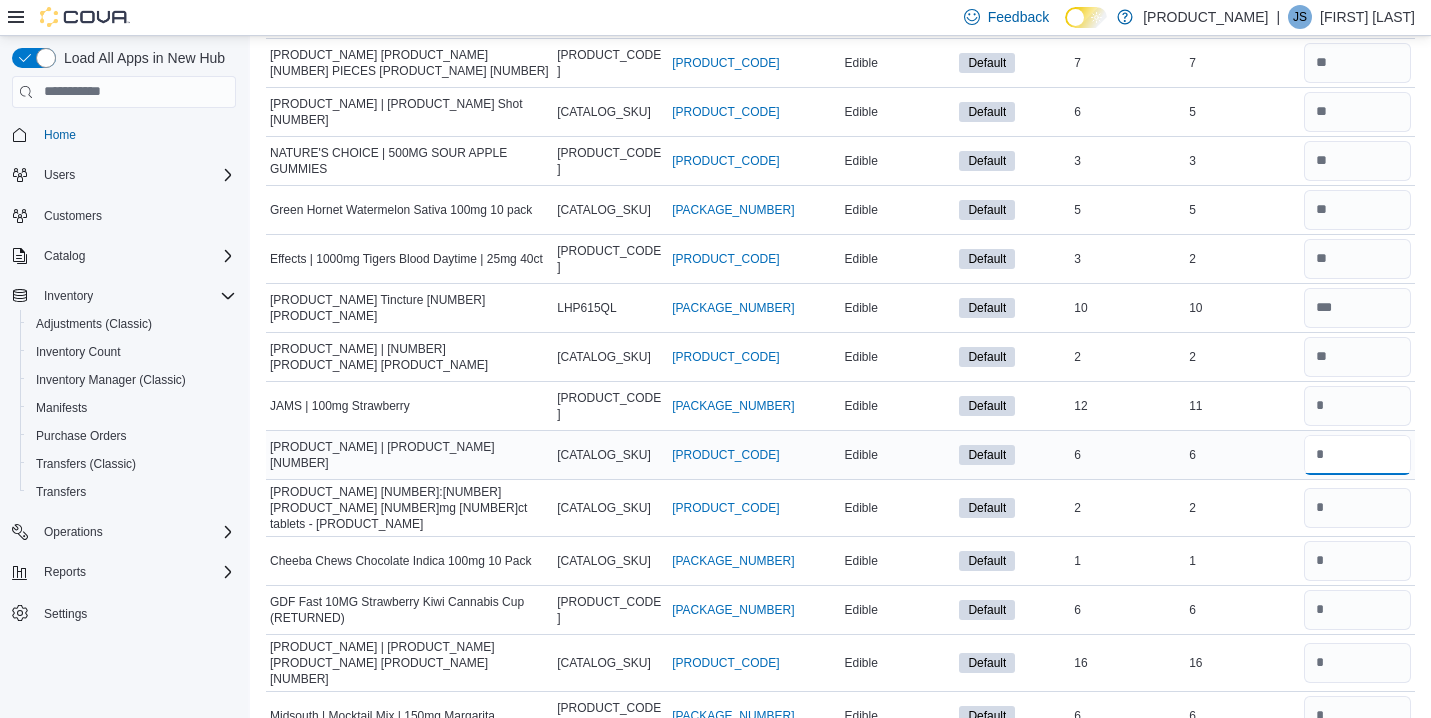type 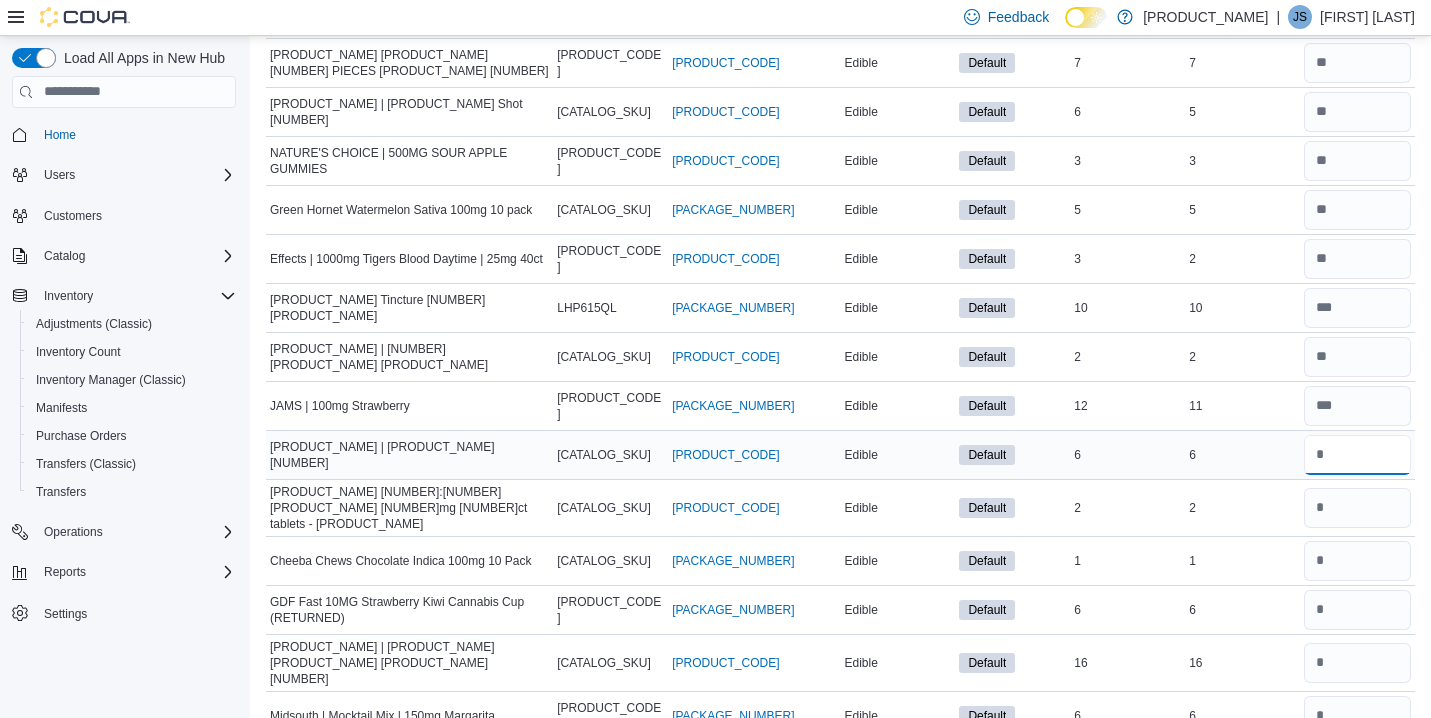 click at bounding box center (1357, 455) 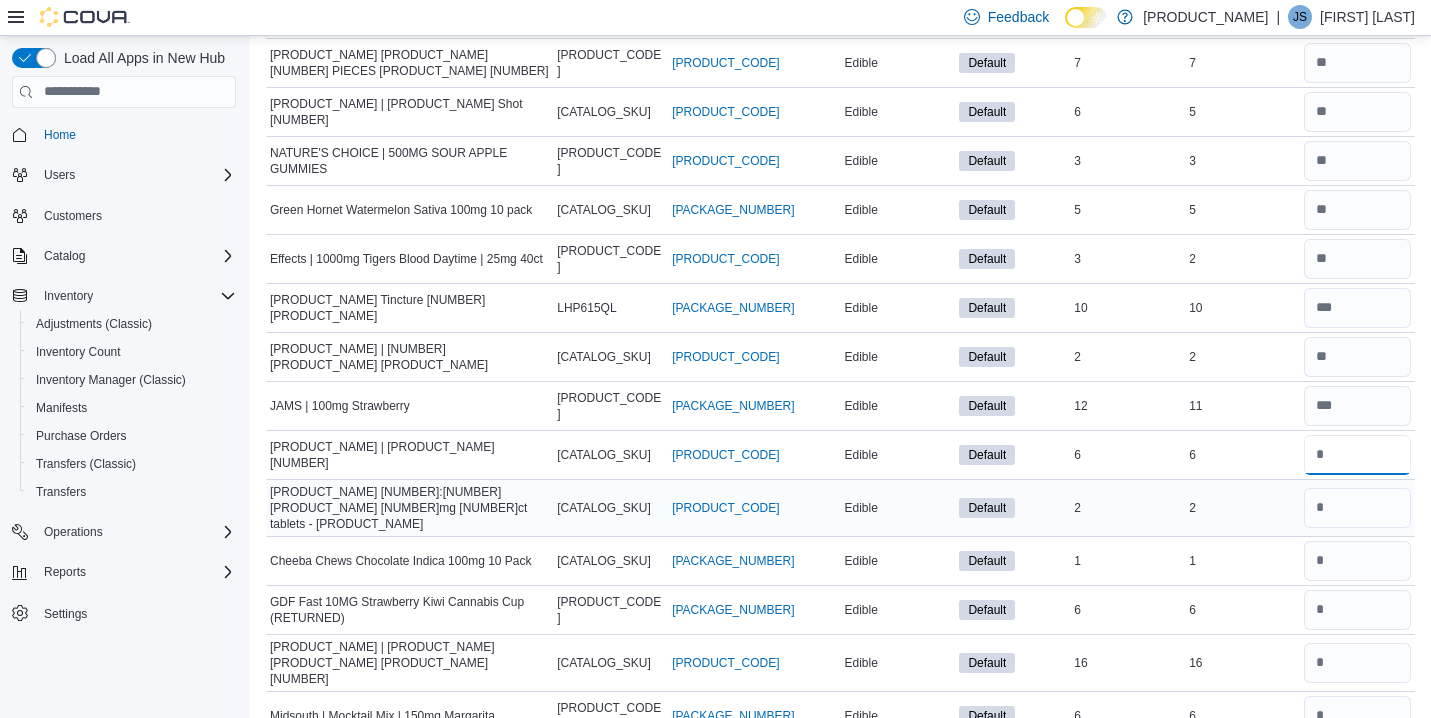 type on "*" 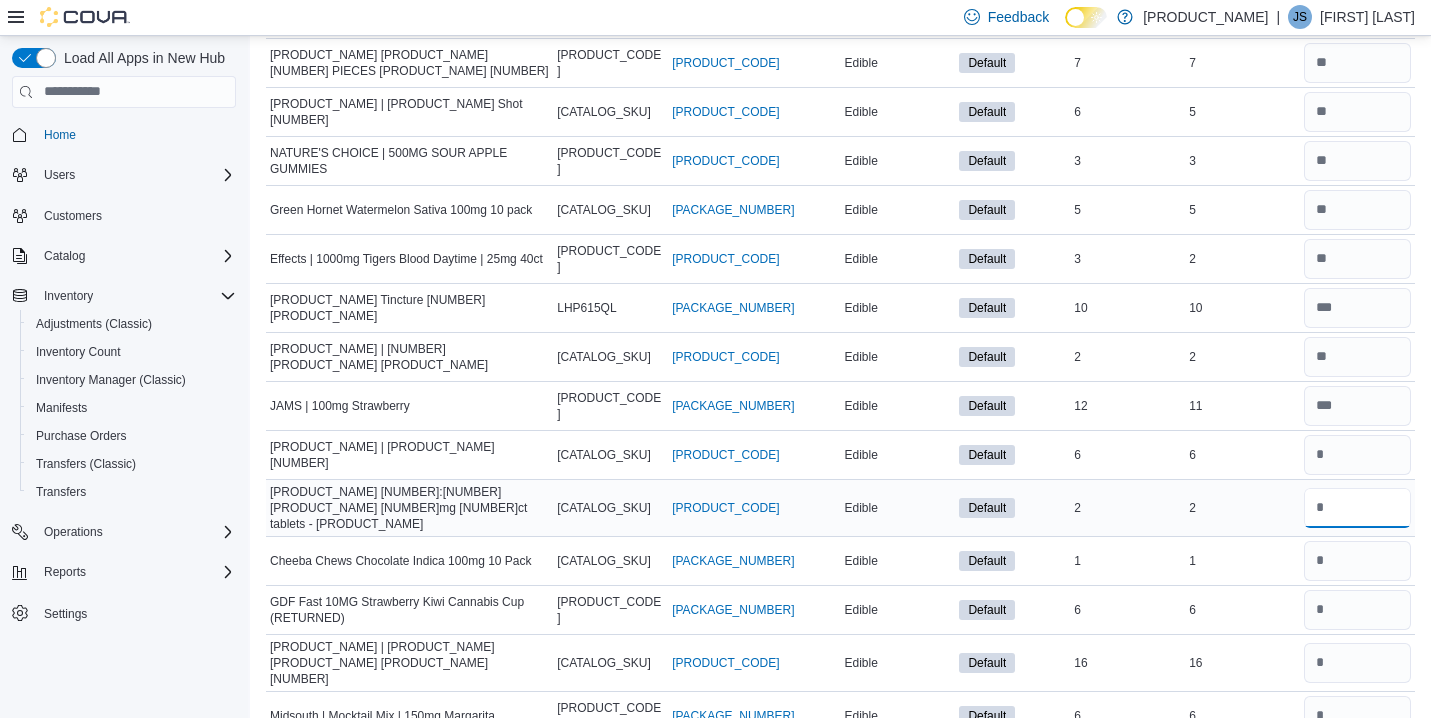 type 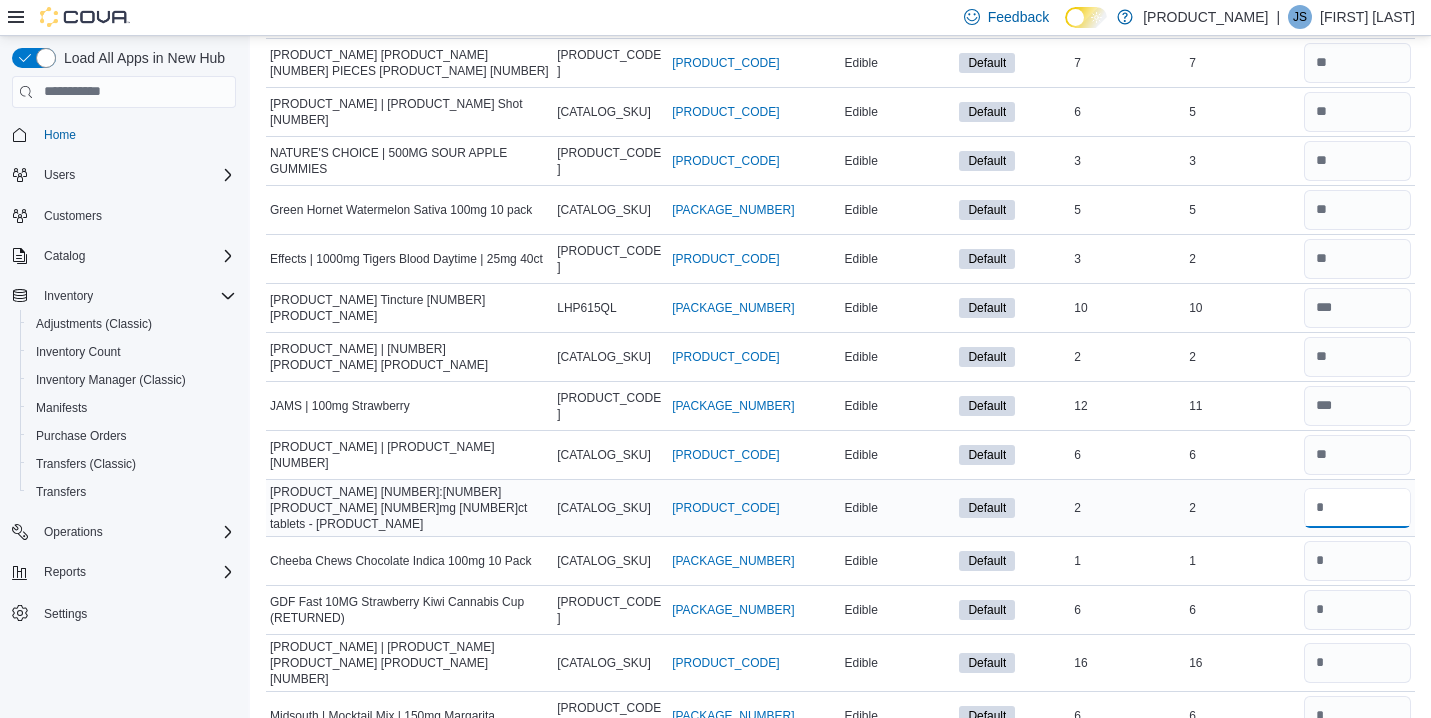 click at bounding box center [1357, 508] 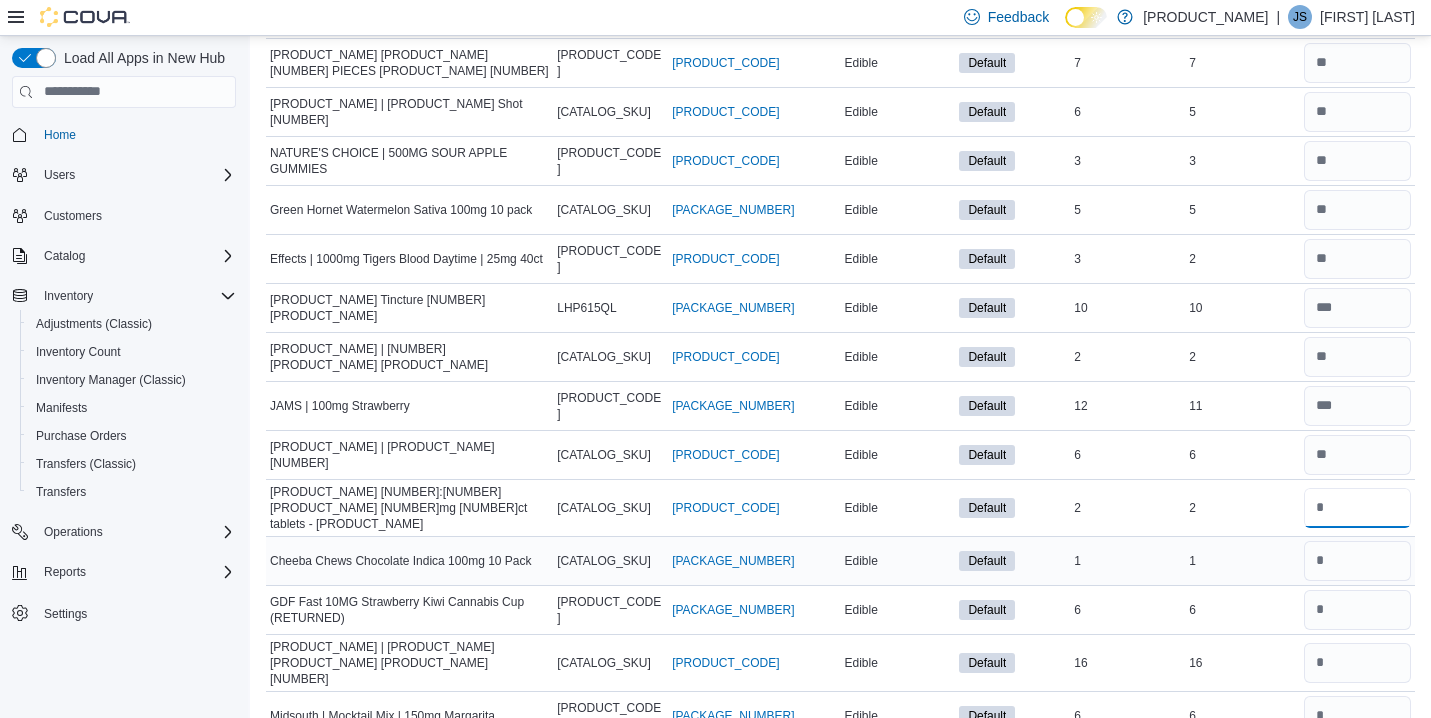 type on "*" 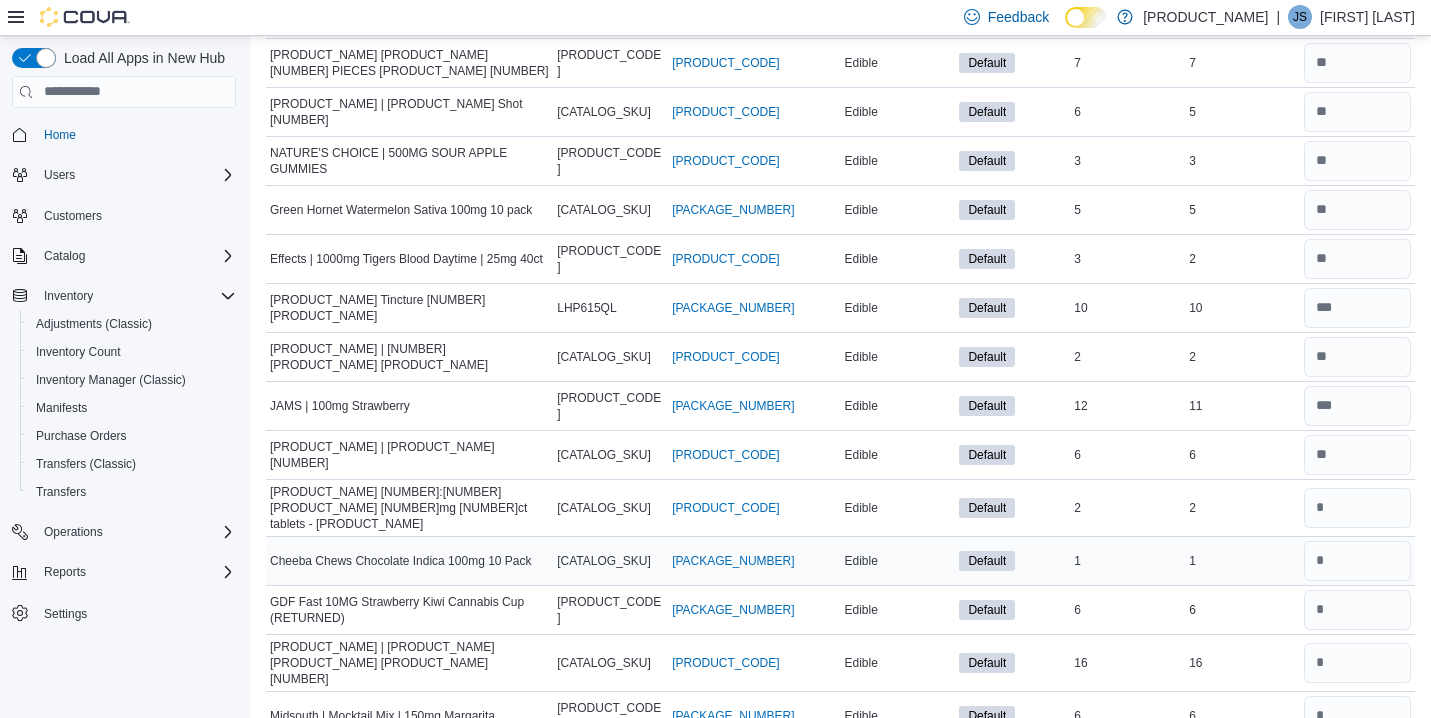 type 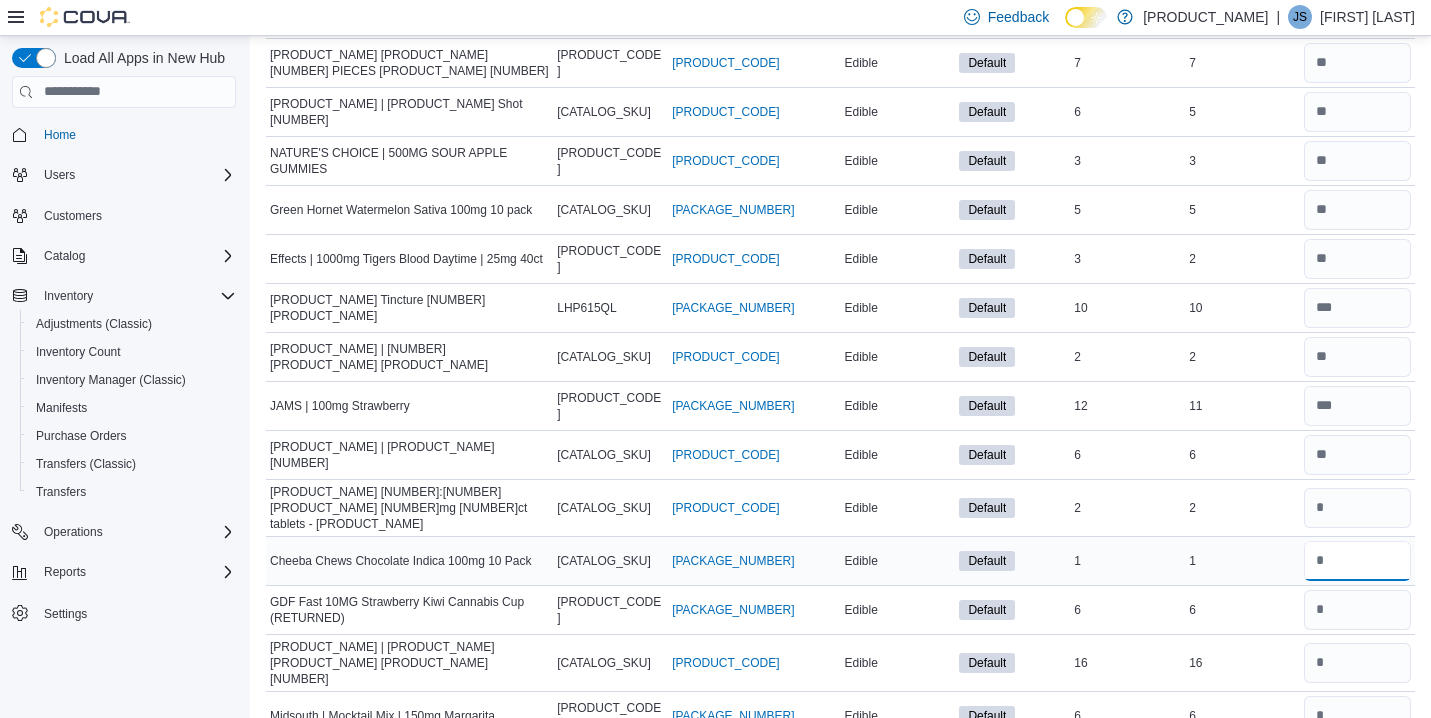 click at bounding box center (1357, 561) 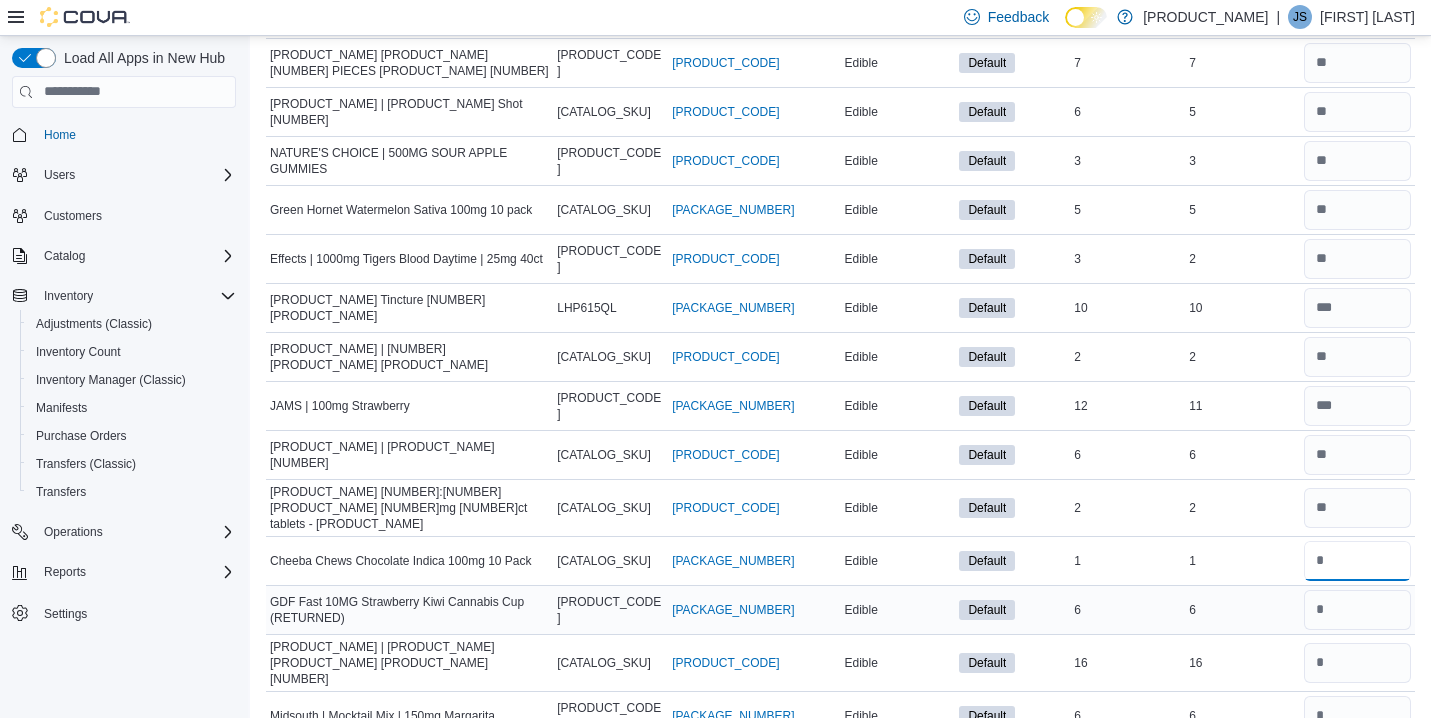type on "*" 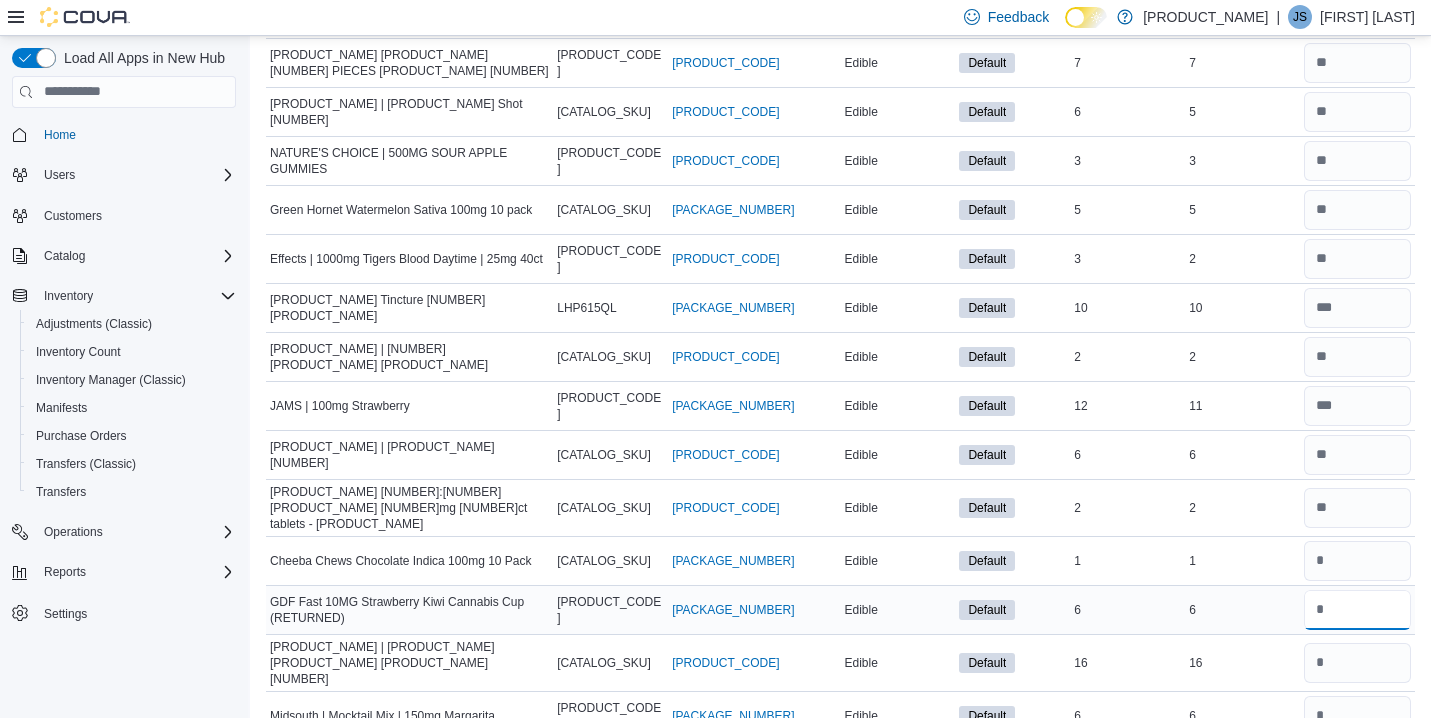 type 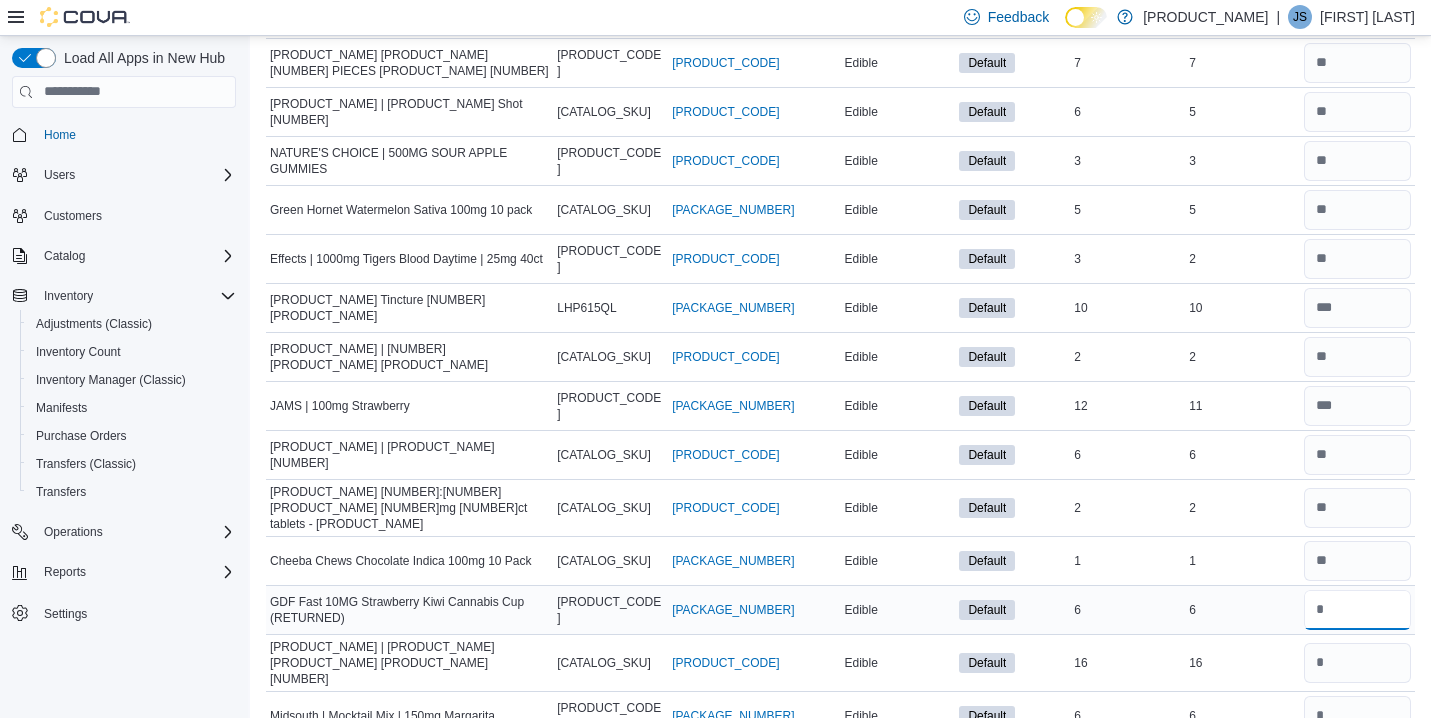 click at bounding box center [1357, 610] 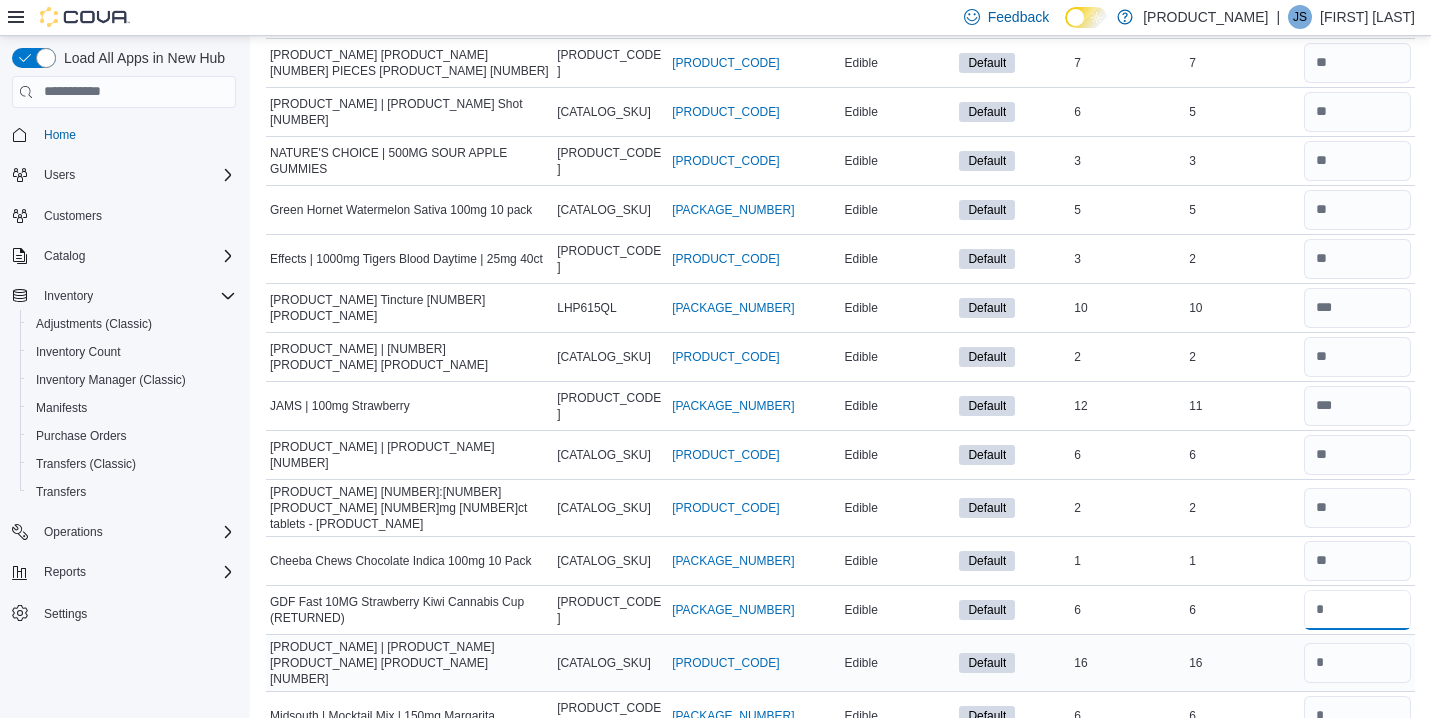 type on "*" 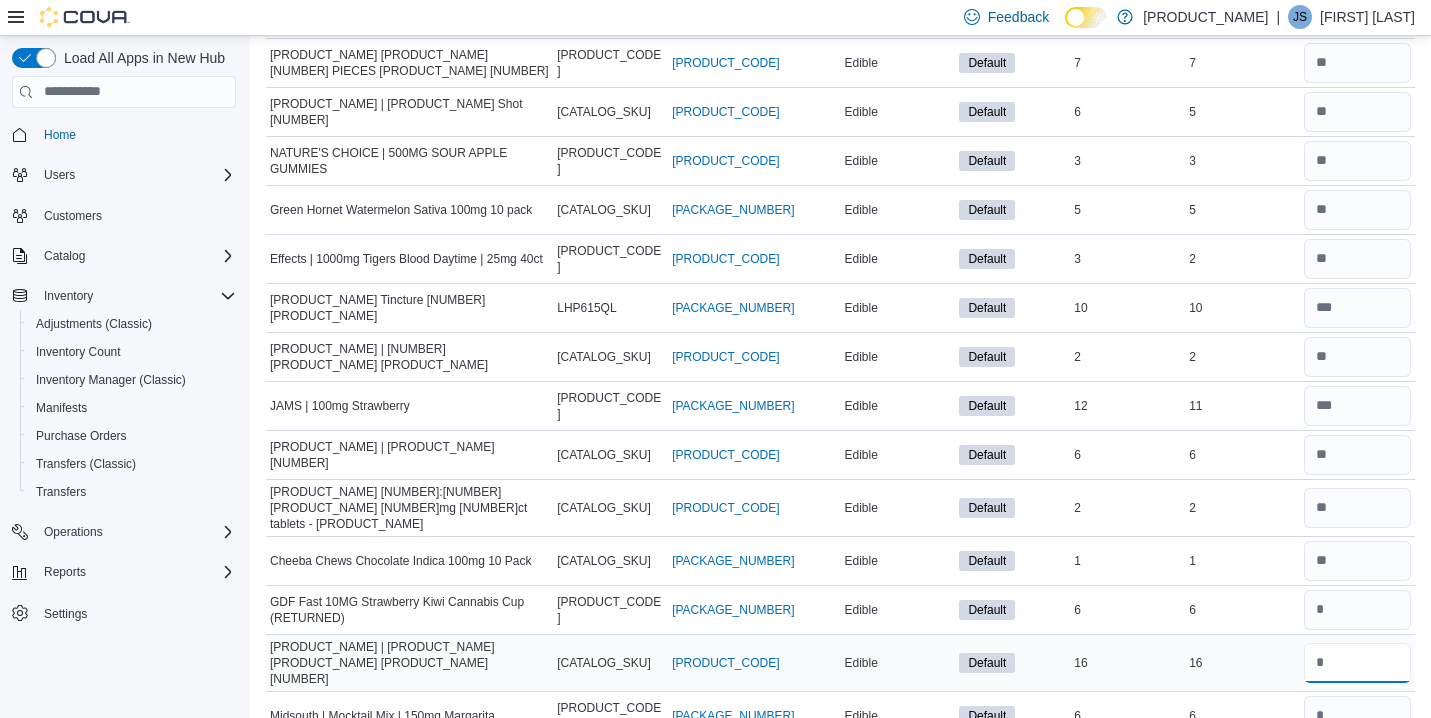 type 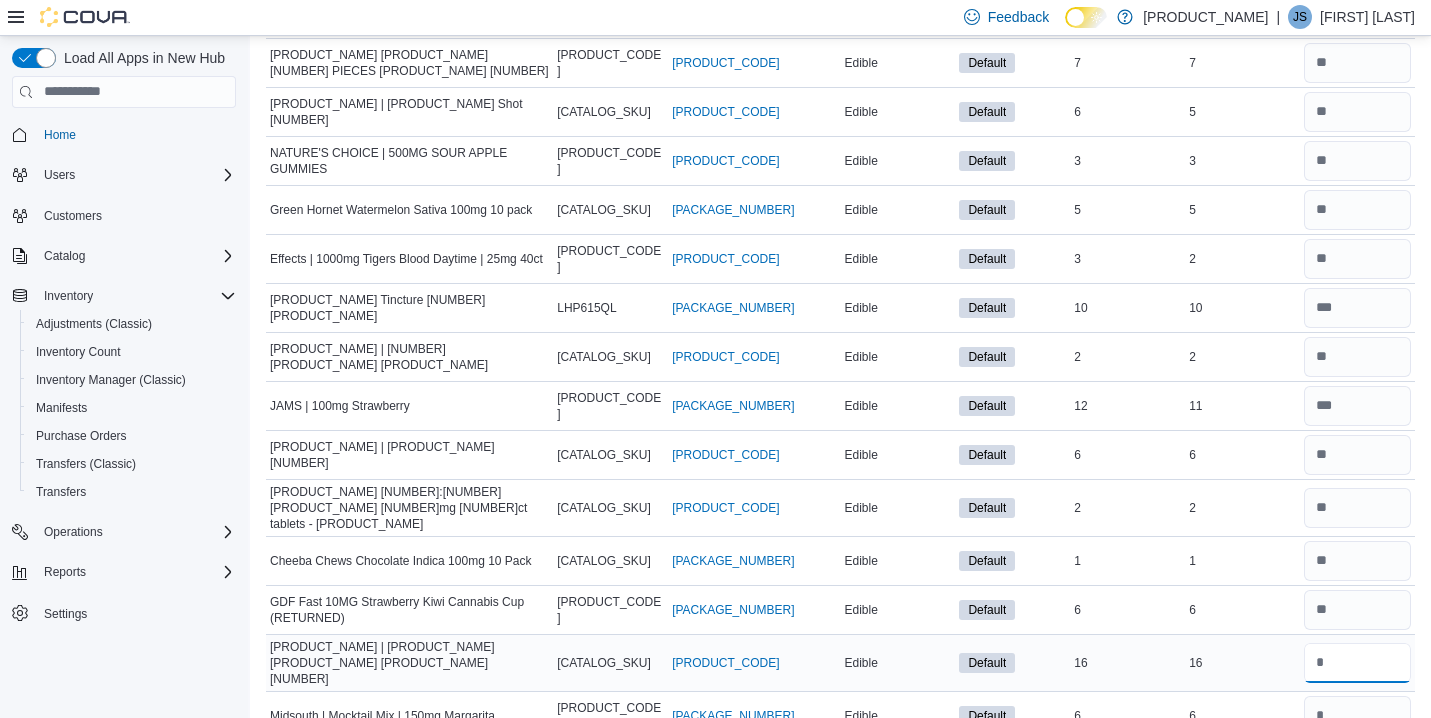 click at bounding box center (1357, 663) 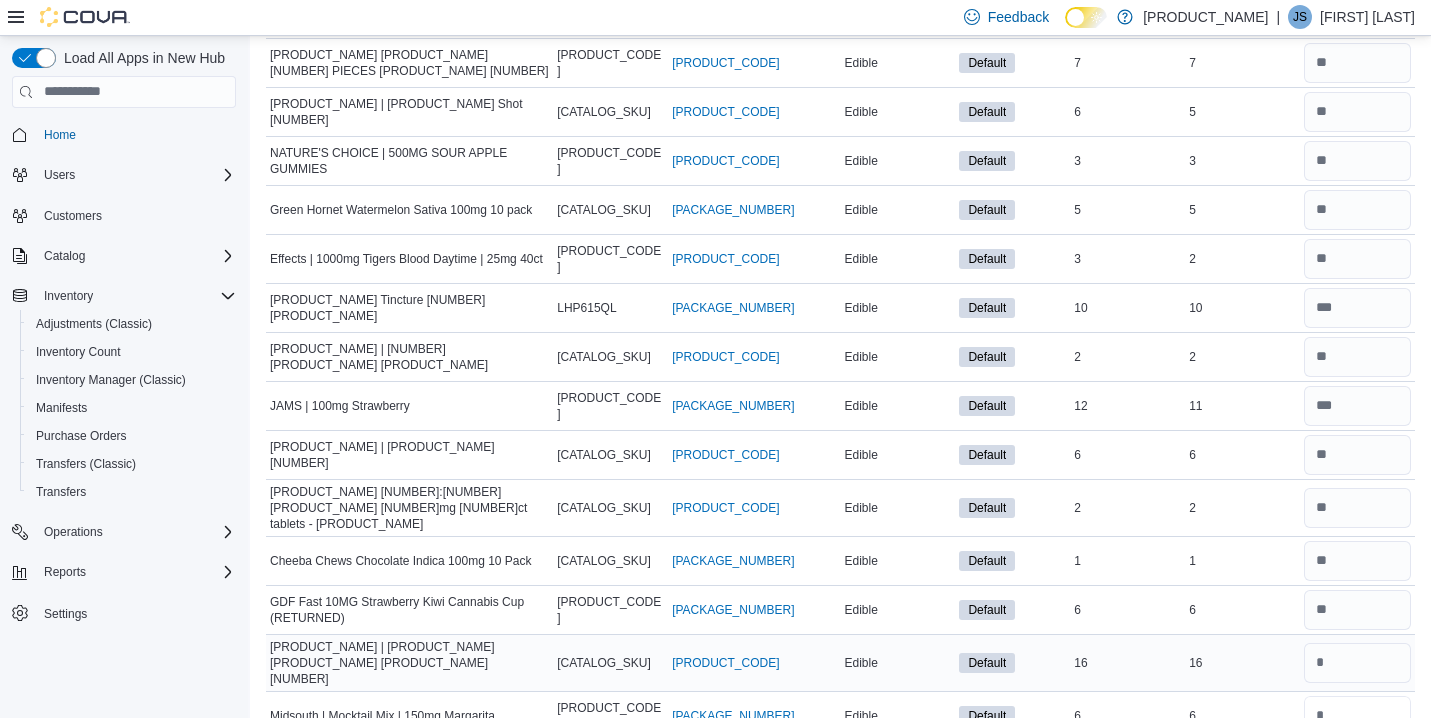 type 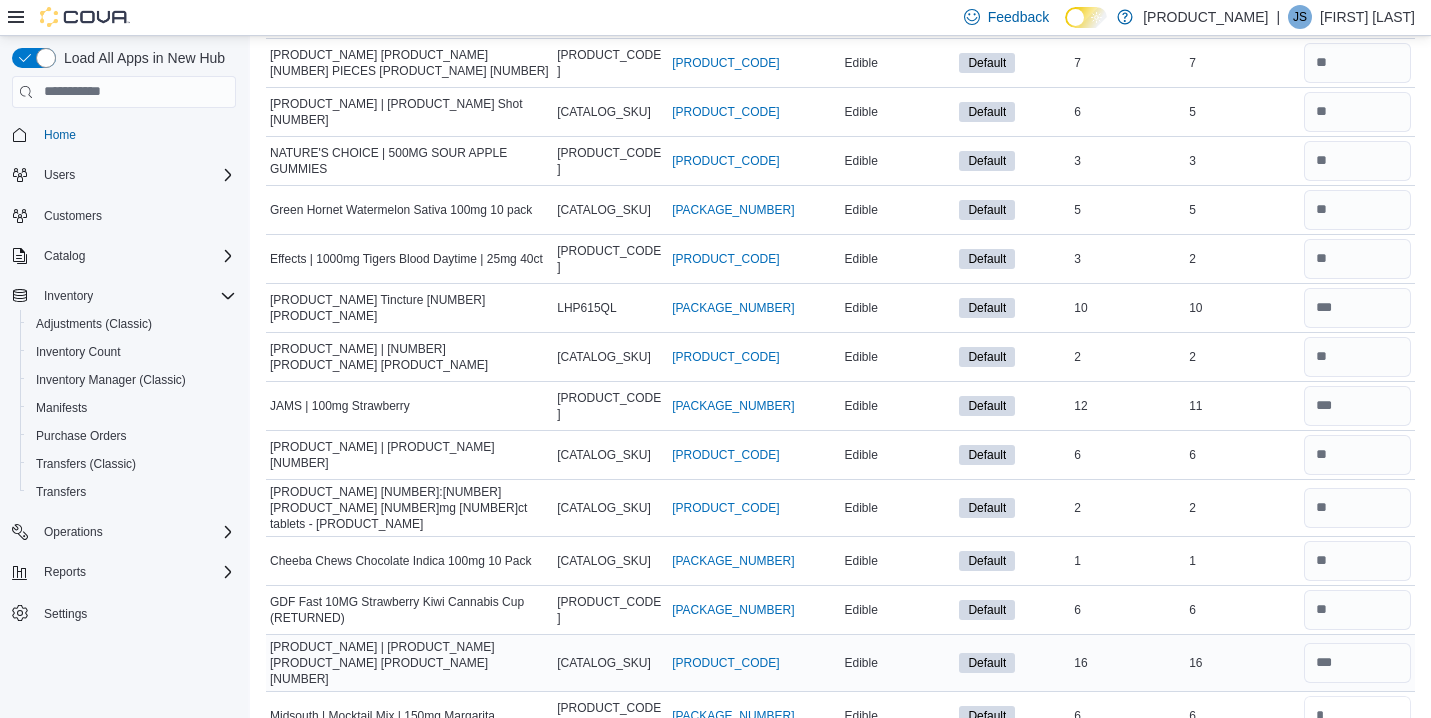 type on "*" 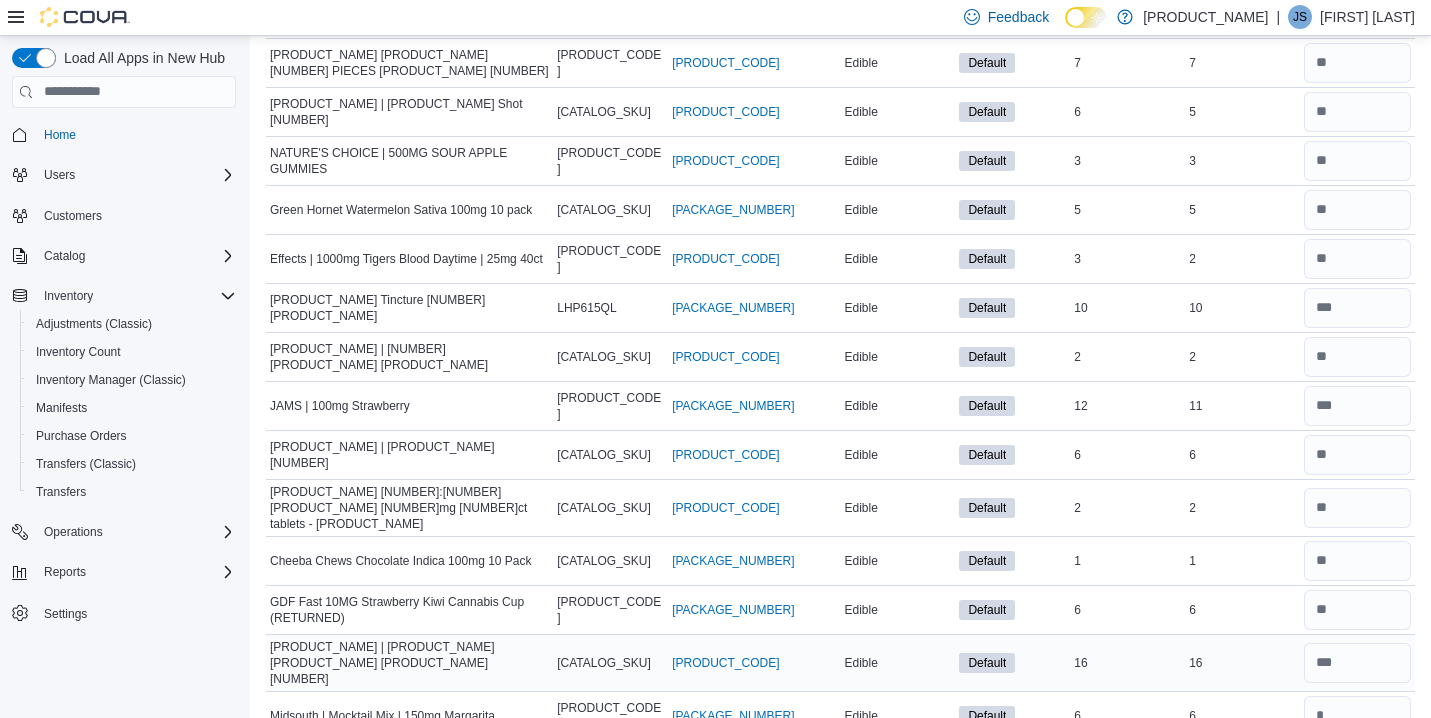 type 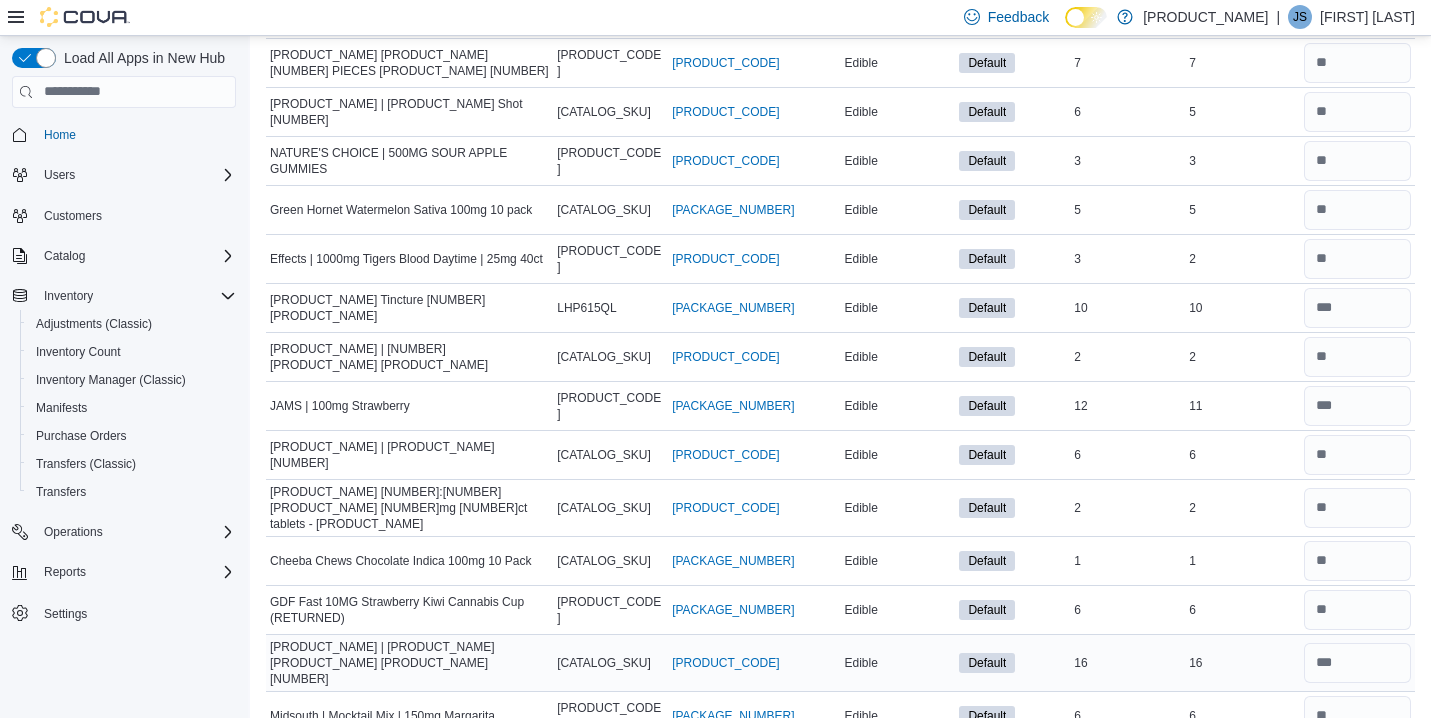 type on "*" 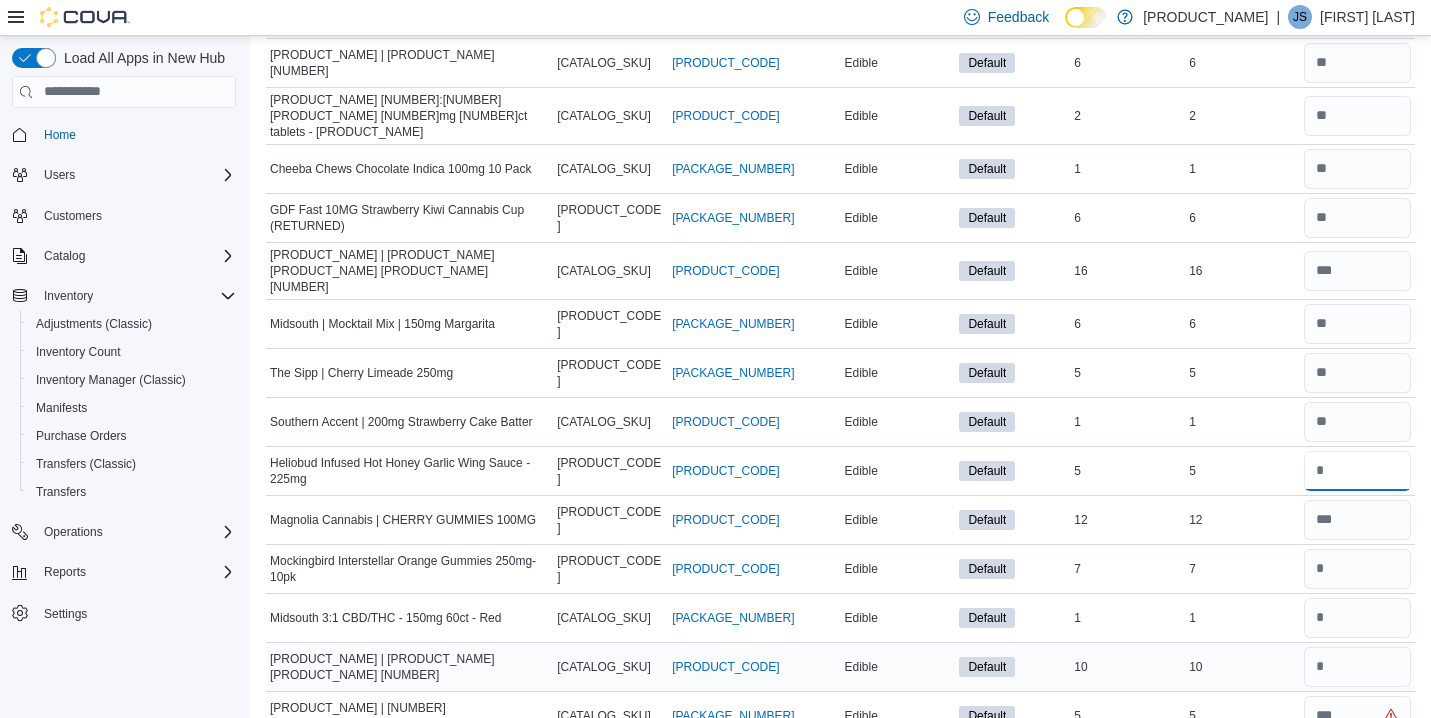 type on "*" 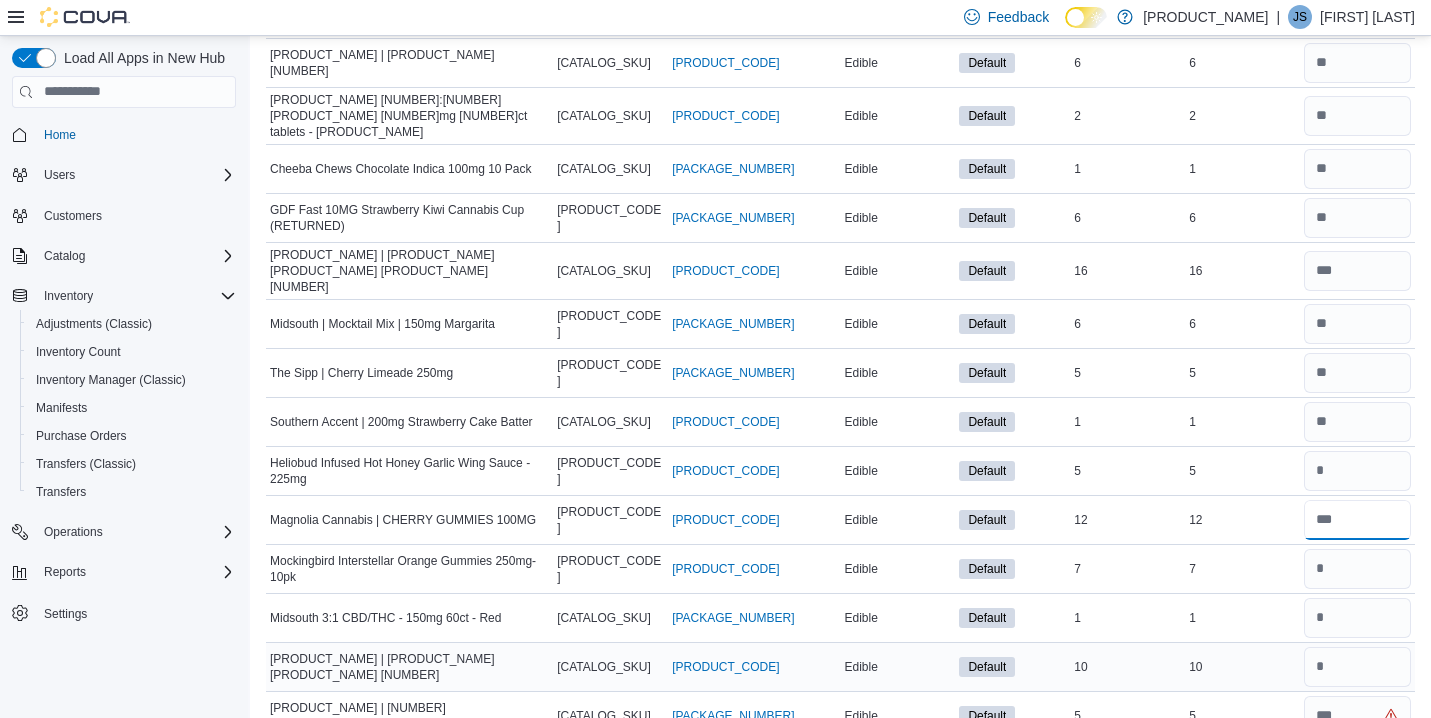 type 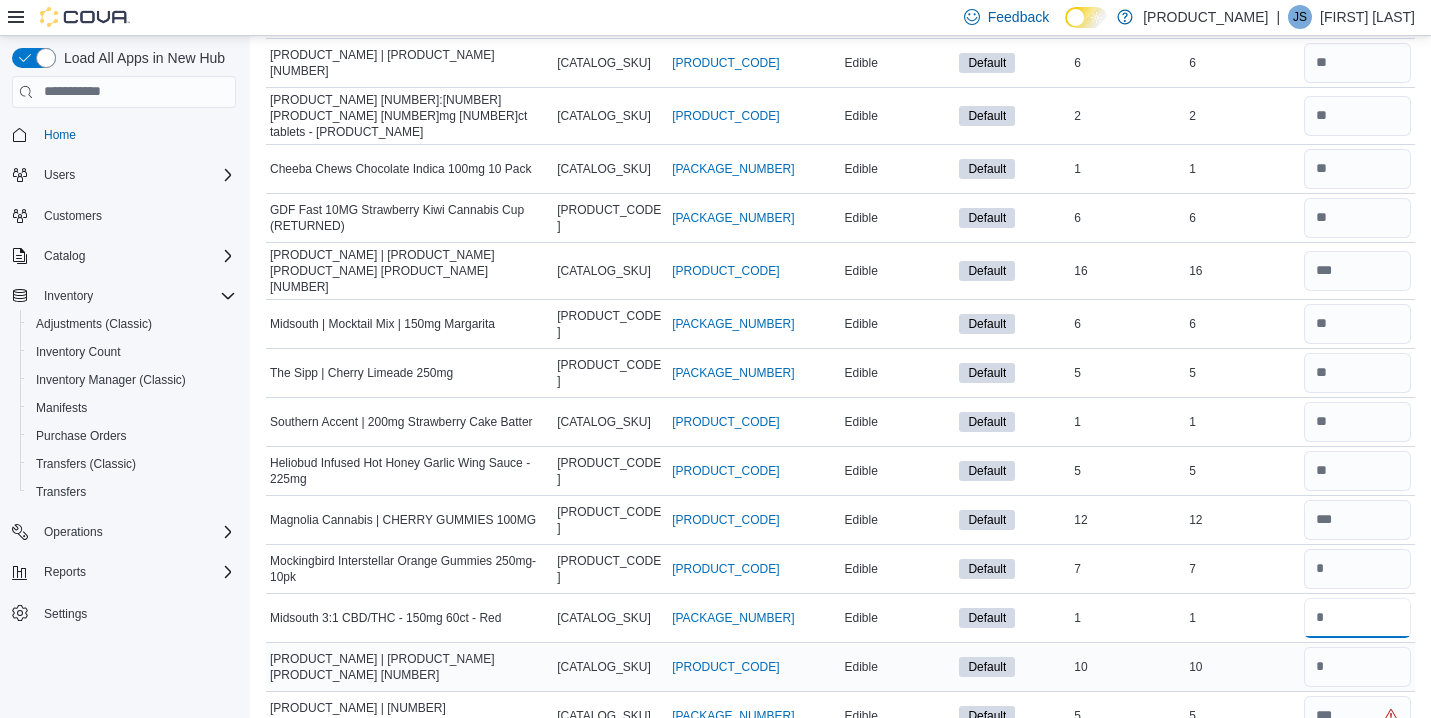 type on "*" 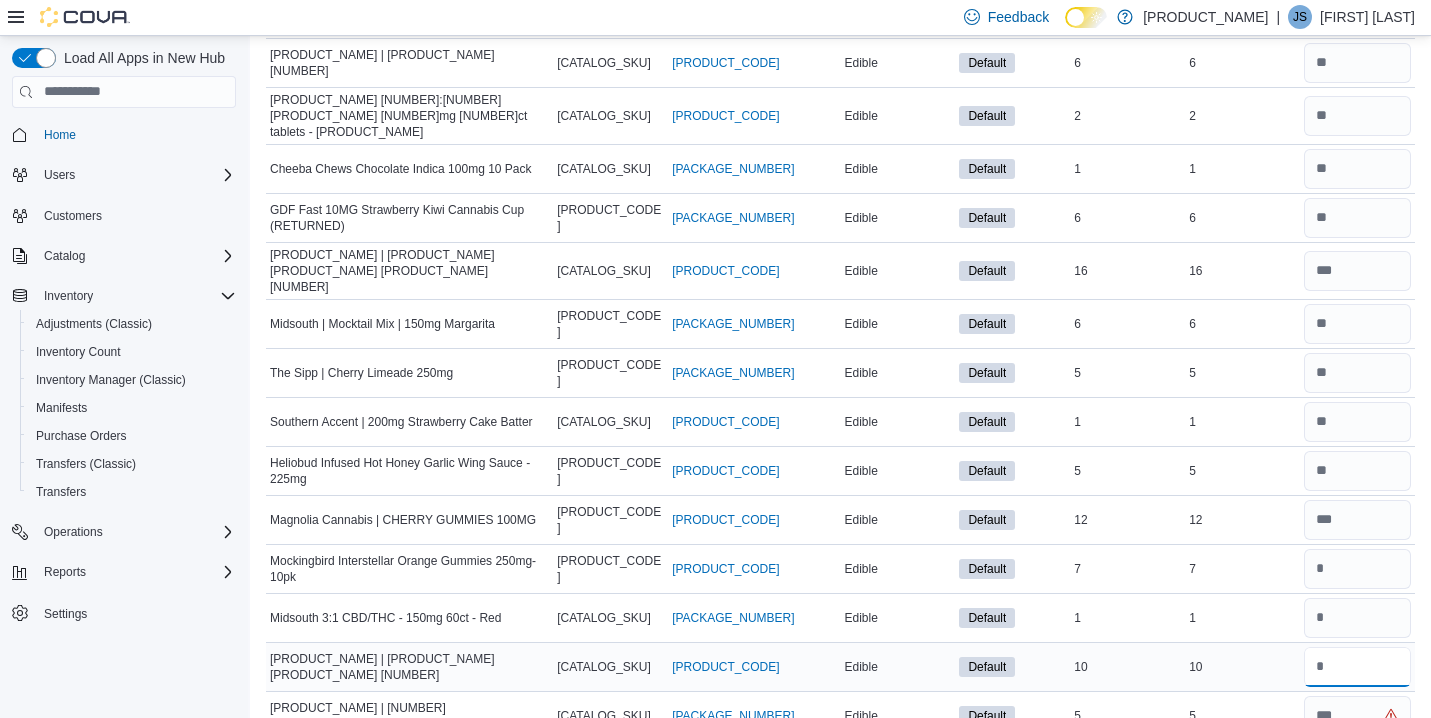 type 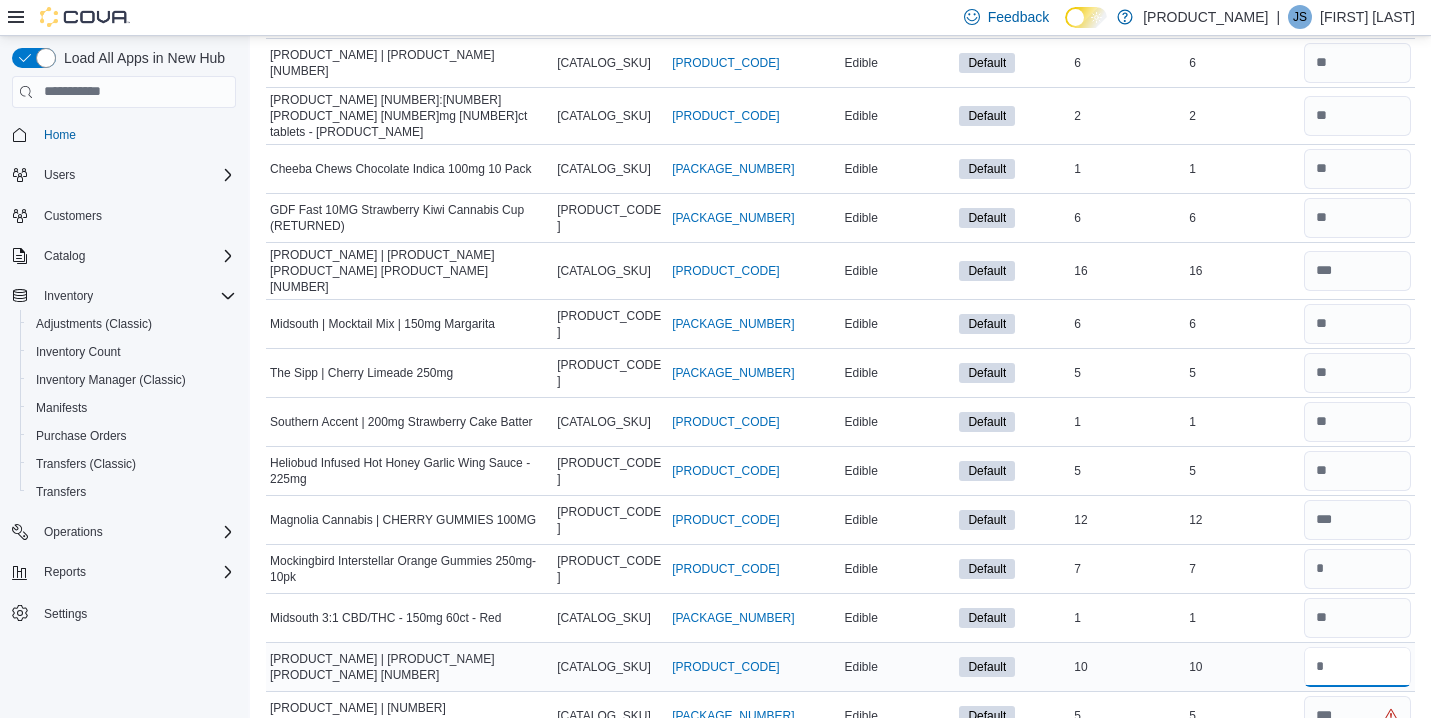 type on "**" 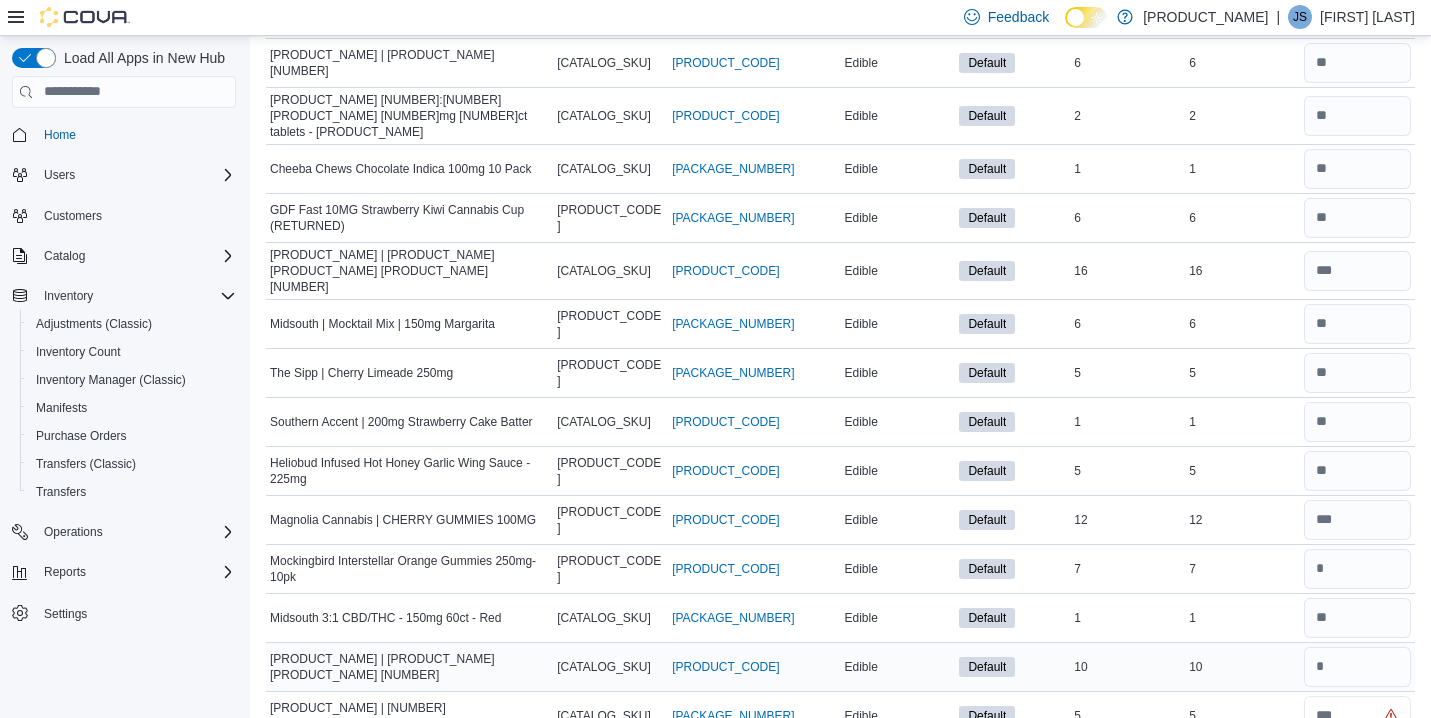 type 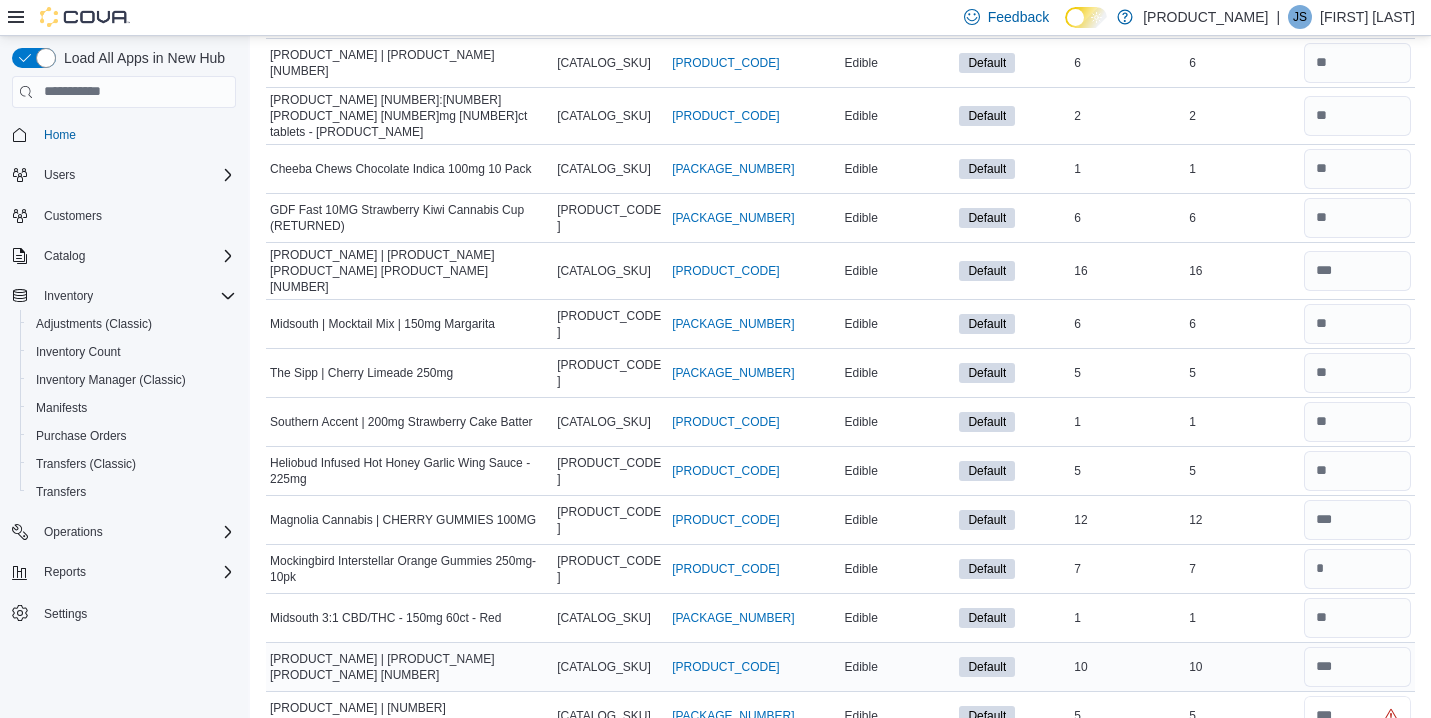 type on "*" 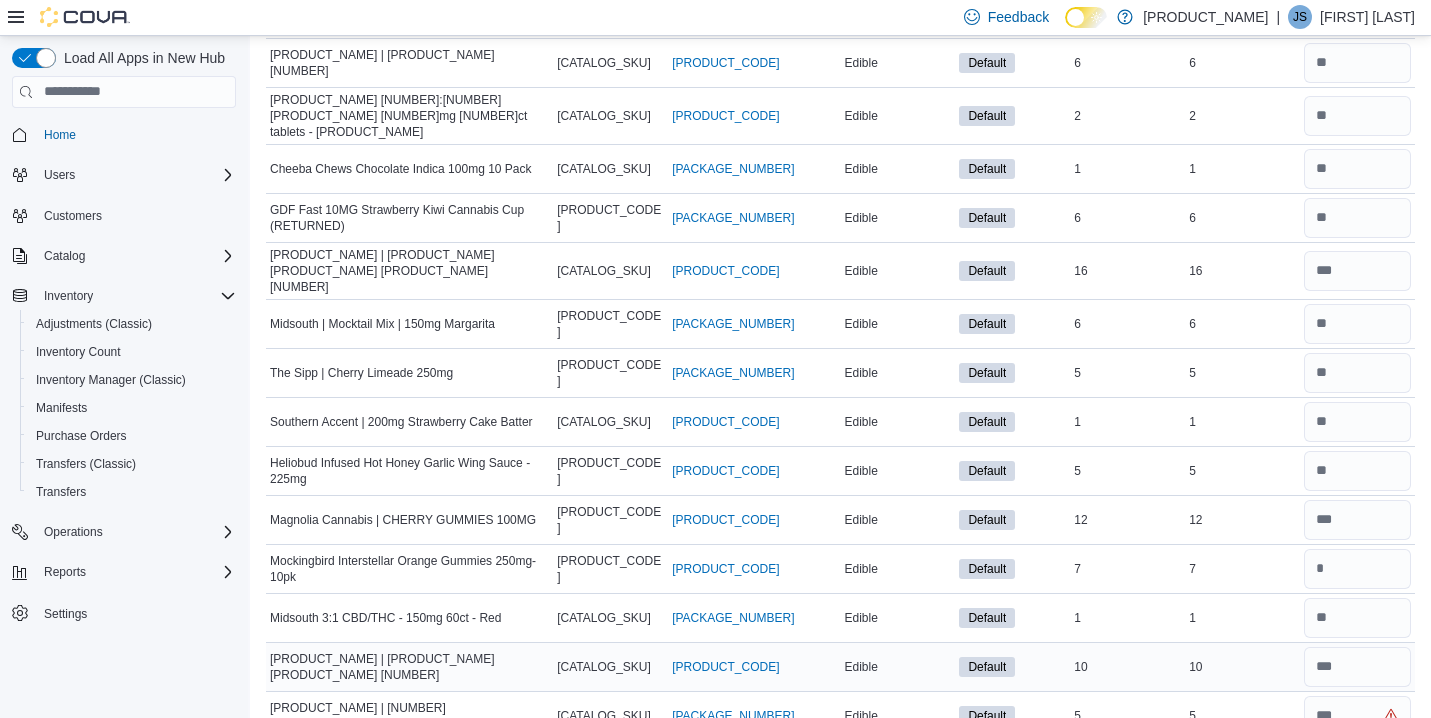 type 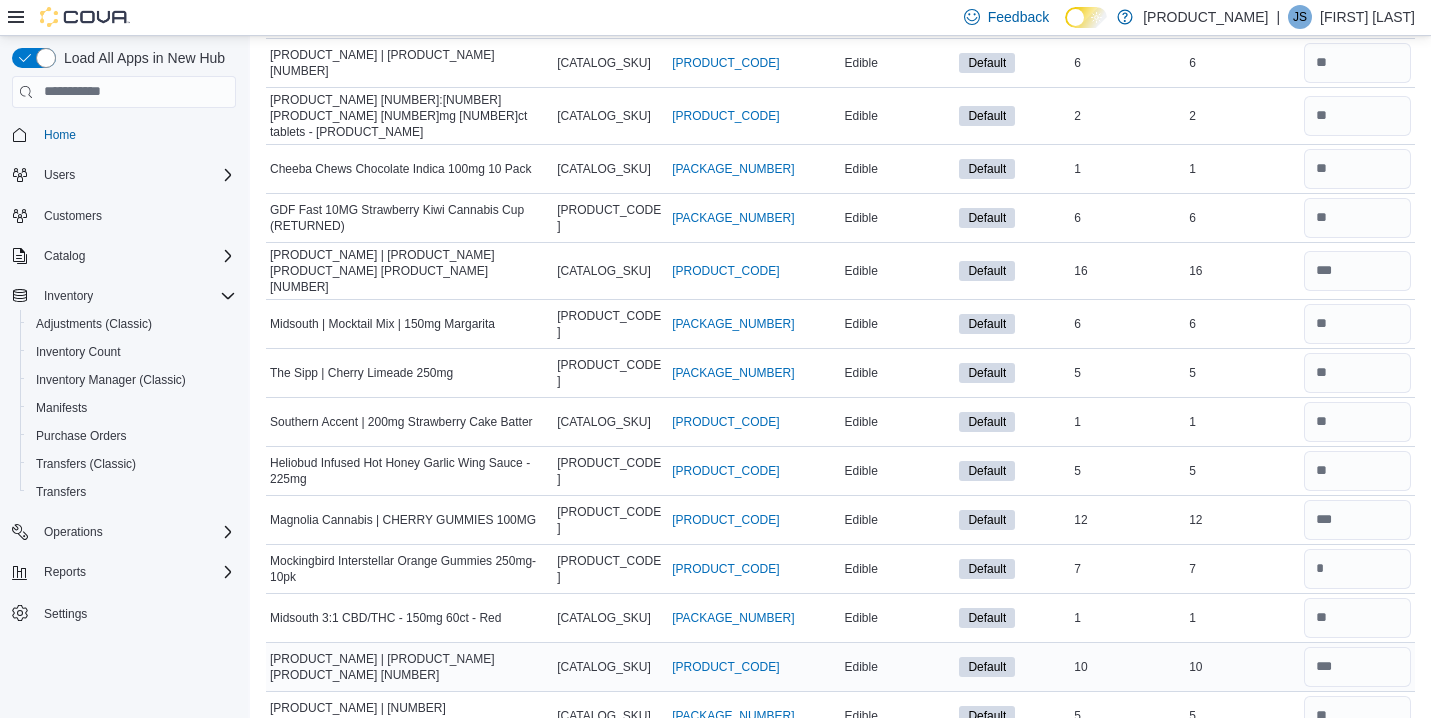 type on "**" 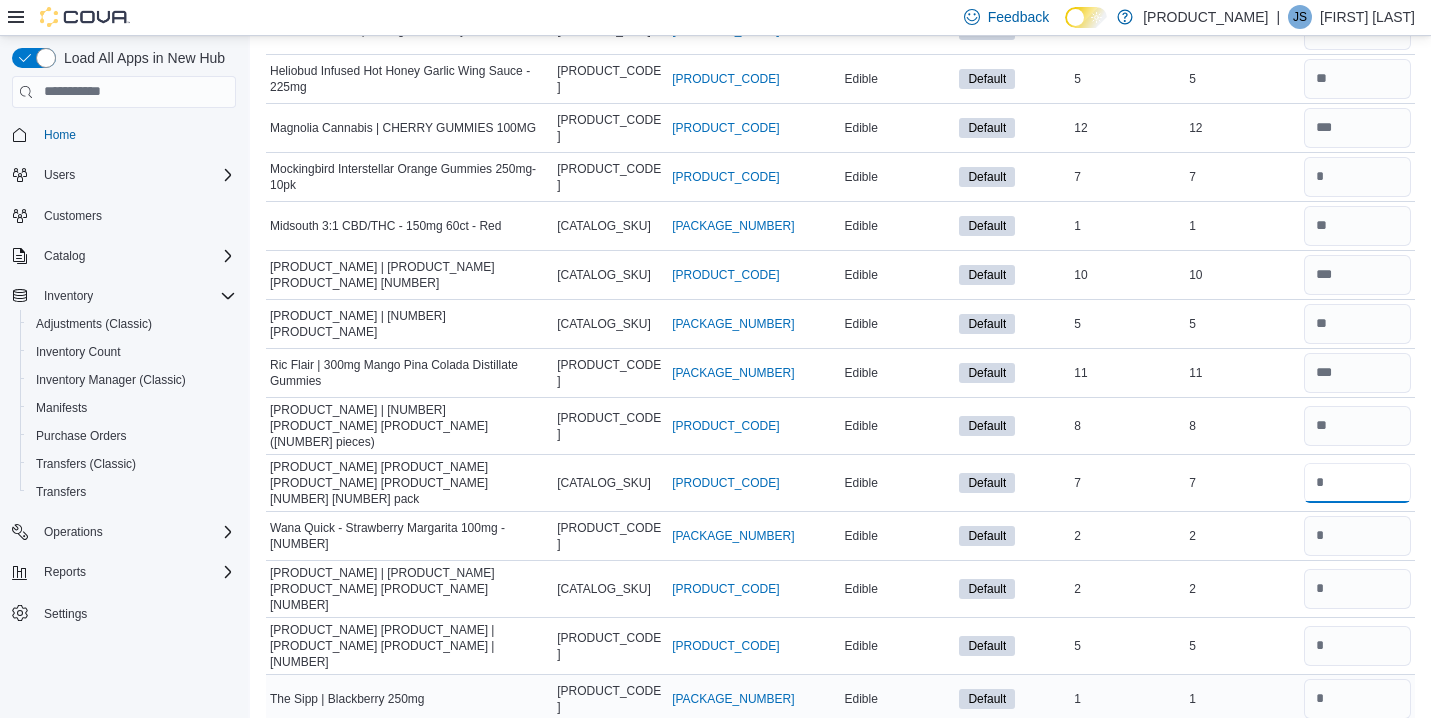 type on "*" 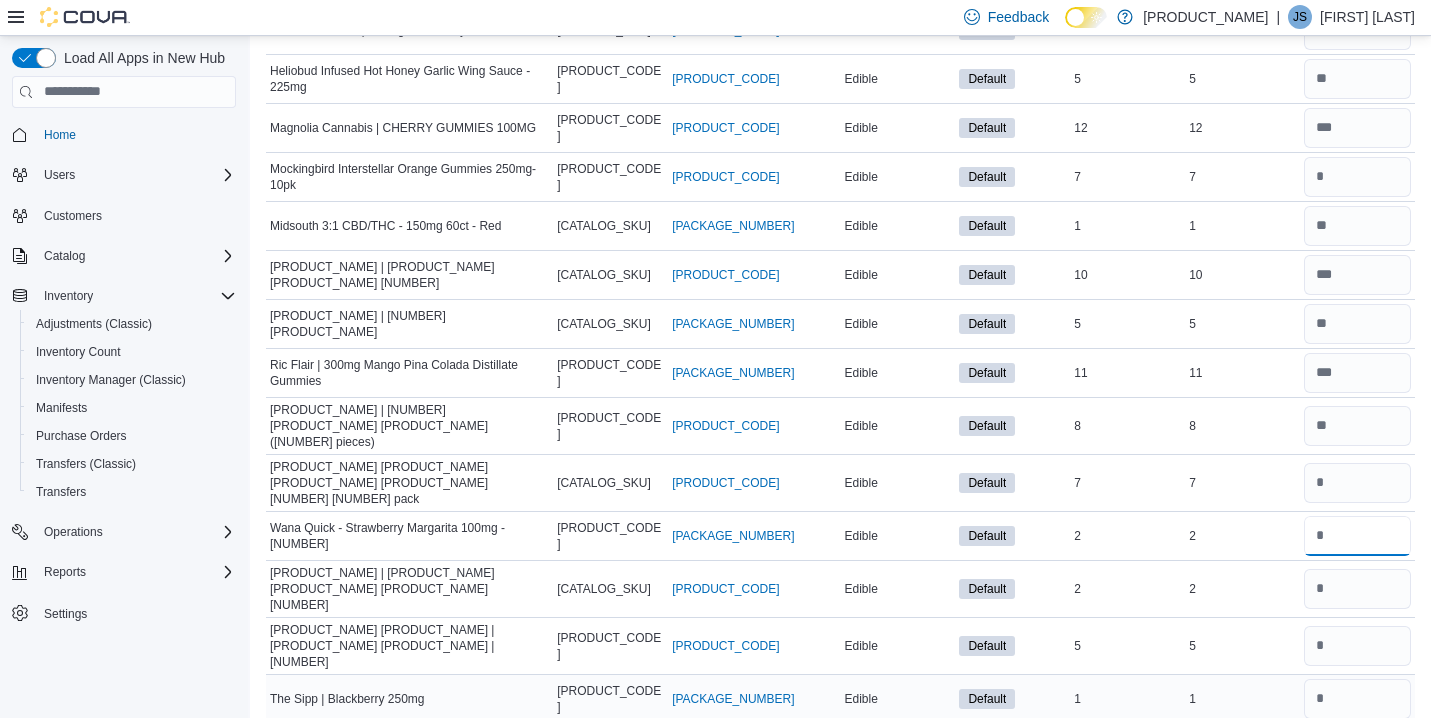 type 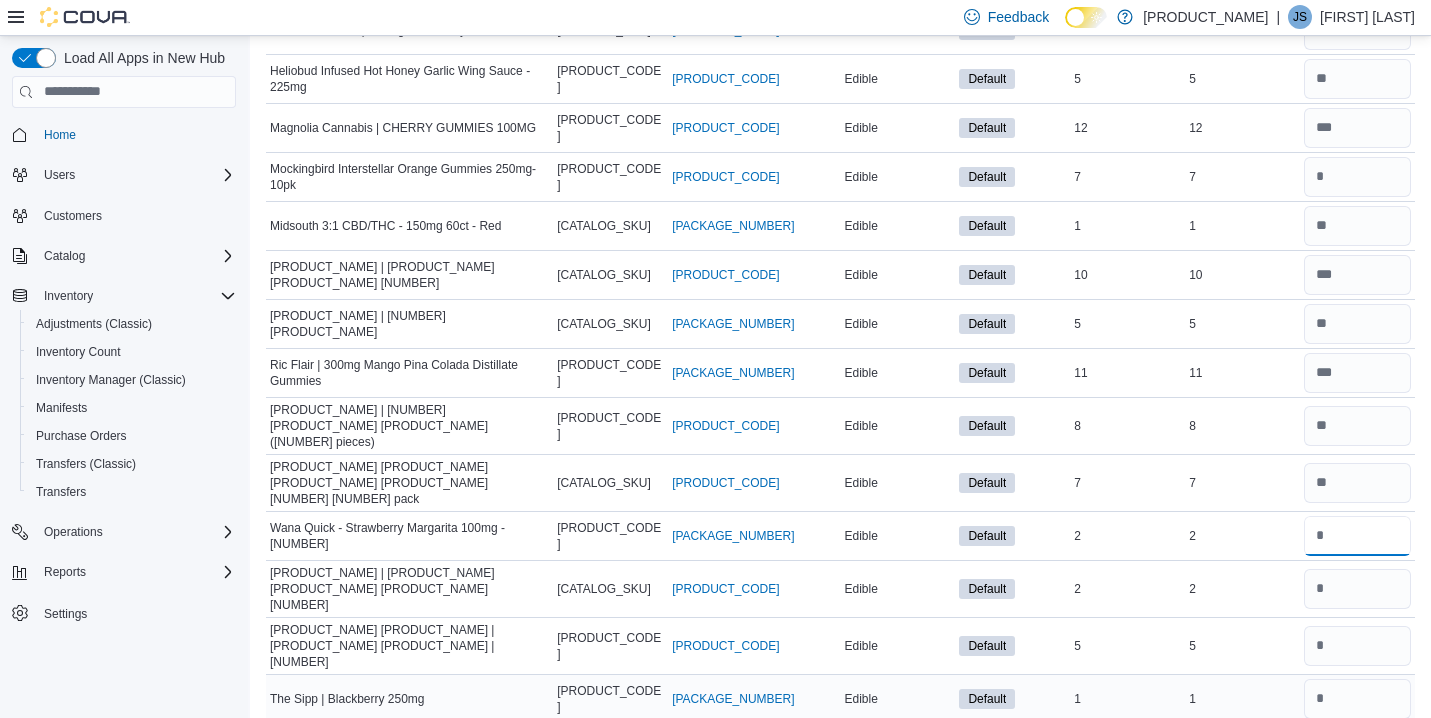 type on "*" 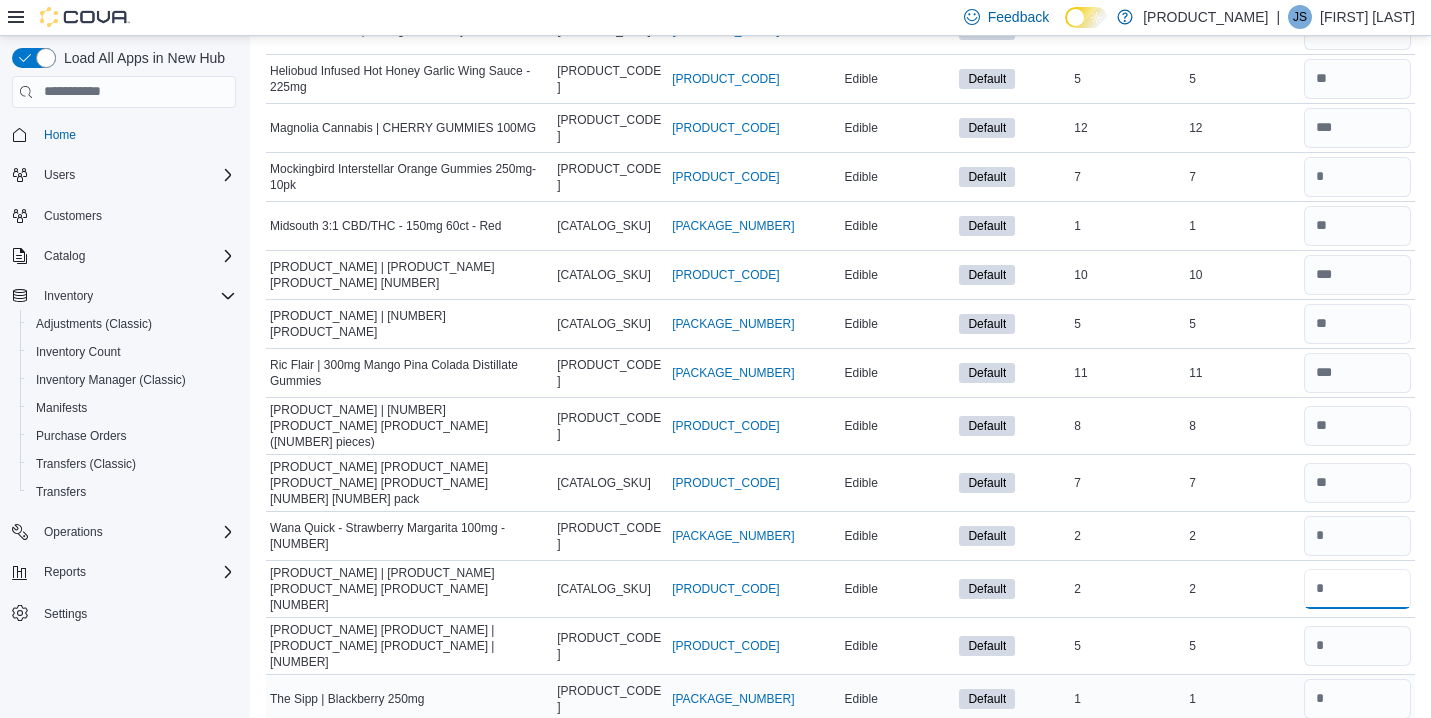 type 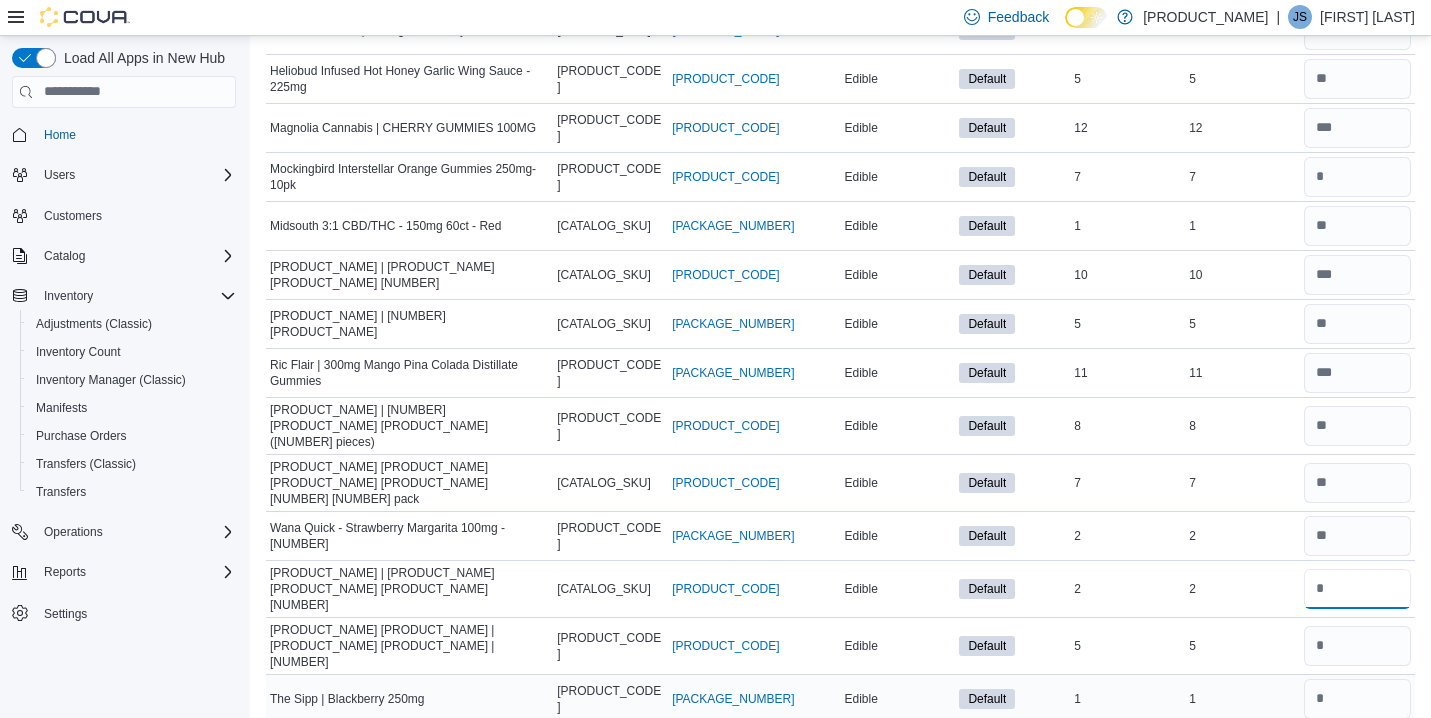 type on "*" 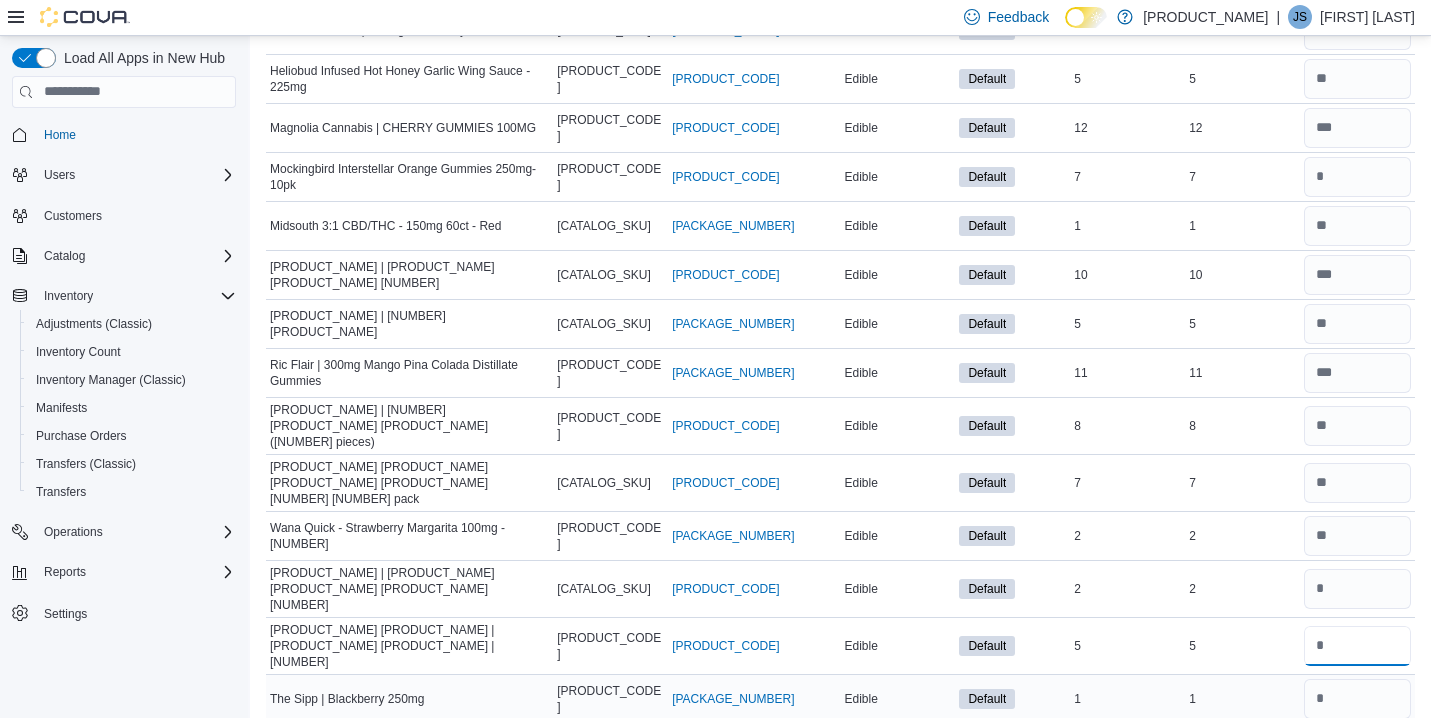 type 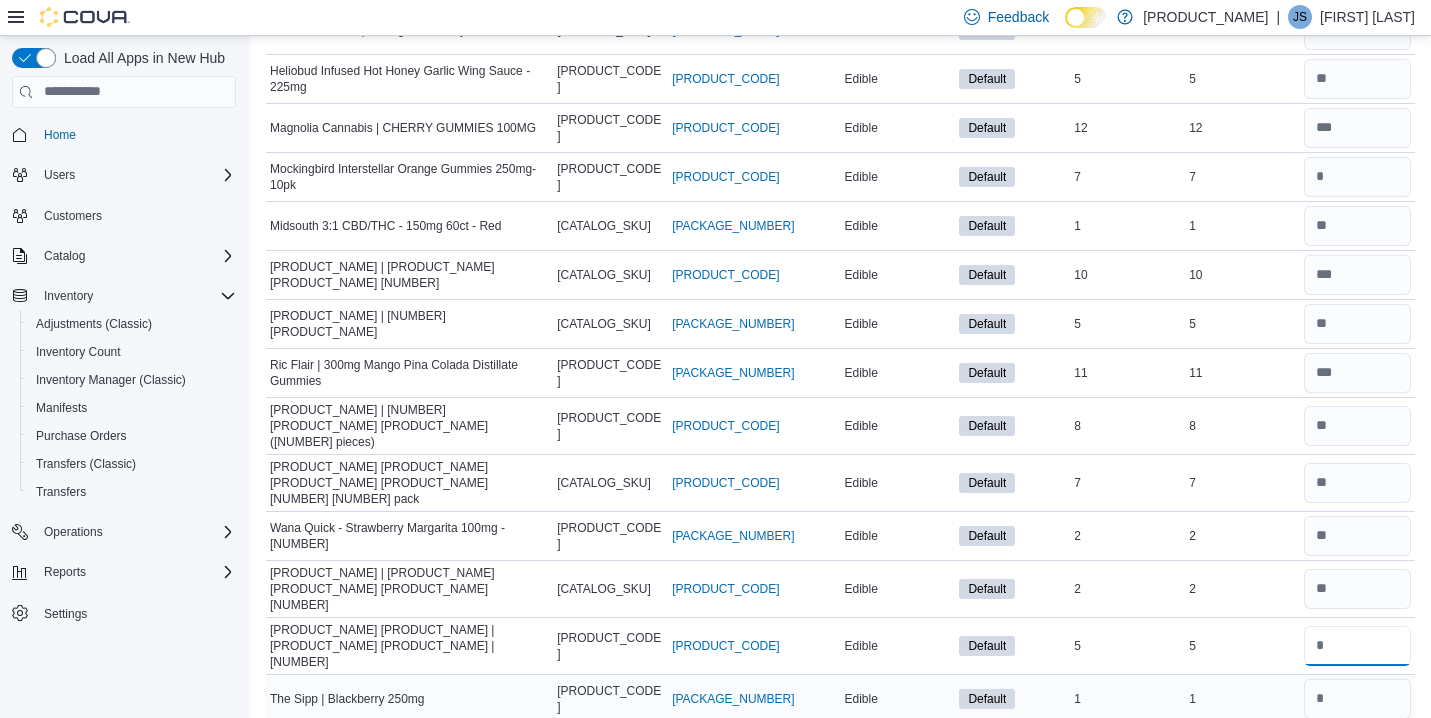 type on "*" 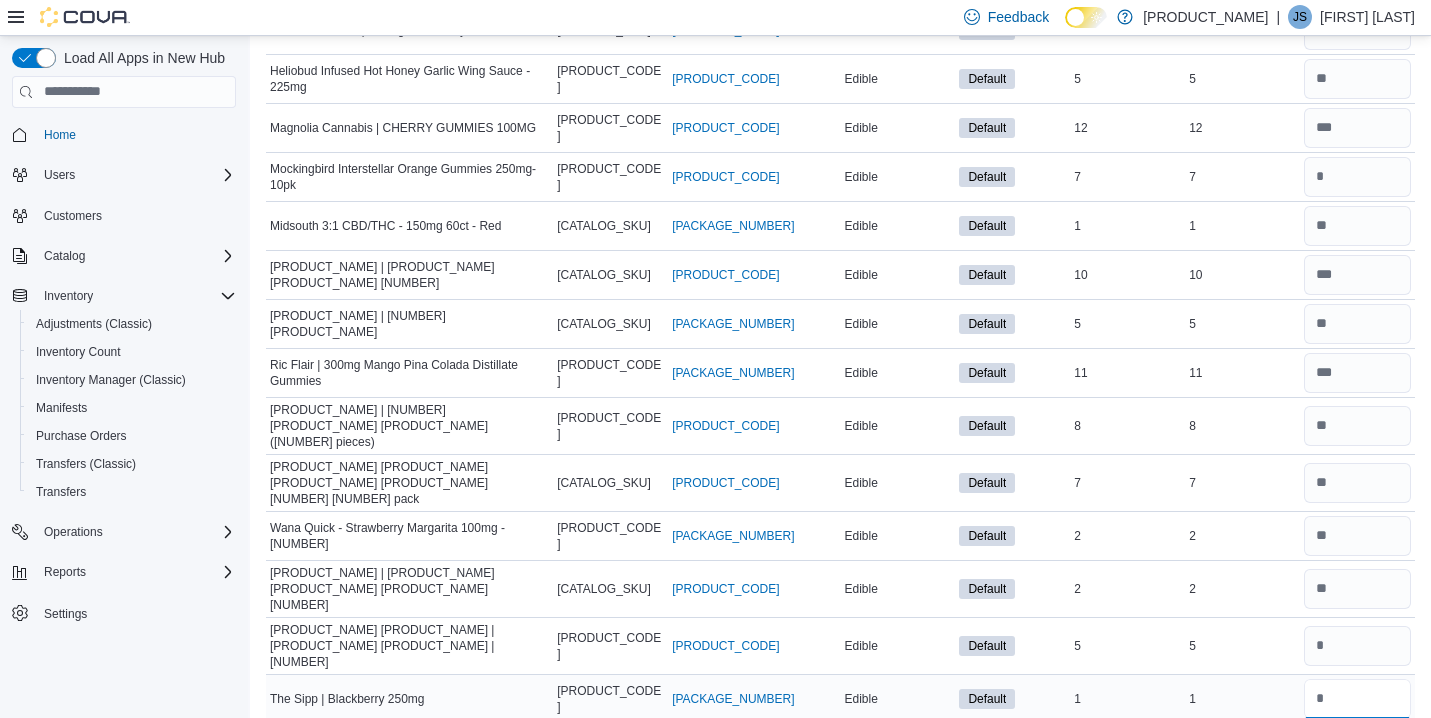 type 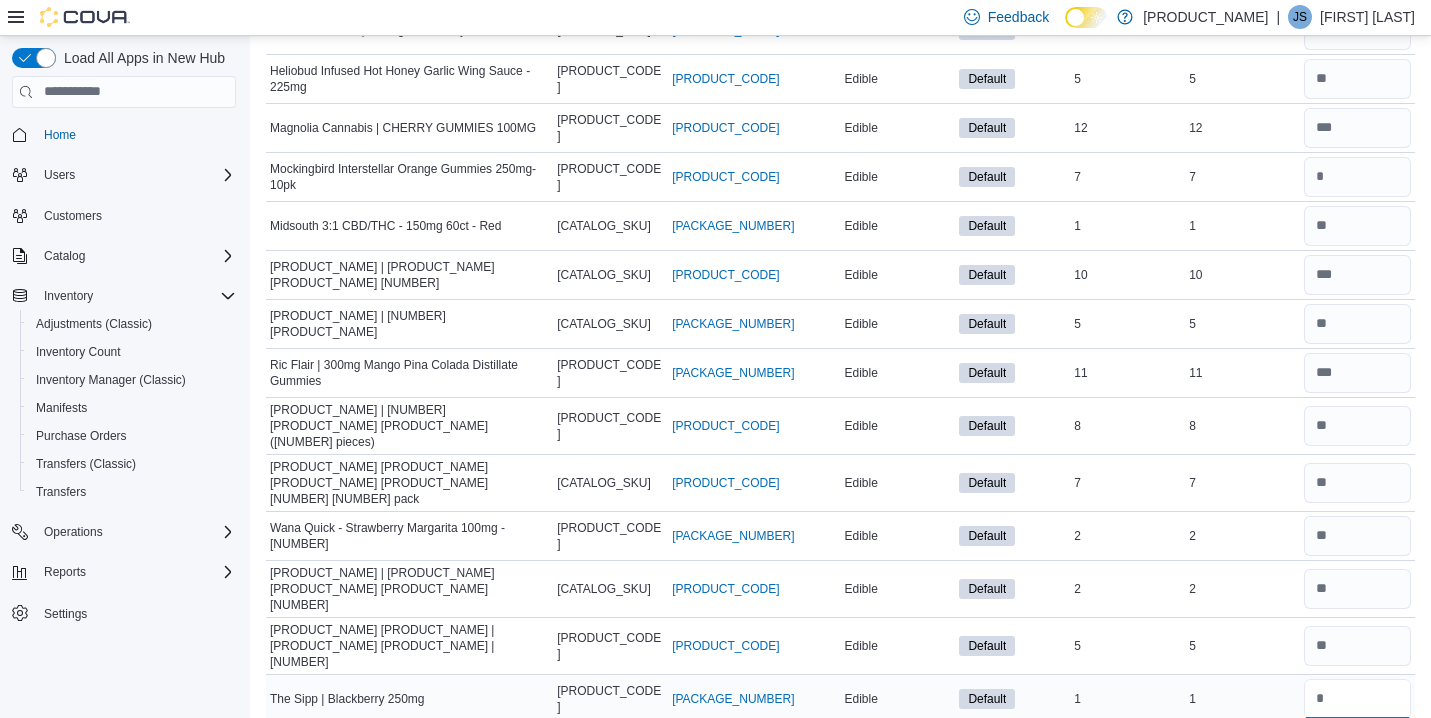 type on "*" 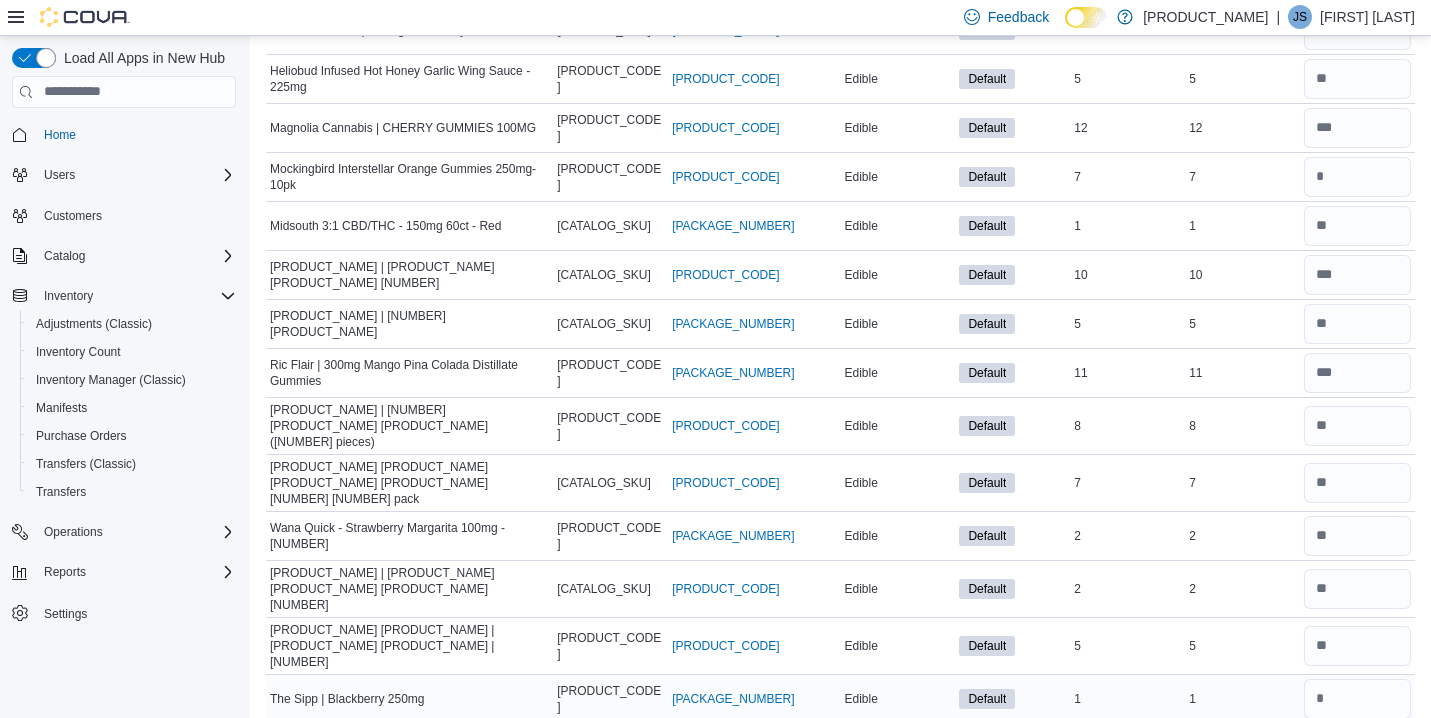 type 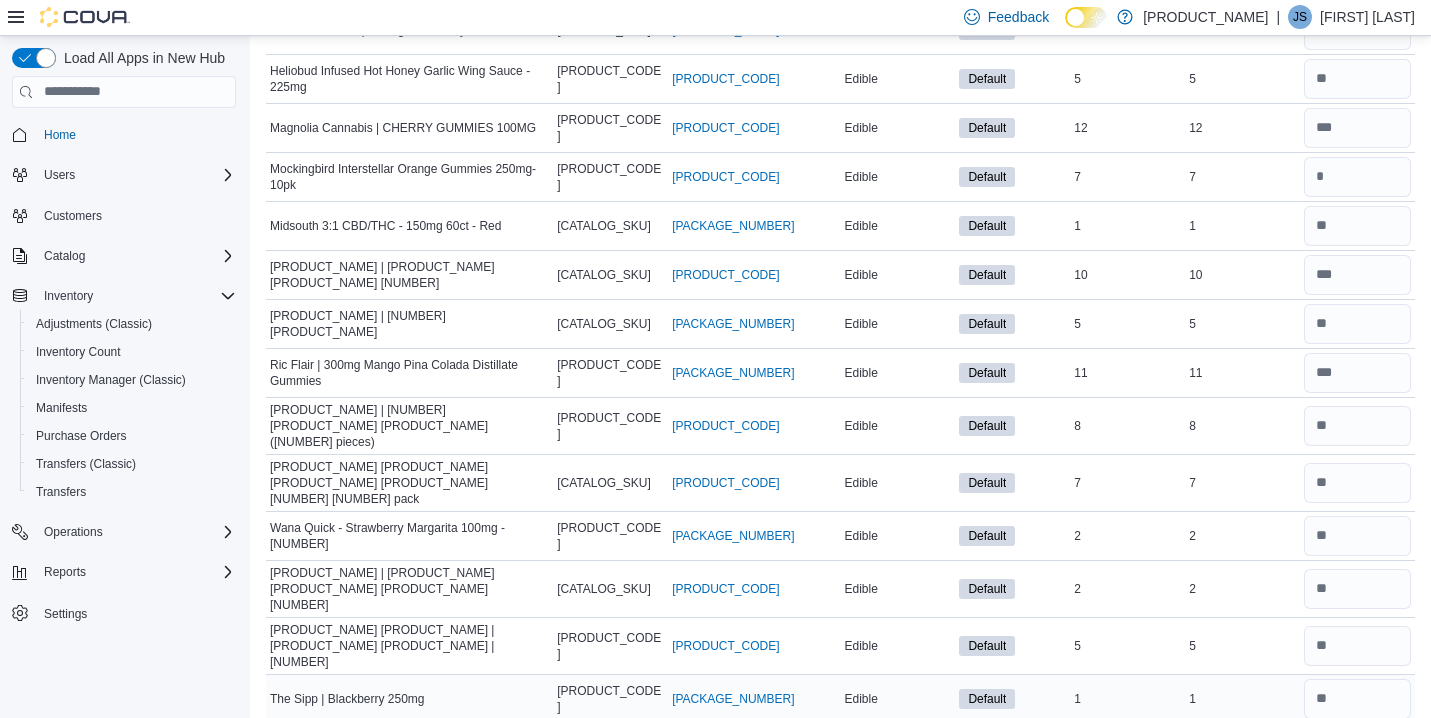 type on "**" 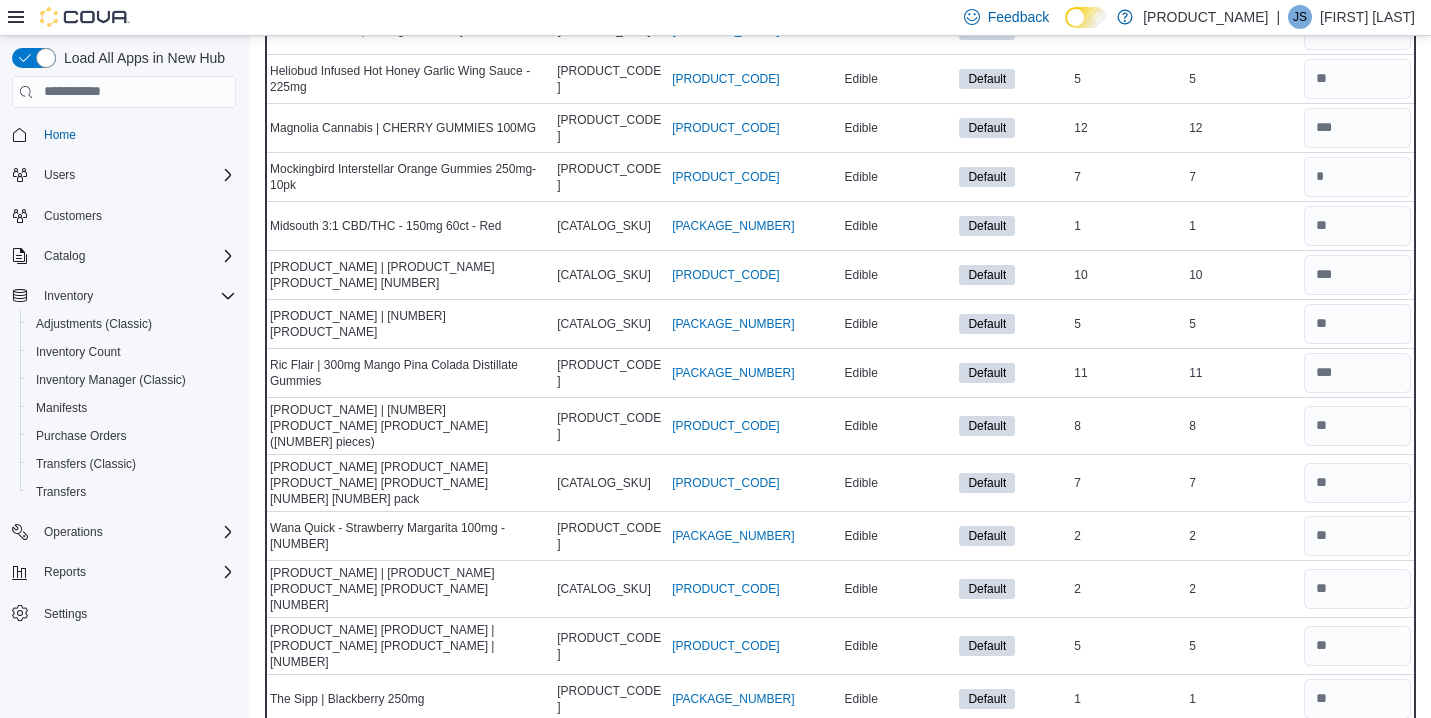 click on "11" at bounding box center [1242, 805] 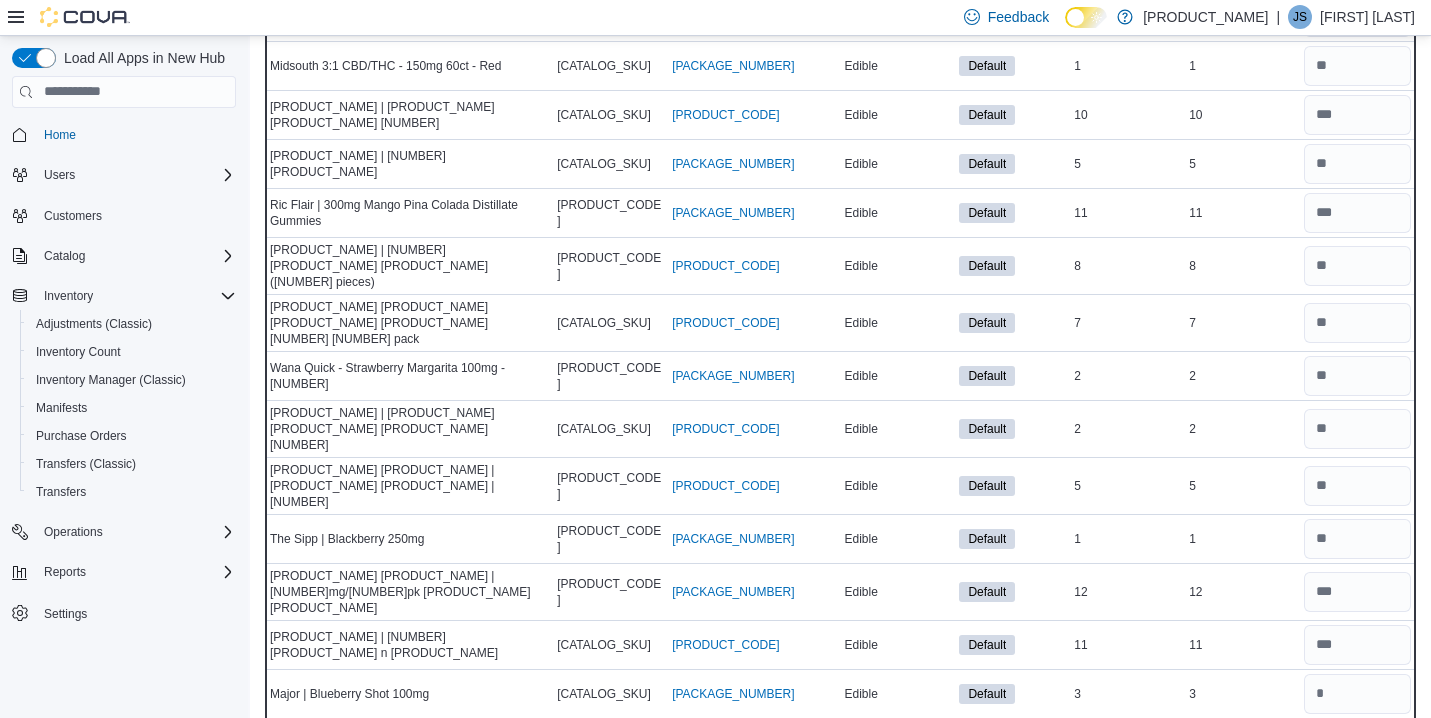 scroll, scrollTop: 6824, scrollLeft: 0, axis: vertical 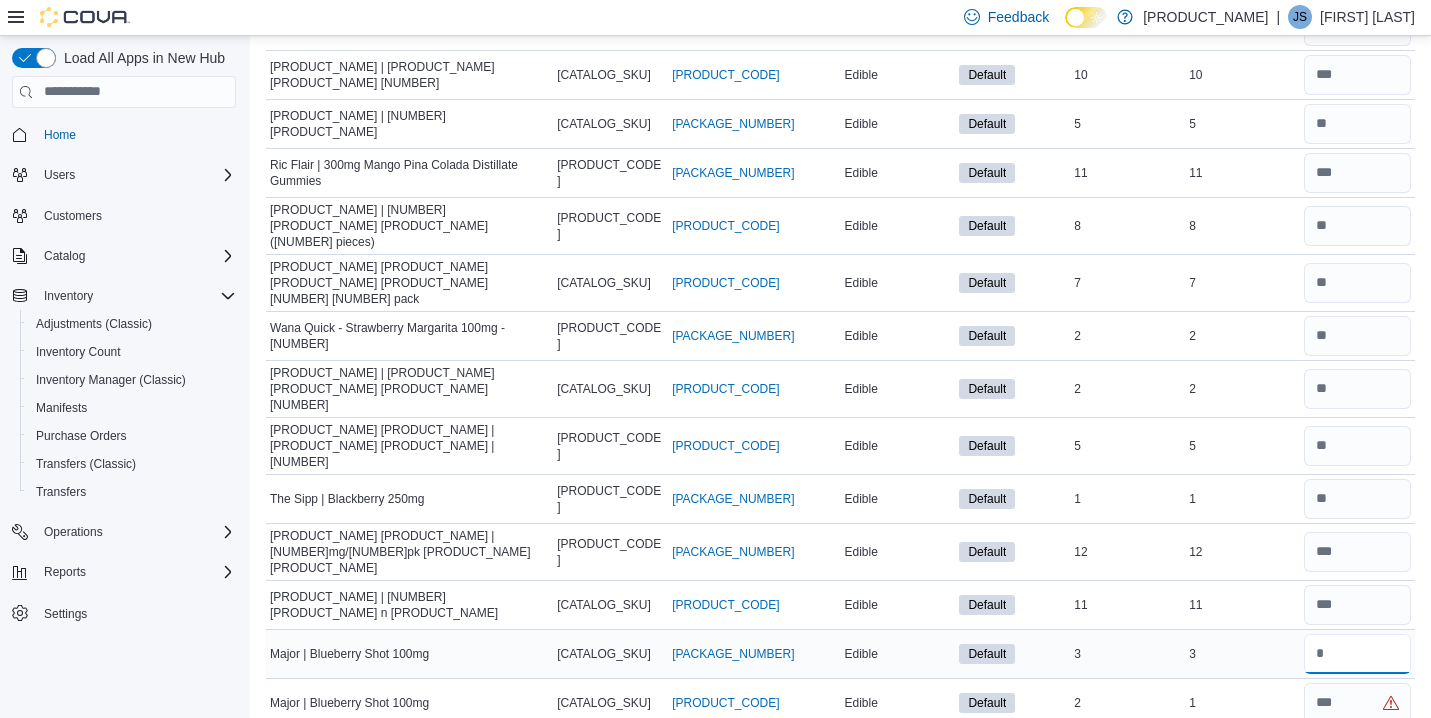 click at bounding box center (1357, 654) 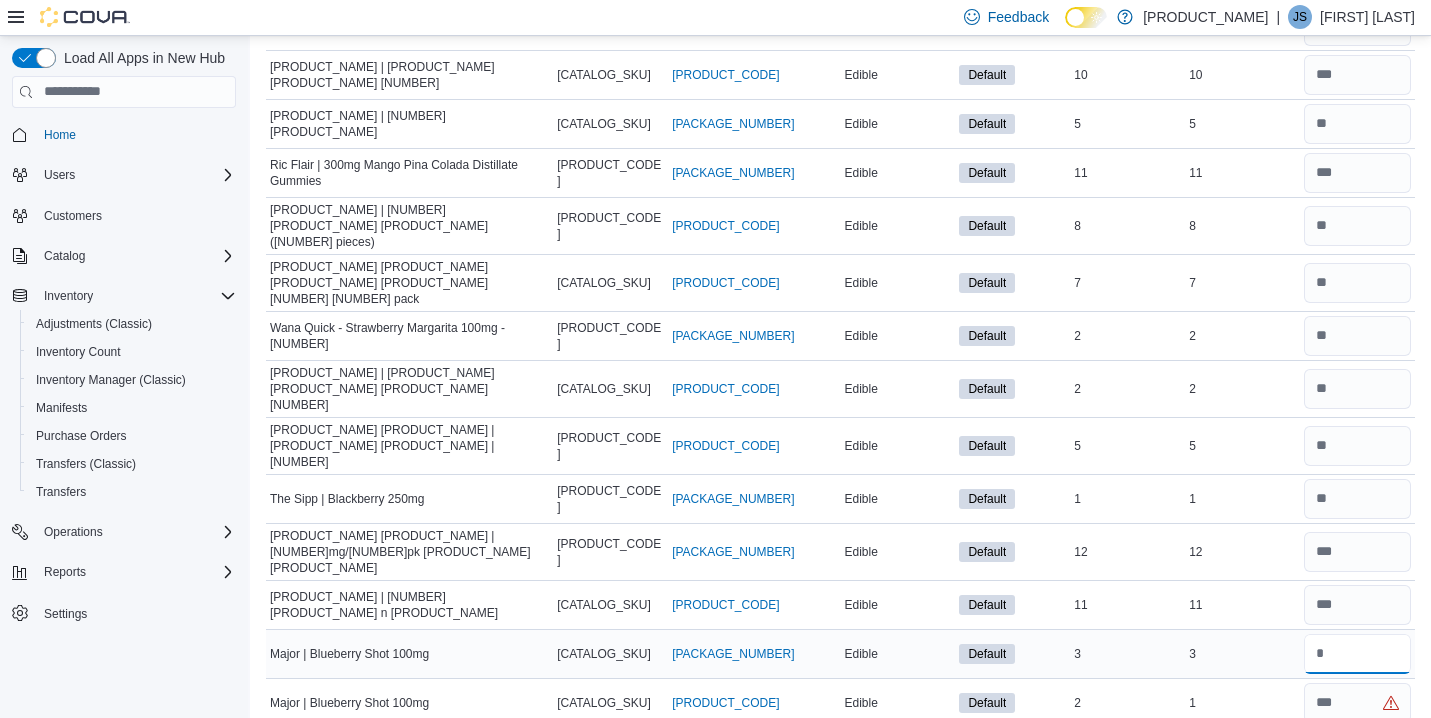 type on "*" 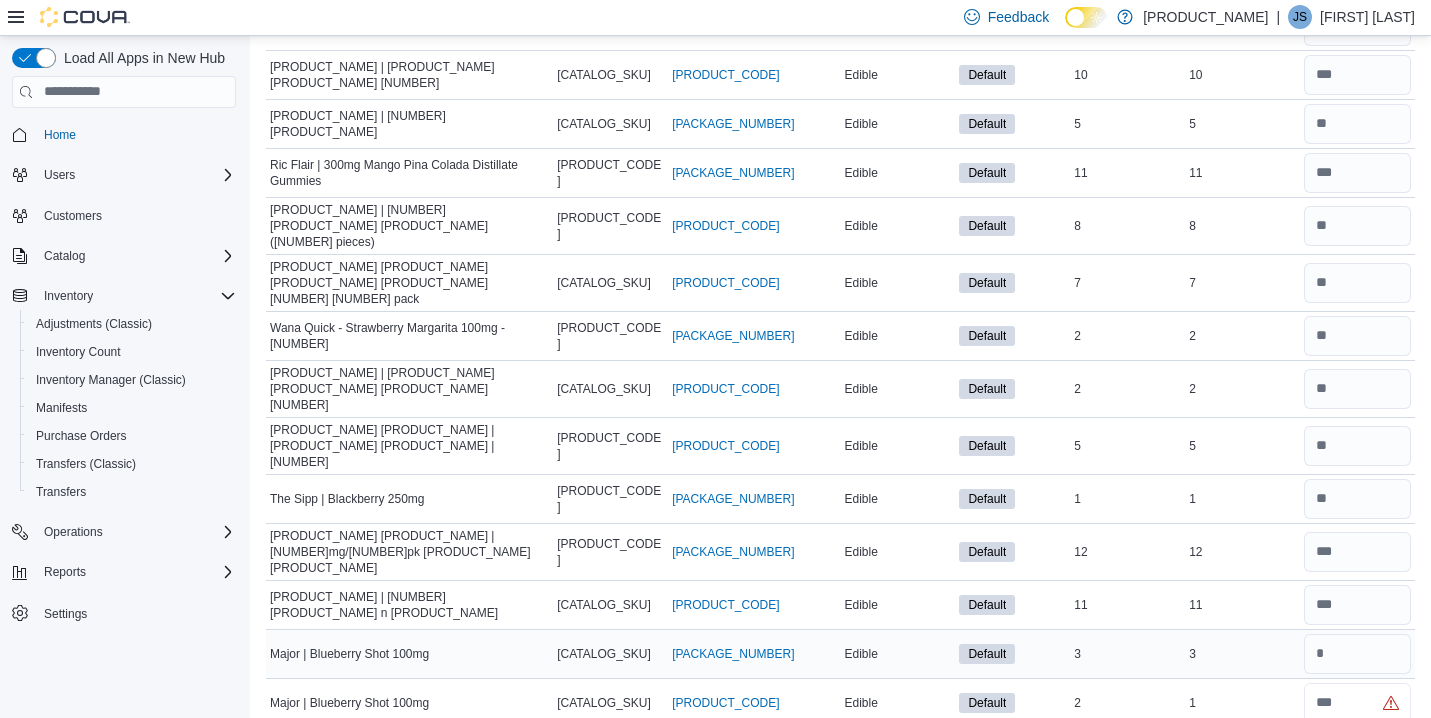 type 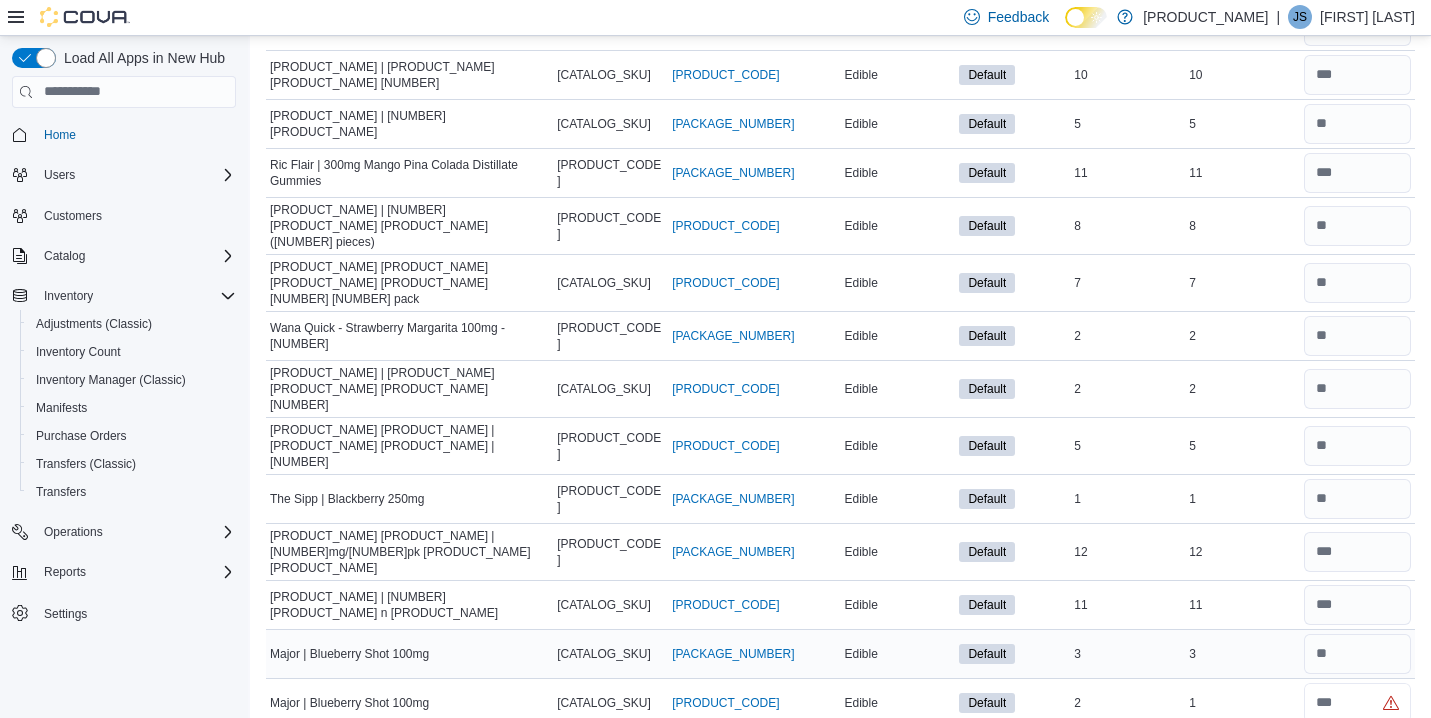 type on "*" 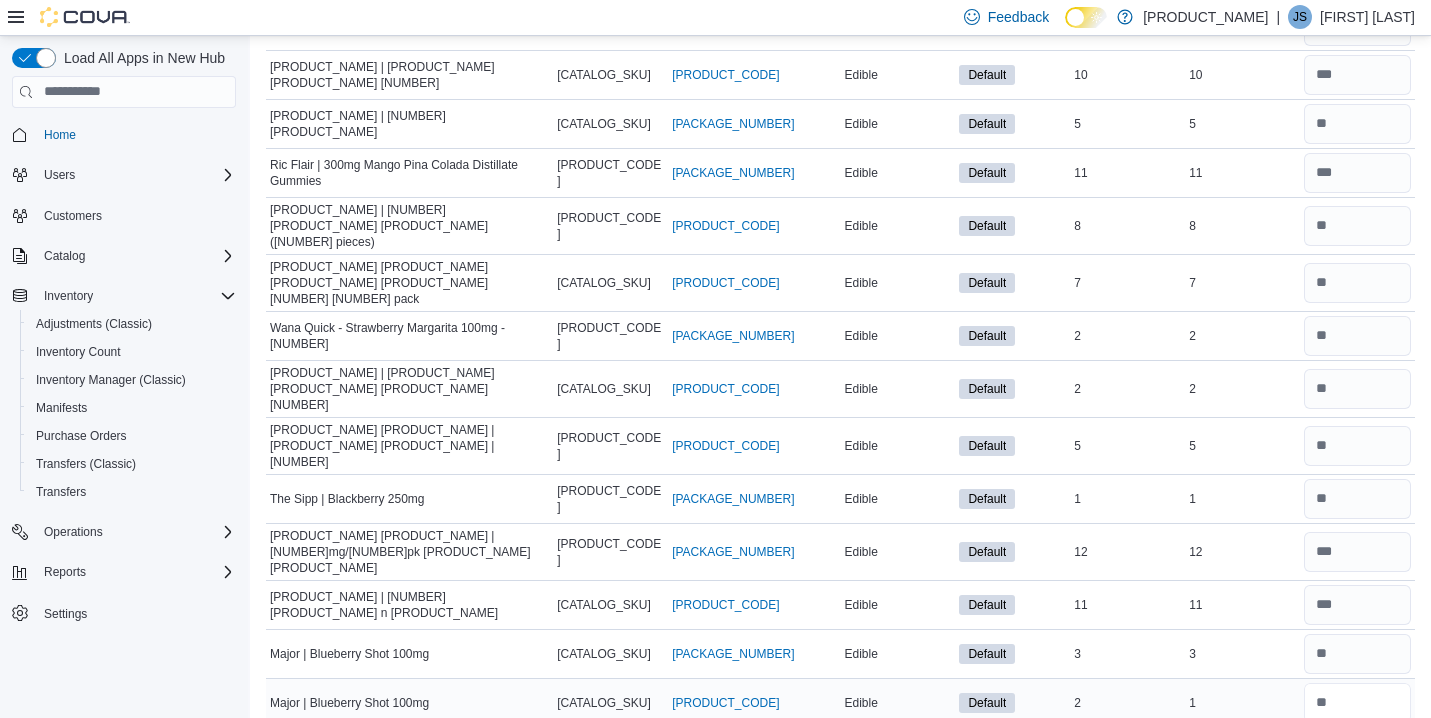 click at bounding box center [1357, 703] 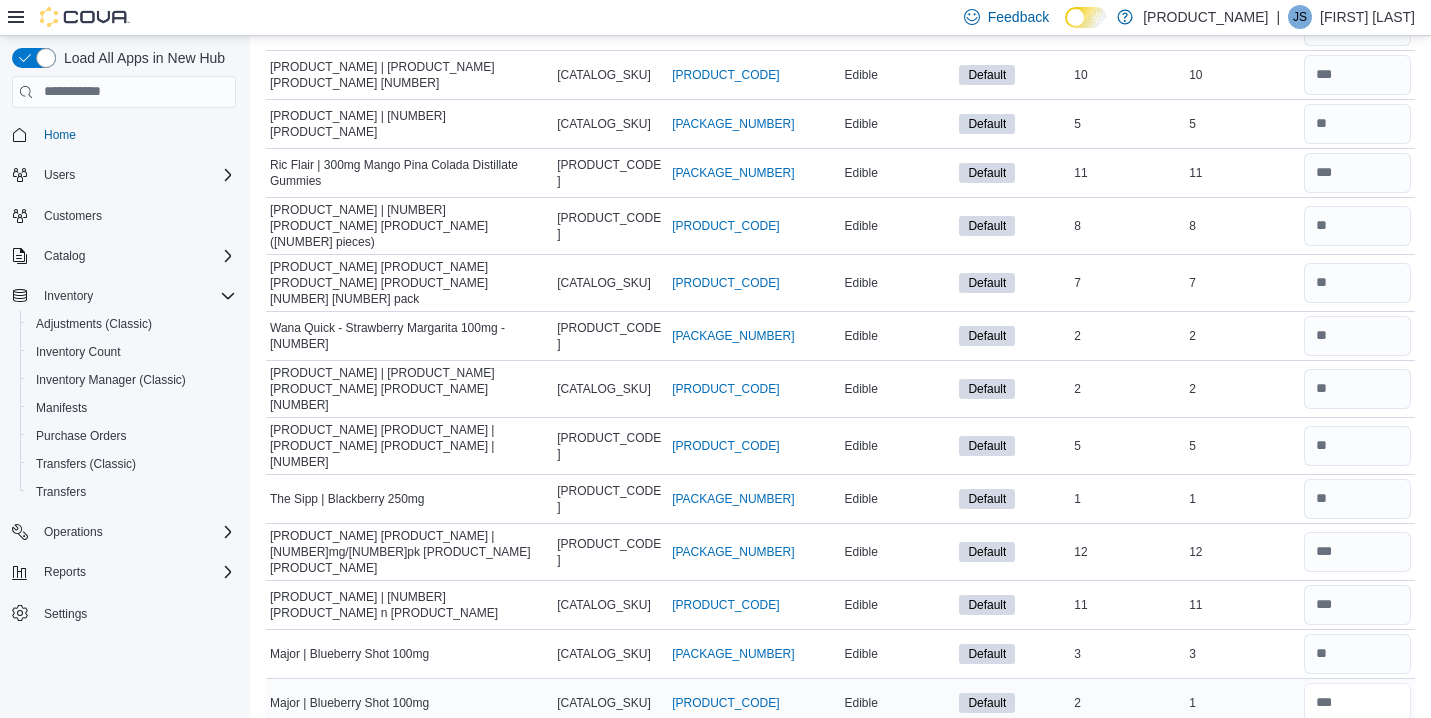 click at bounding box center [1357, 703] 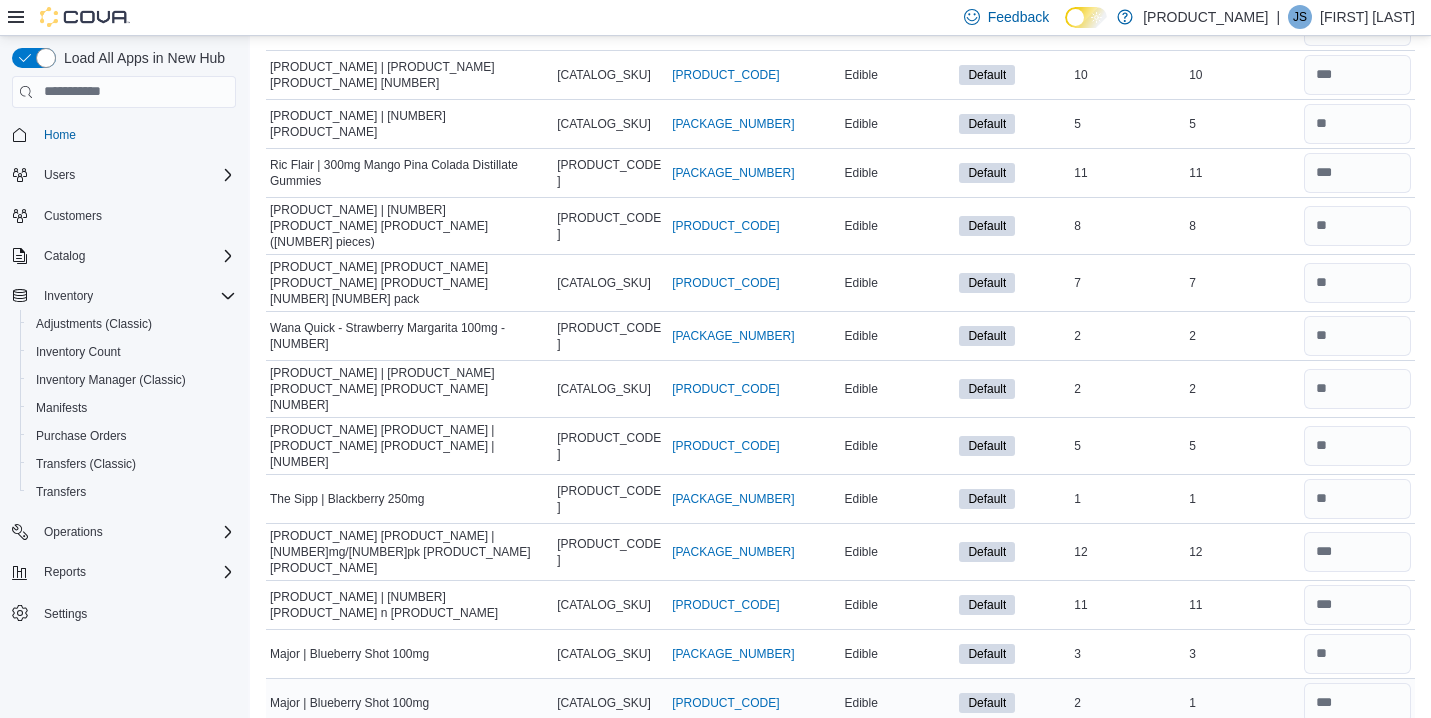type 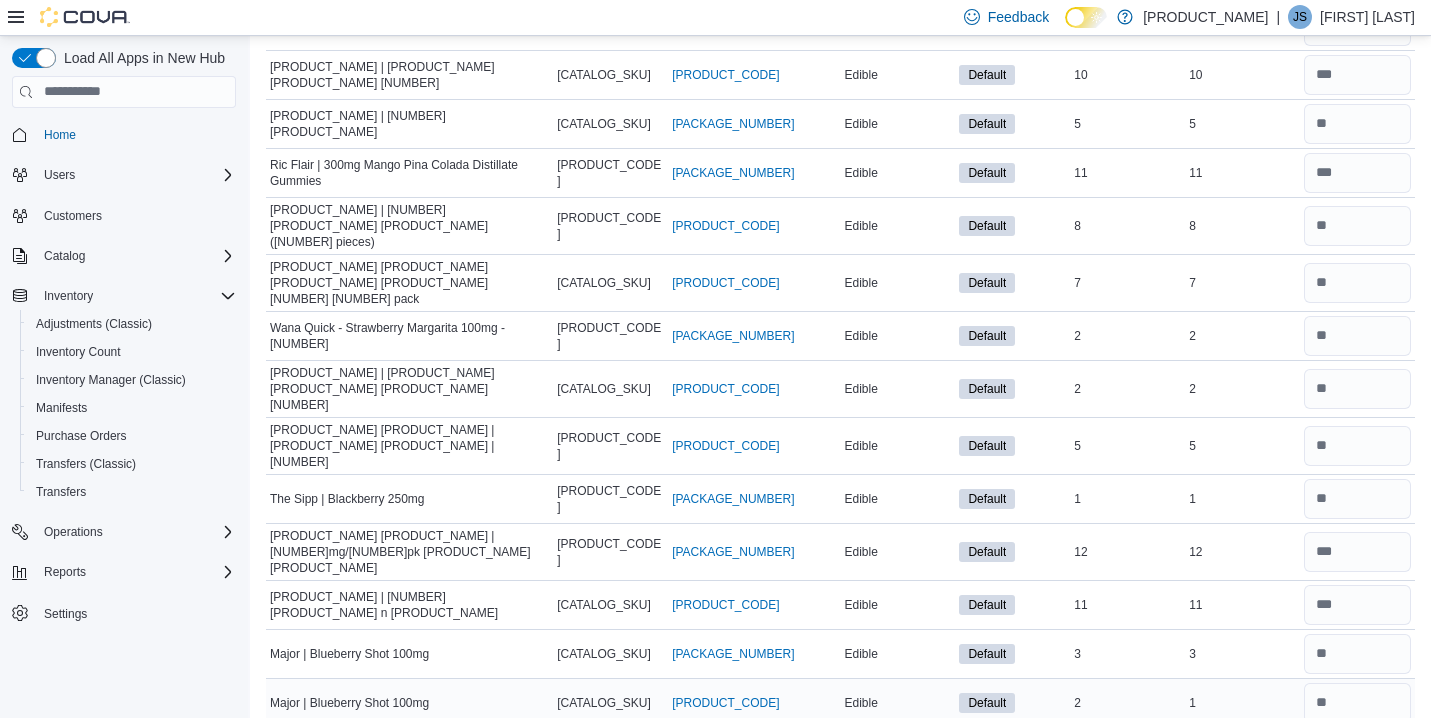 type on "*" 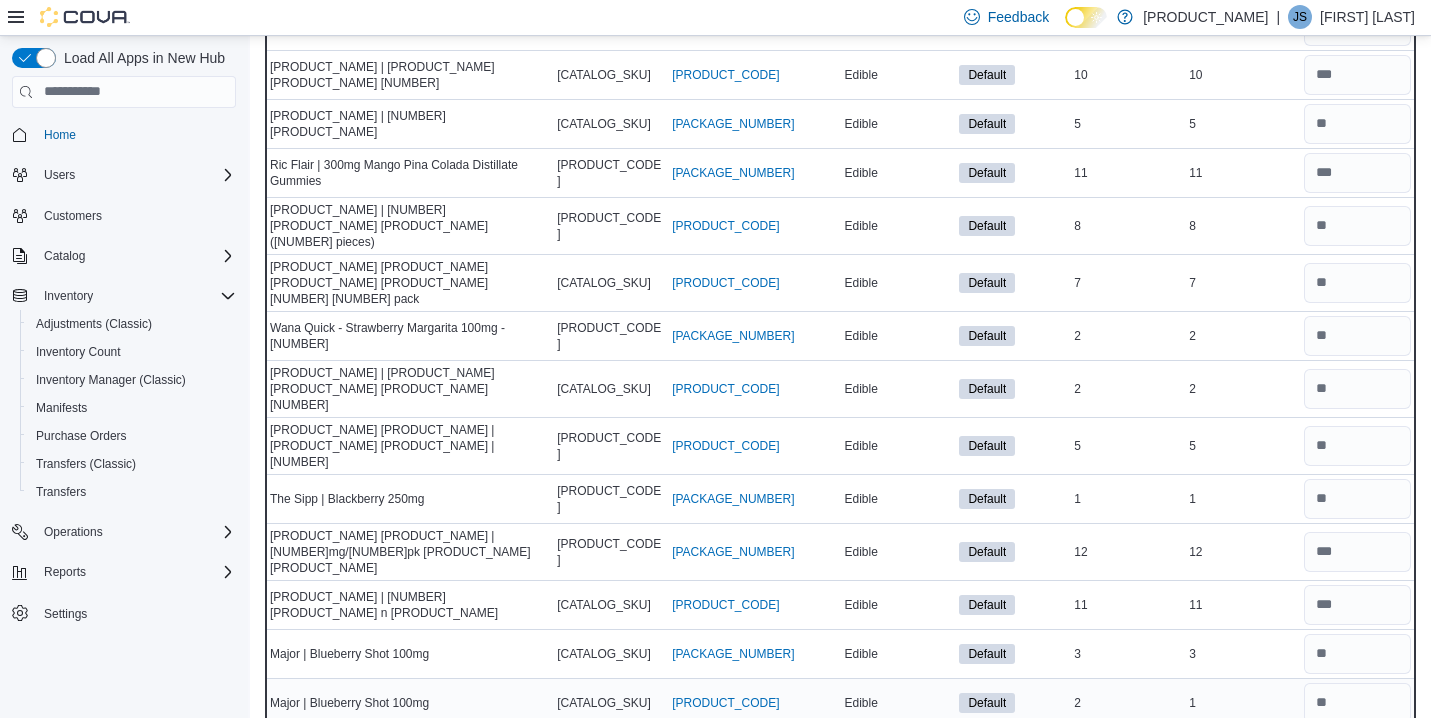 click on "1" at bounding box center [1242, 703] 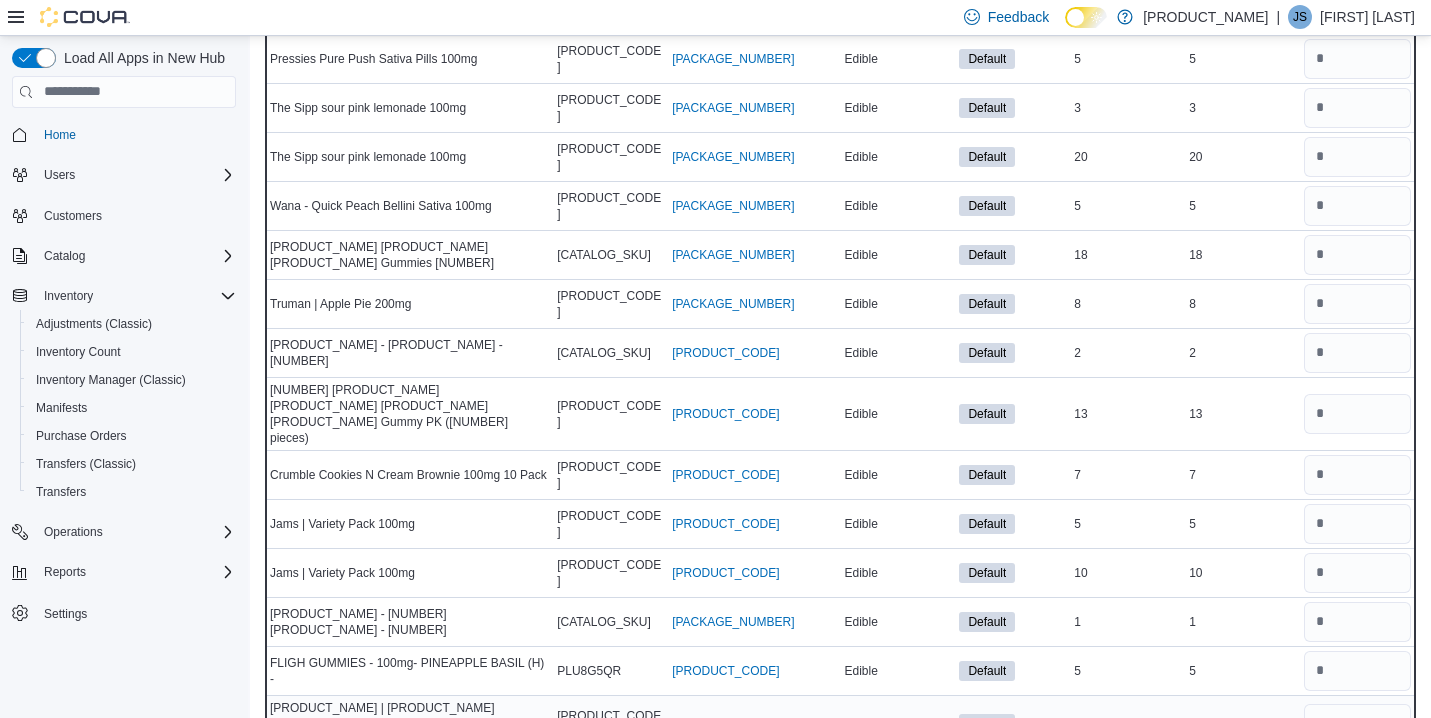 scroll, scrollTop: 7624, scrollLeft: 0, axis: vertical 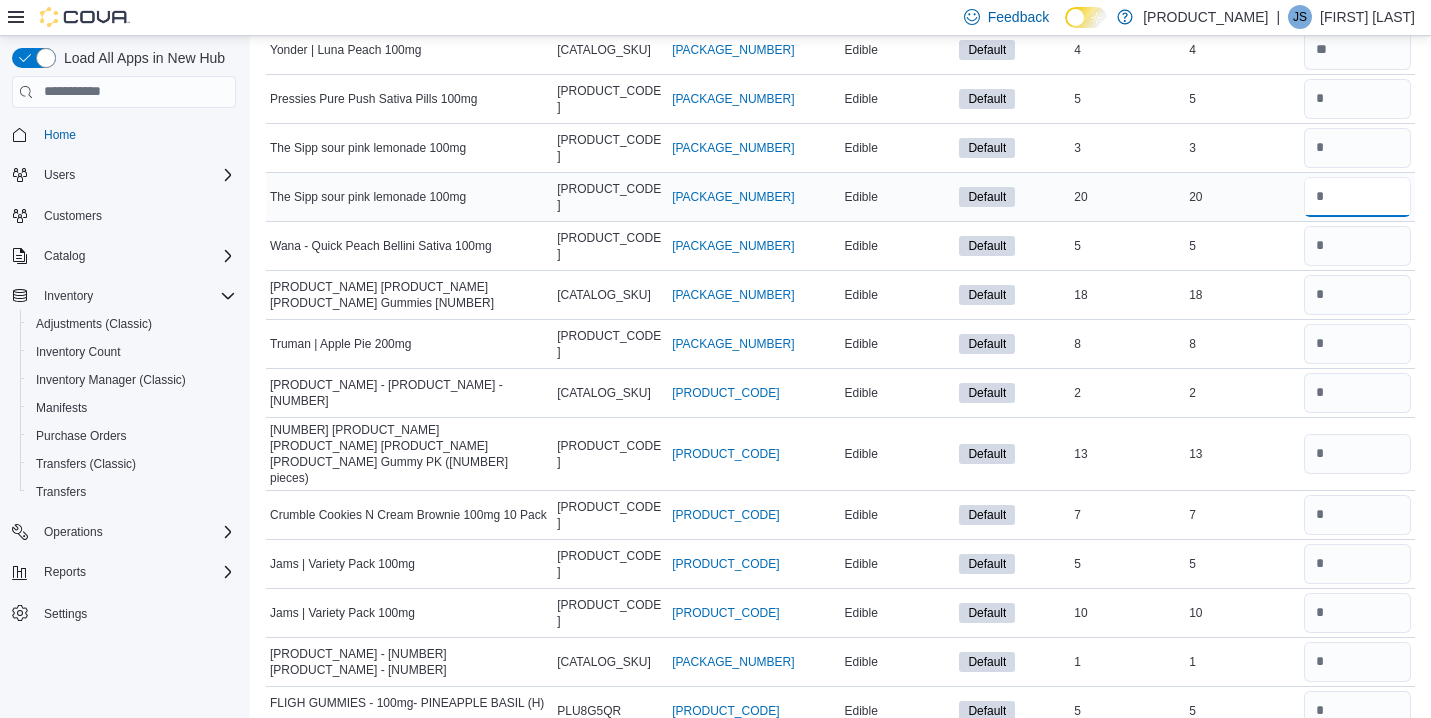 click at bounding box center [1357, 197] 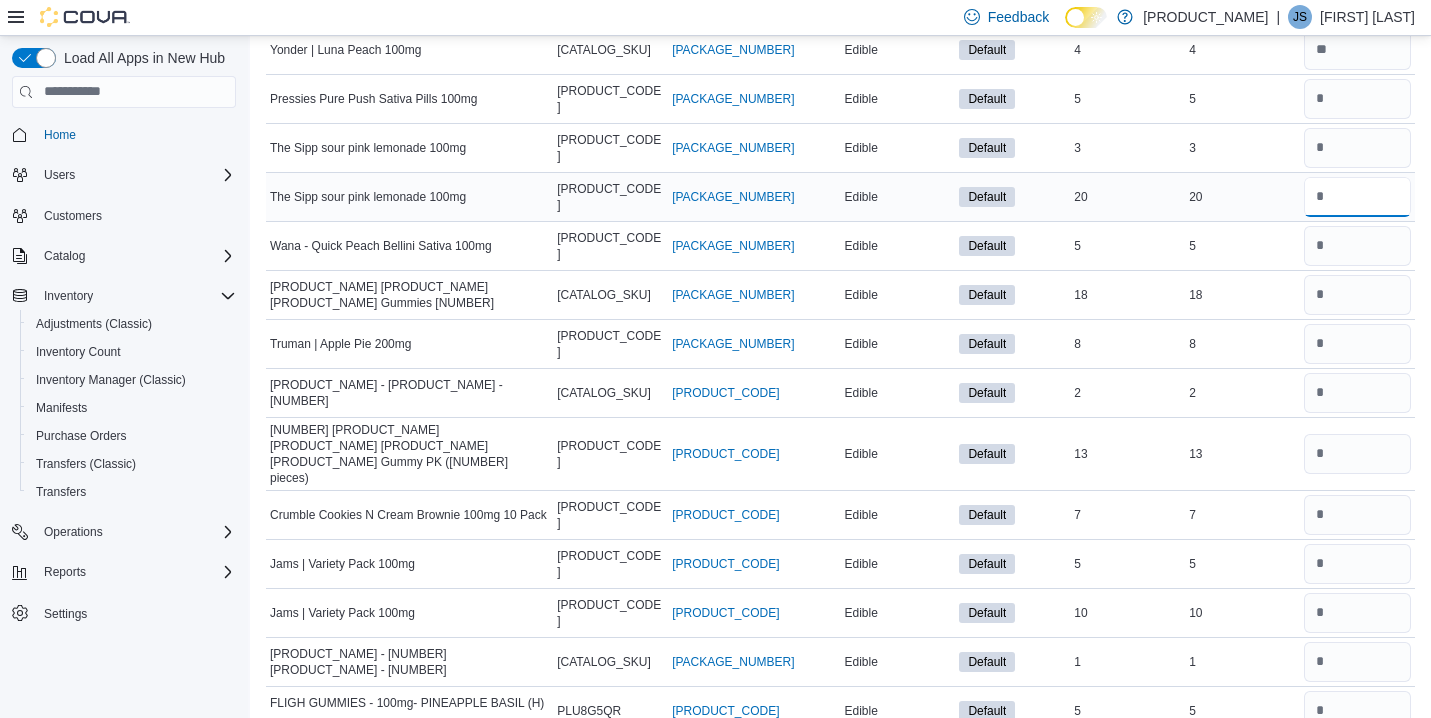 type on "**" 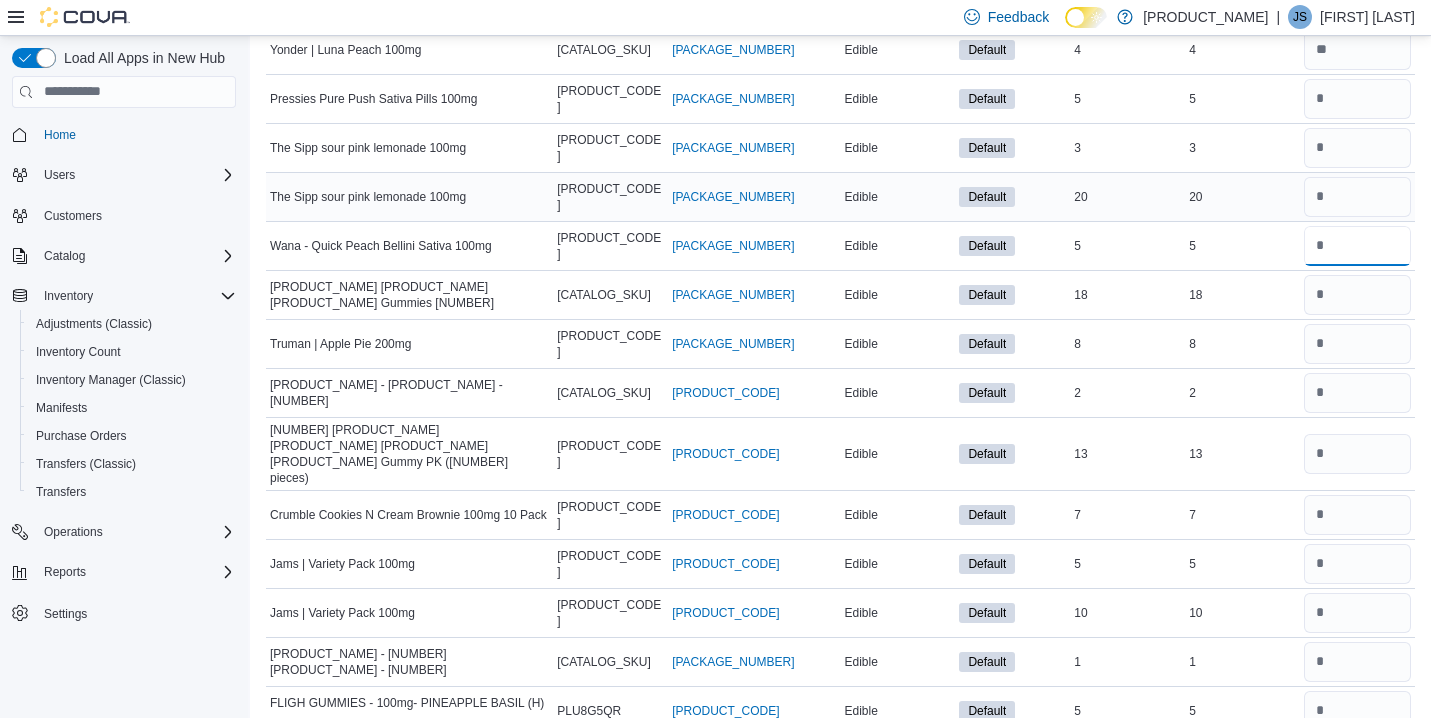 type 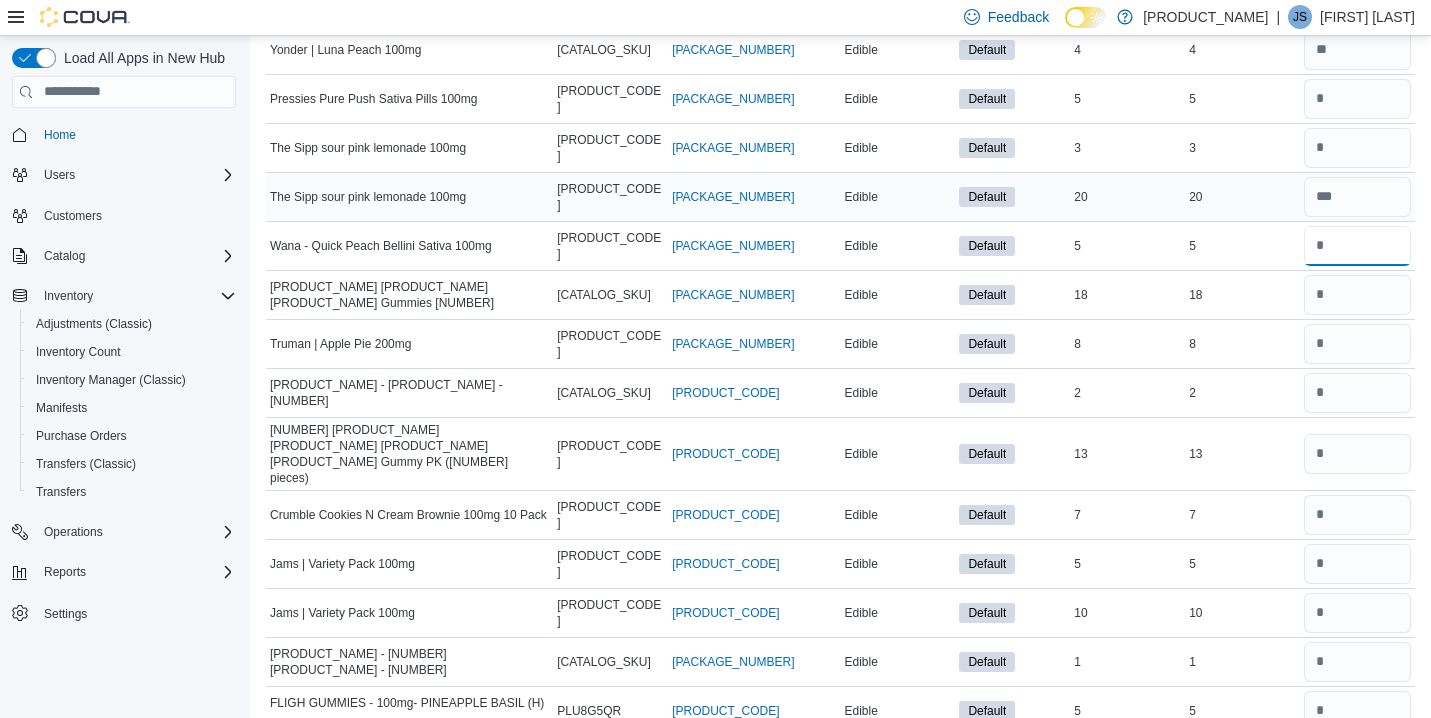 type on "*" 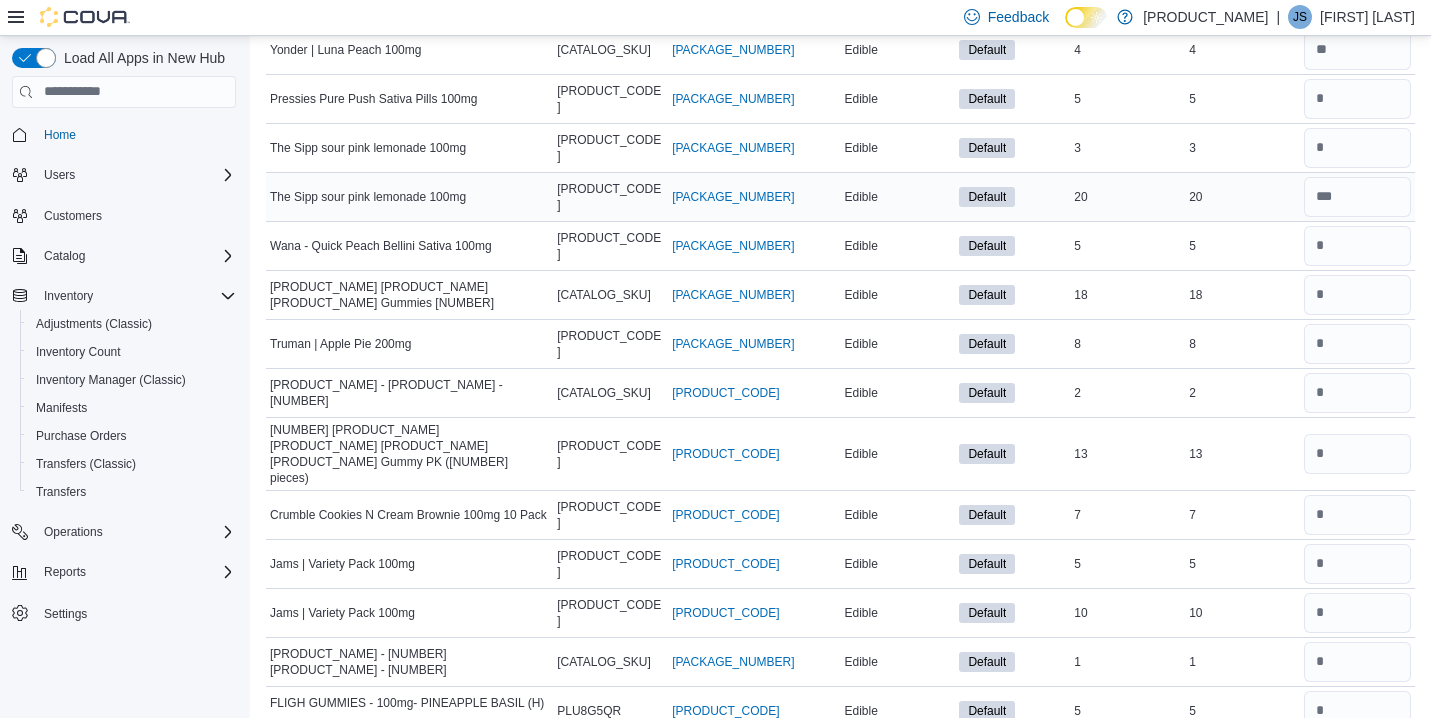 type 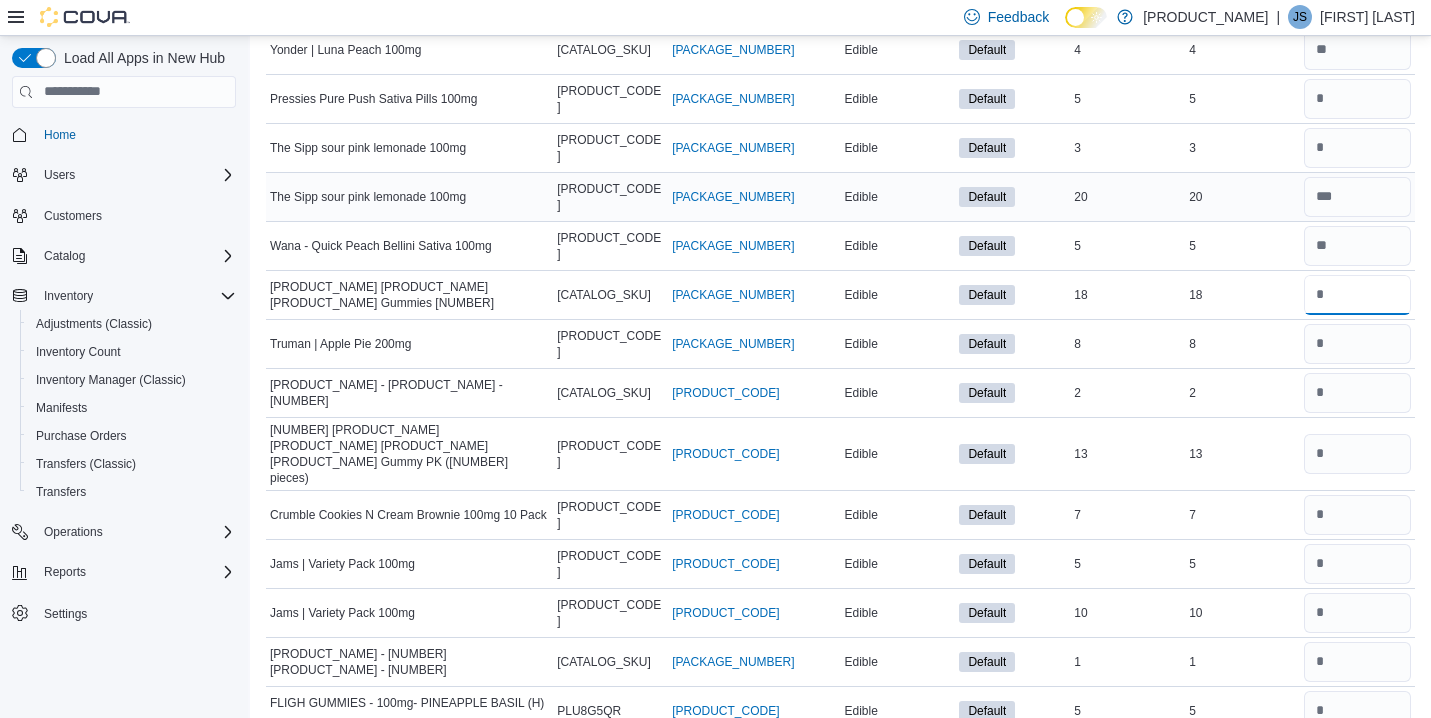 type on "**" 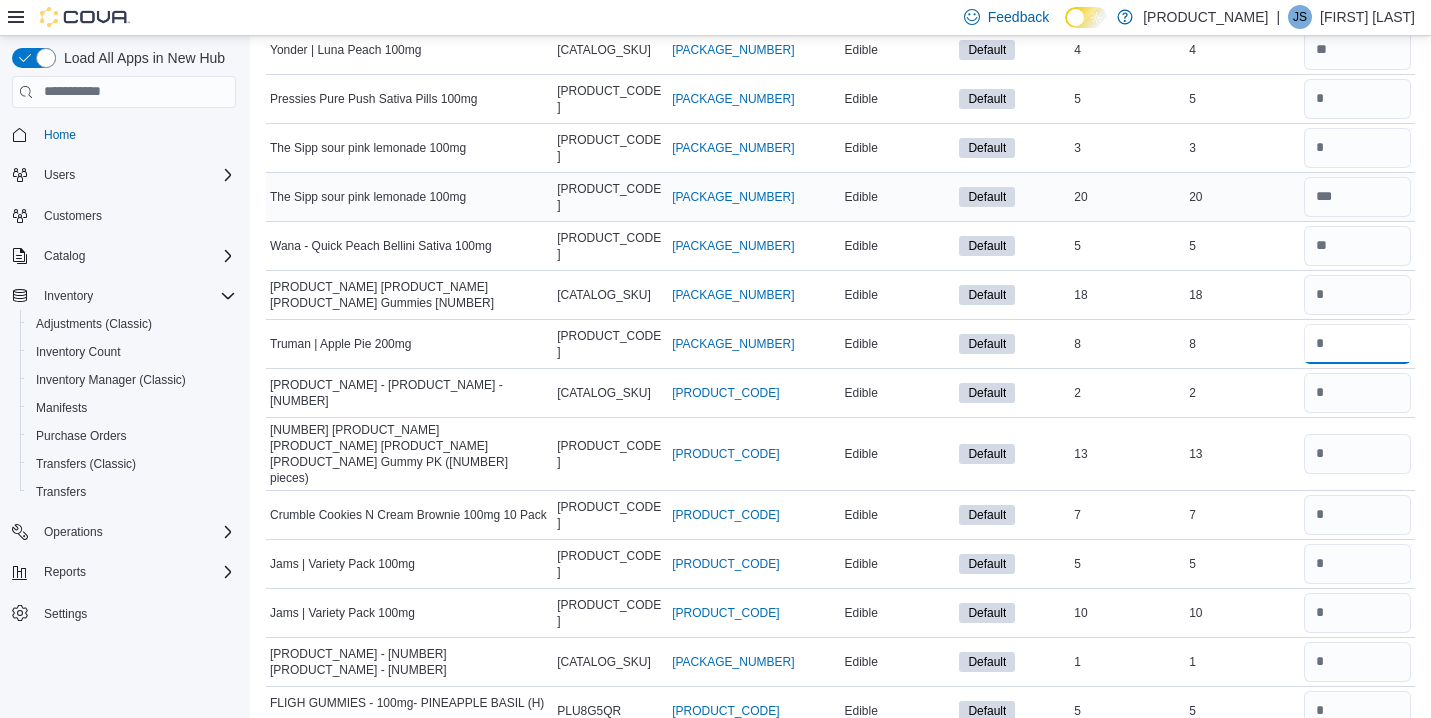type 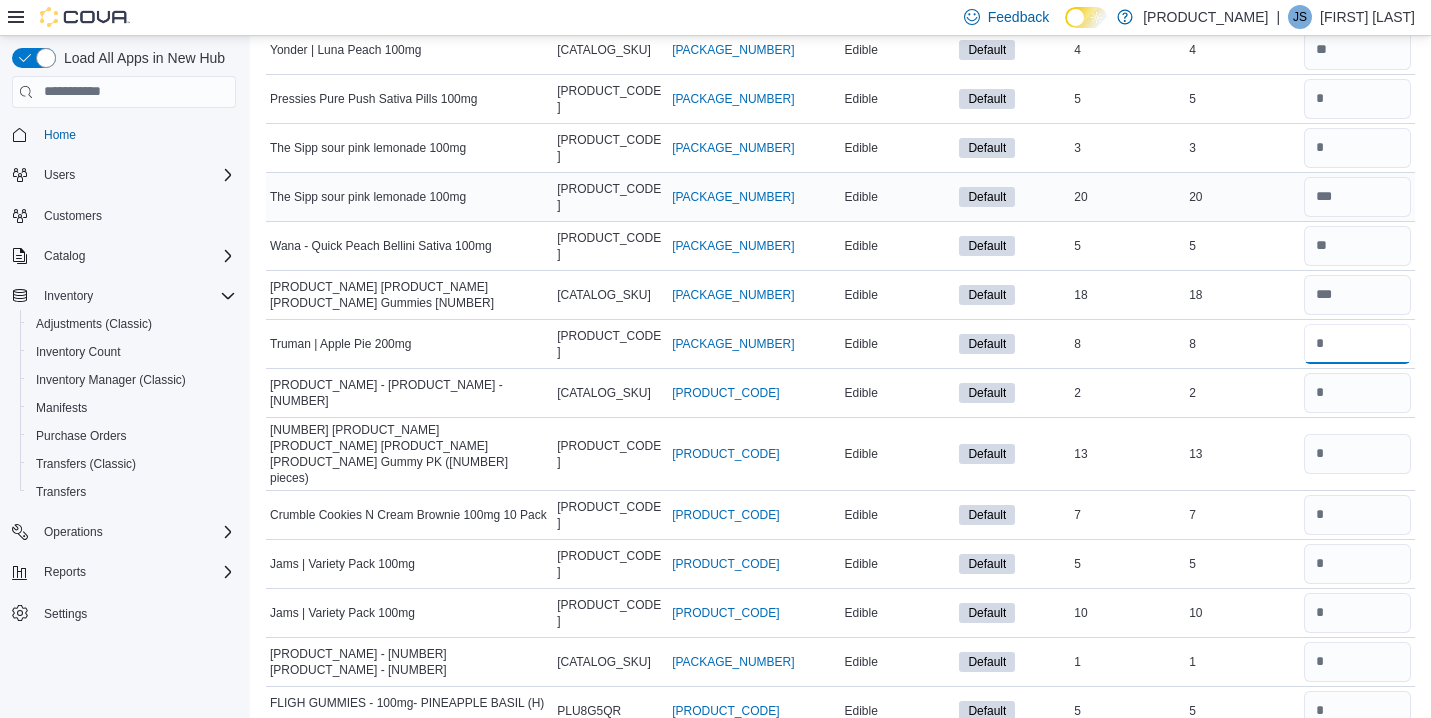 type on "*" 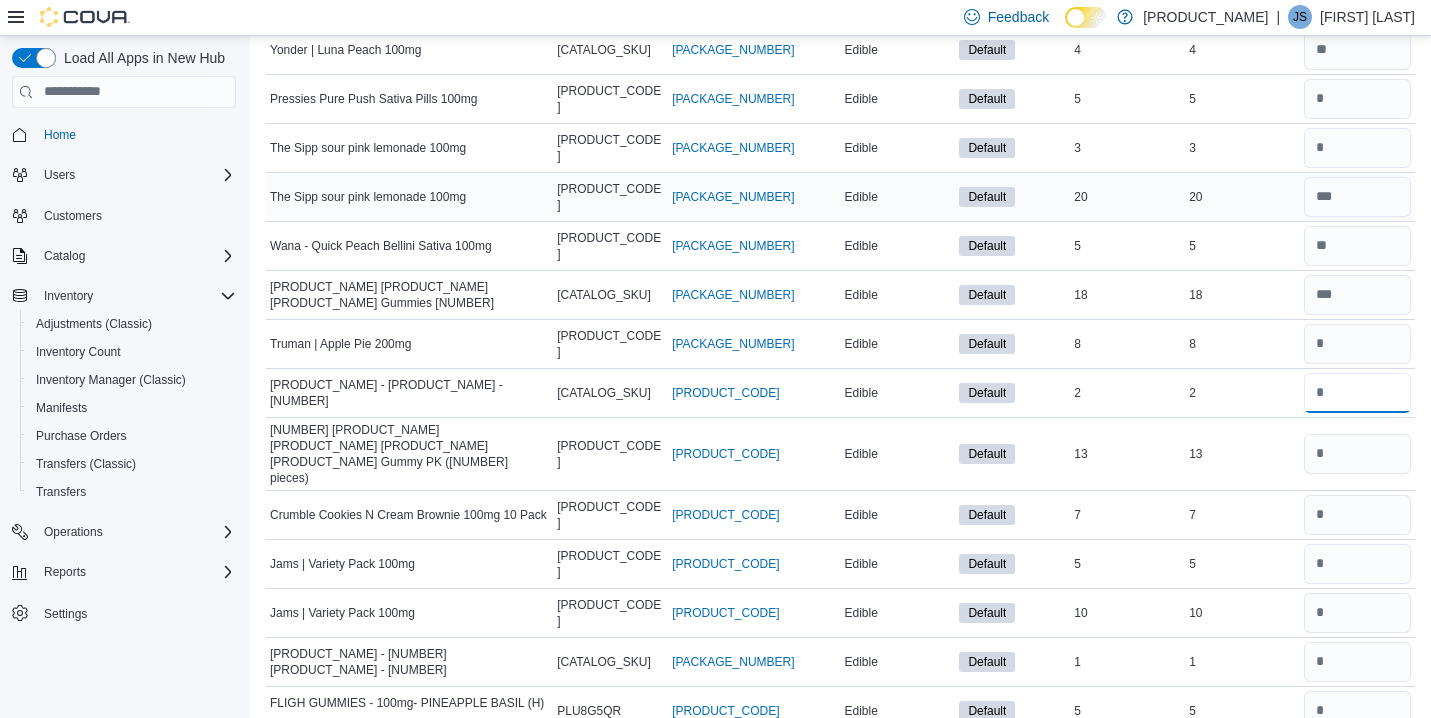 type 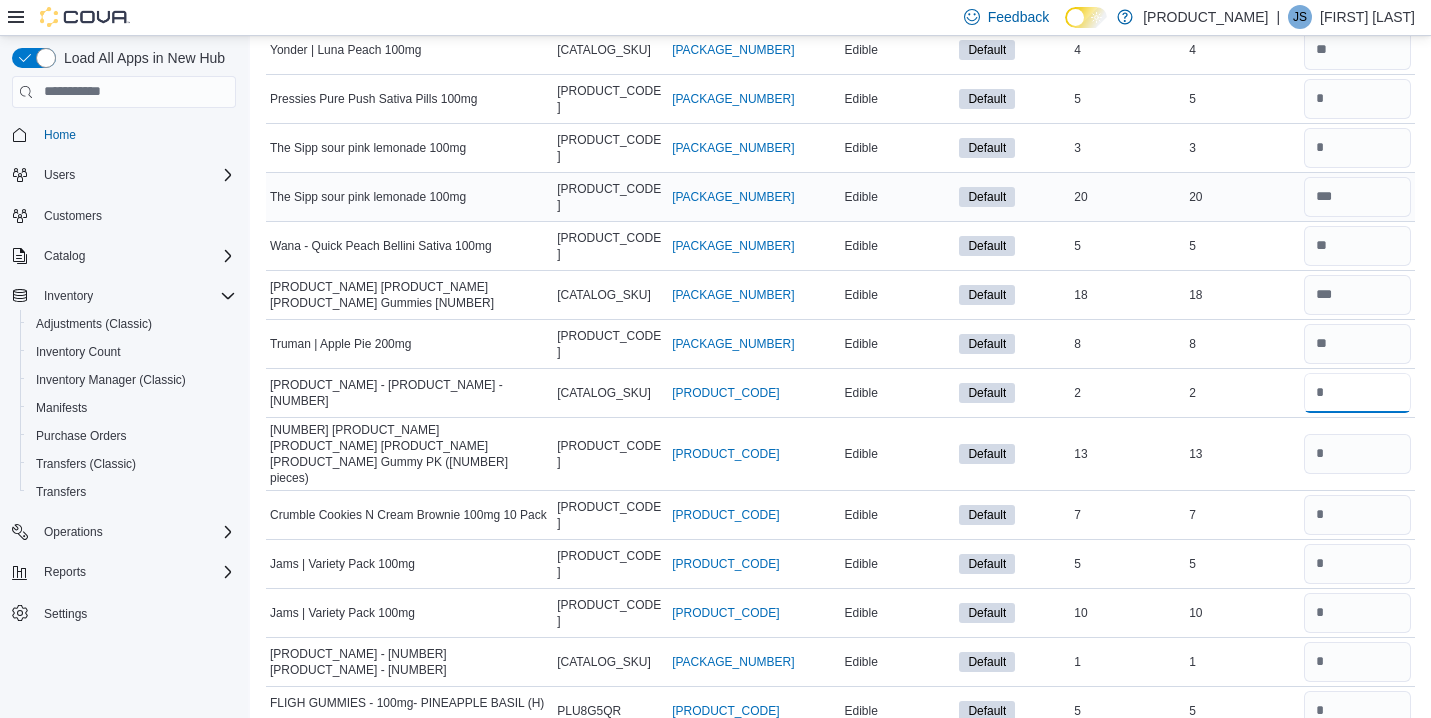 type on "*" 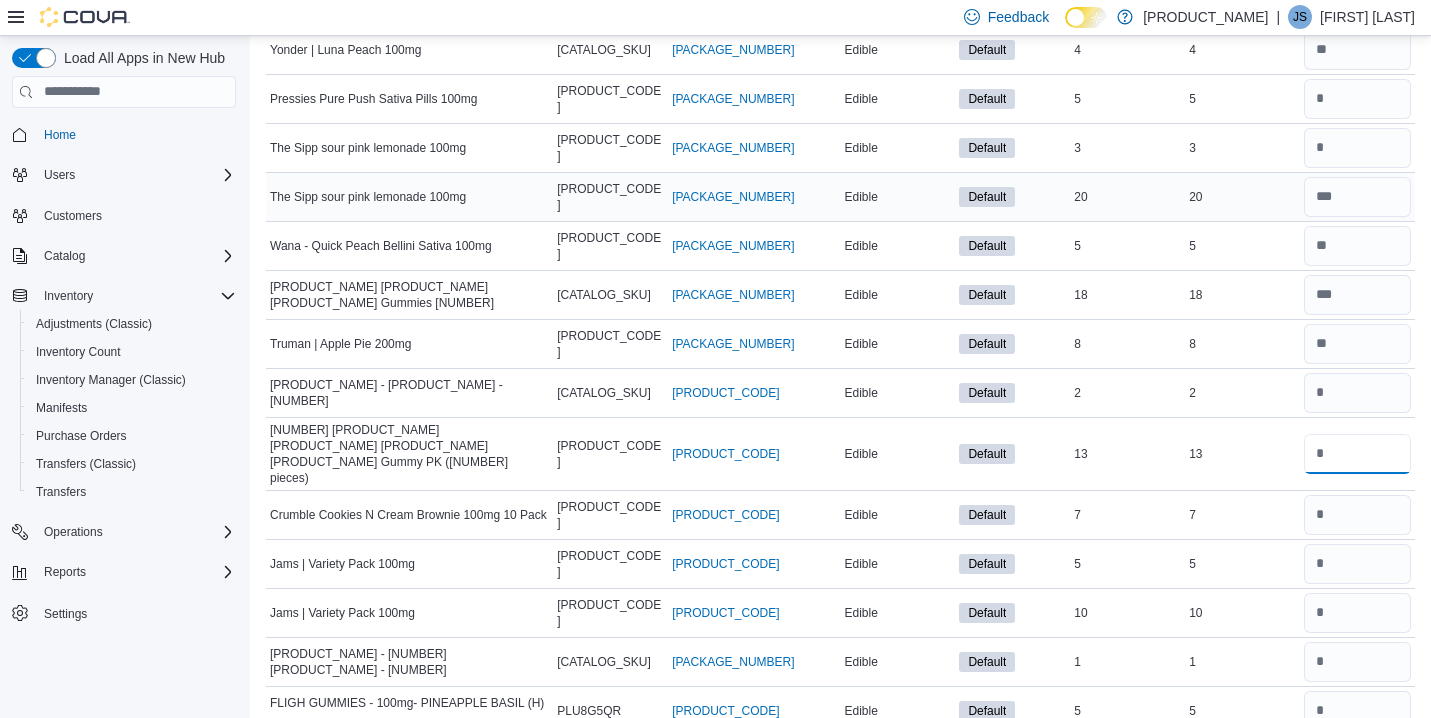 type 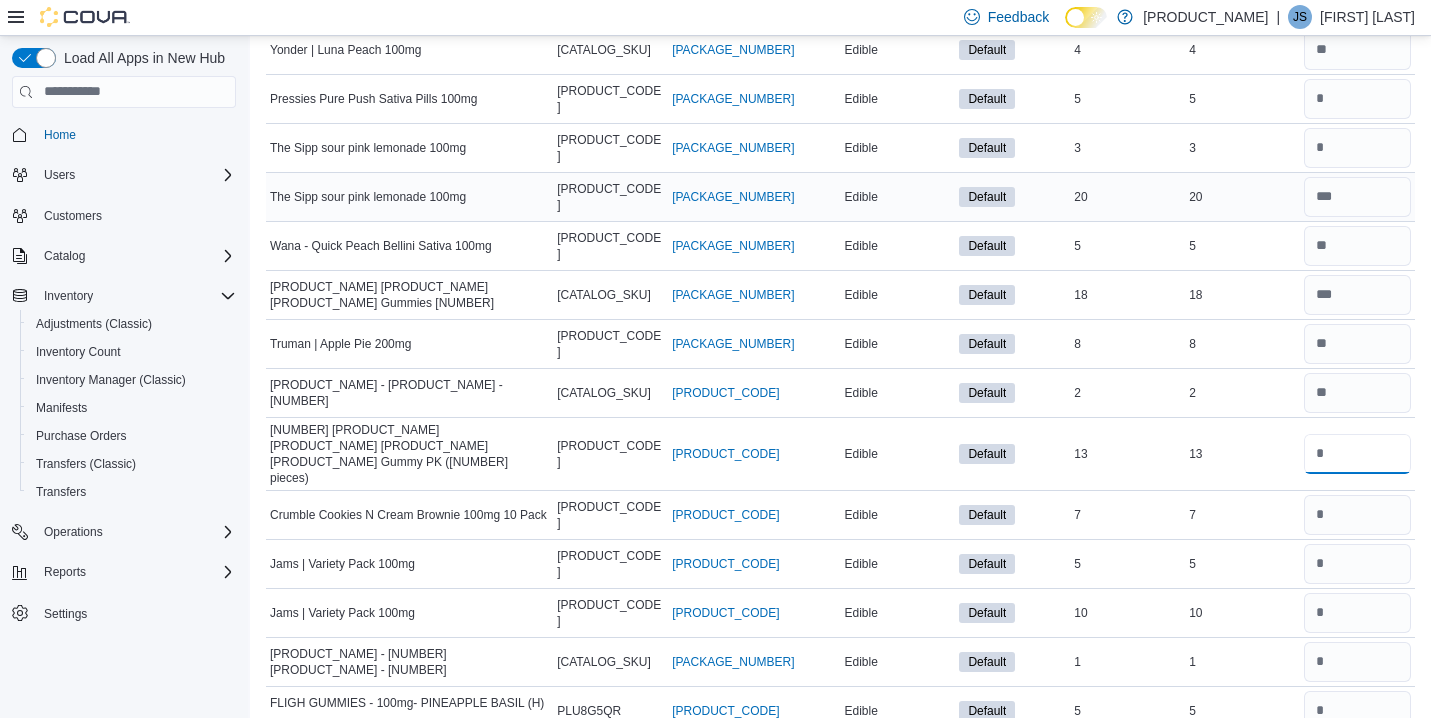 type on "**" 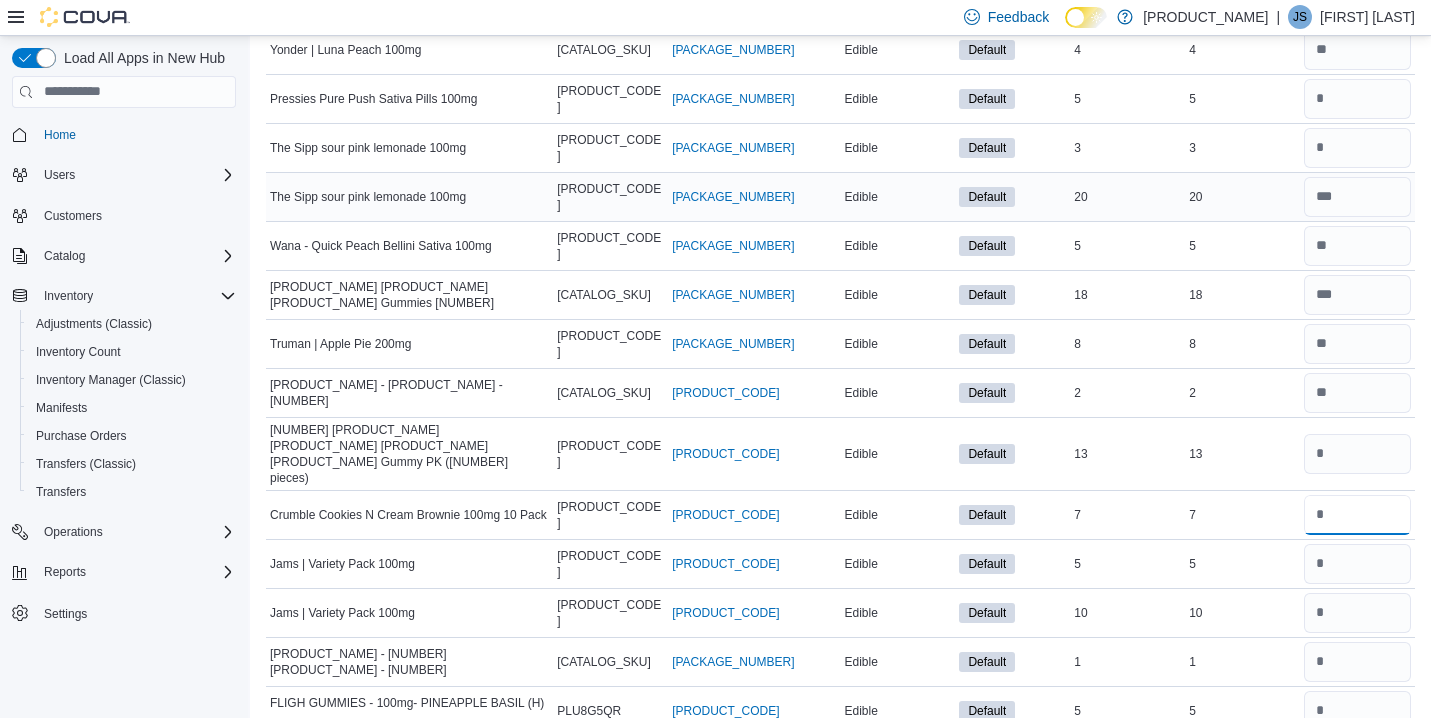 type 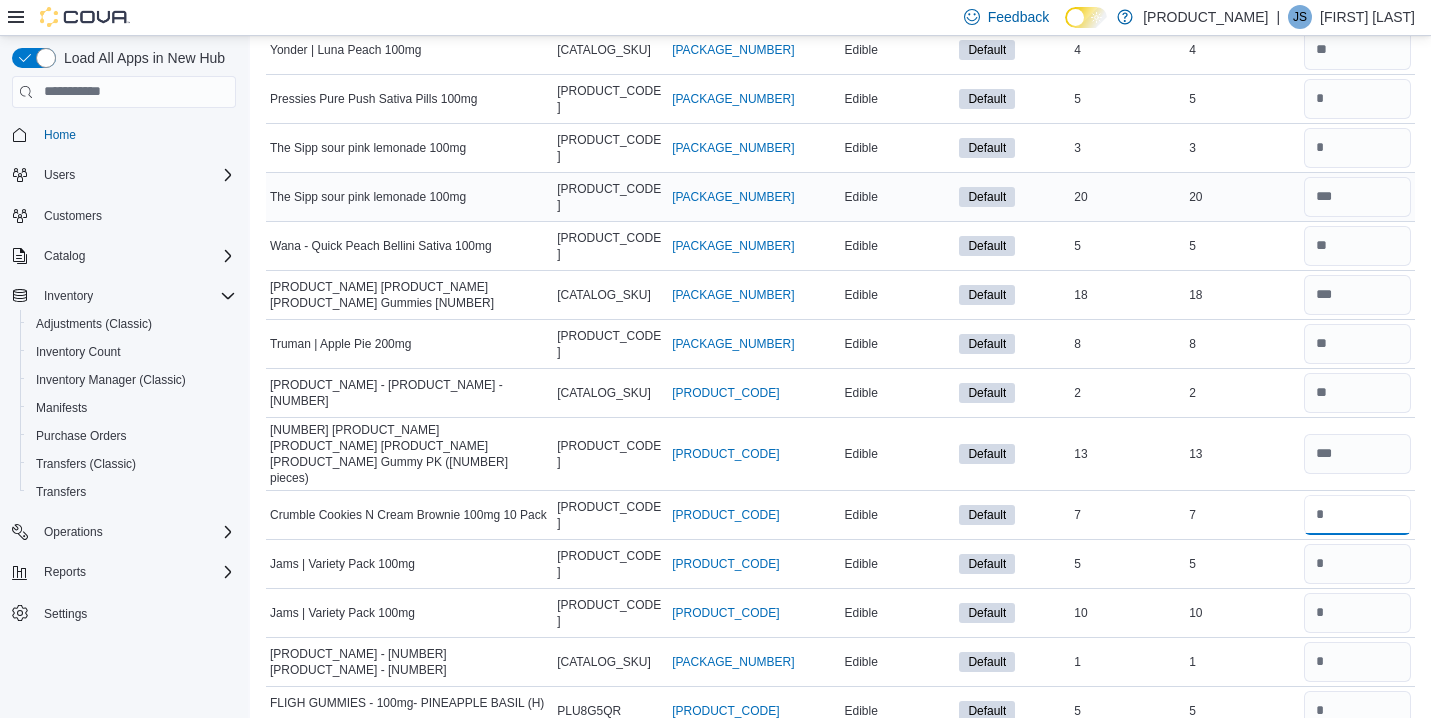 type on "*" 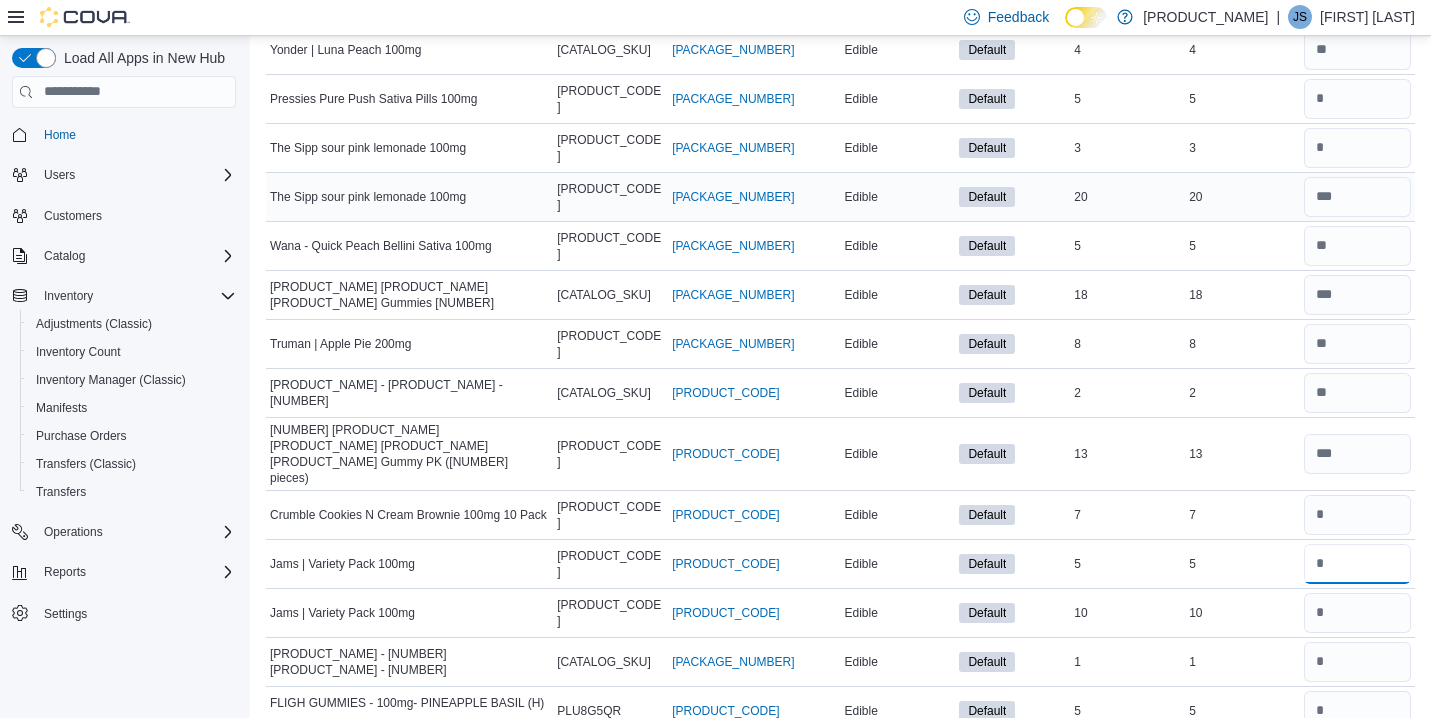 type 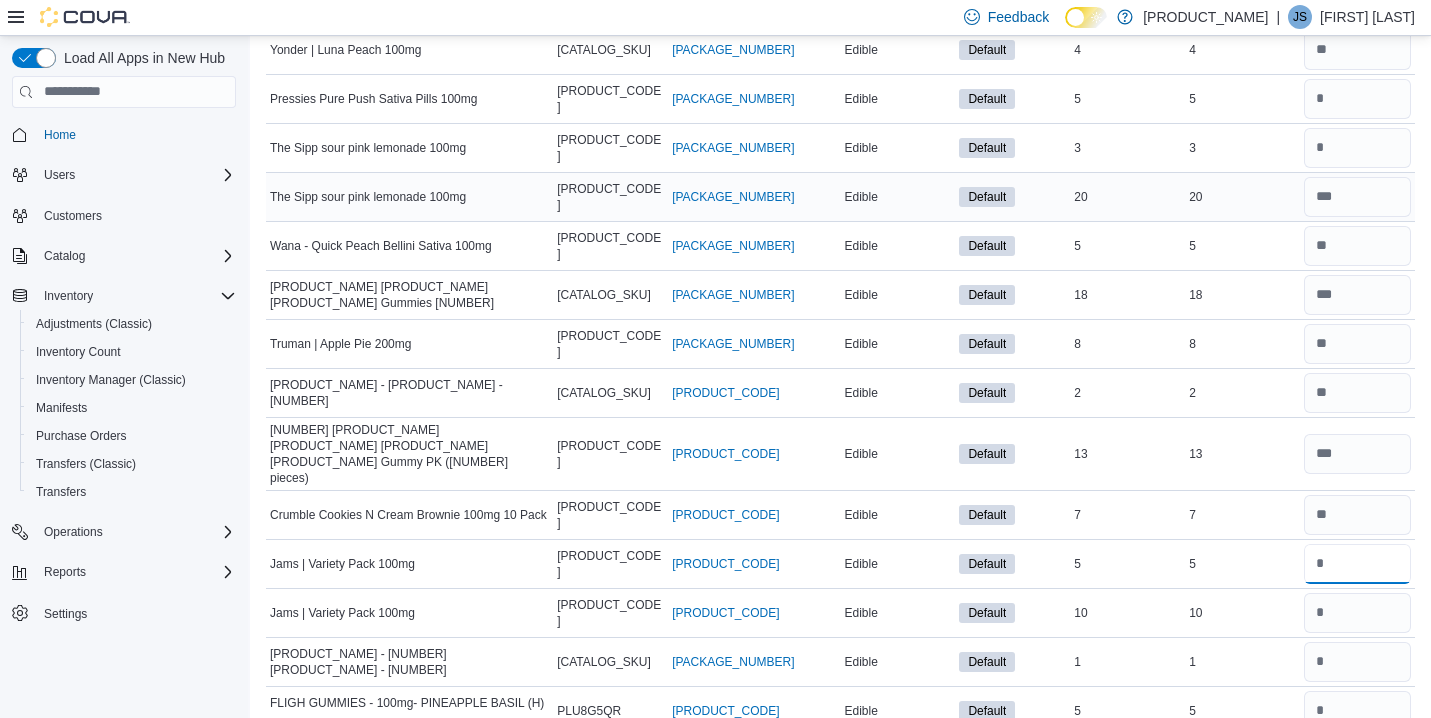 type on "*" 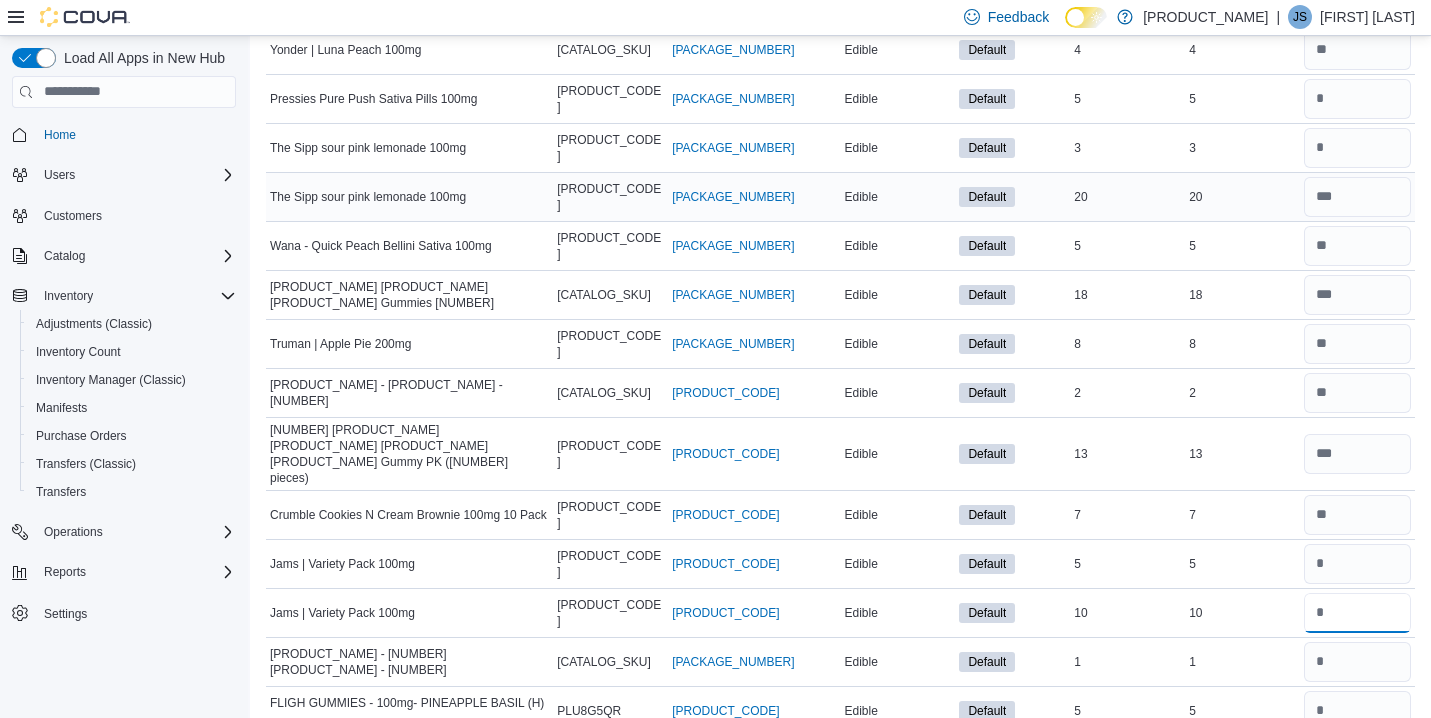 type 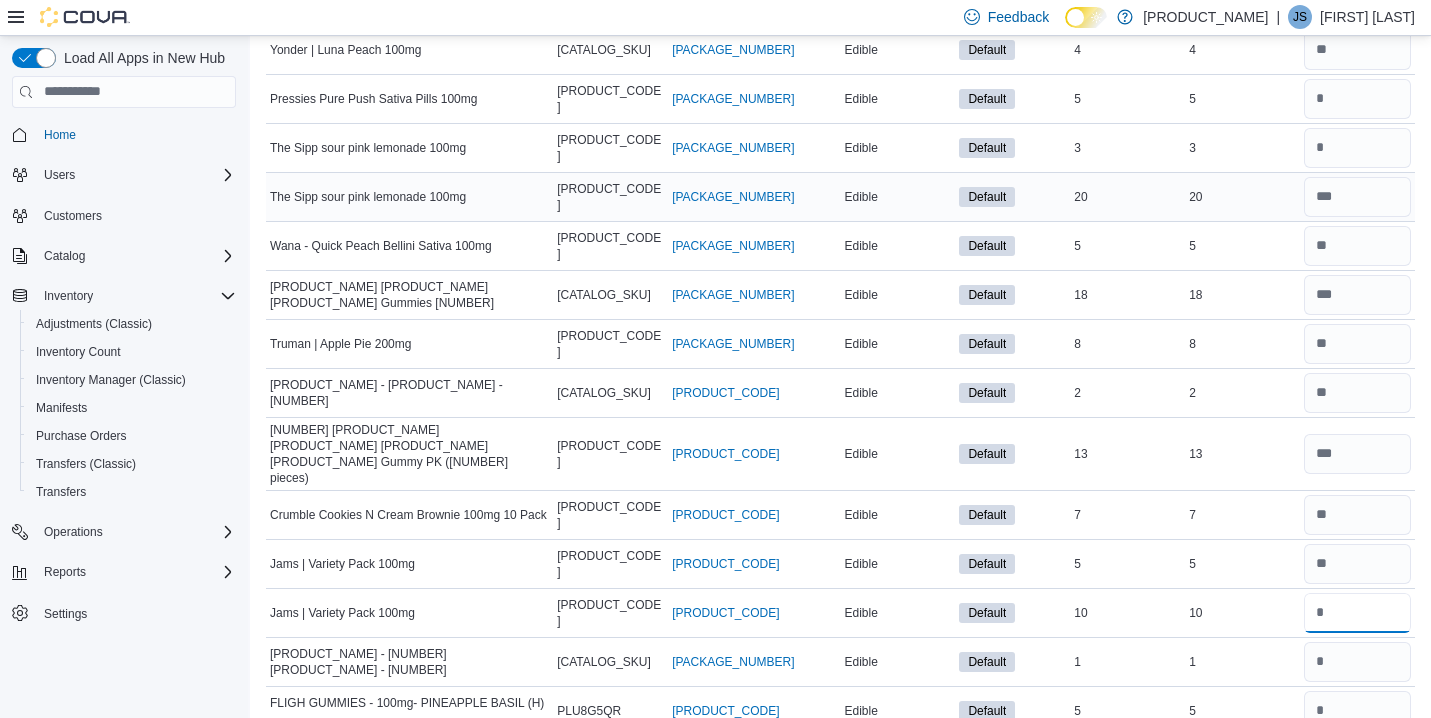 type on "**" 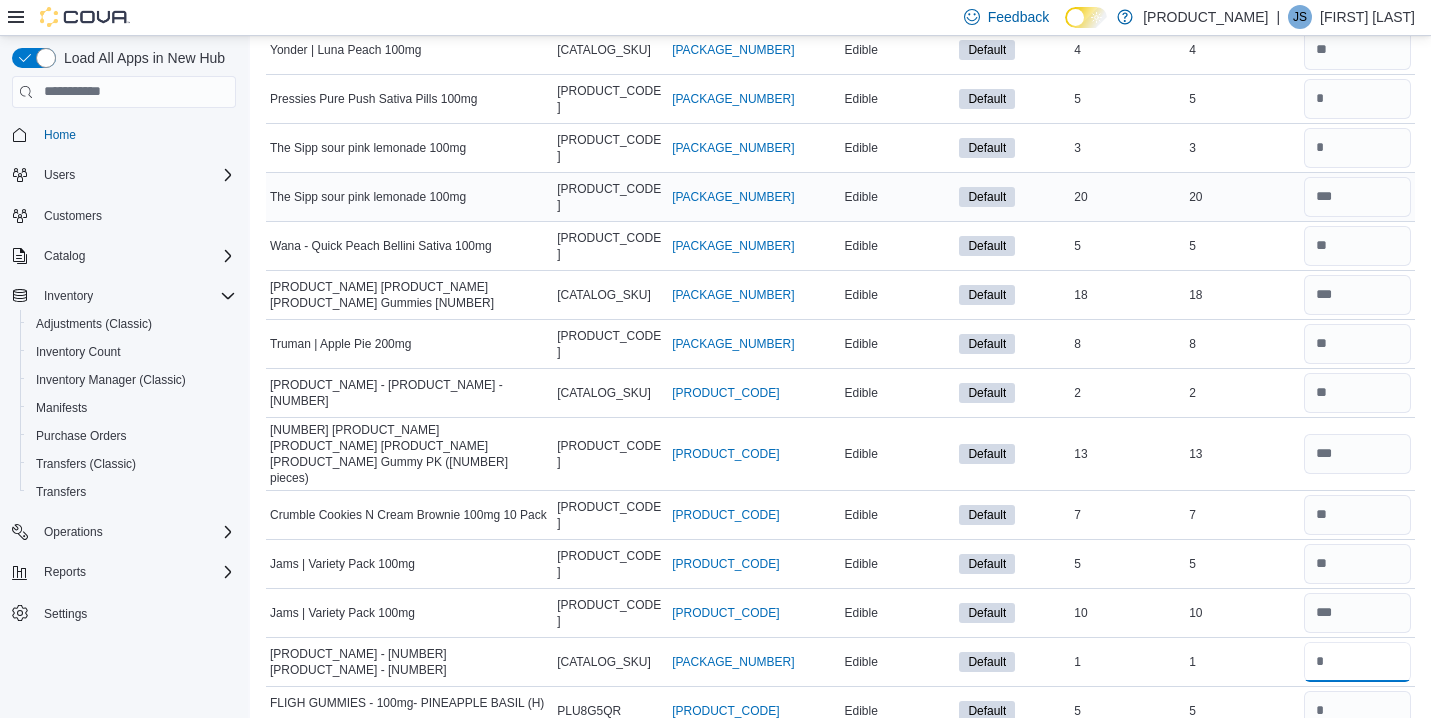 type 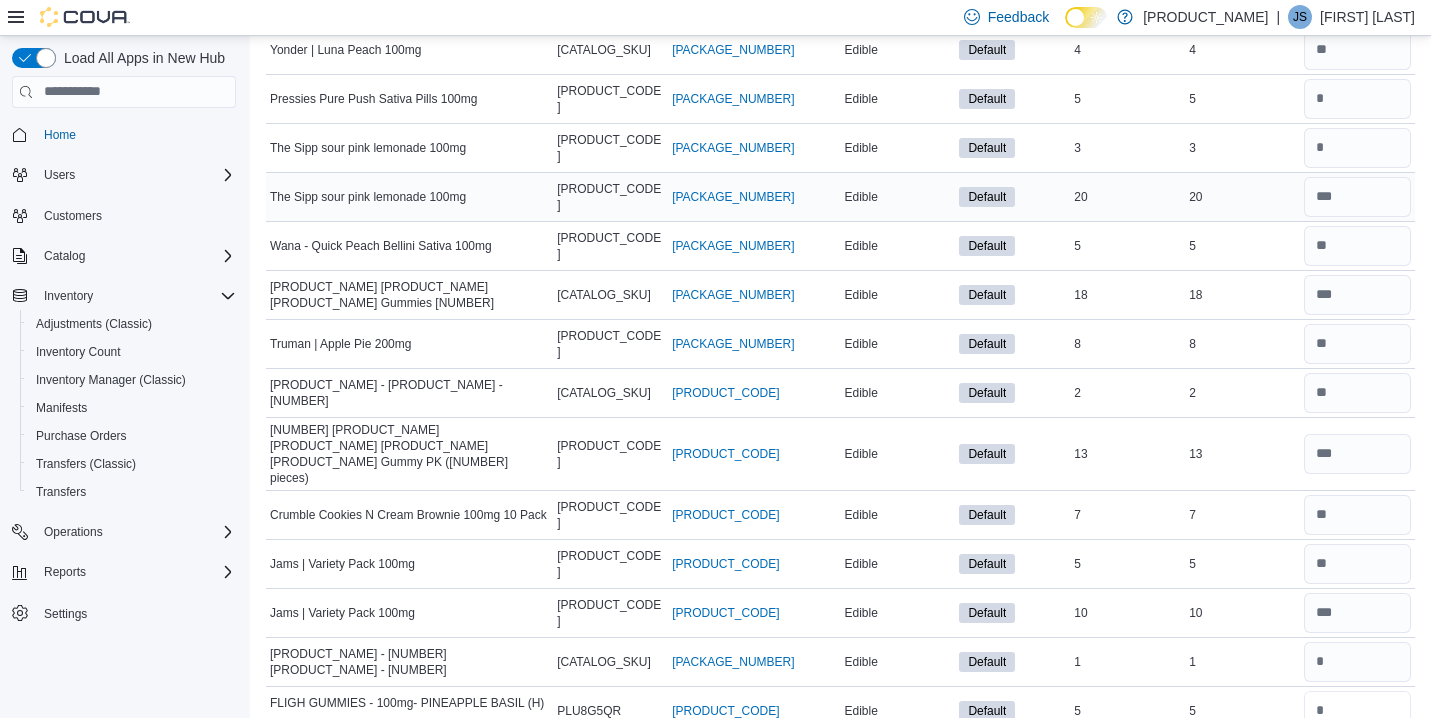type 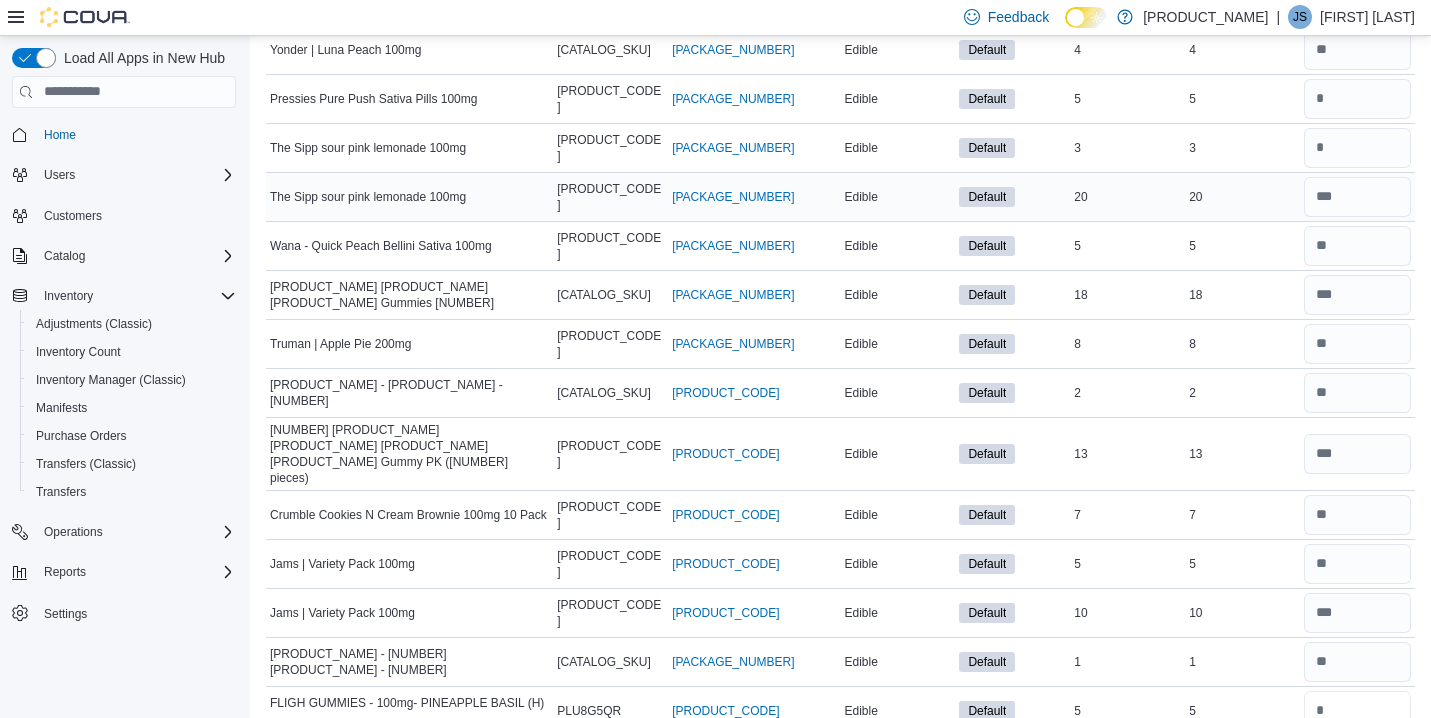 type on "*" 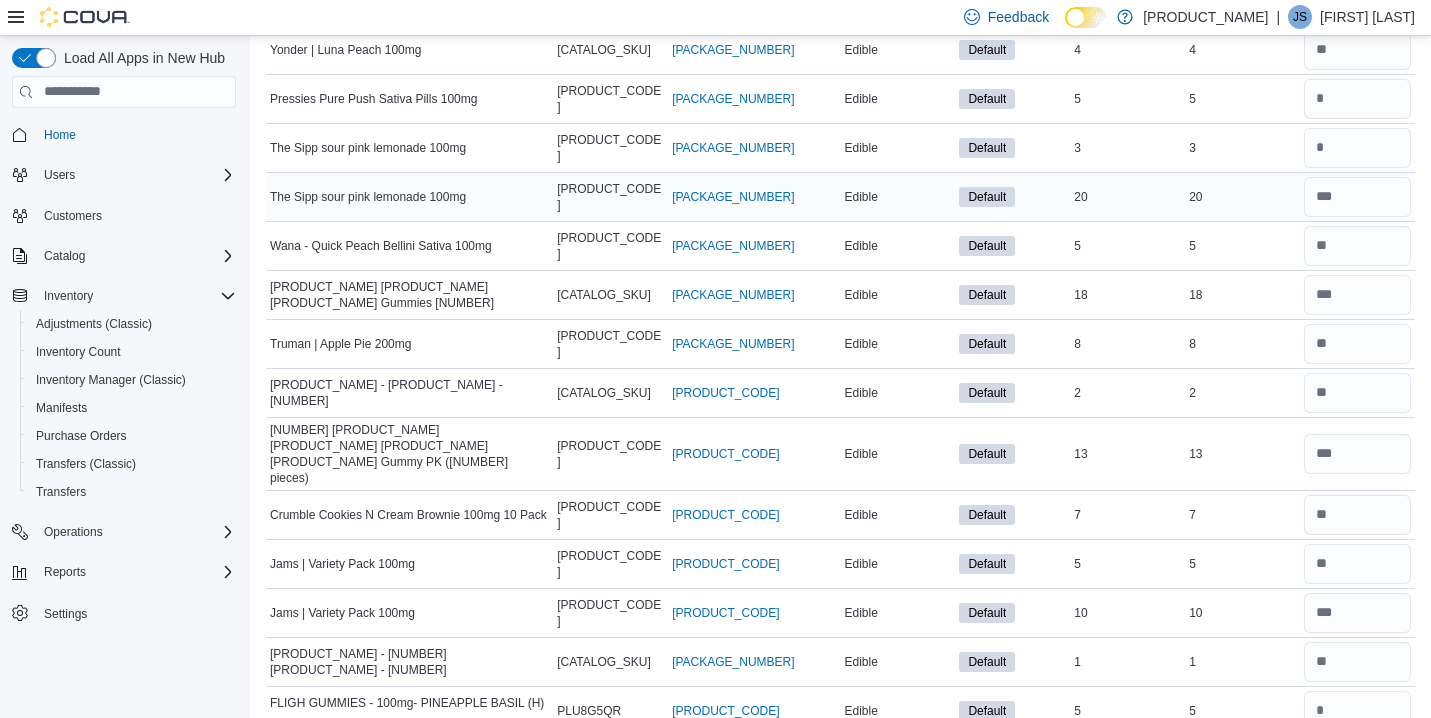 type 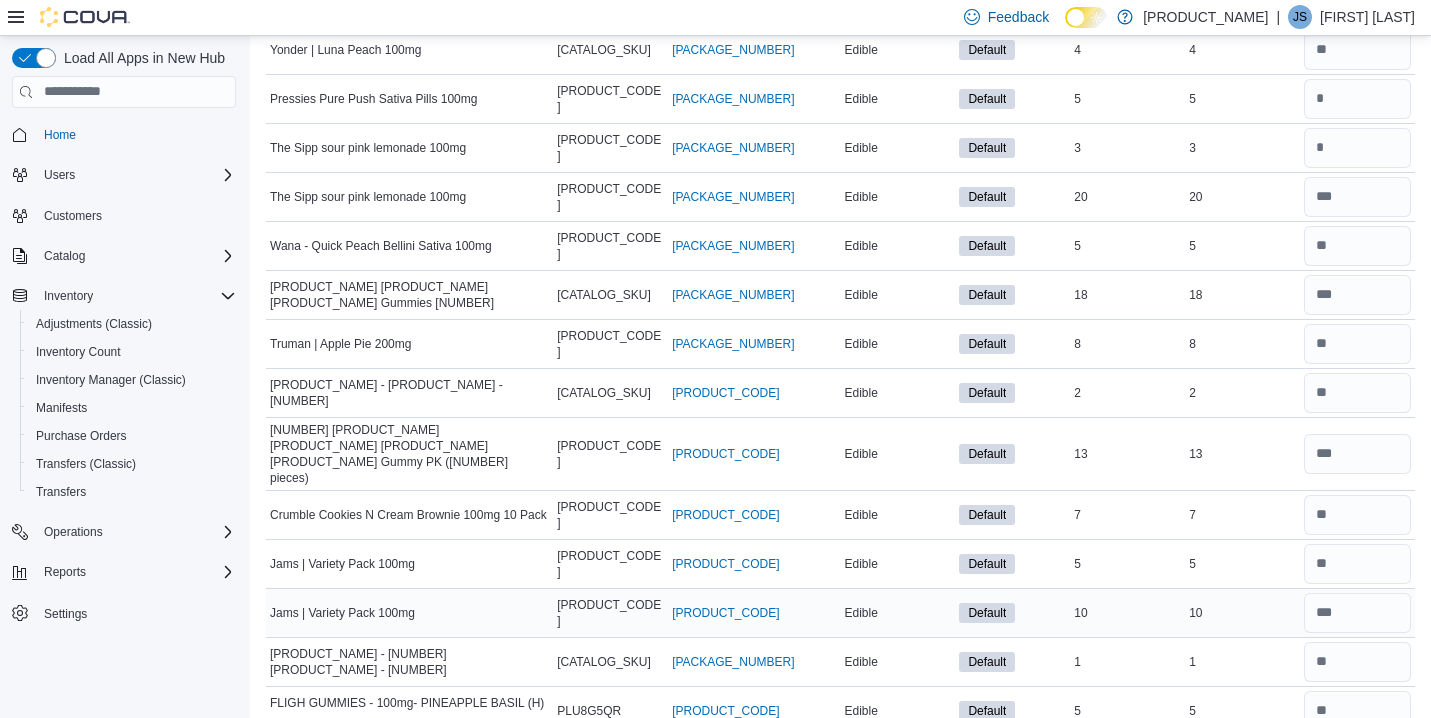 type on "*" 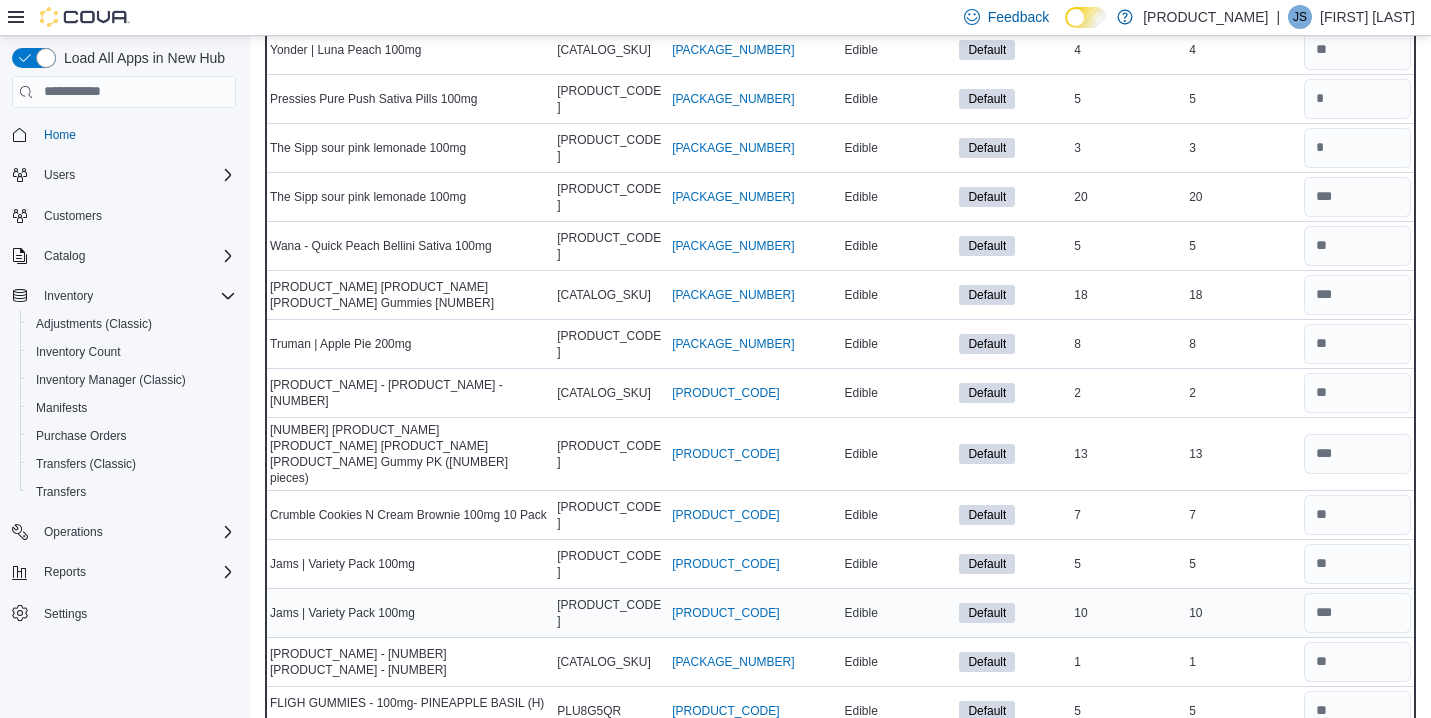 type 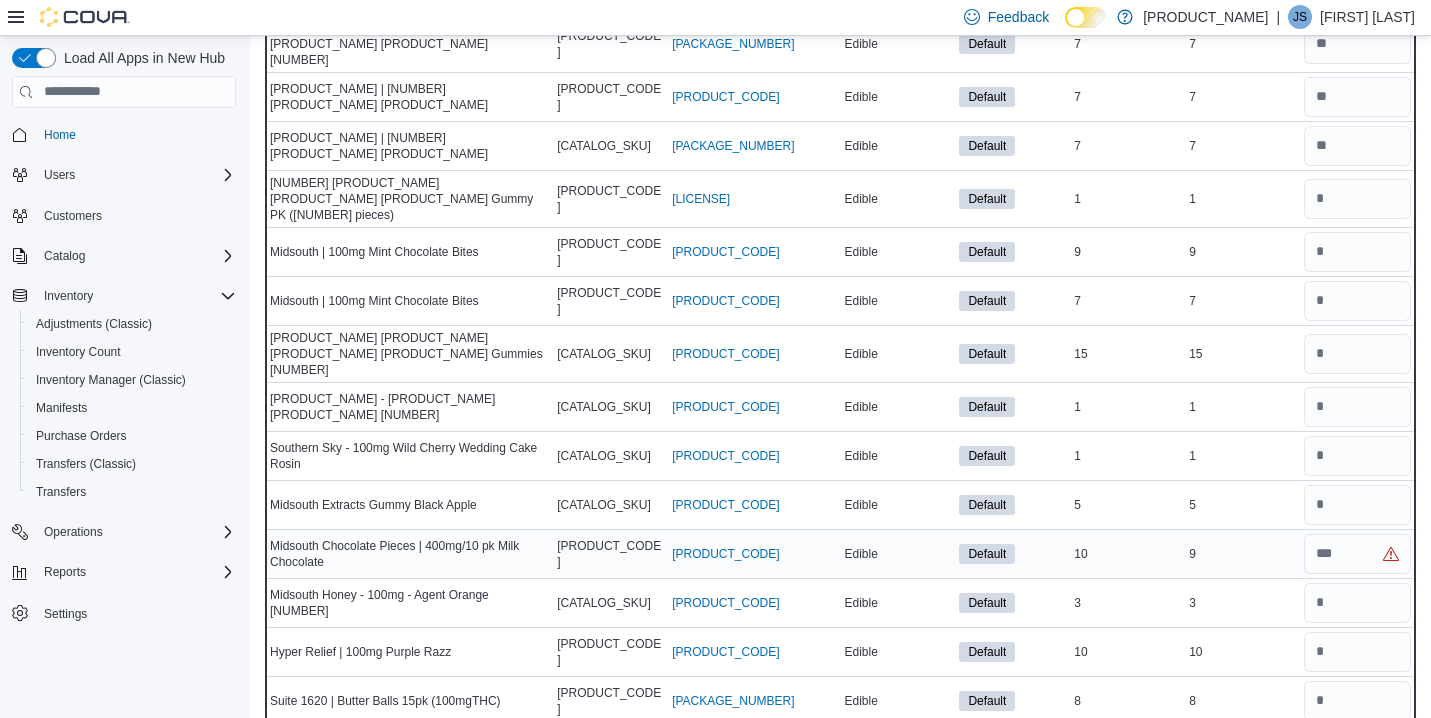 scroll, scrollTop: 8364, scrollLeft: 0, axis: vertical 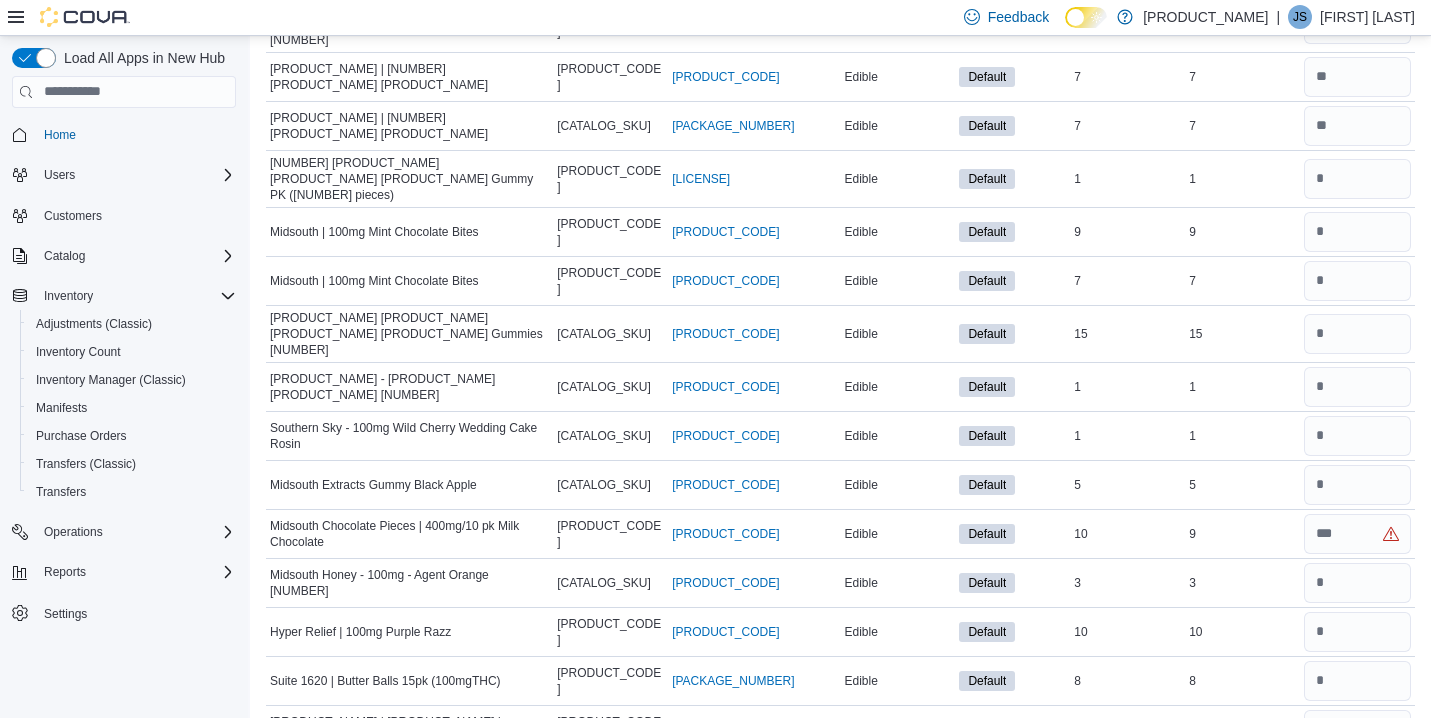click at bounding box center (1357, 877) 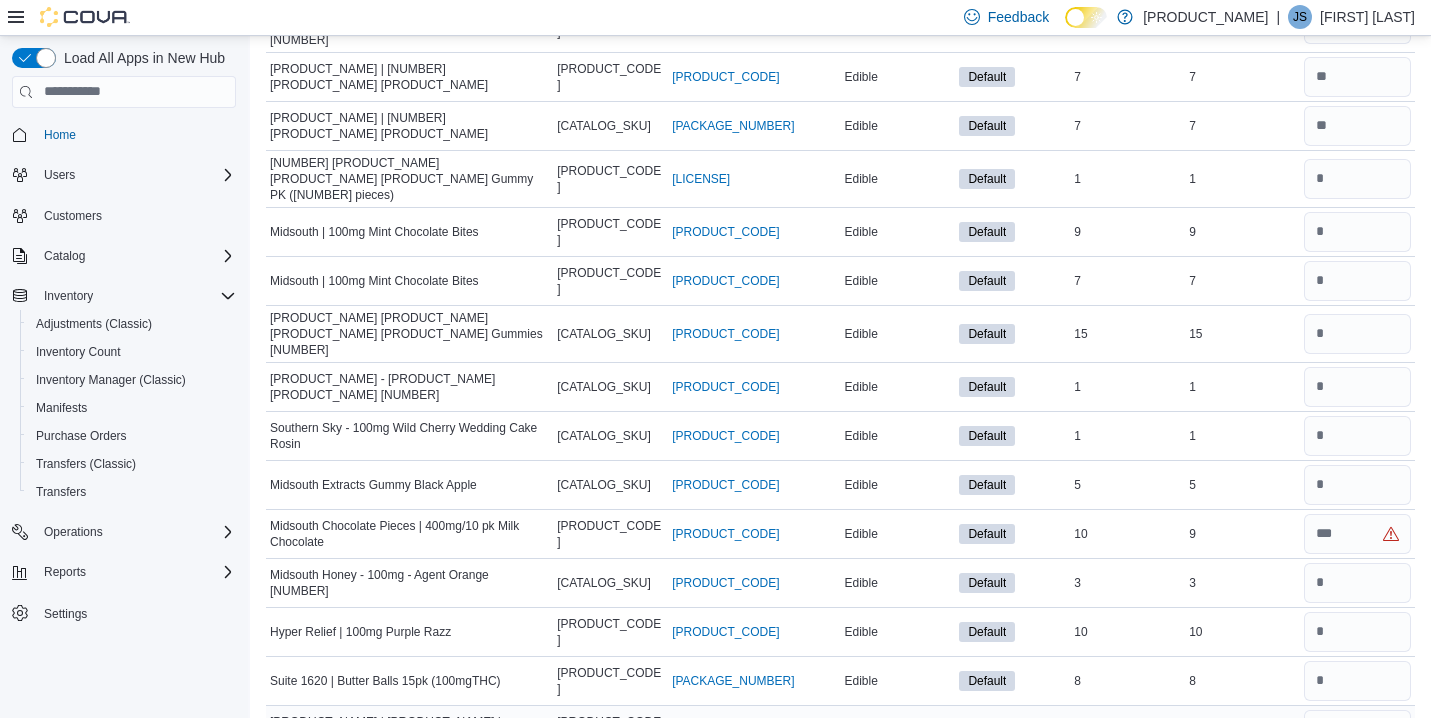 type on "*" 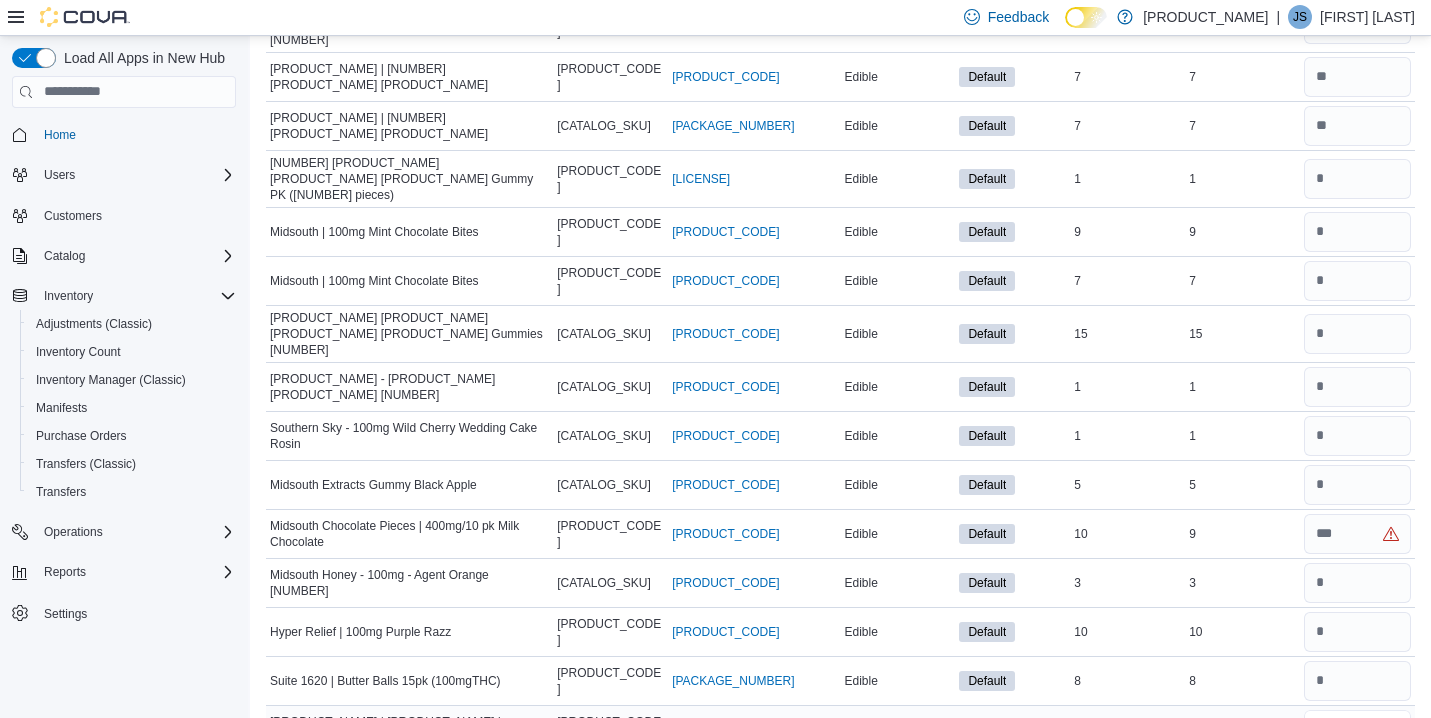 click at bounding box center (1357, 730) 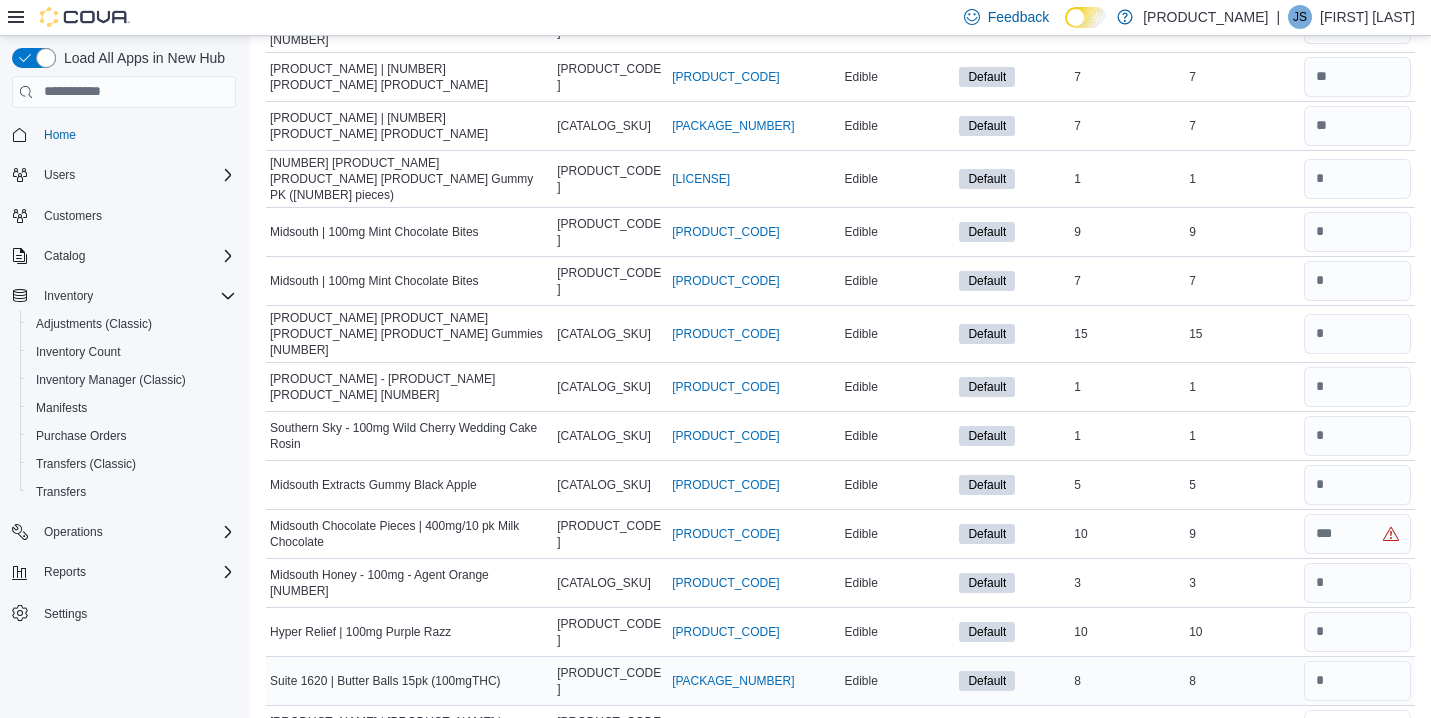 type on "*" 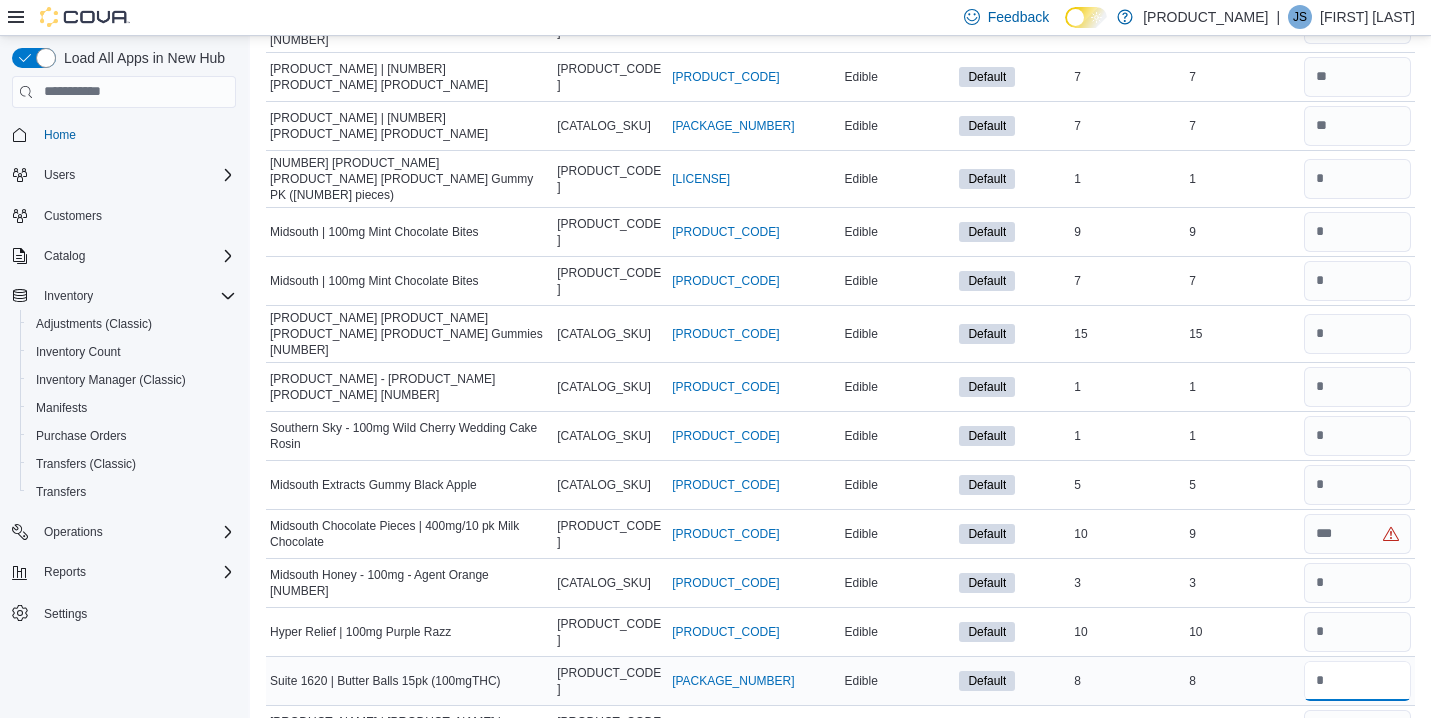 type 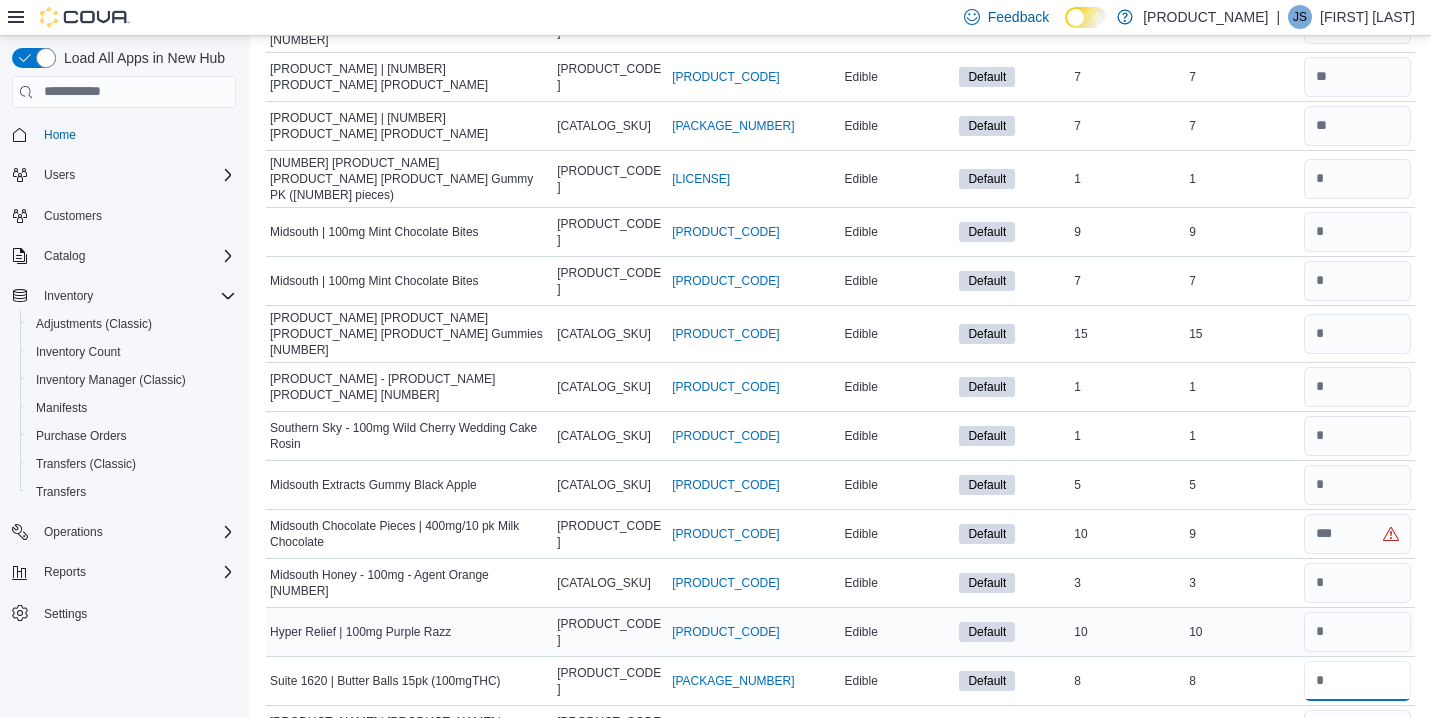 type 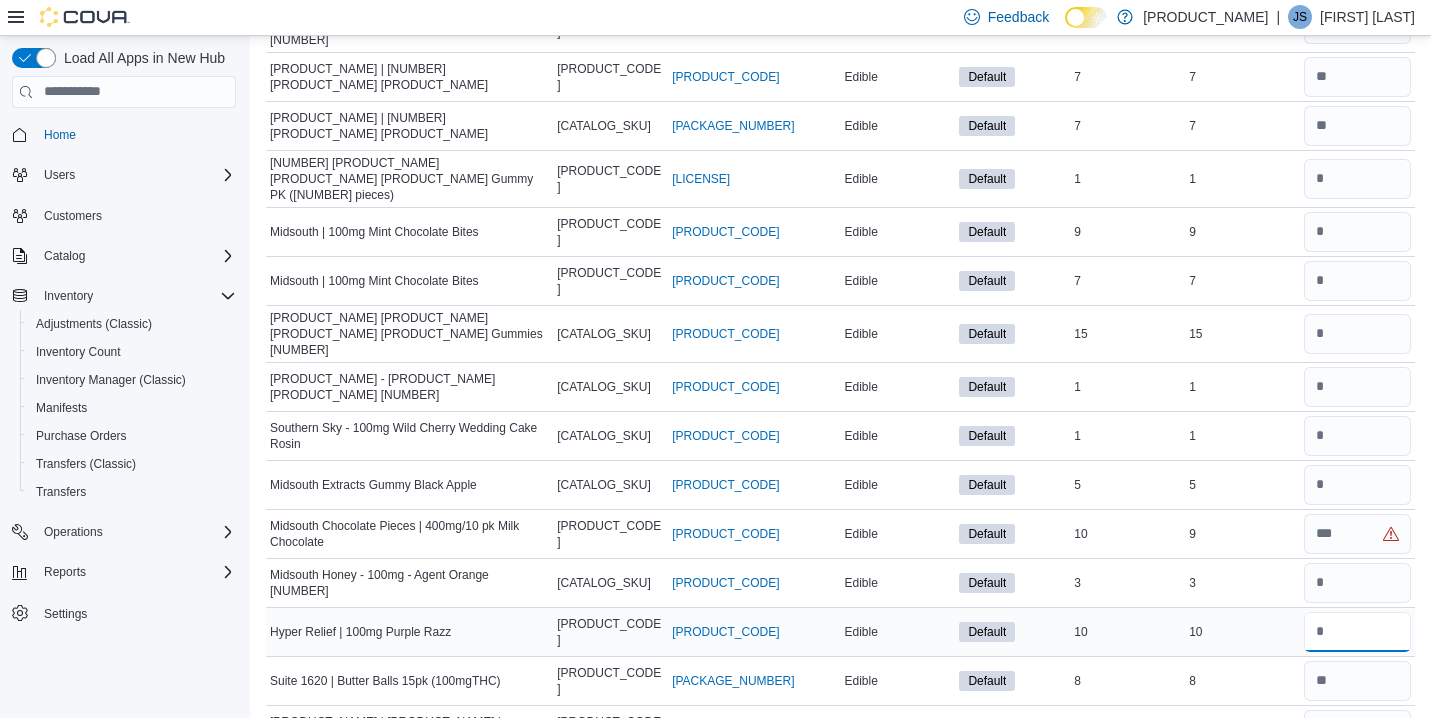 click at bounding box center (1357, 632) 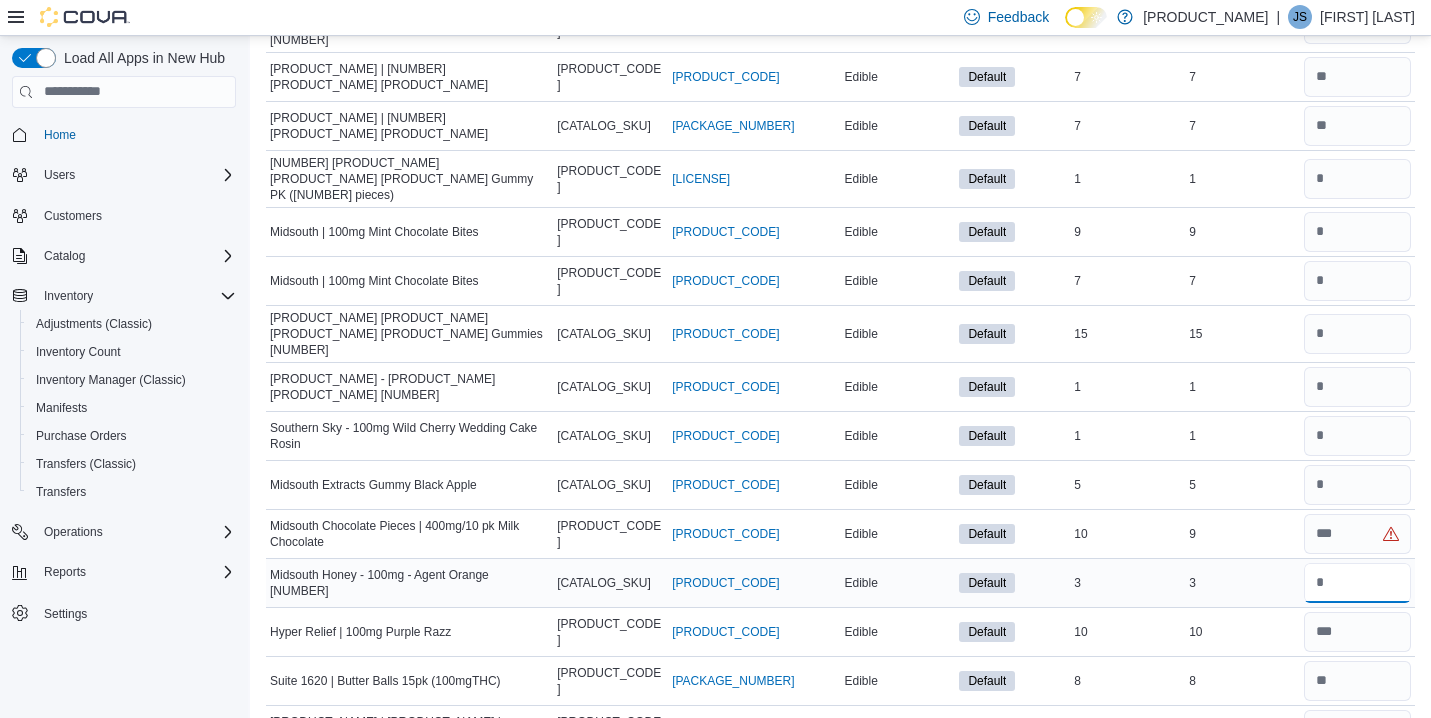 click at bounding box center (1357, 583) 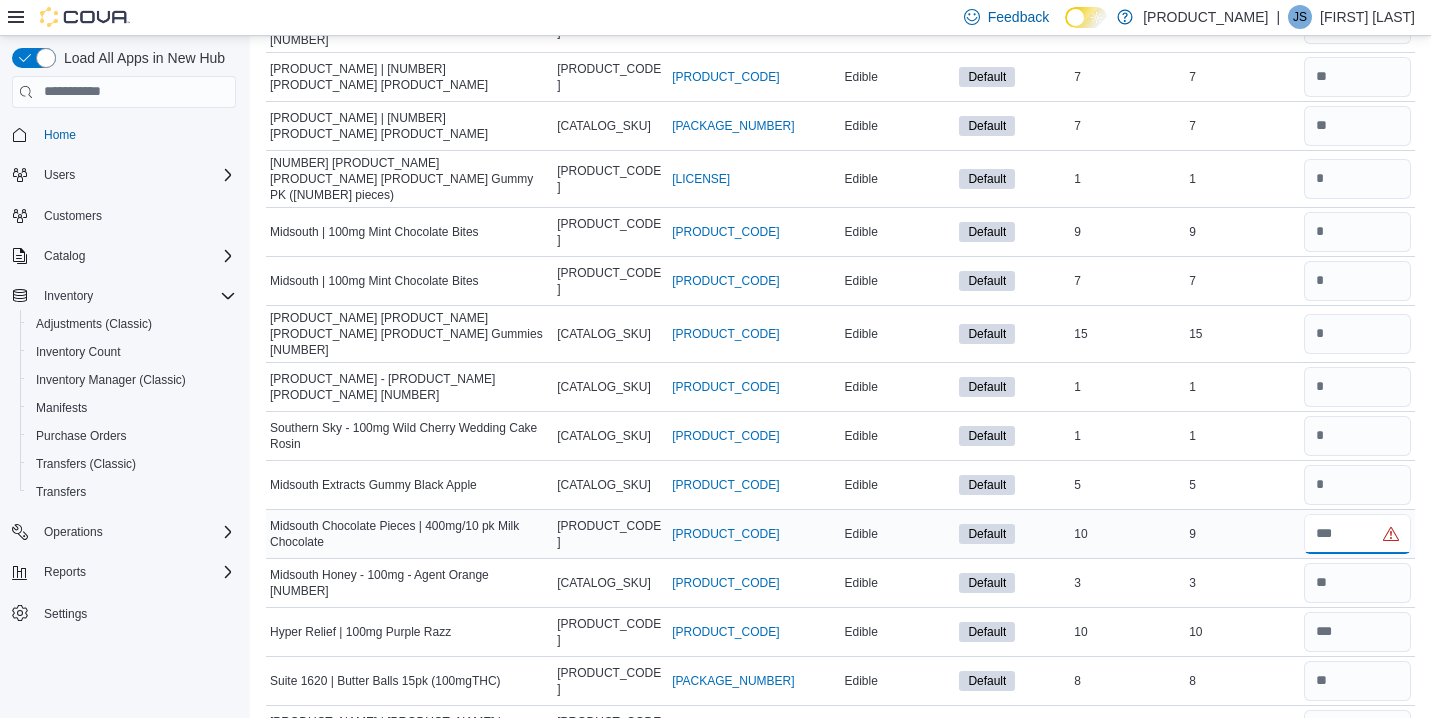 click at bounding box center [1357, 534] 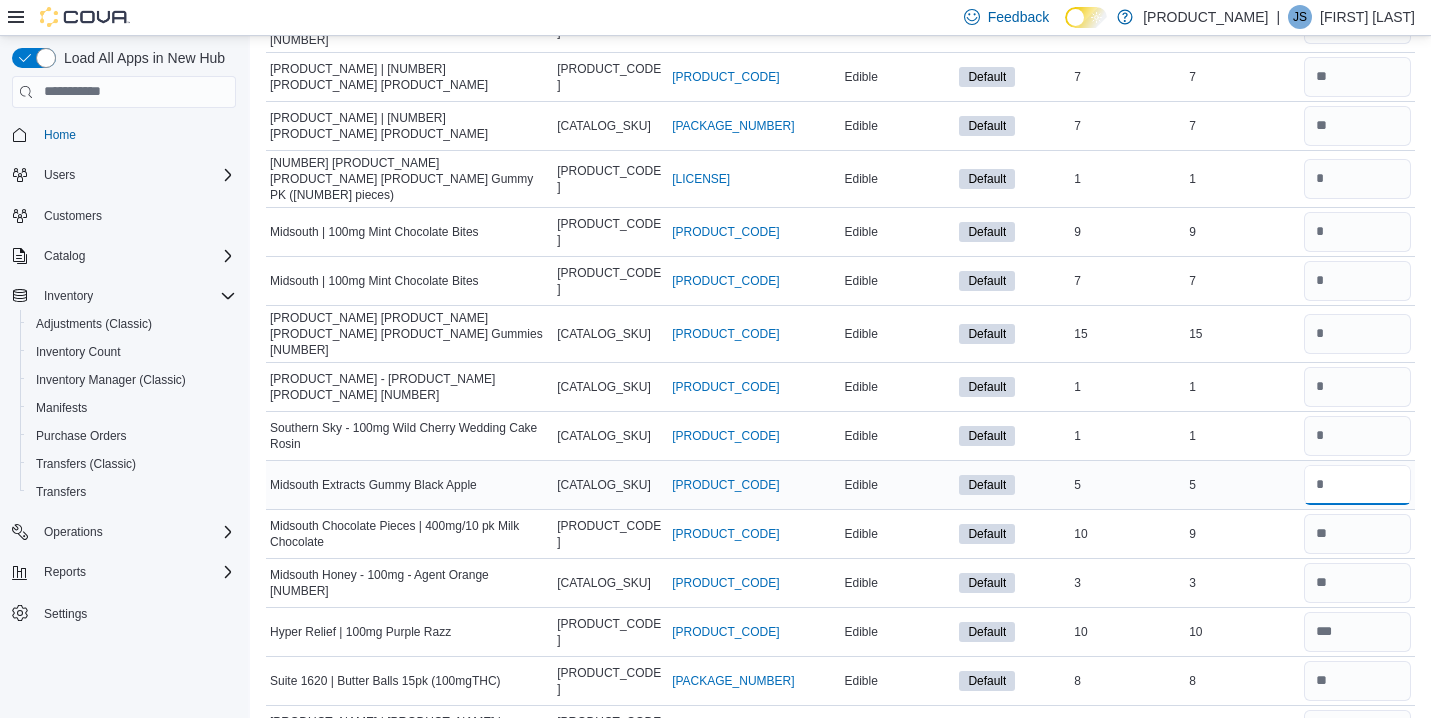 click at bounding box center (1357, 485) 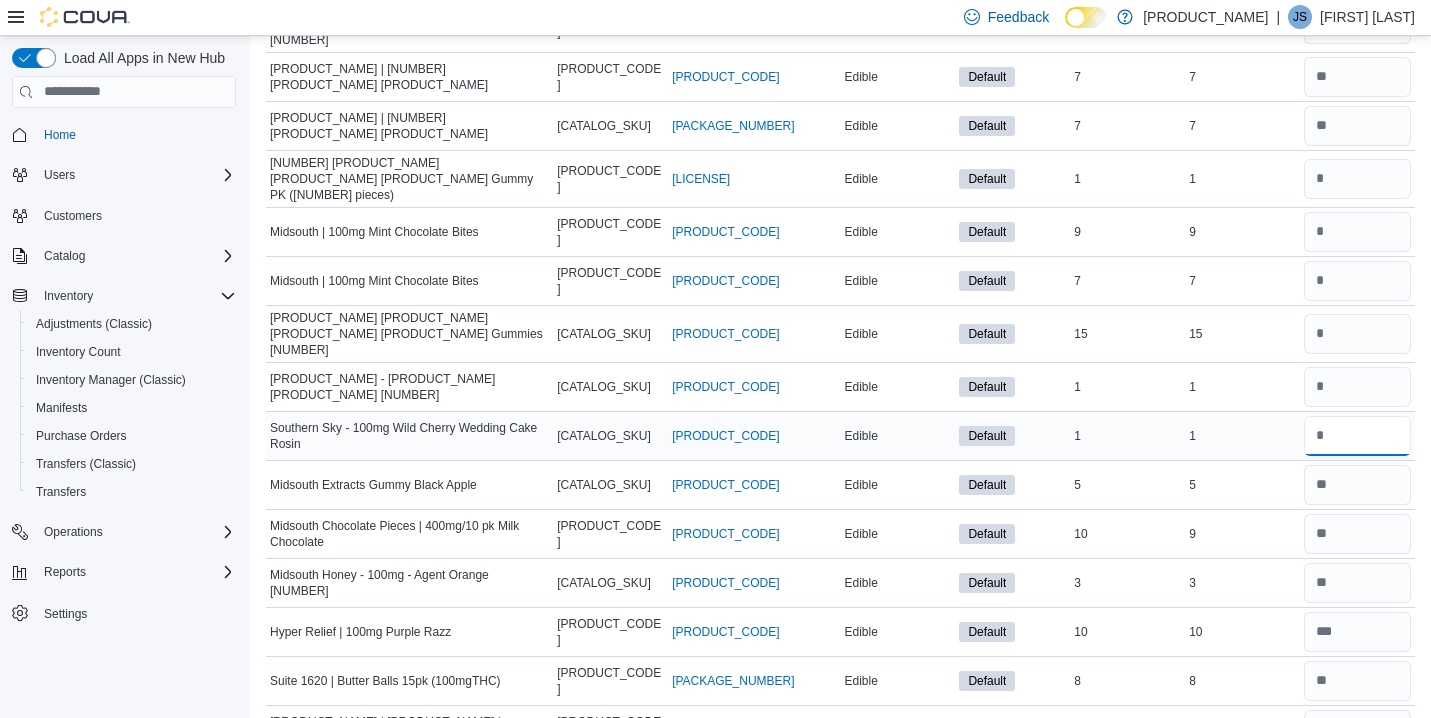 click at bounding box center (1357, 436) 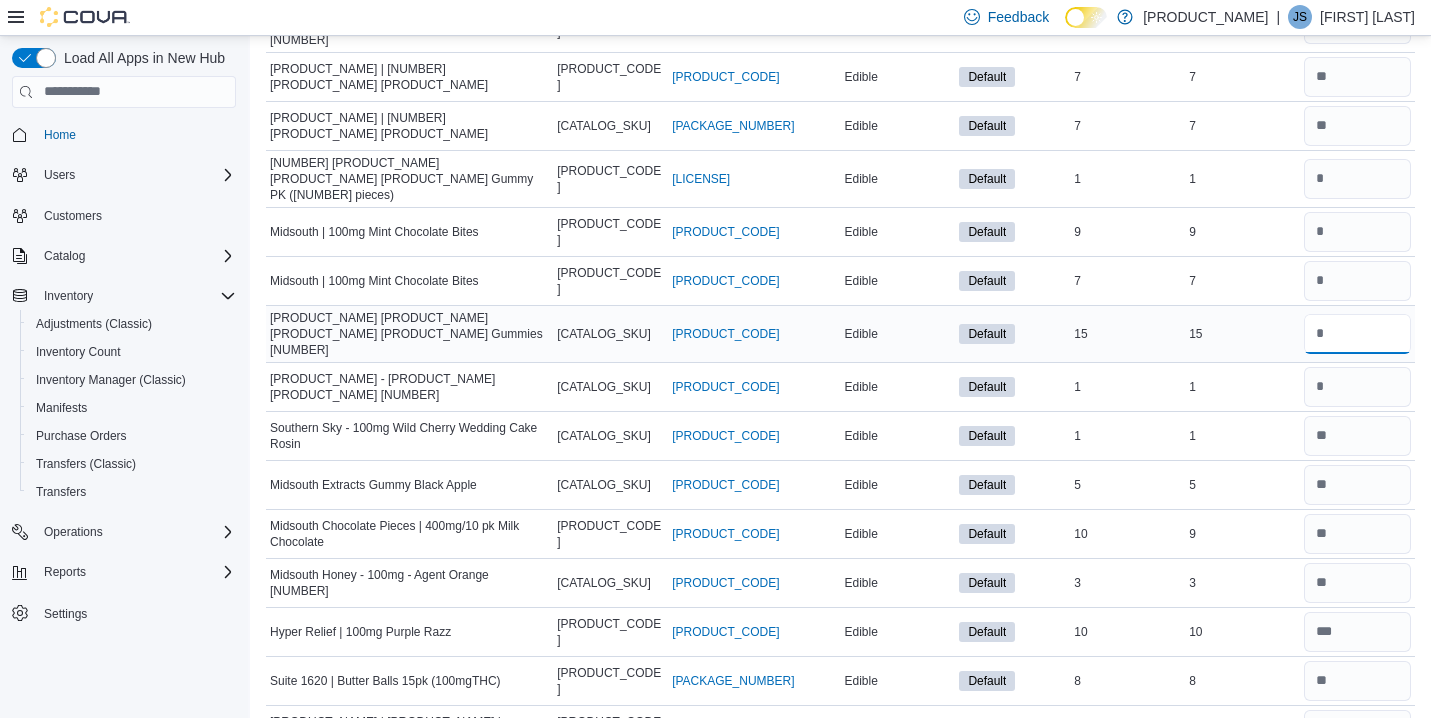click at bounding box center [1357, 334] 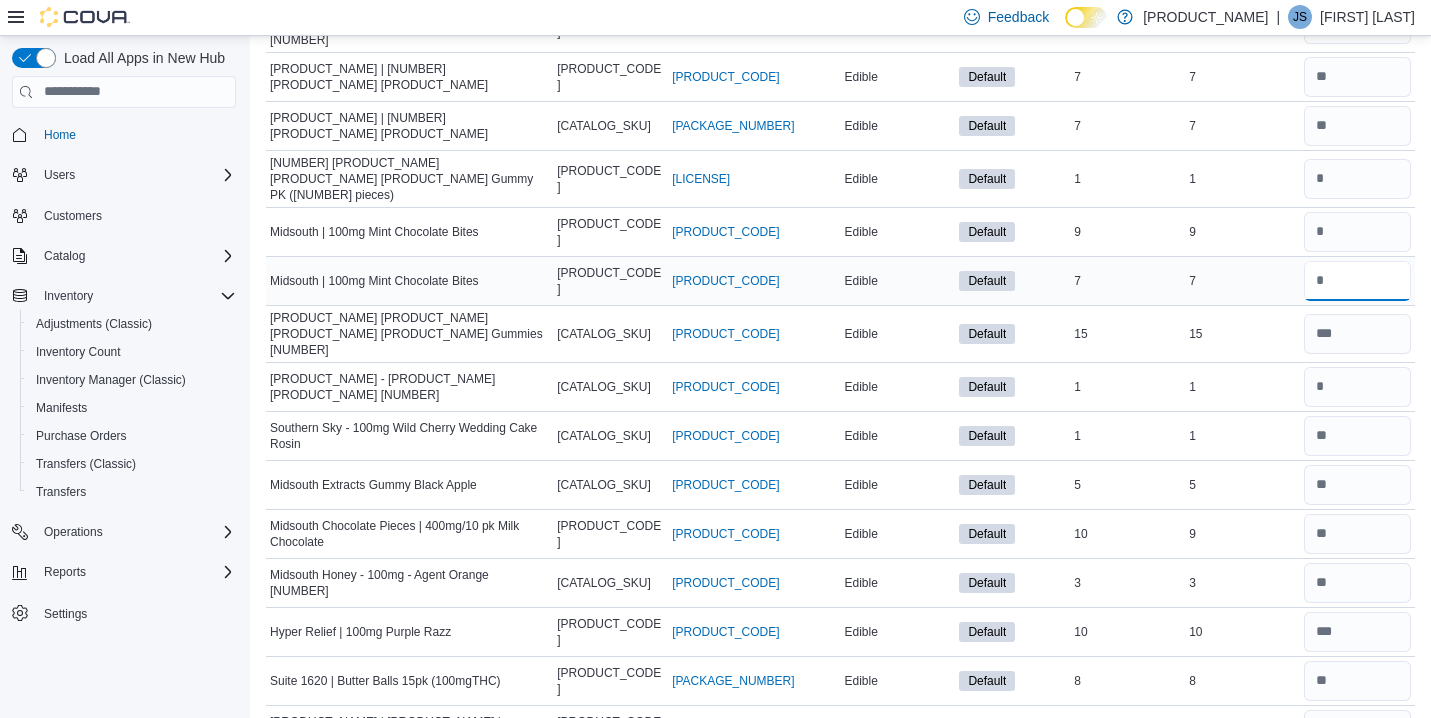 click at bounding box center [1357, 281] 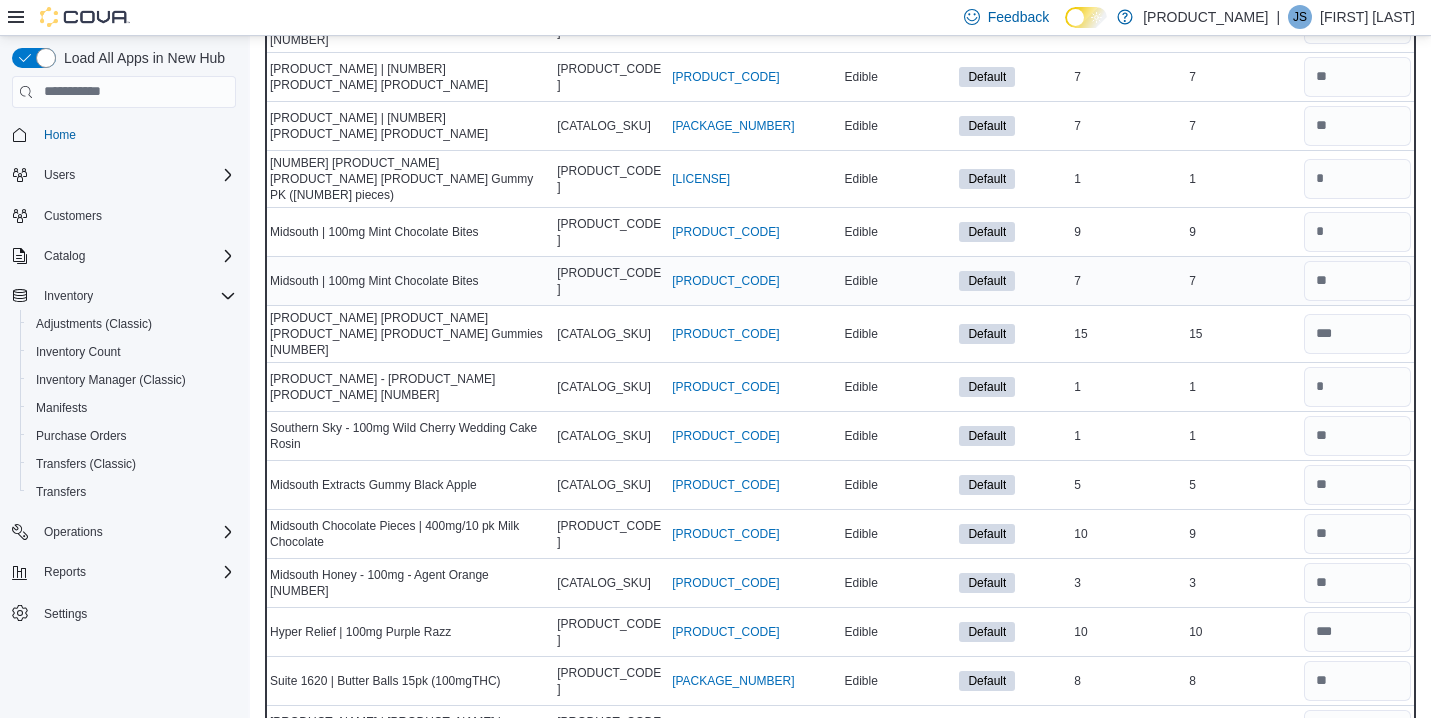 click on "7" at bounding box center [1242, 281] 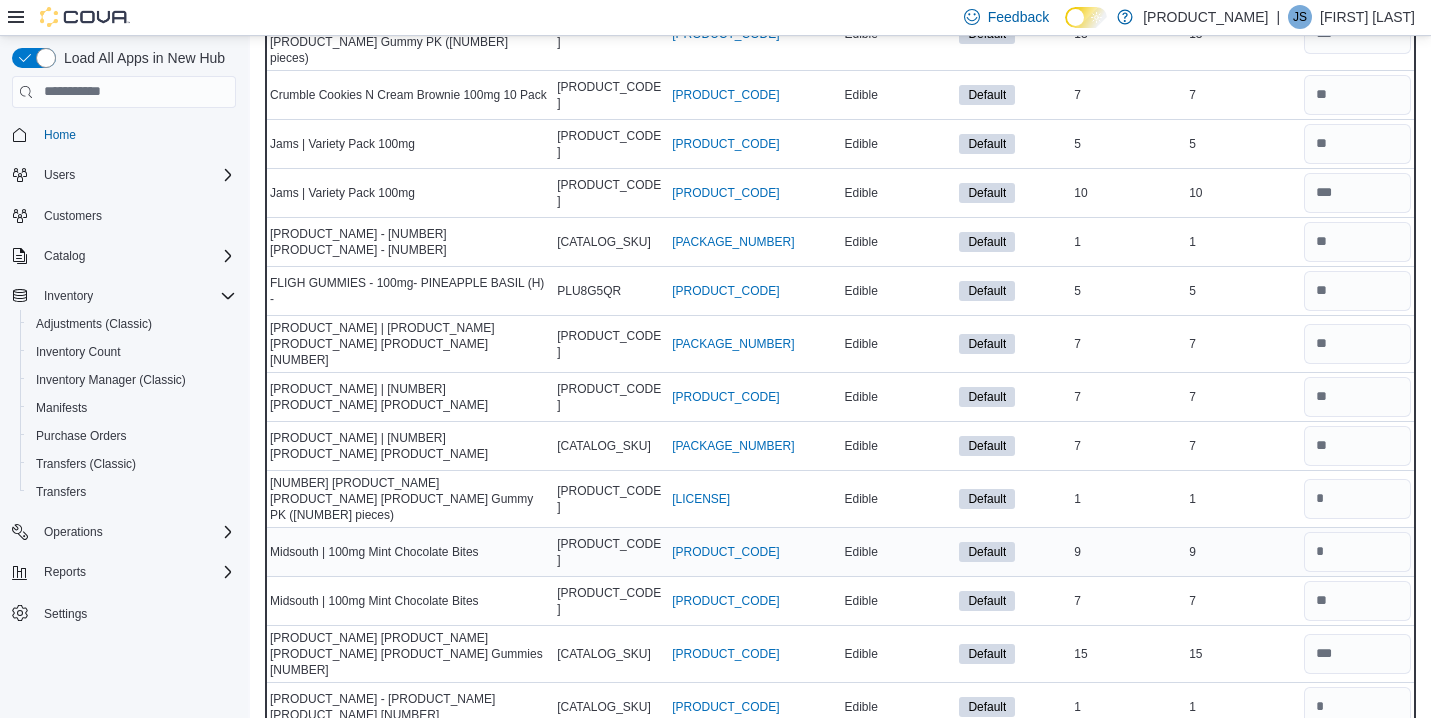 scroll, scrollTop: 7964, scrollLeft: 0, axis: vertical 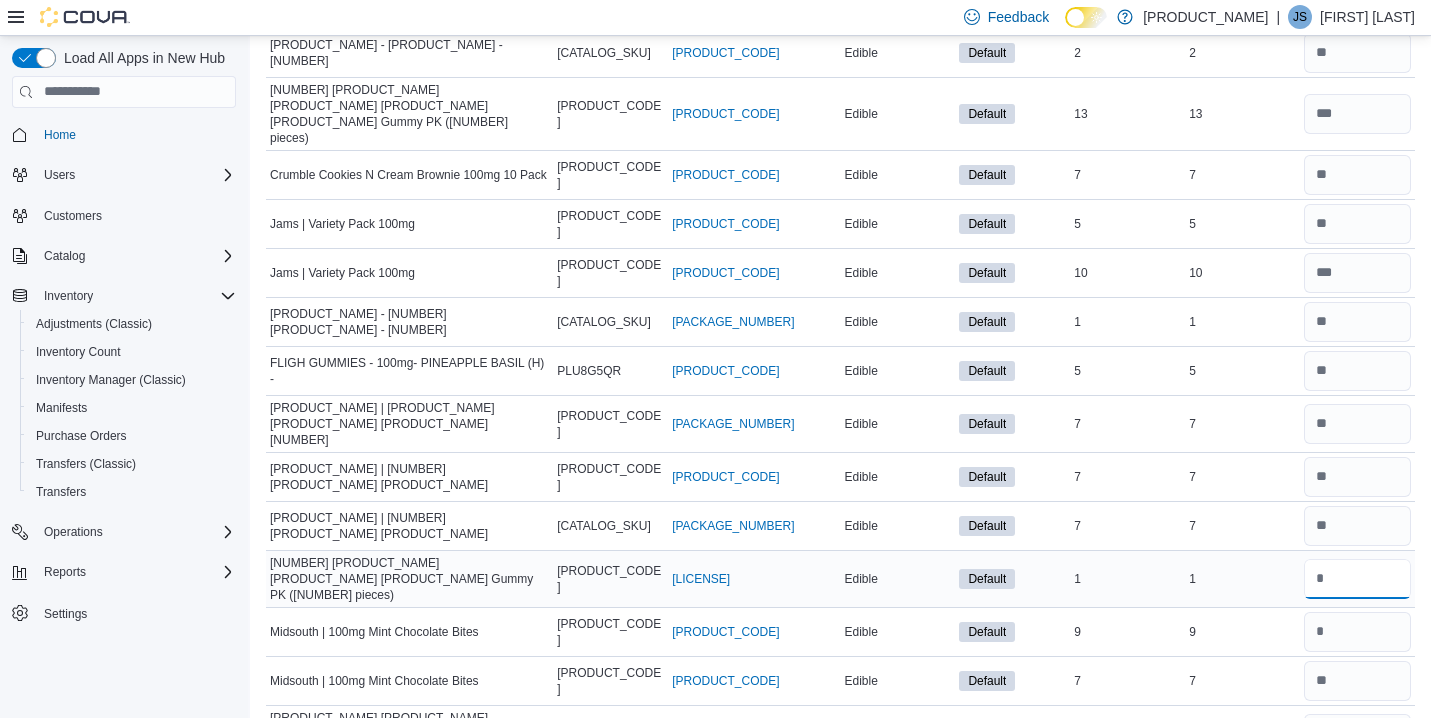 click at bounding box center [1357, 579] 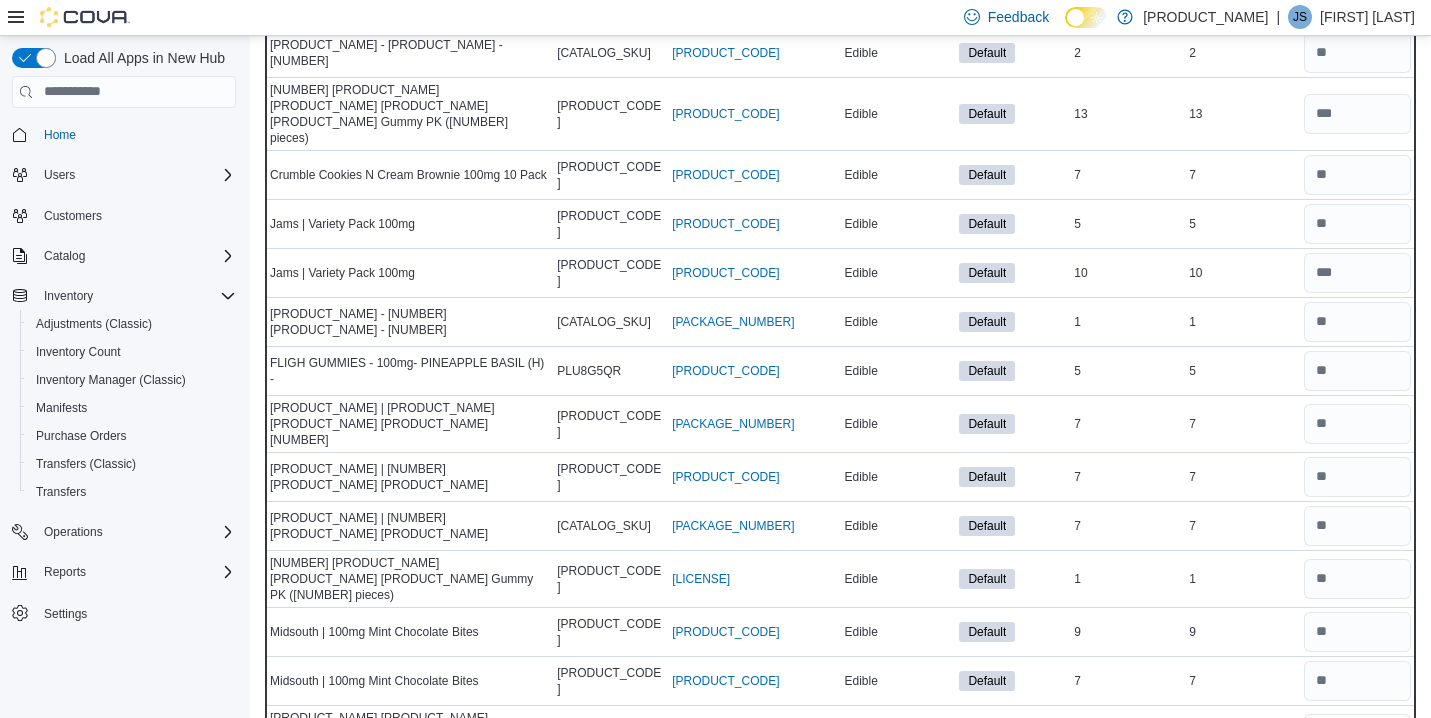 click on "Real Time Stock 1" at bounding box center (1242, 786) 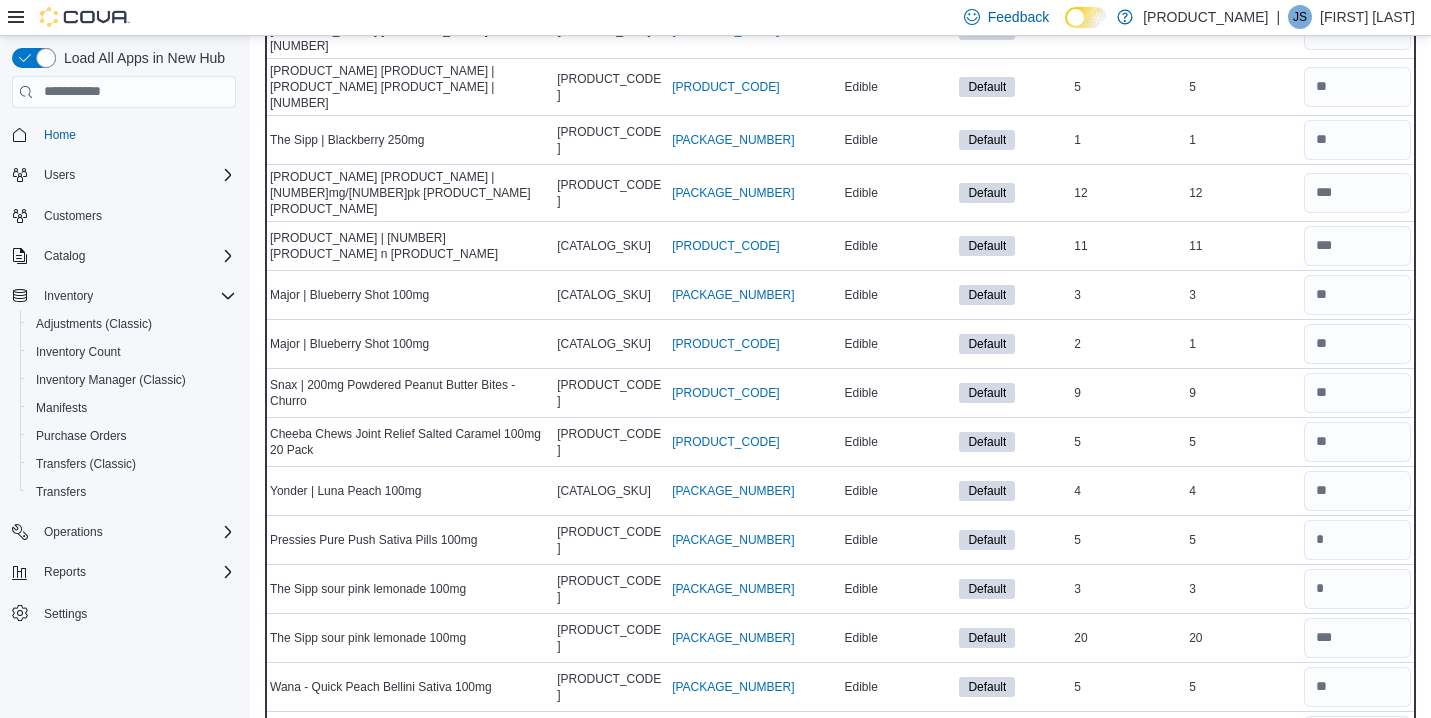 scroll, scrollTop: 7124, scrollLeft: 0, axis: vertical 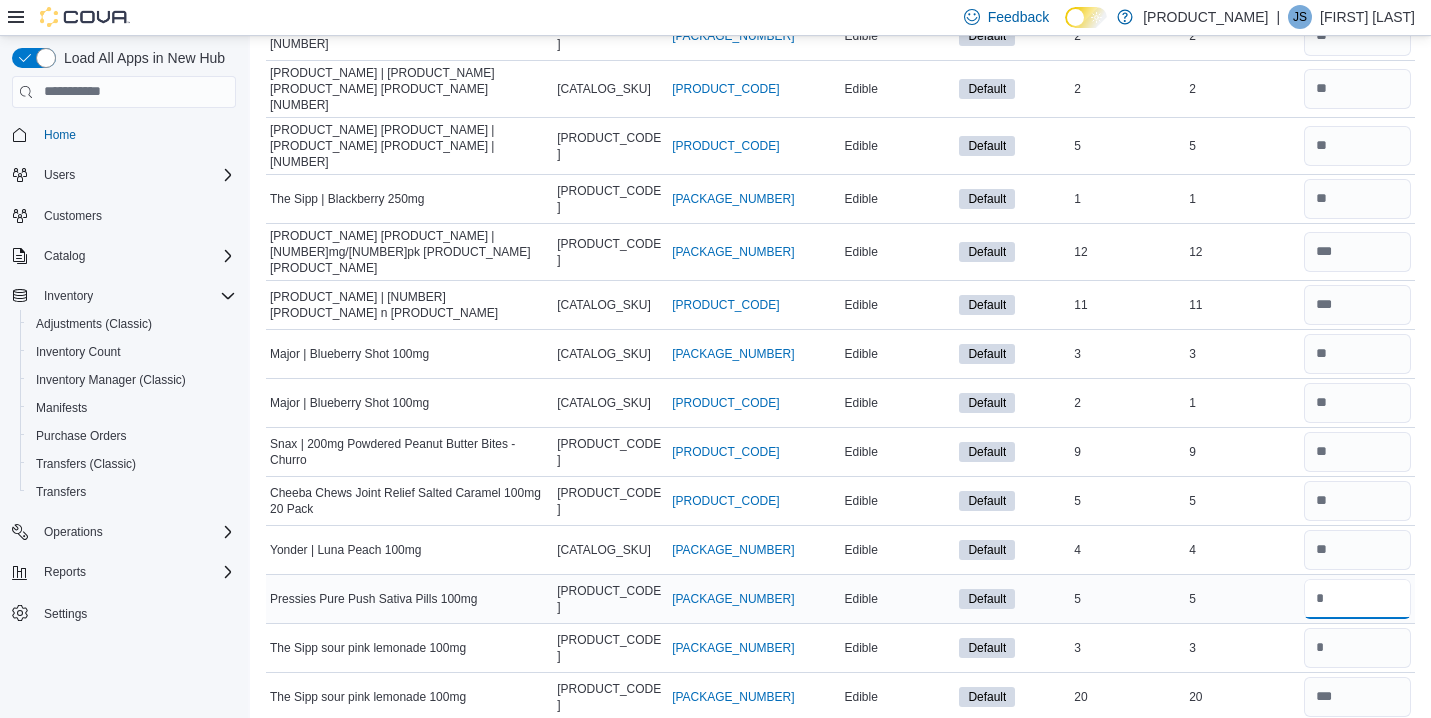 click at bounding box center (1357, 599) 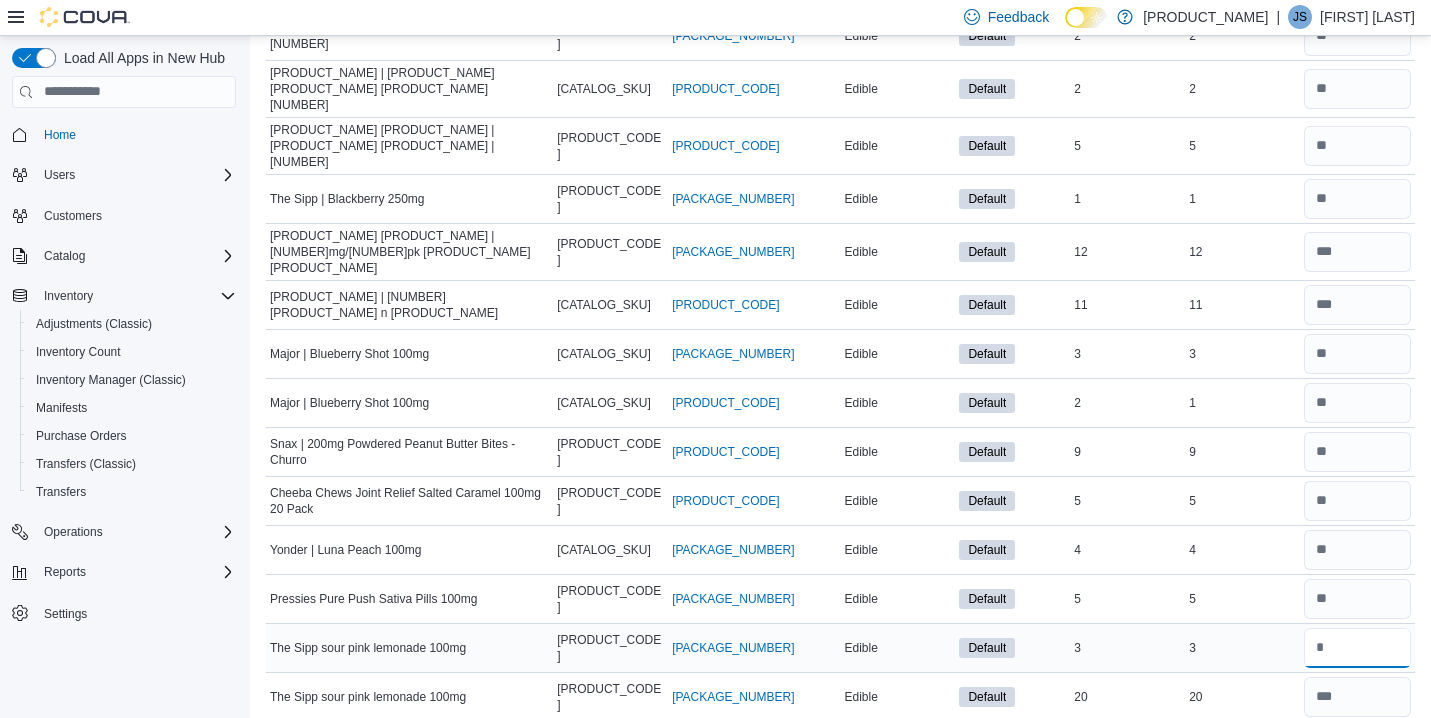 click at bounding box center [1357, 648] 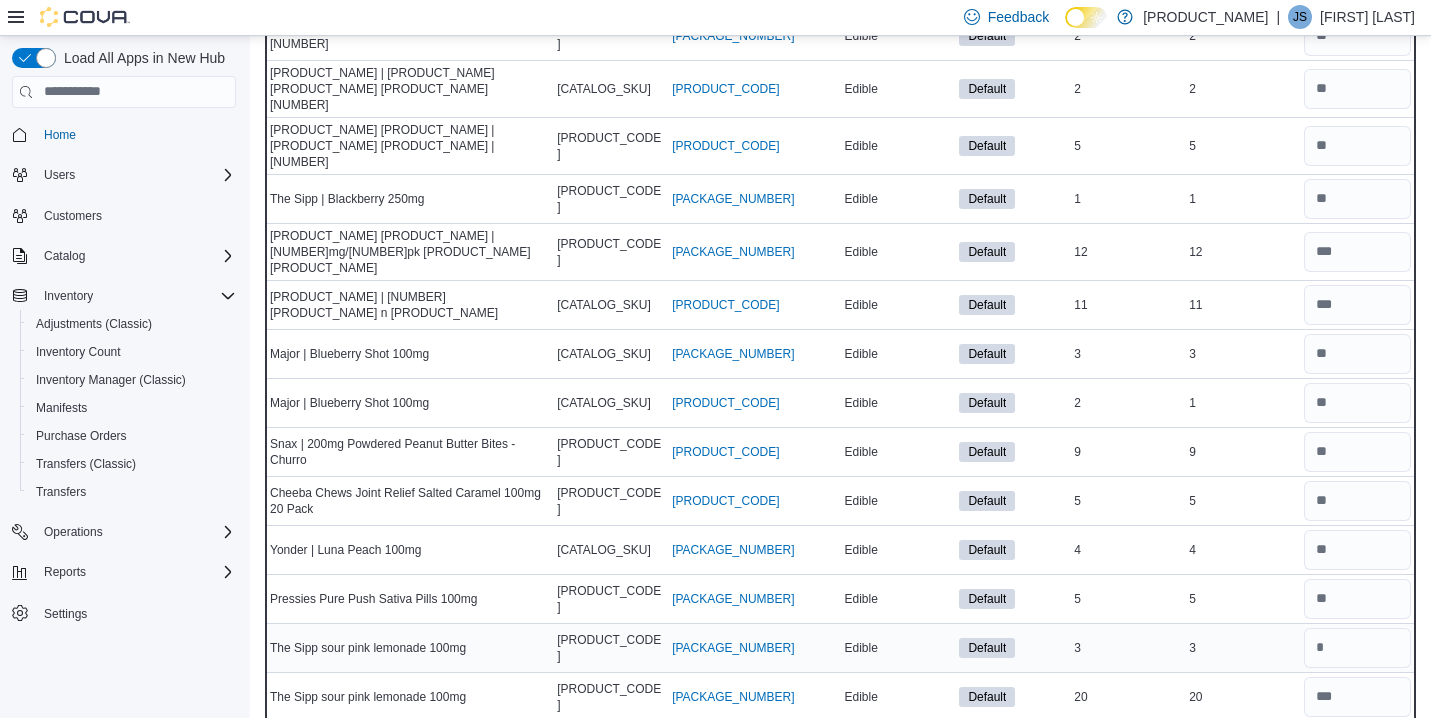 click on "3" at bounding box center (1242, 648) 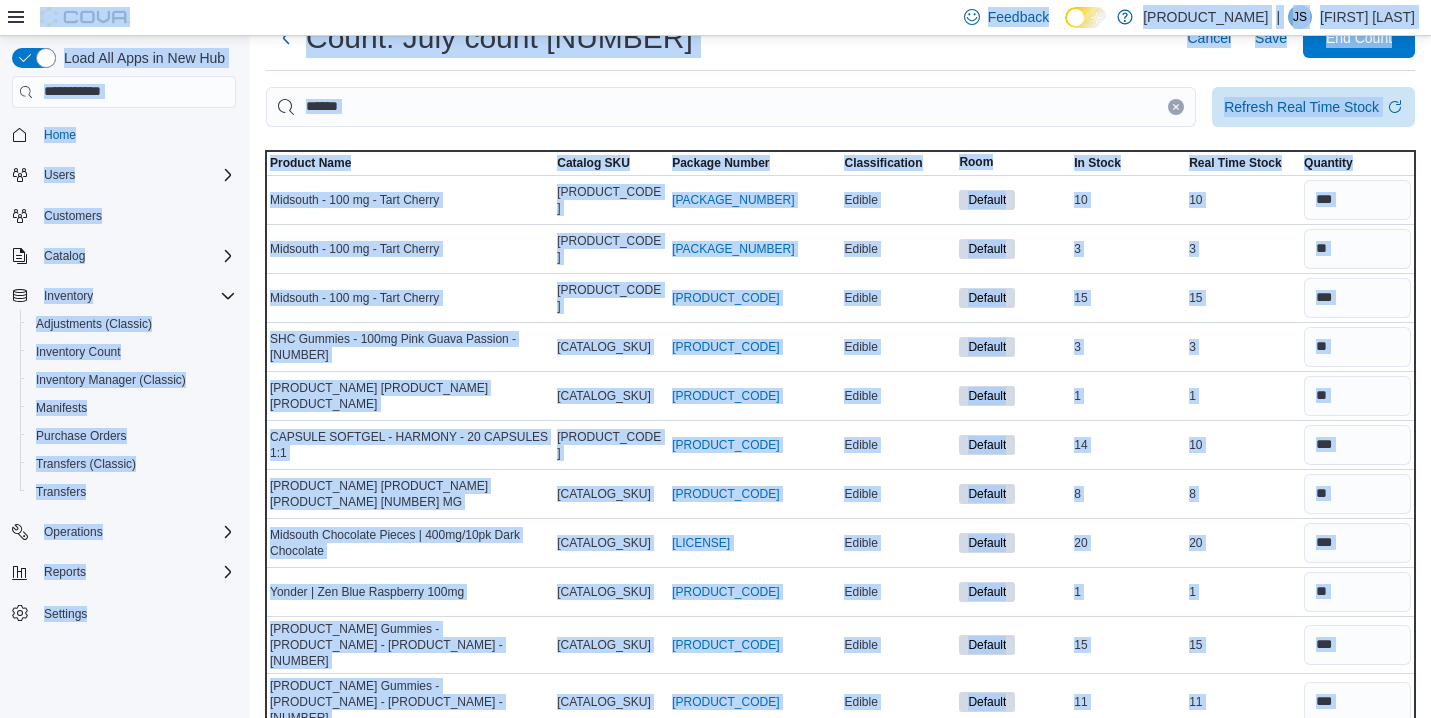scroll, scrollTop: 0, scrollLeft: 0, axis: both 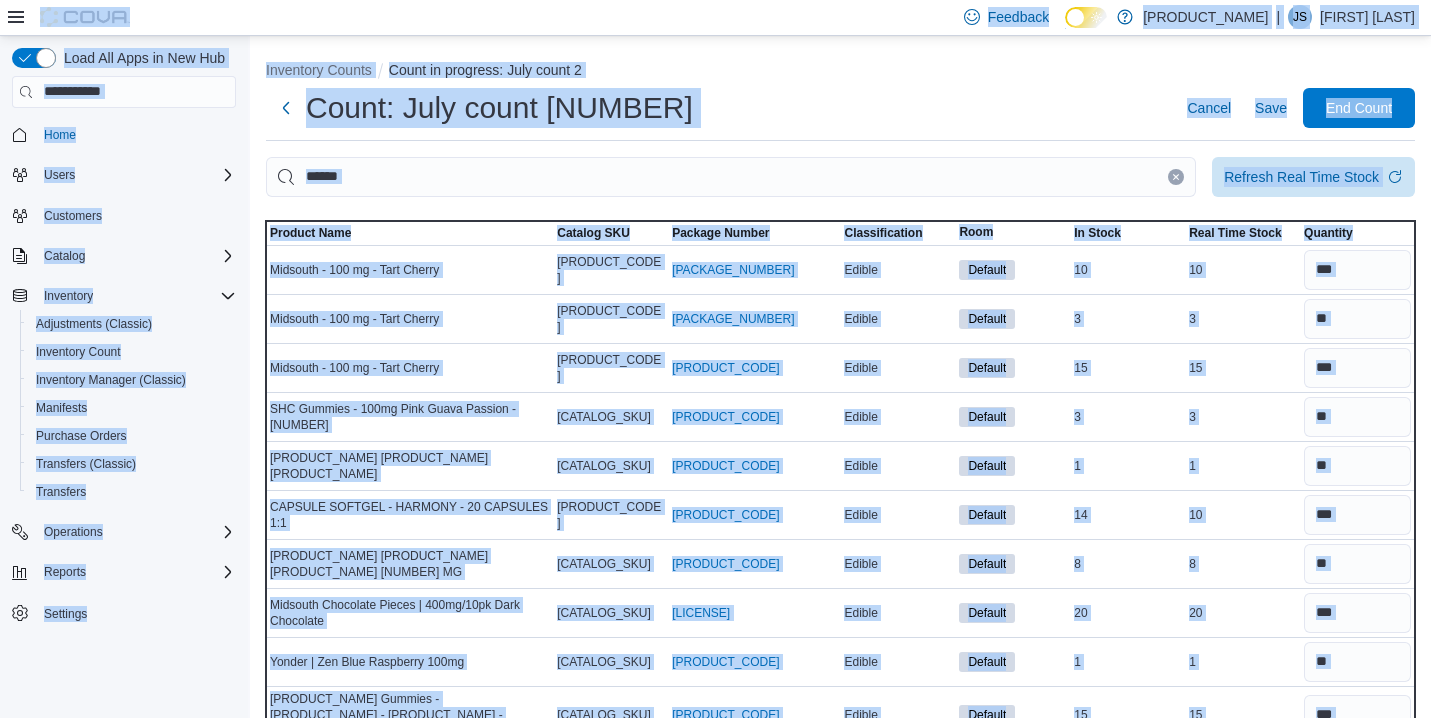 drag, startPoint x: 1281, startPoint y: 492, endPoint x: 1423, endPoint y: -101, distance: 609.7647 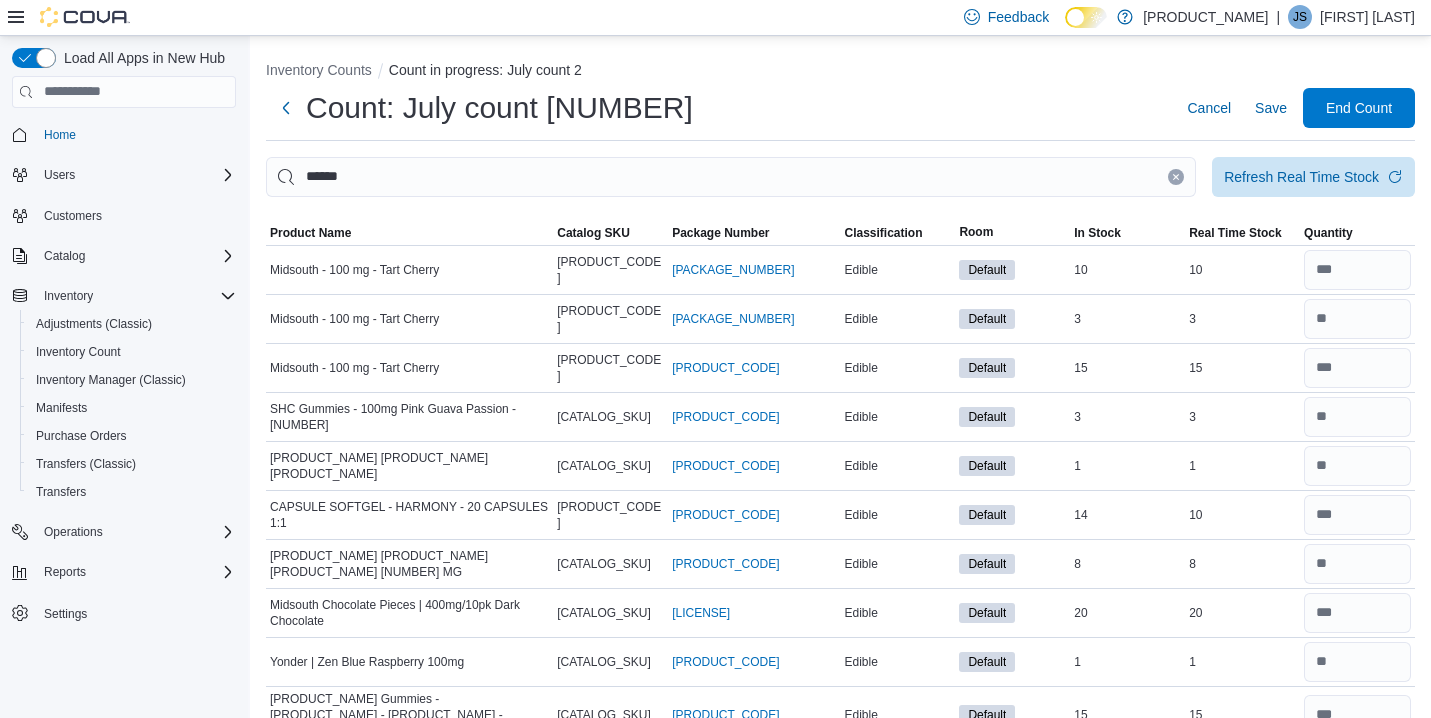 click on "Count: July count [NUMBER] Cancel Save End Count" at bounding box center [840, 108] 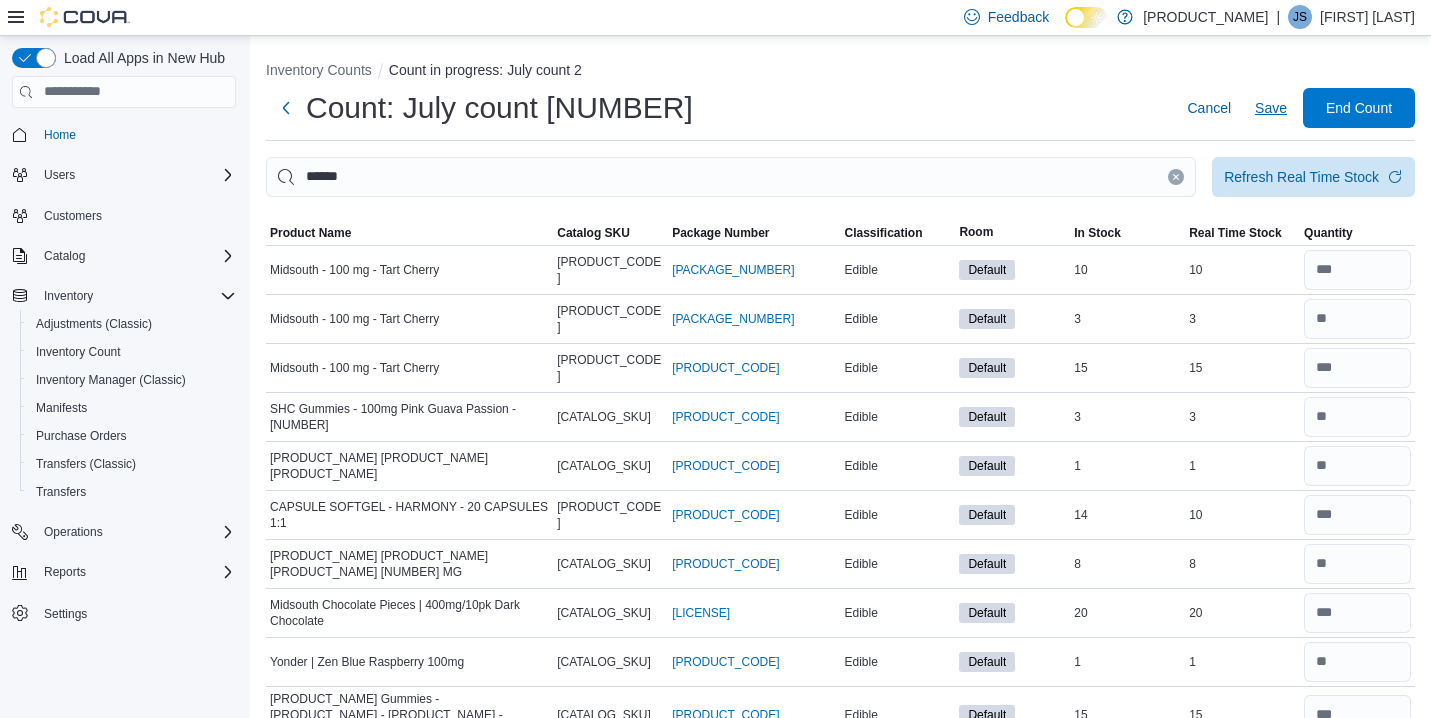 click on "Save" at bounding box center (1271, 108) 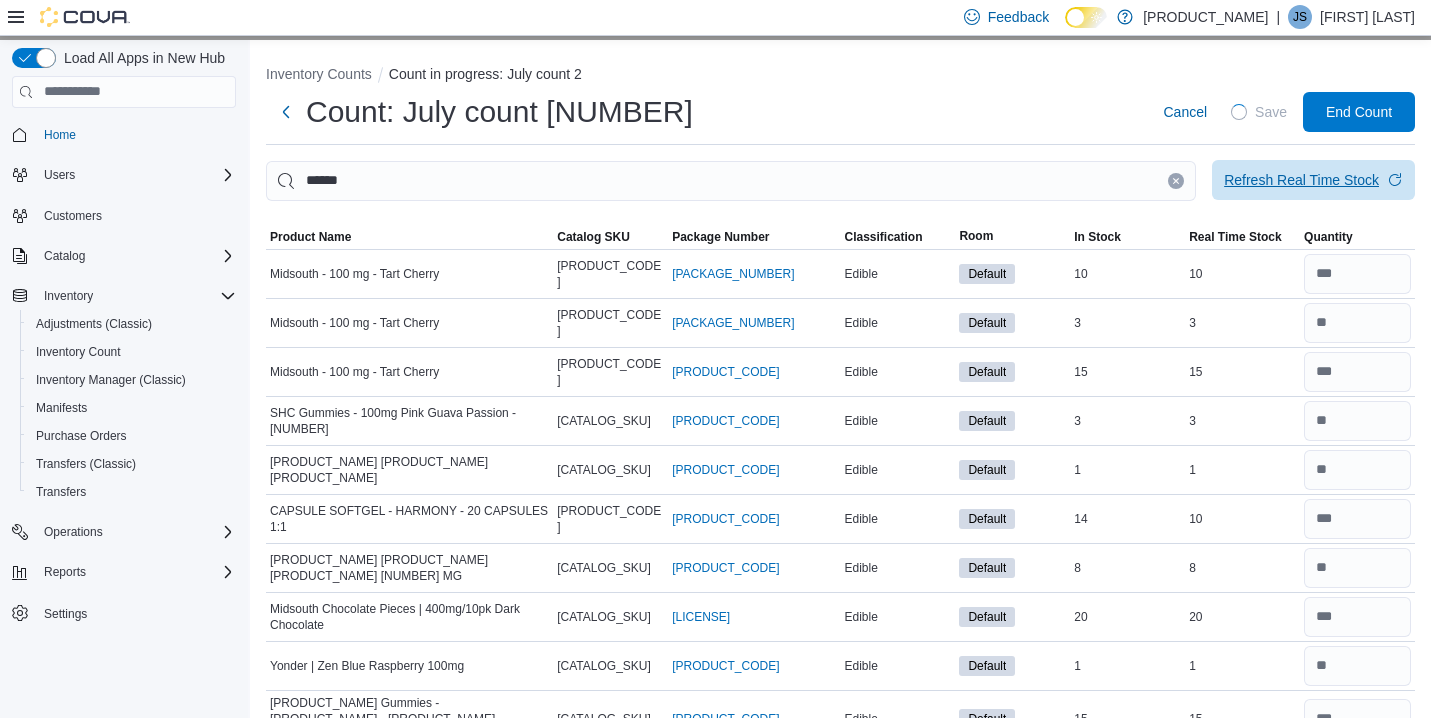 click on "Refresh Real Time Stock" at bounding box center [1313, 180] 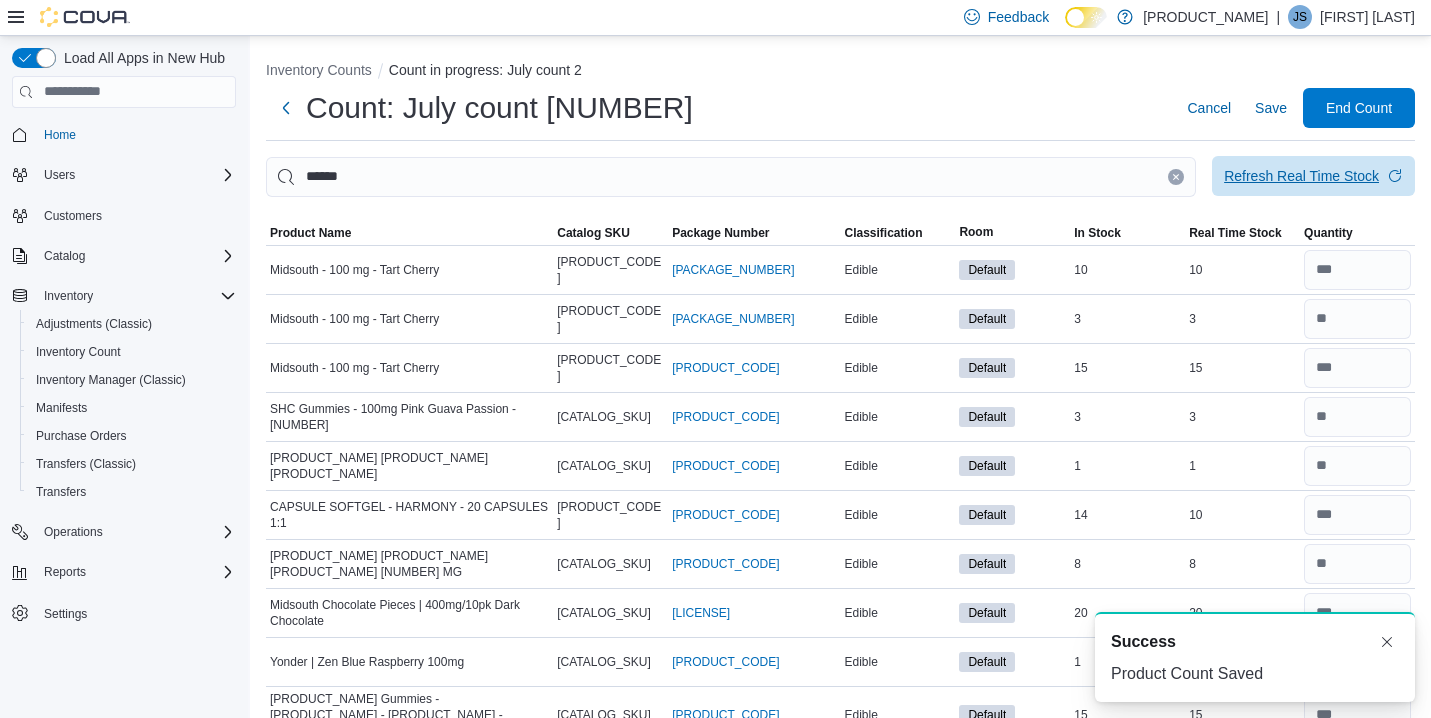 scroll, scrollTop: 0, scrollLeft: 0, axis: both 